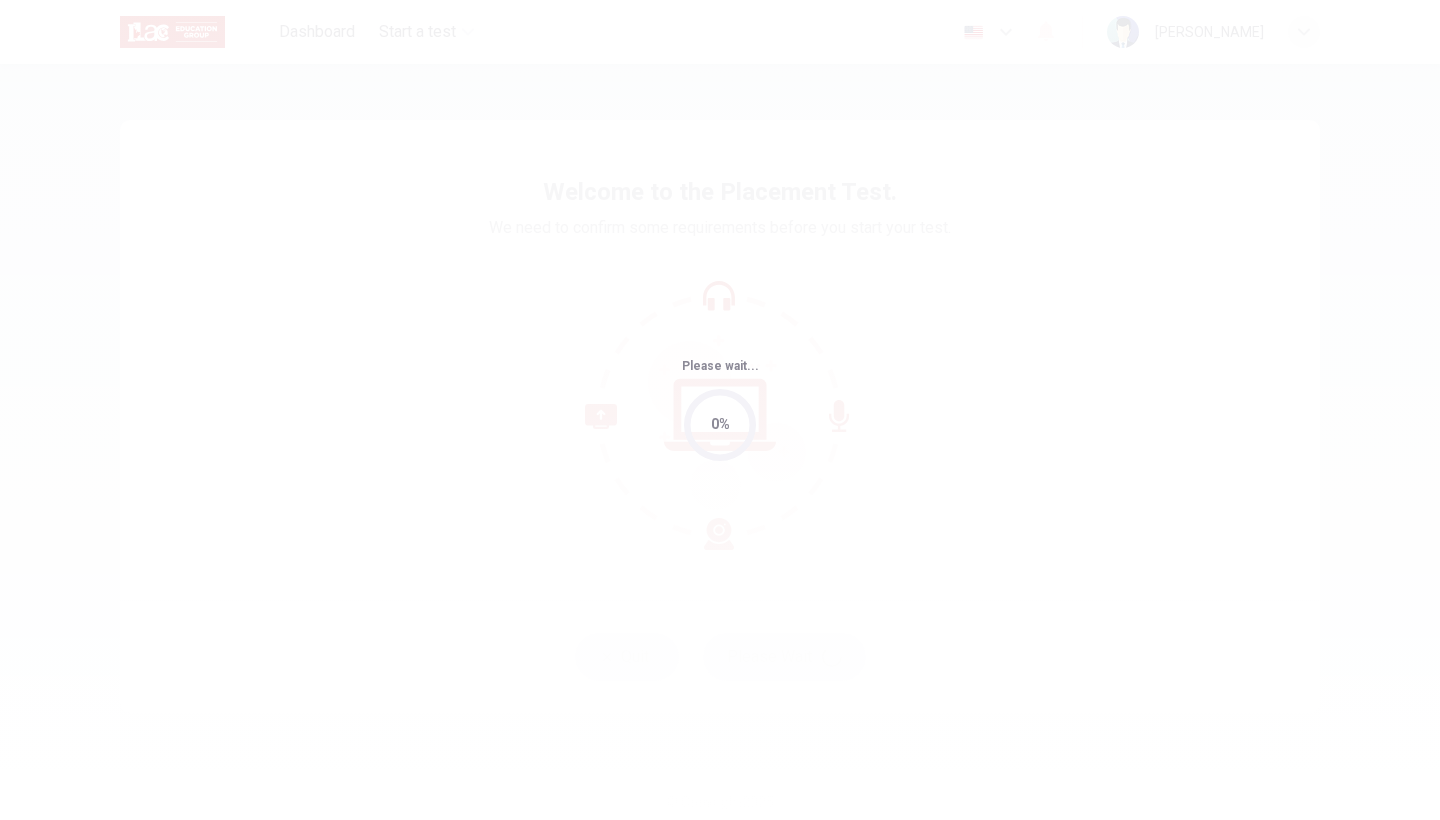 scroll, scrollTop: 0, scrollLeft: 0, axis: both 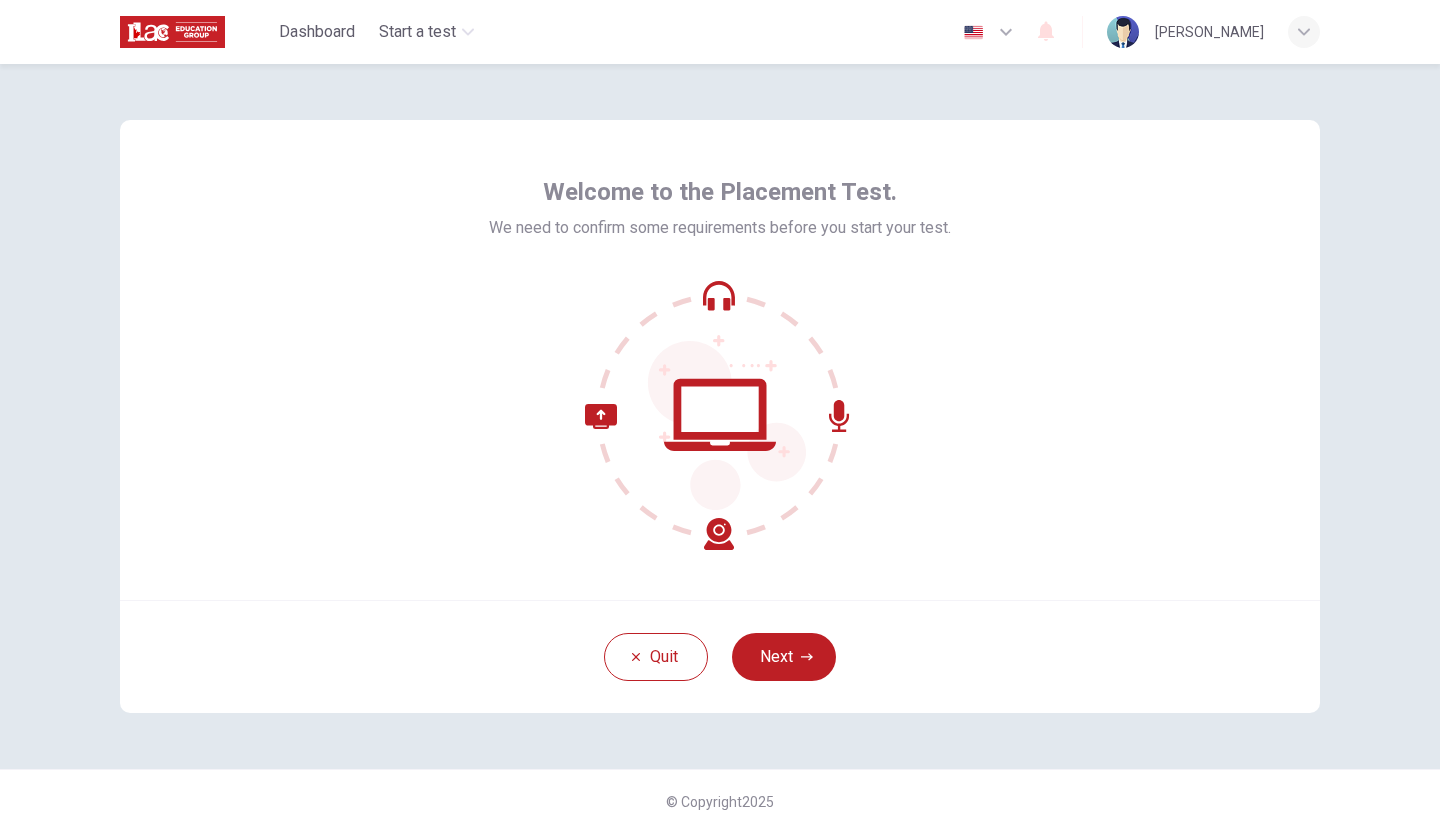 click 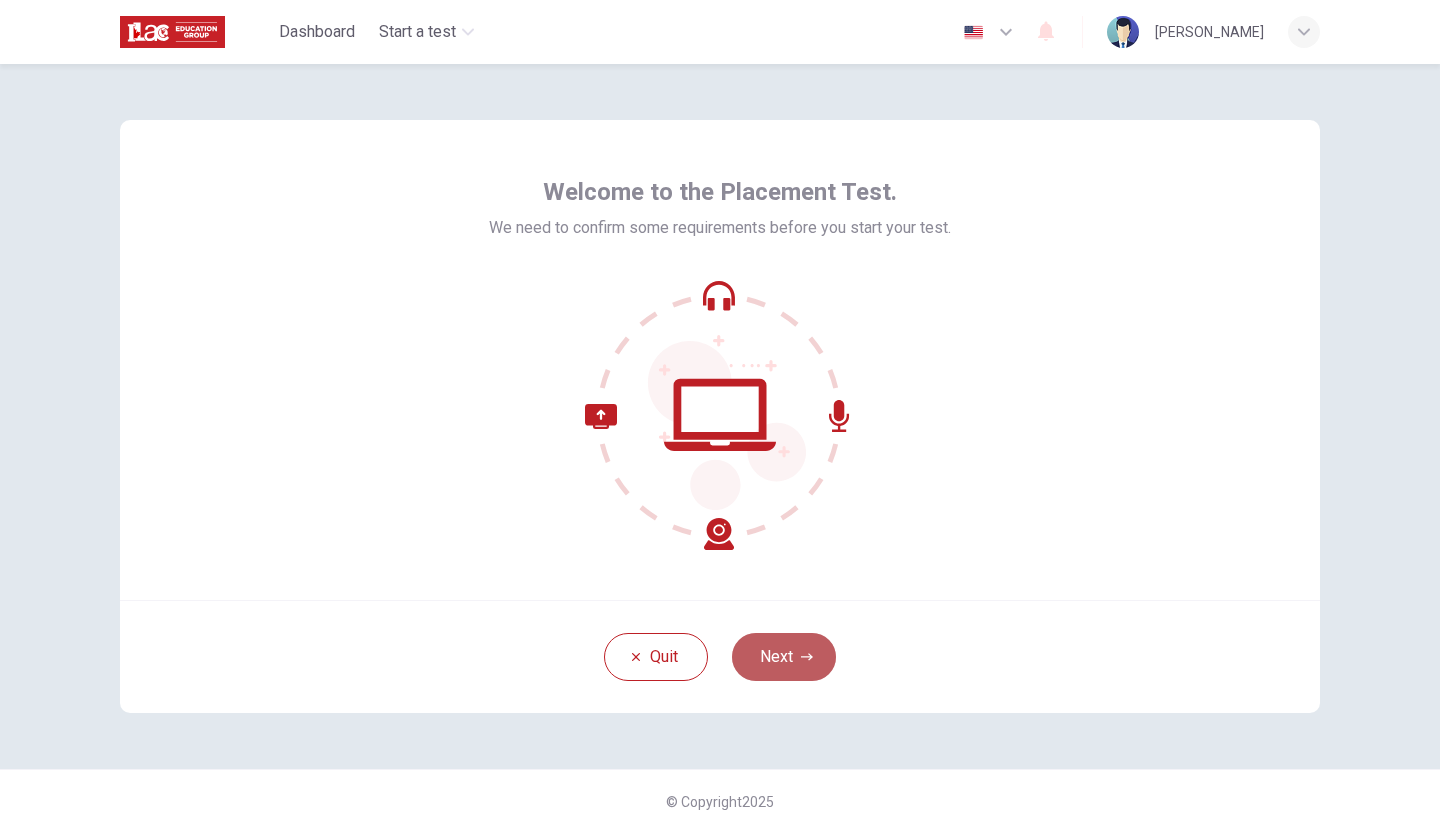 click on "Next" at bounding box center (784, 657) 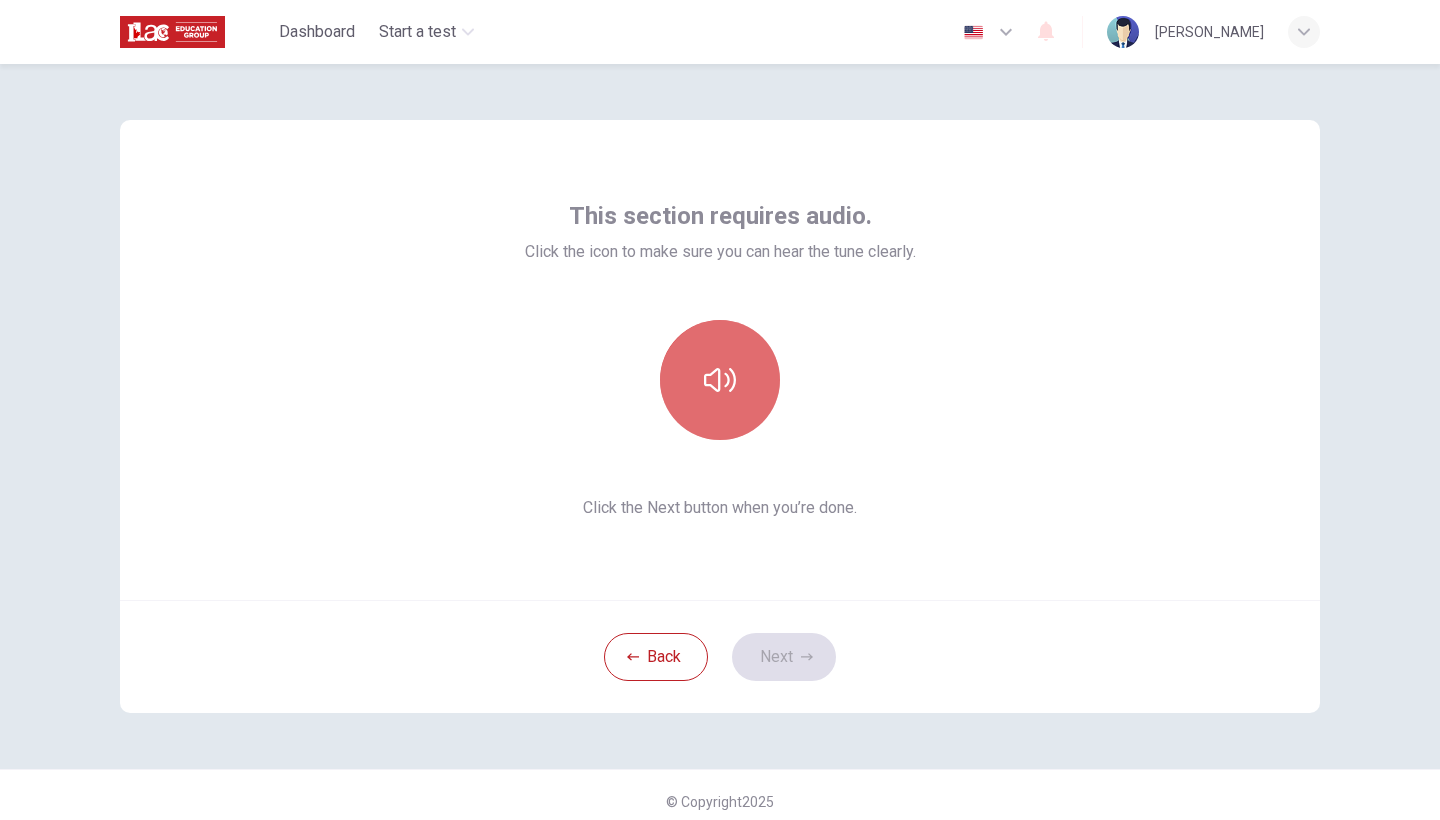 click 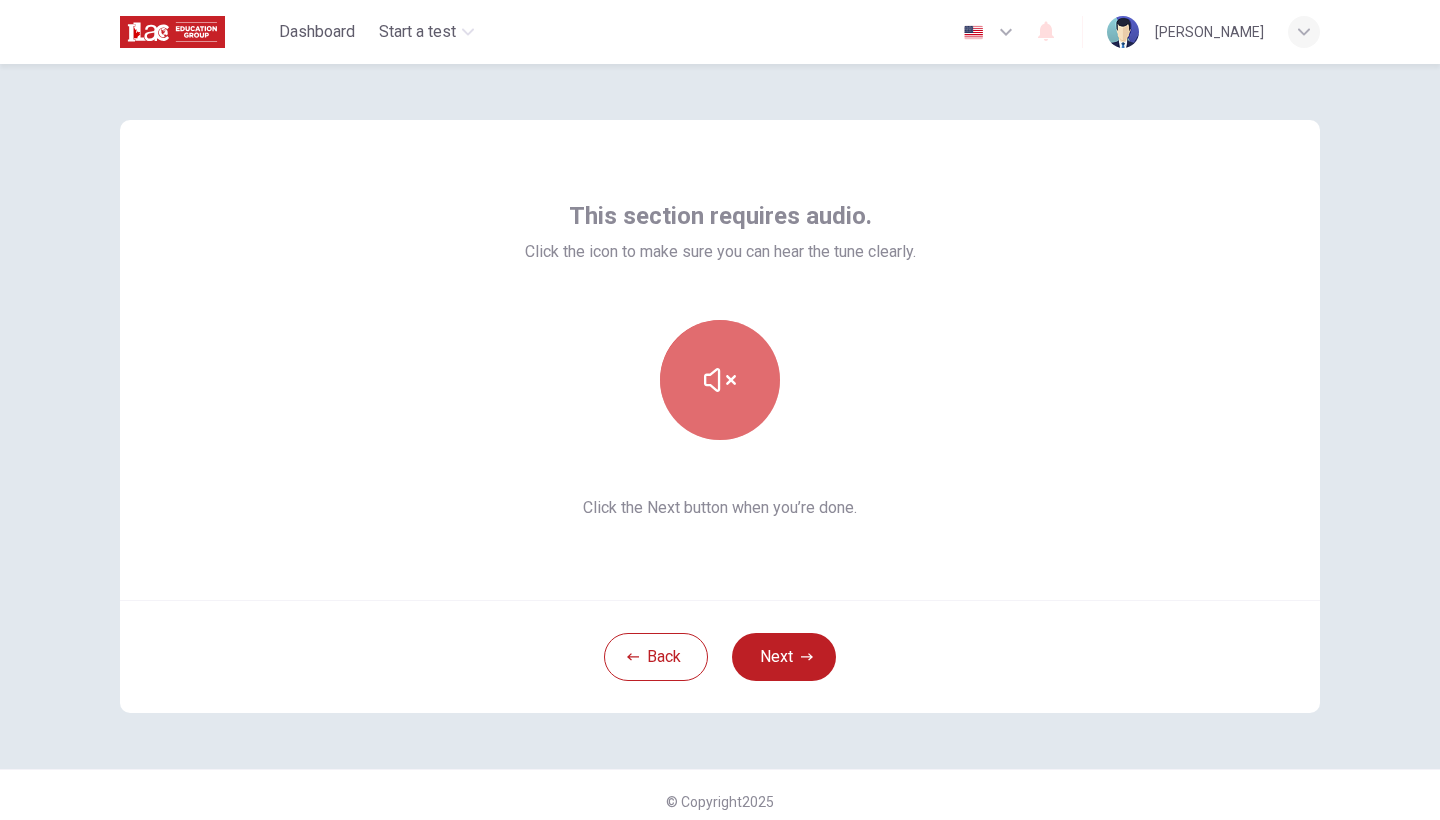 click 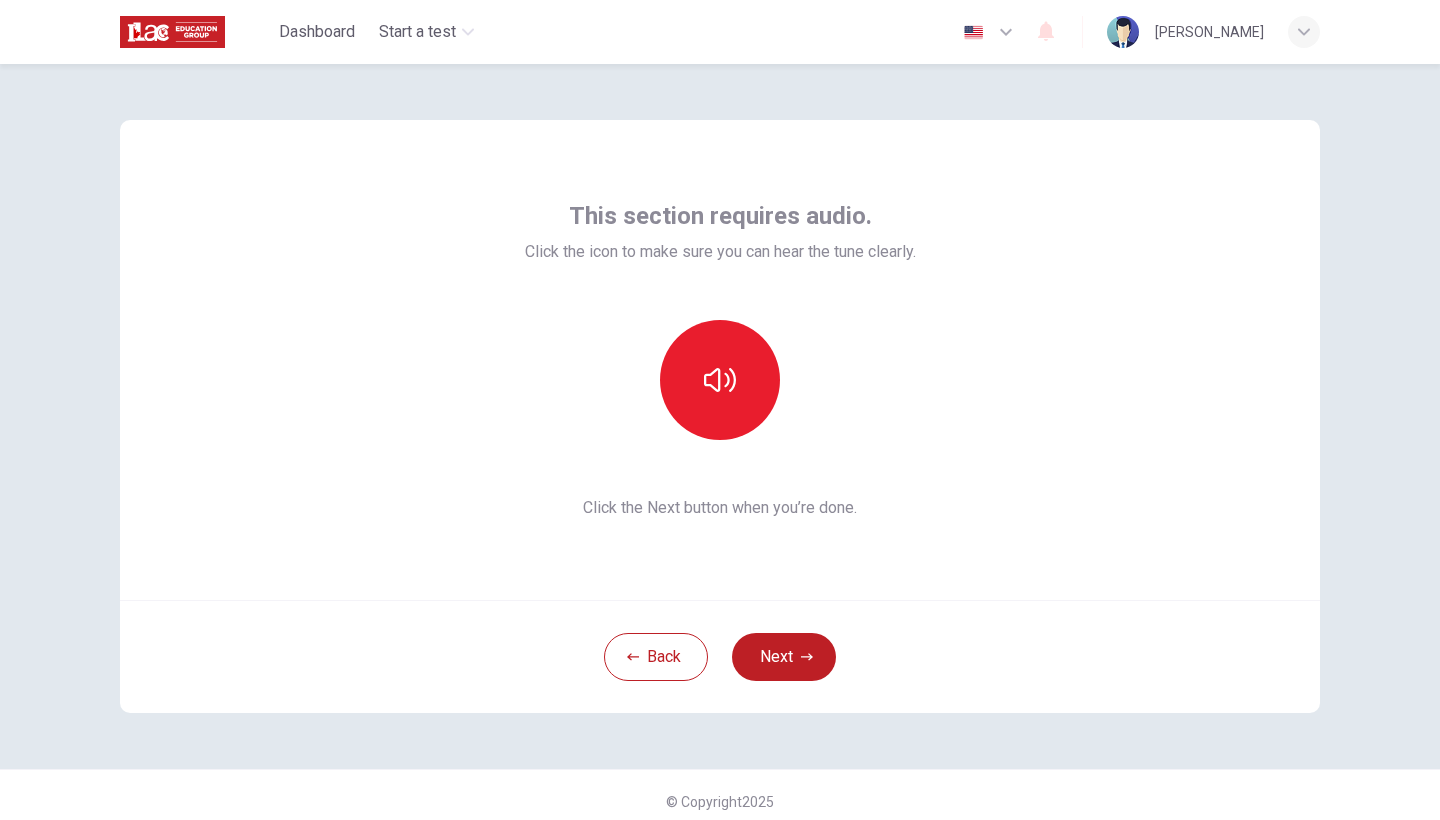click on "Click the Next button when you’re done." at bounding box center (720, 508) 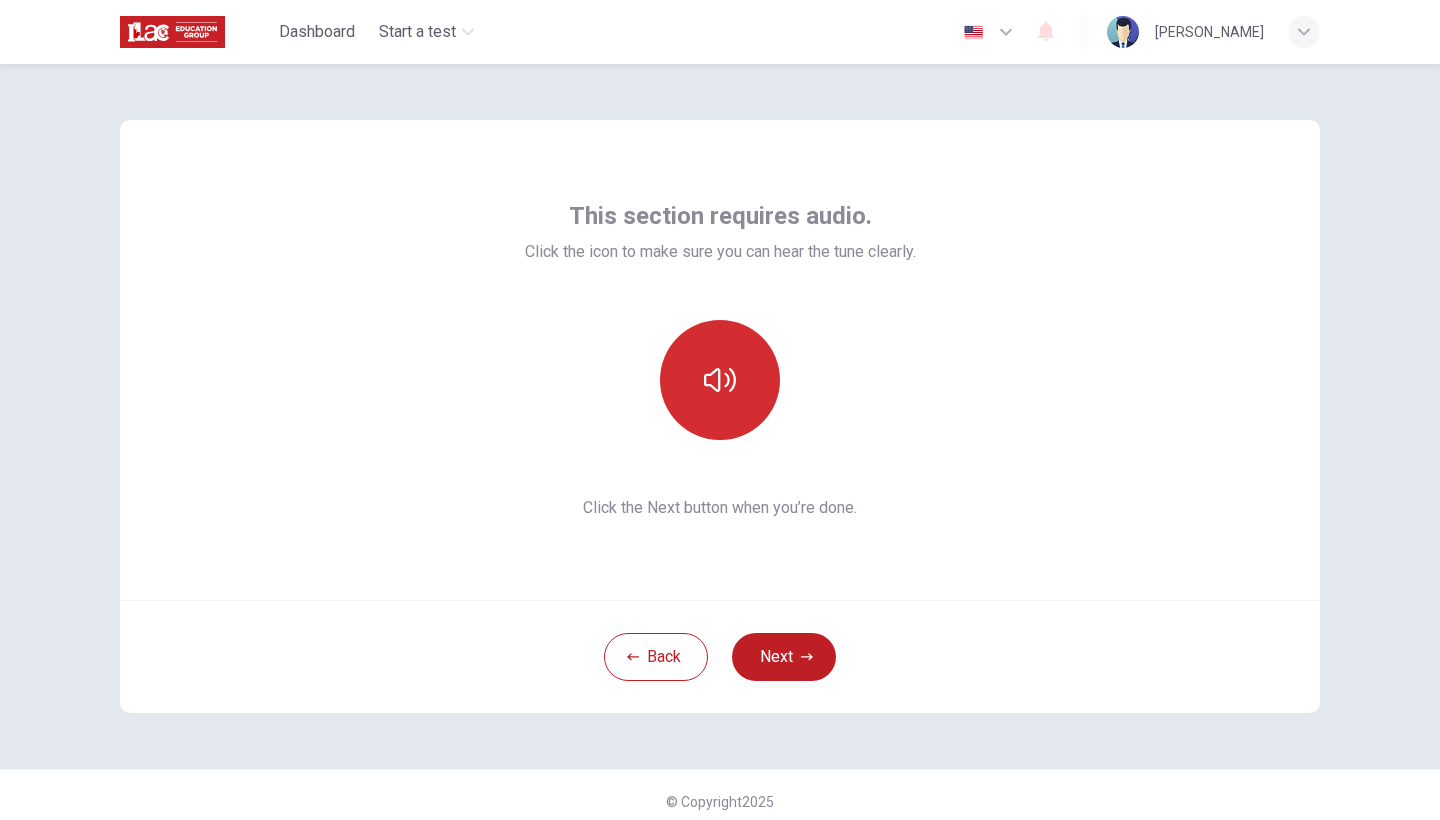 click at bounding box center [720, 380] 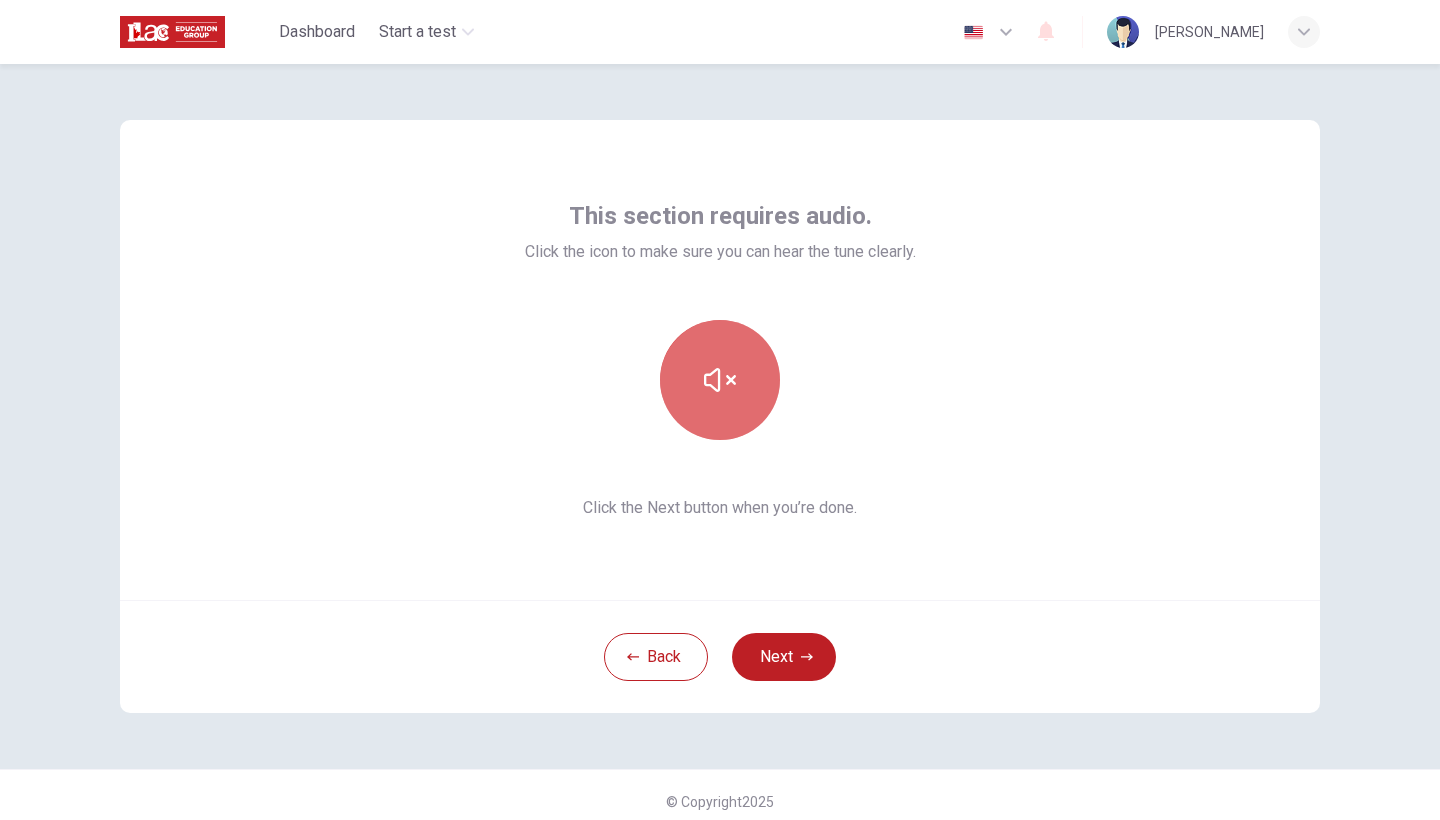 click at bounding box center [720, 380] 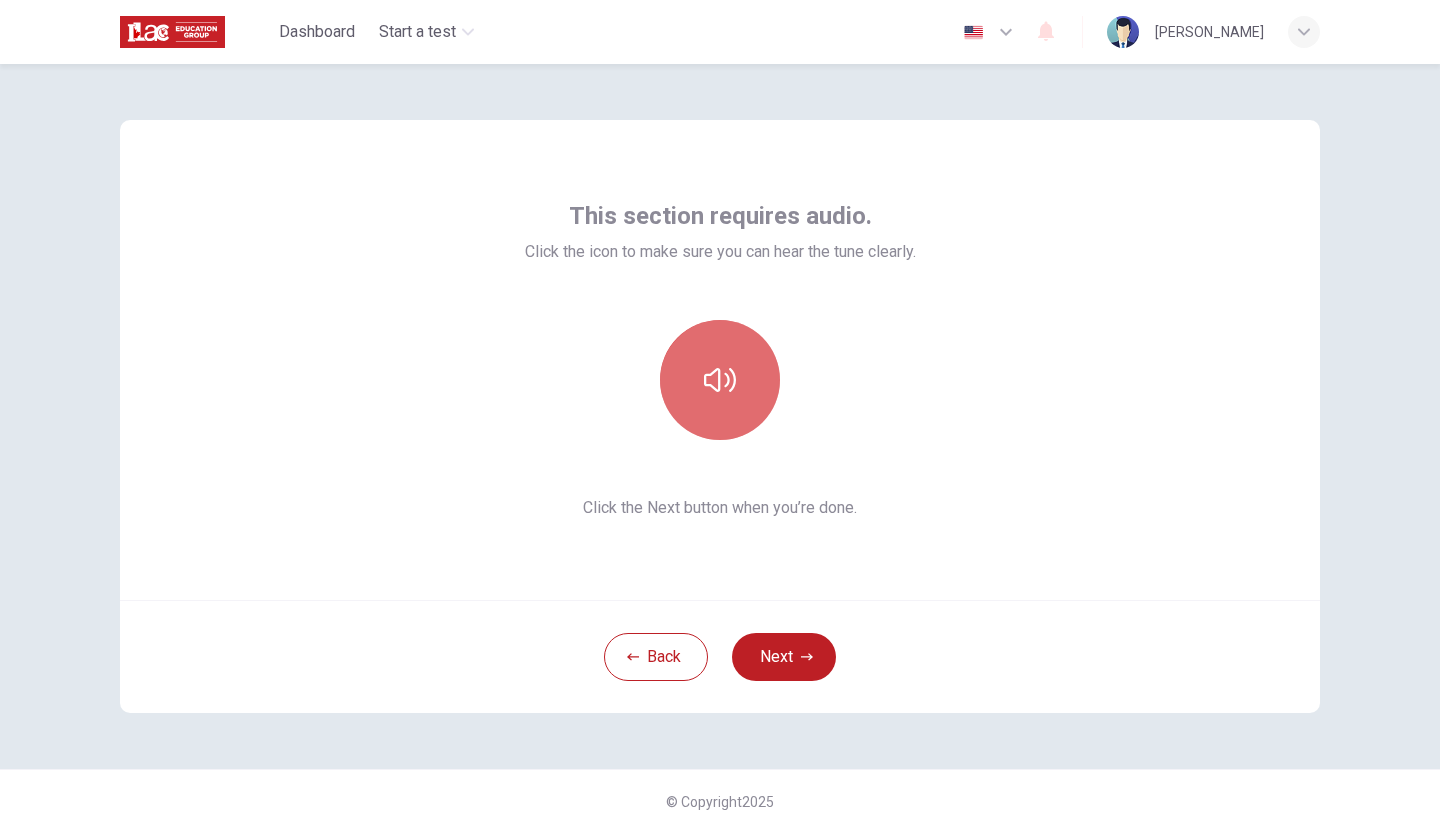 click at bounding box center (720, 380) 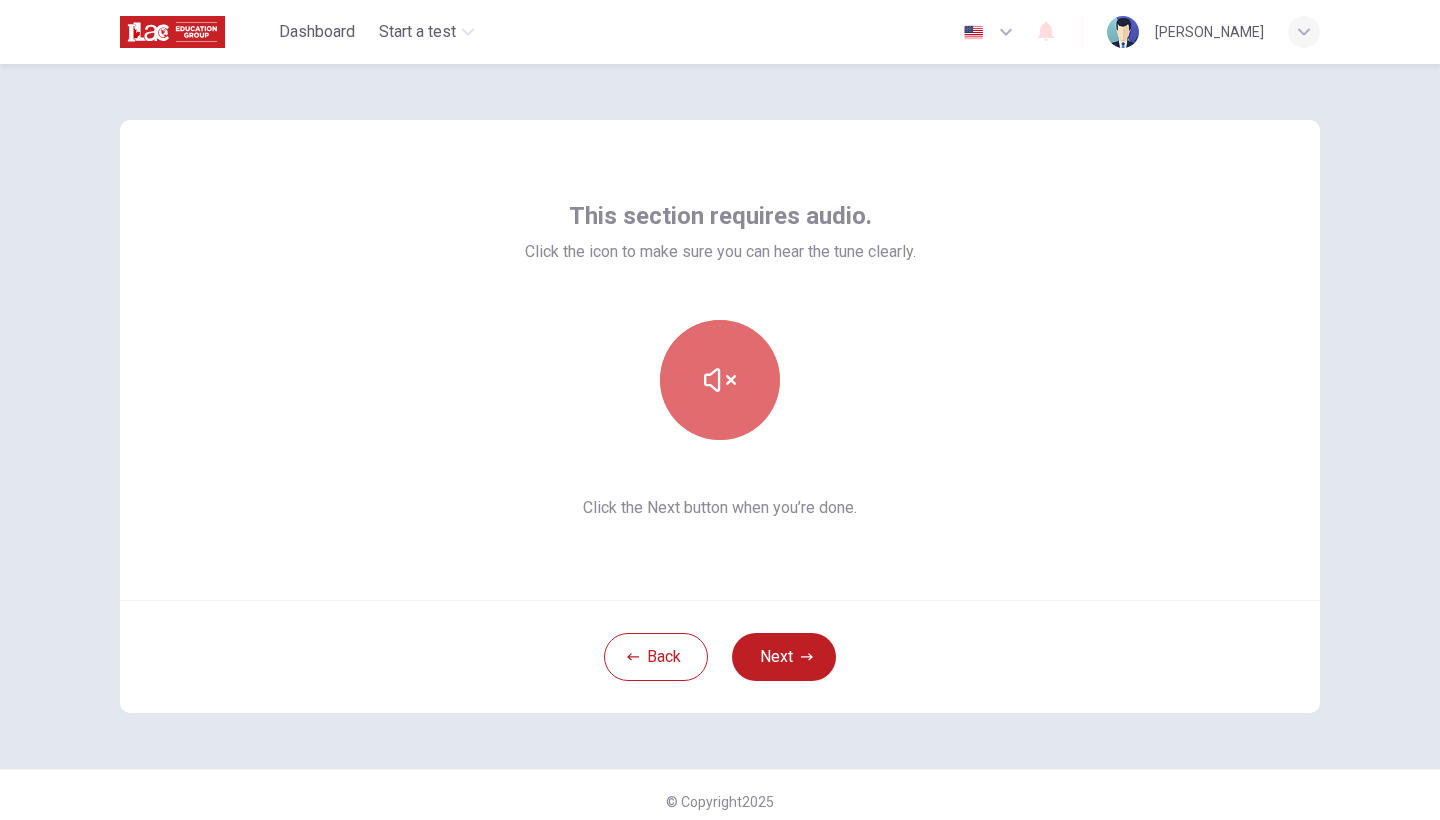 click at bounding box center [720, 380] 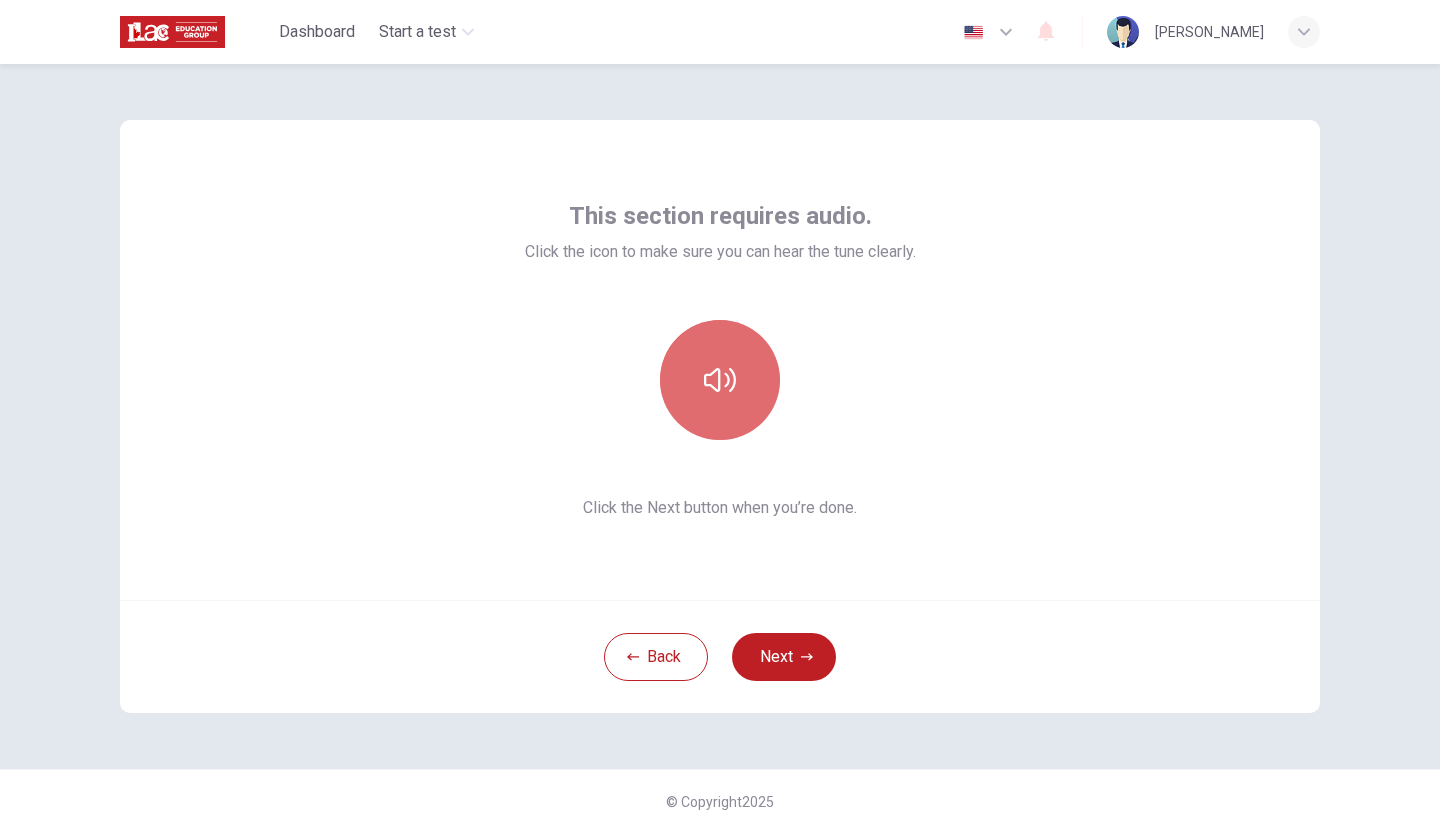 click at bounding box center (720, 380) 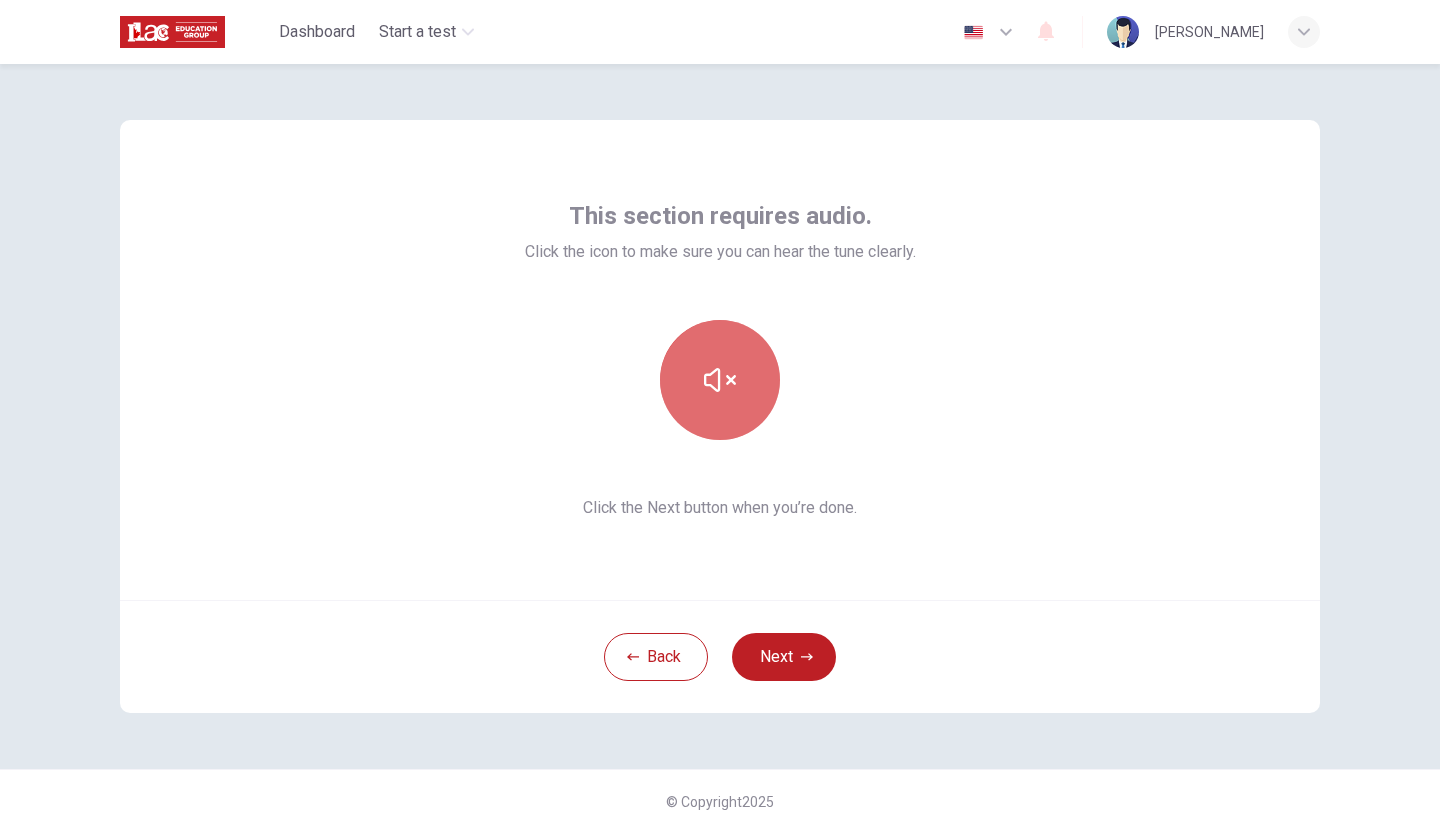 click at bounding box center [720, 380] 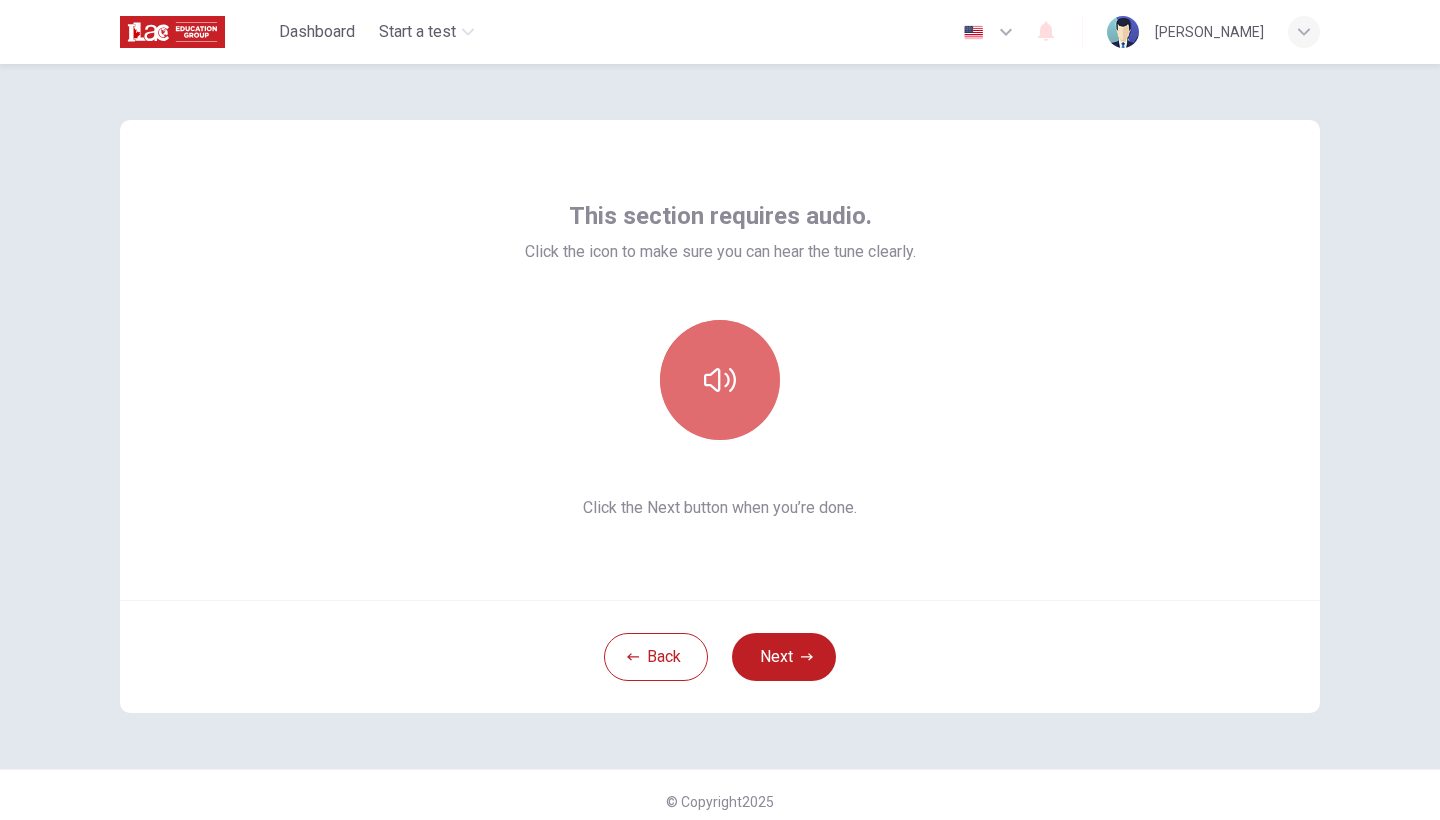 click at bounding box center [720, 380] 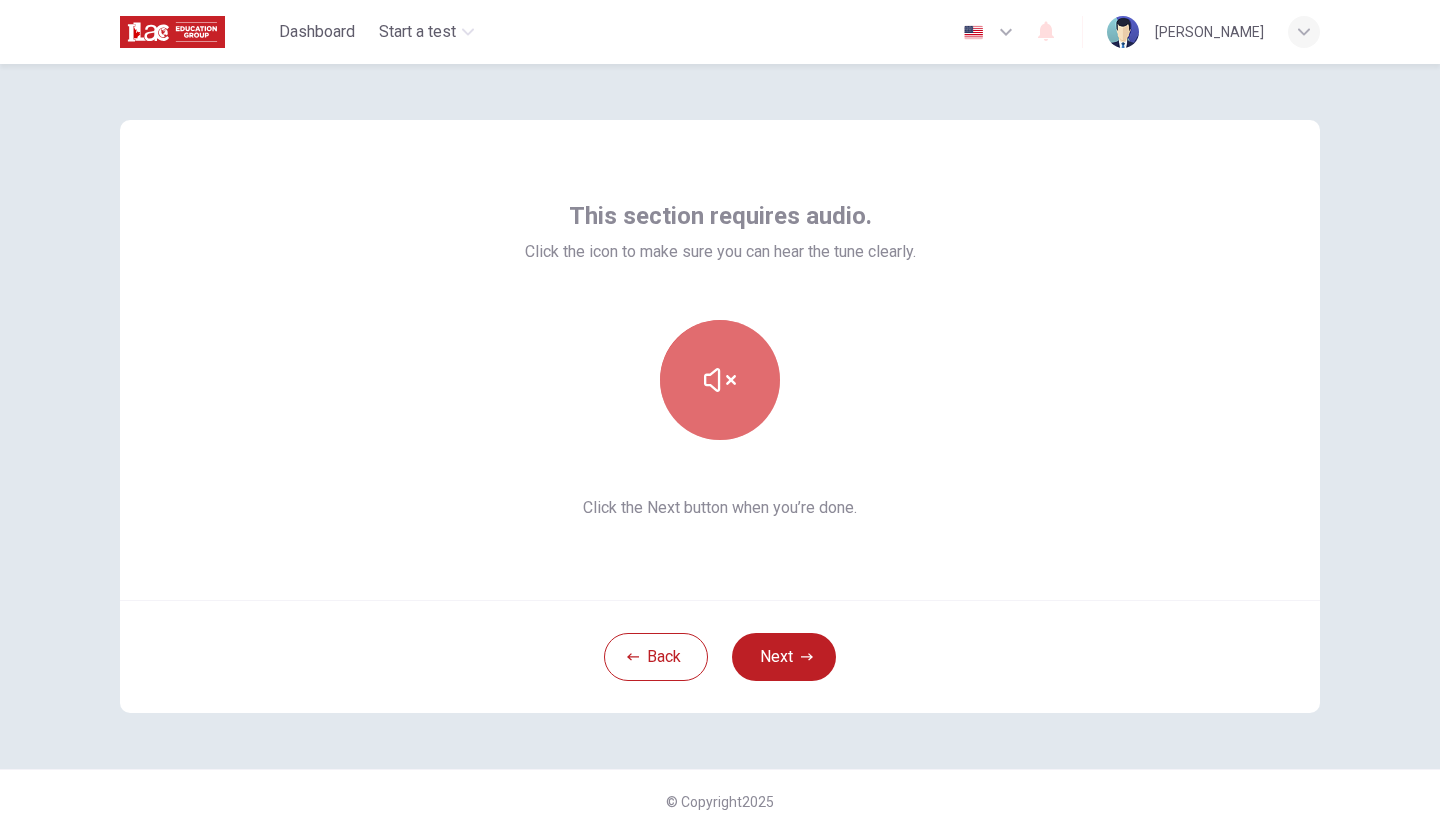 click at bounding box center (720, 380) 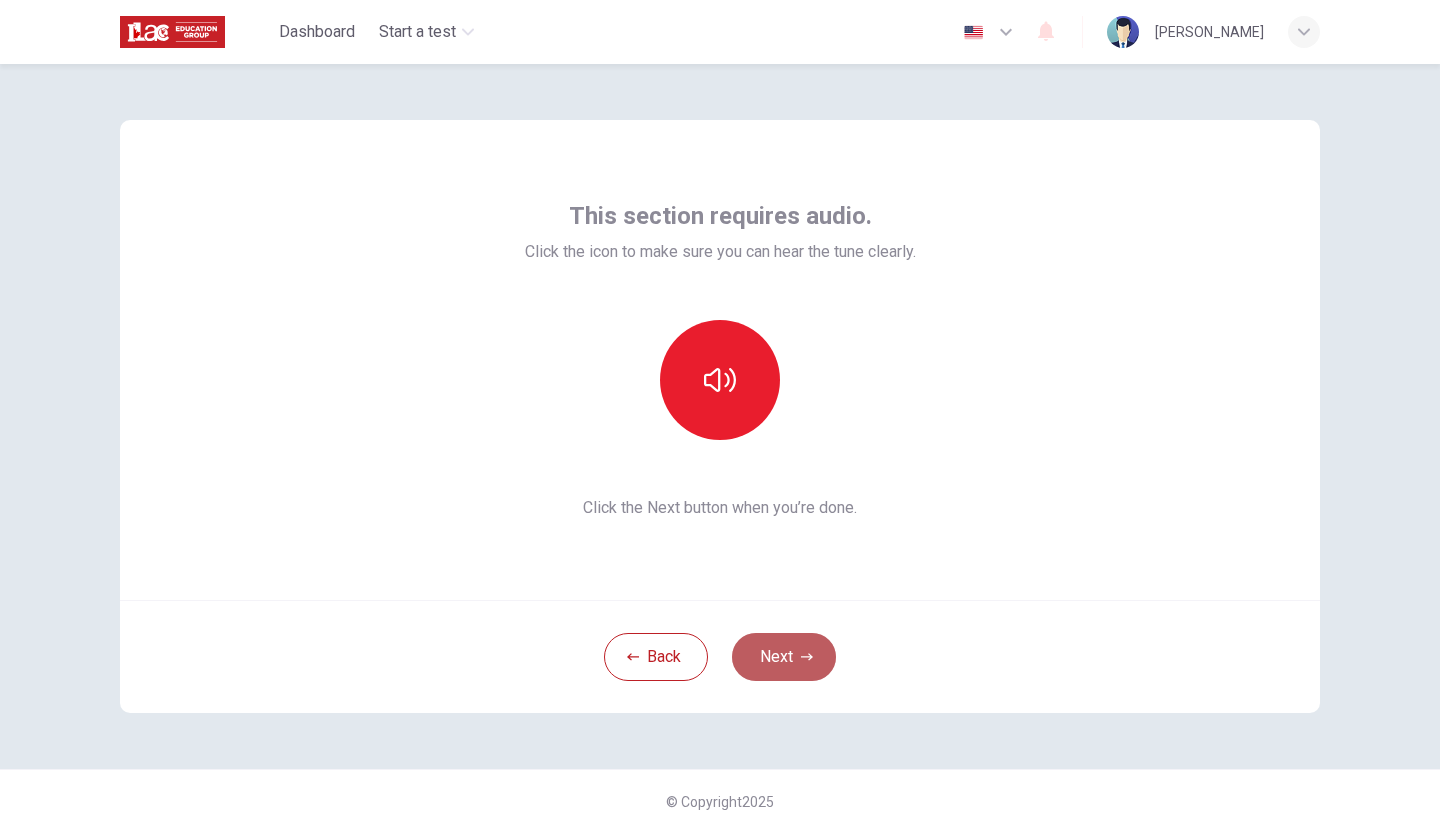 click on "Next" at bounding box center (784, 657) 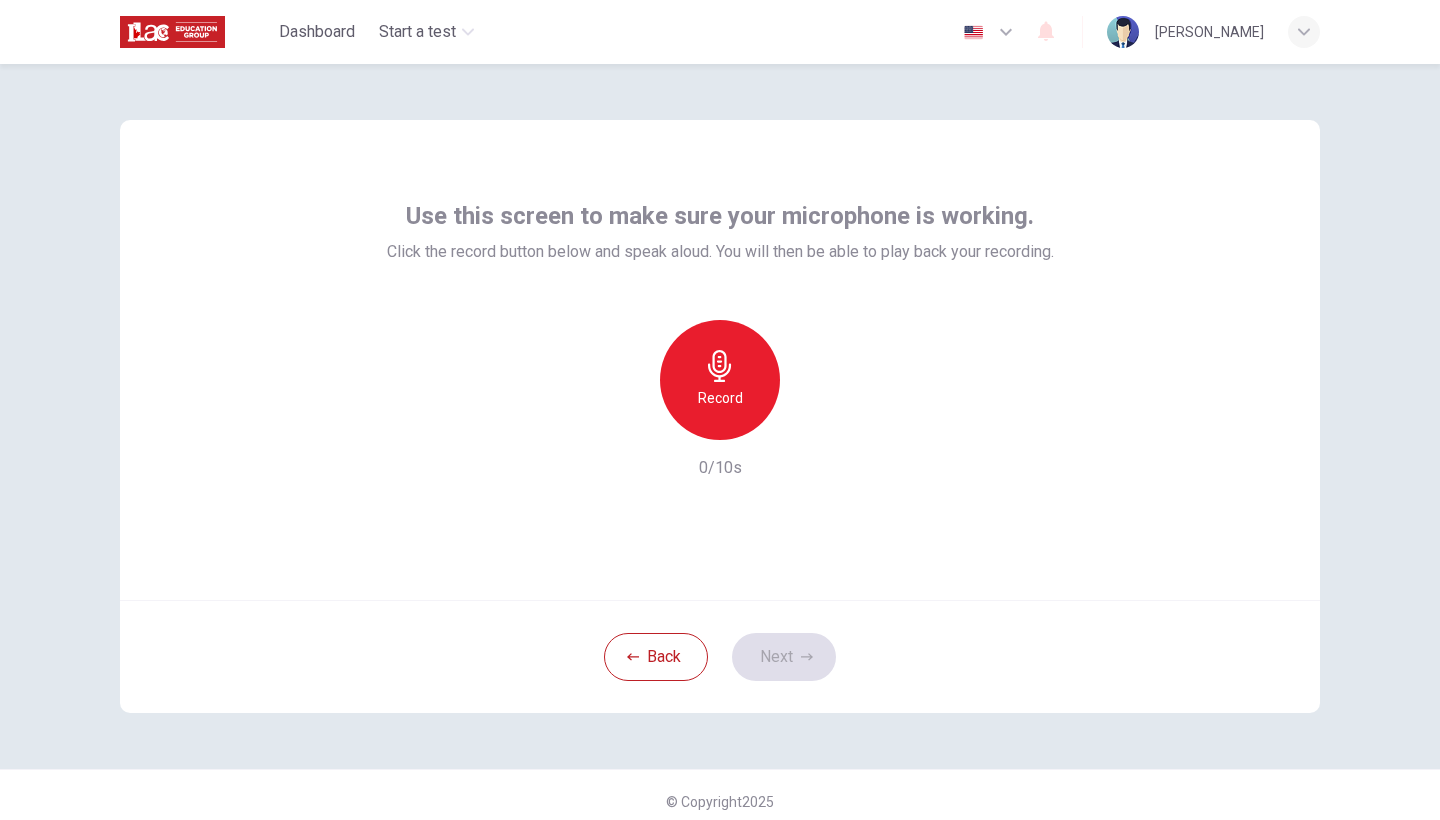 click on "Record" at bounding box center (720, 380) 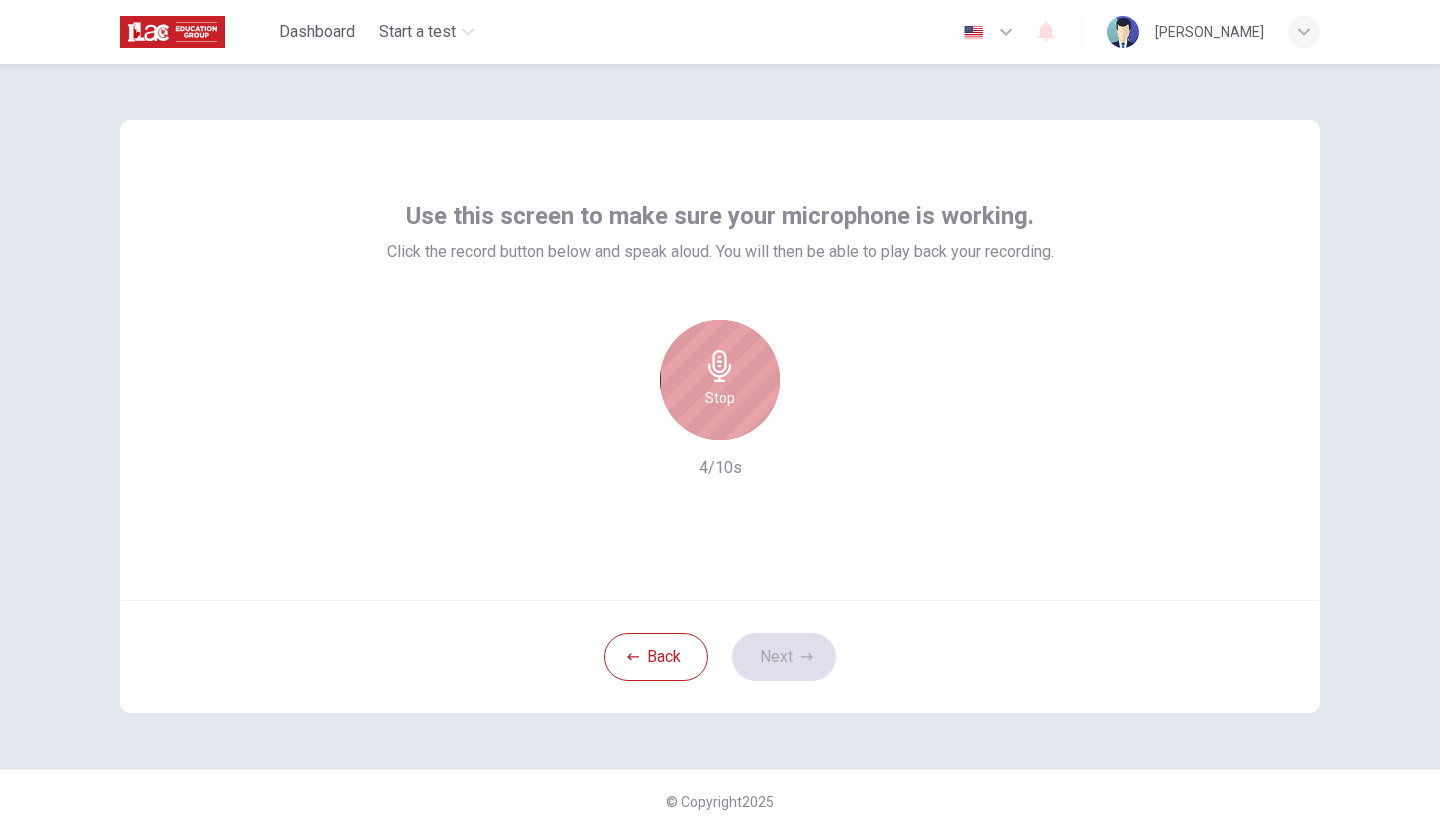 click on "Stop" at bounding box center (720, 380) 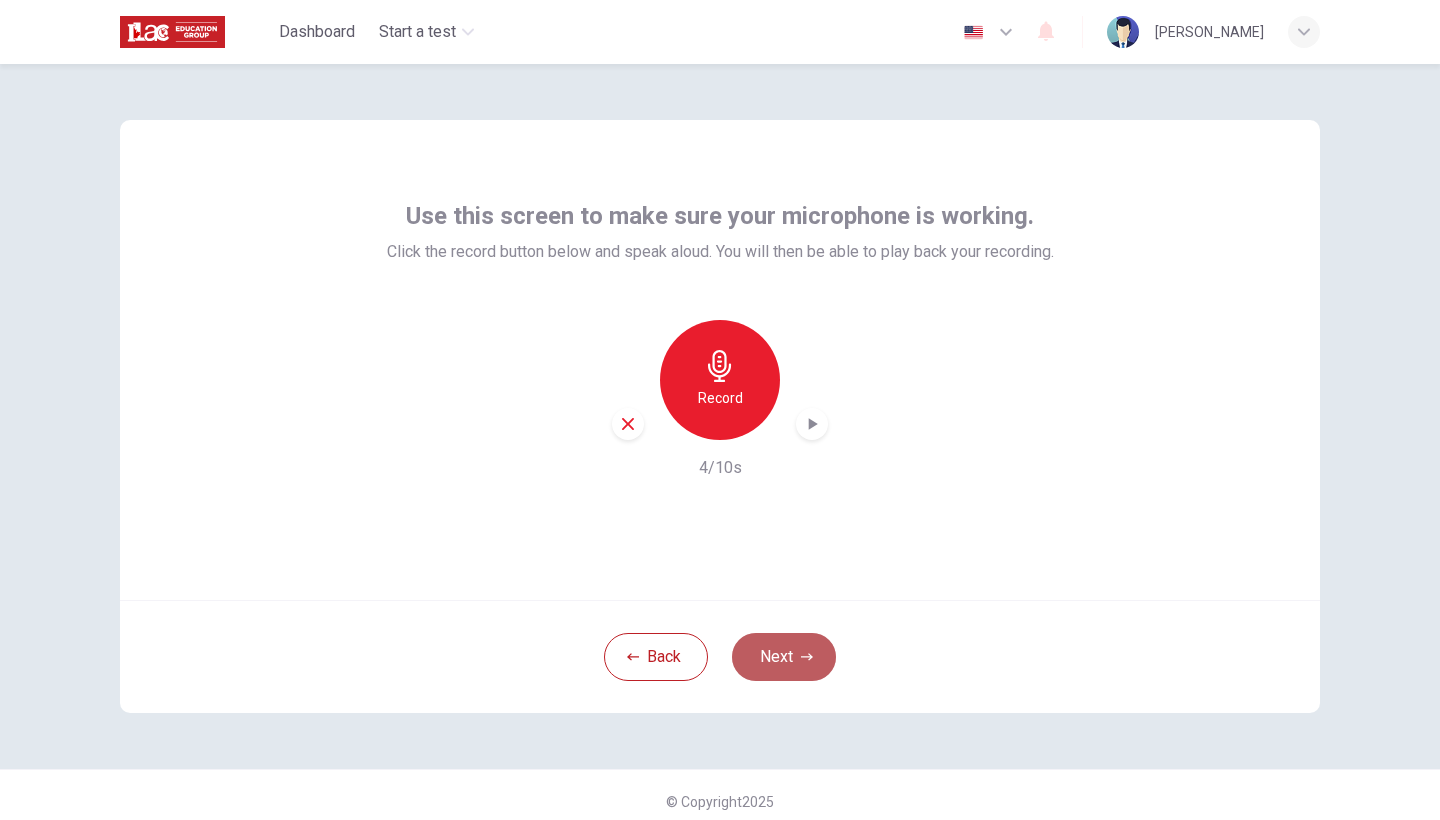 click on "Next" at bounding box center [784, 657] 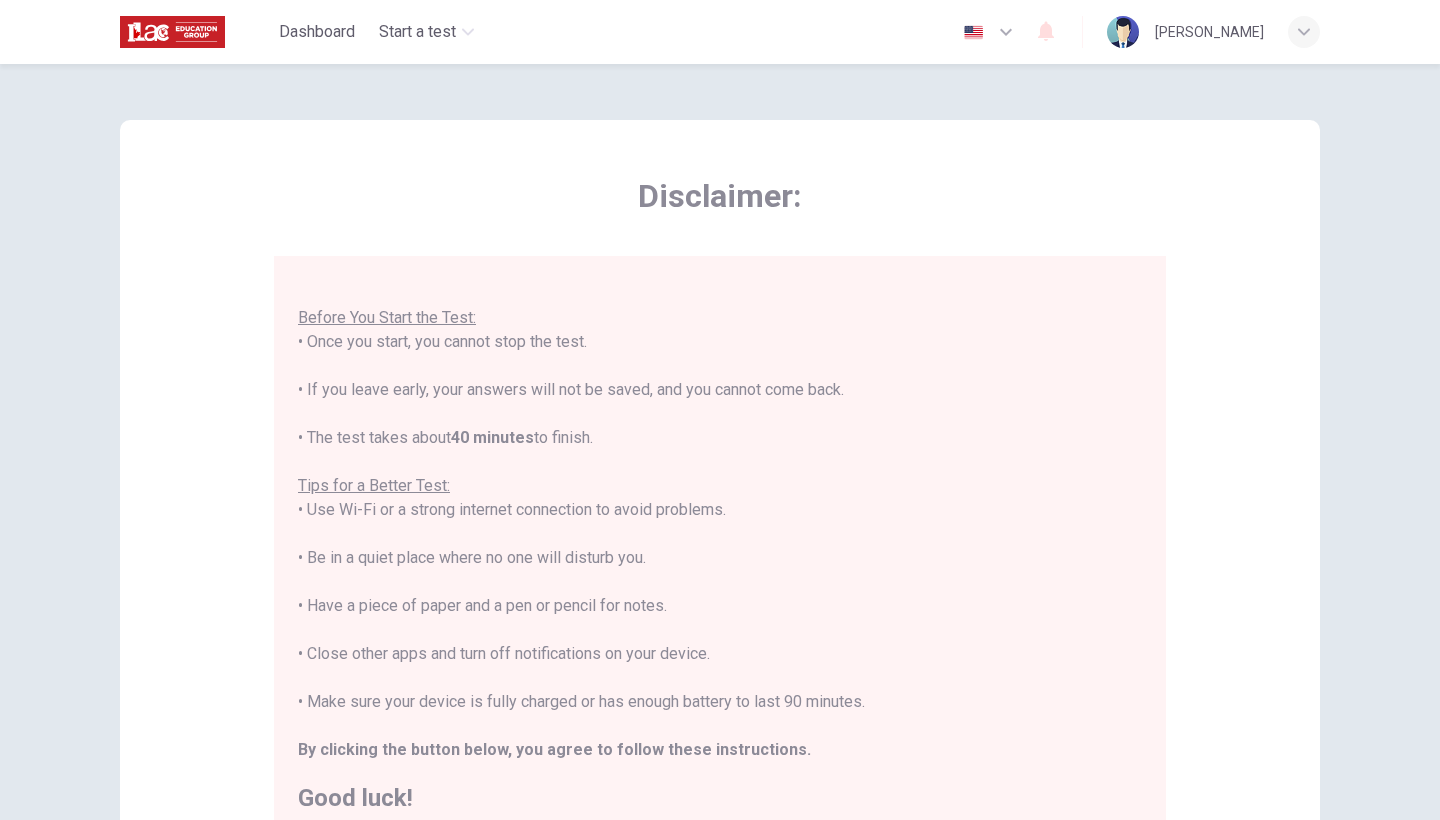 scroll, scrollTop: 21, scrollLeft: 0, axis: vertical 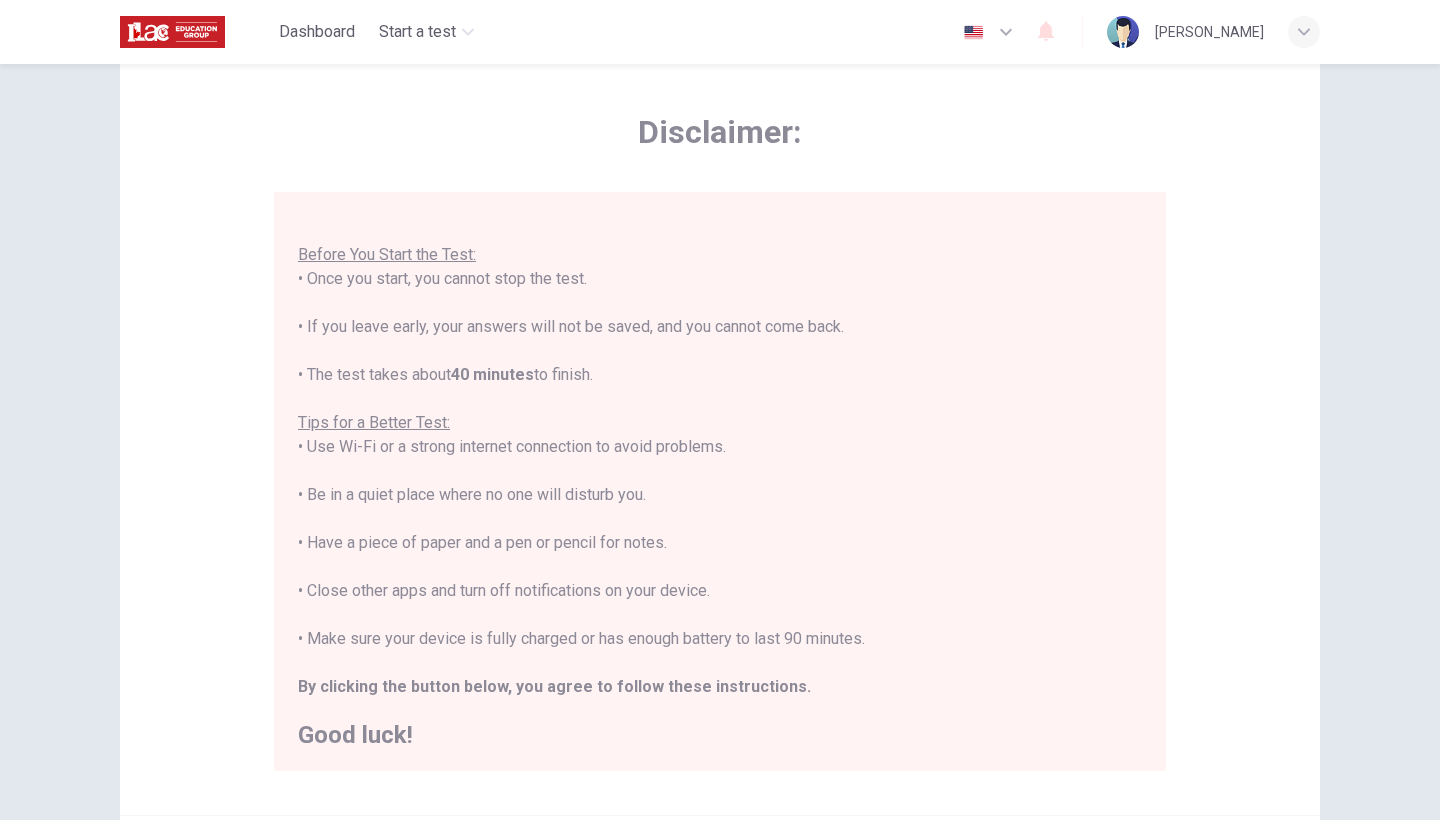 drag, startPoint x: 873, startPoint y: 26, endPoint x: 748, endPoint y: 61, distance: 129.80756 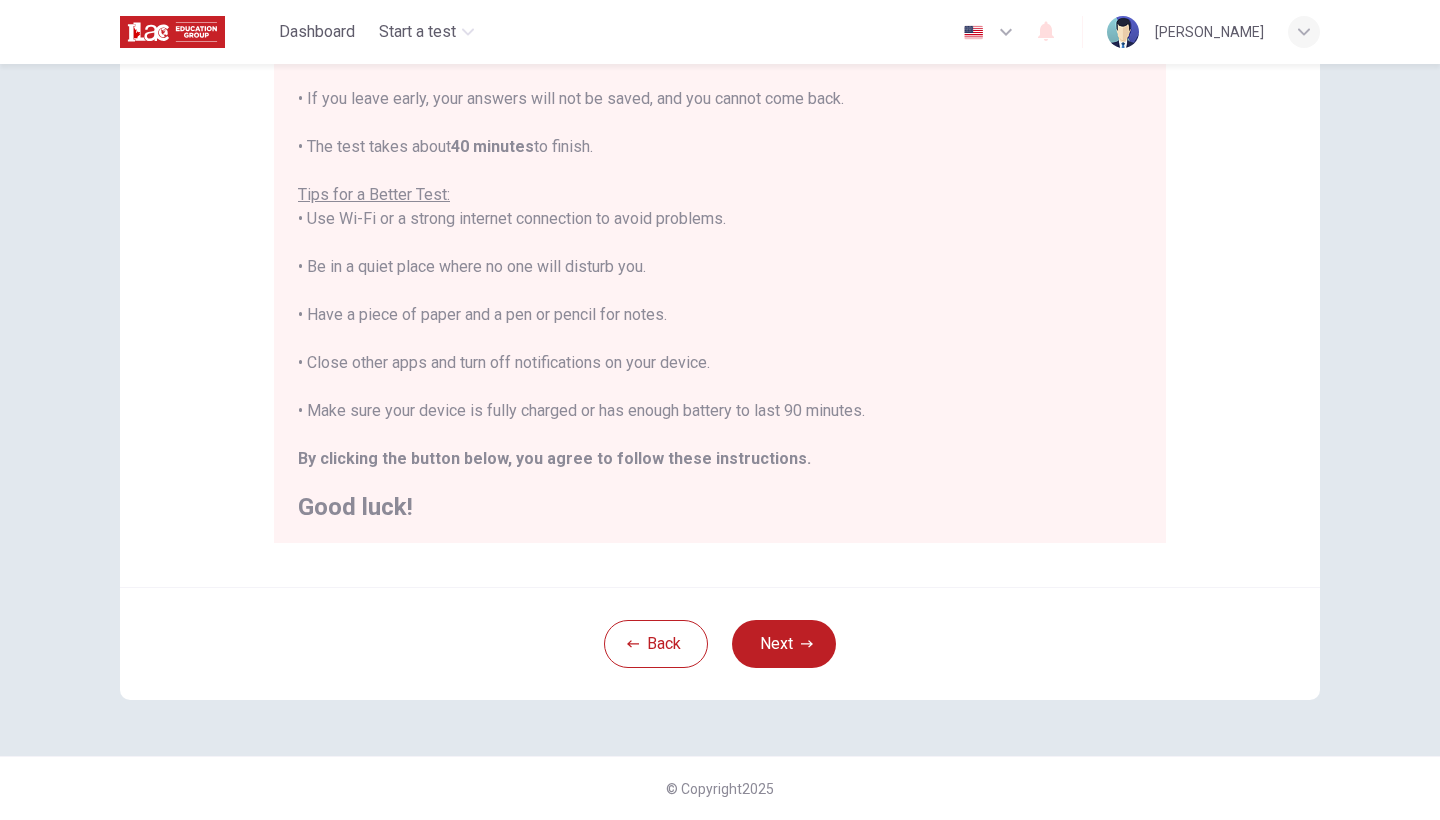 scroll, scrollTop: 293, scrollLeft: 0, axis: vertical 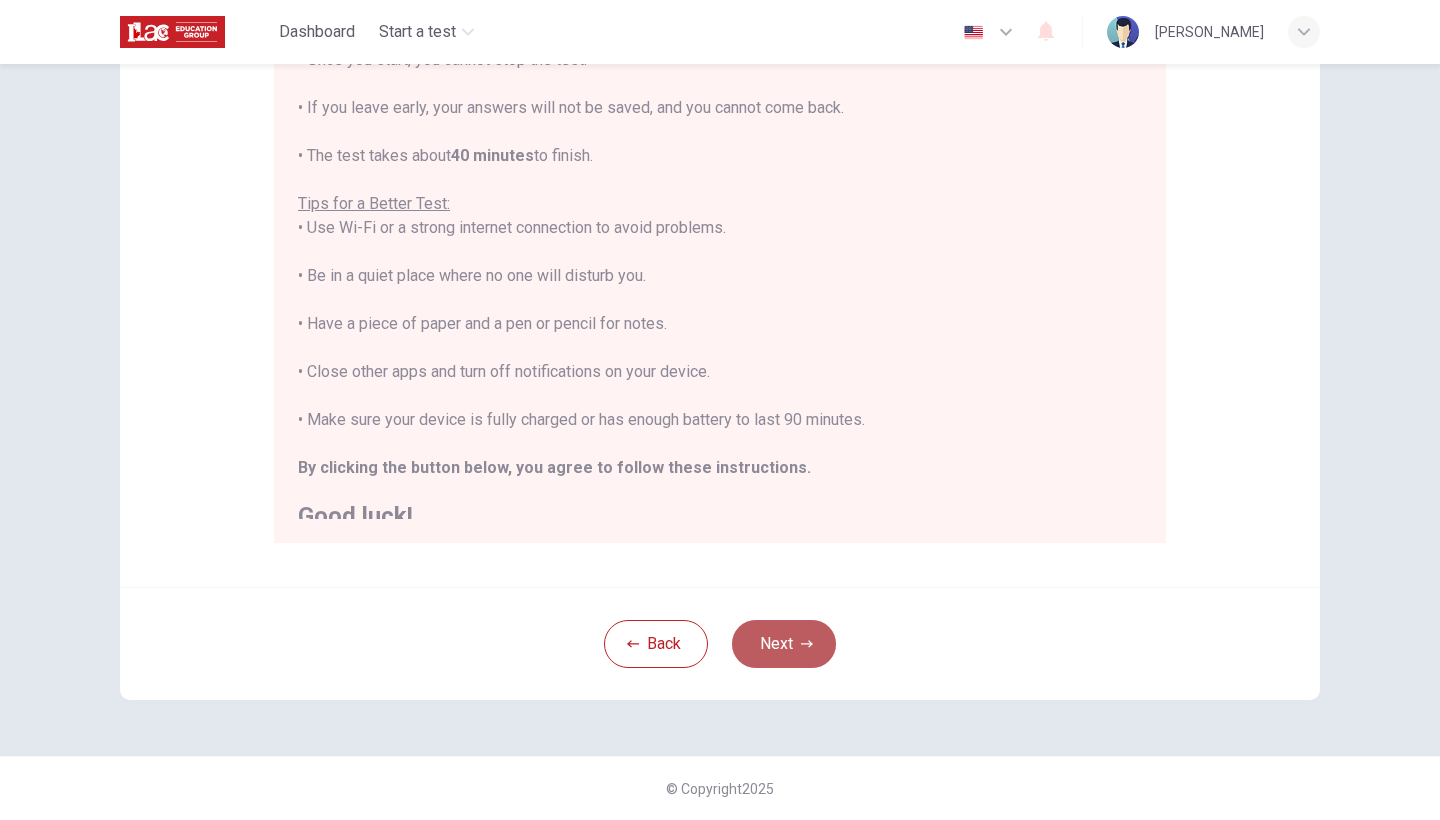 click on "Next" at bounding box center [784, 644] 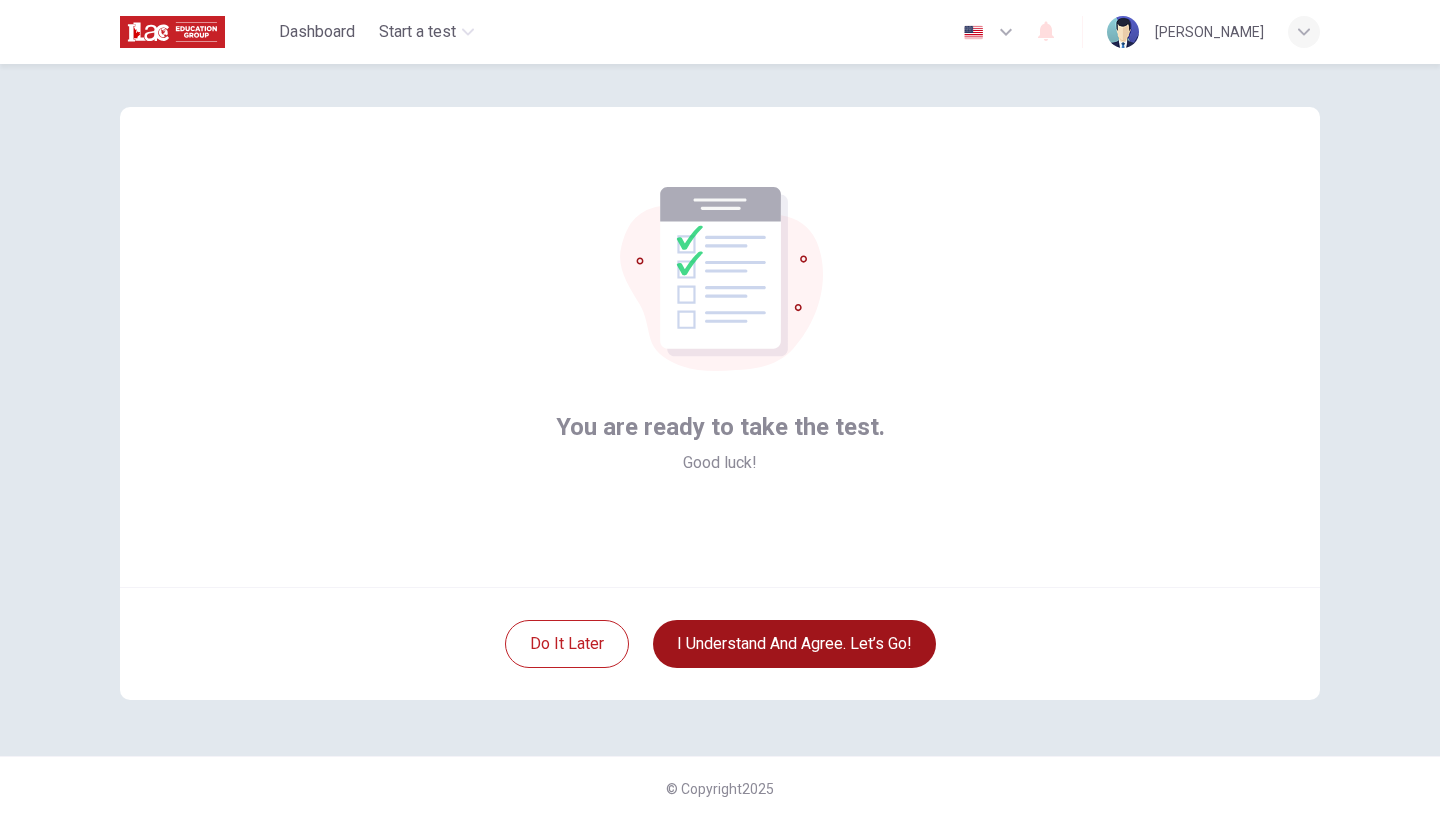 click on "I understand and agree. Let’s go!" at bounding box center (794, 644) 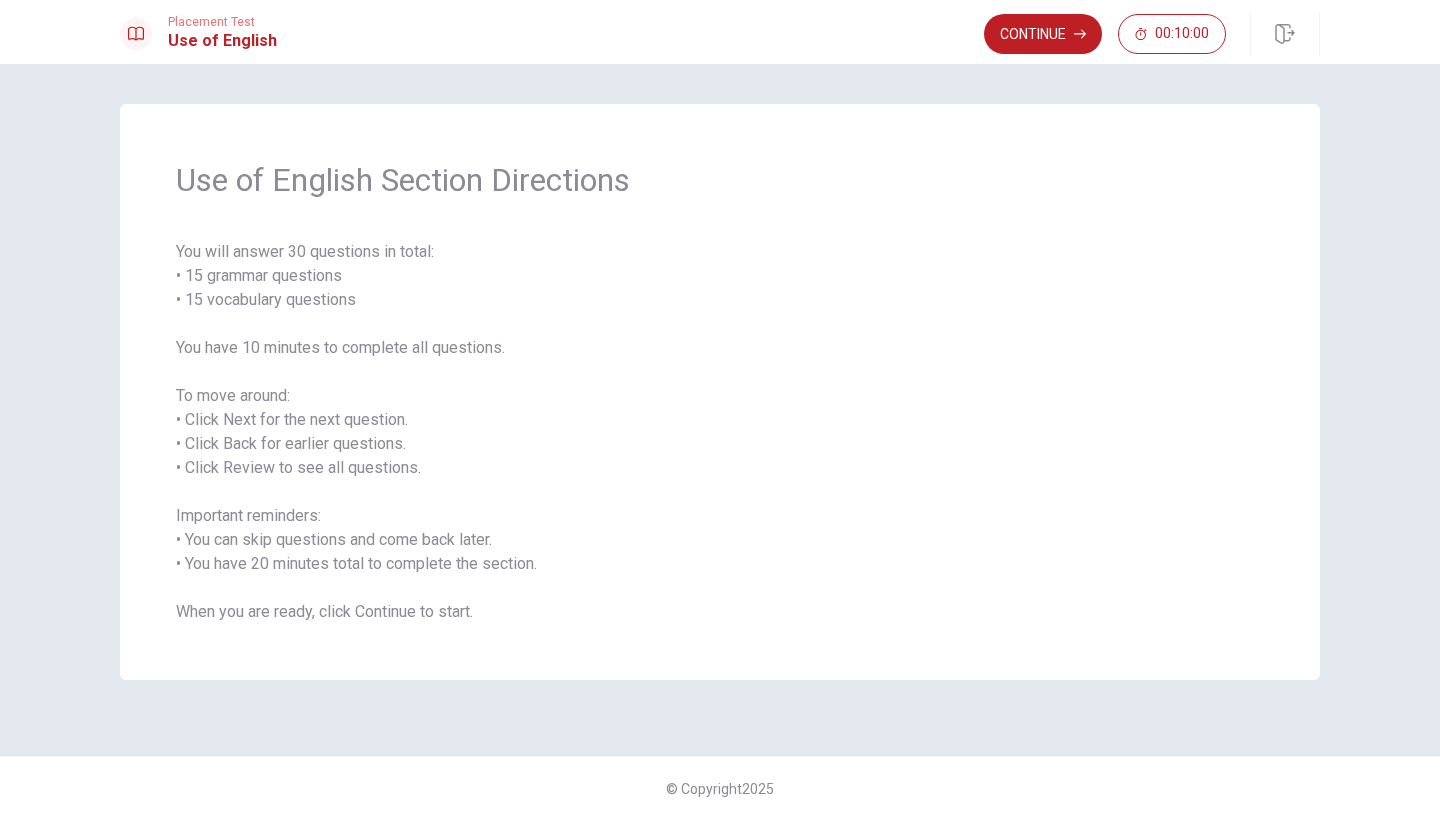 drag, startPoint x: 173, startPoint y: 392, endPoint x: 359, endPoint y: 471, distance: 202.08167 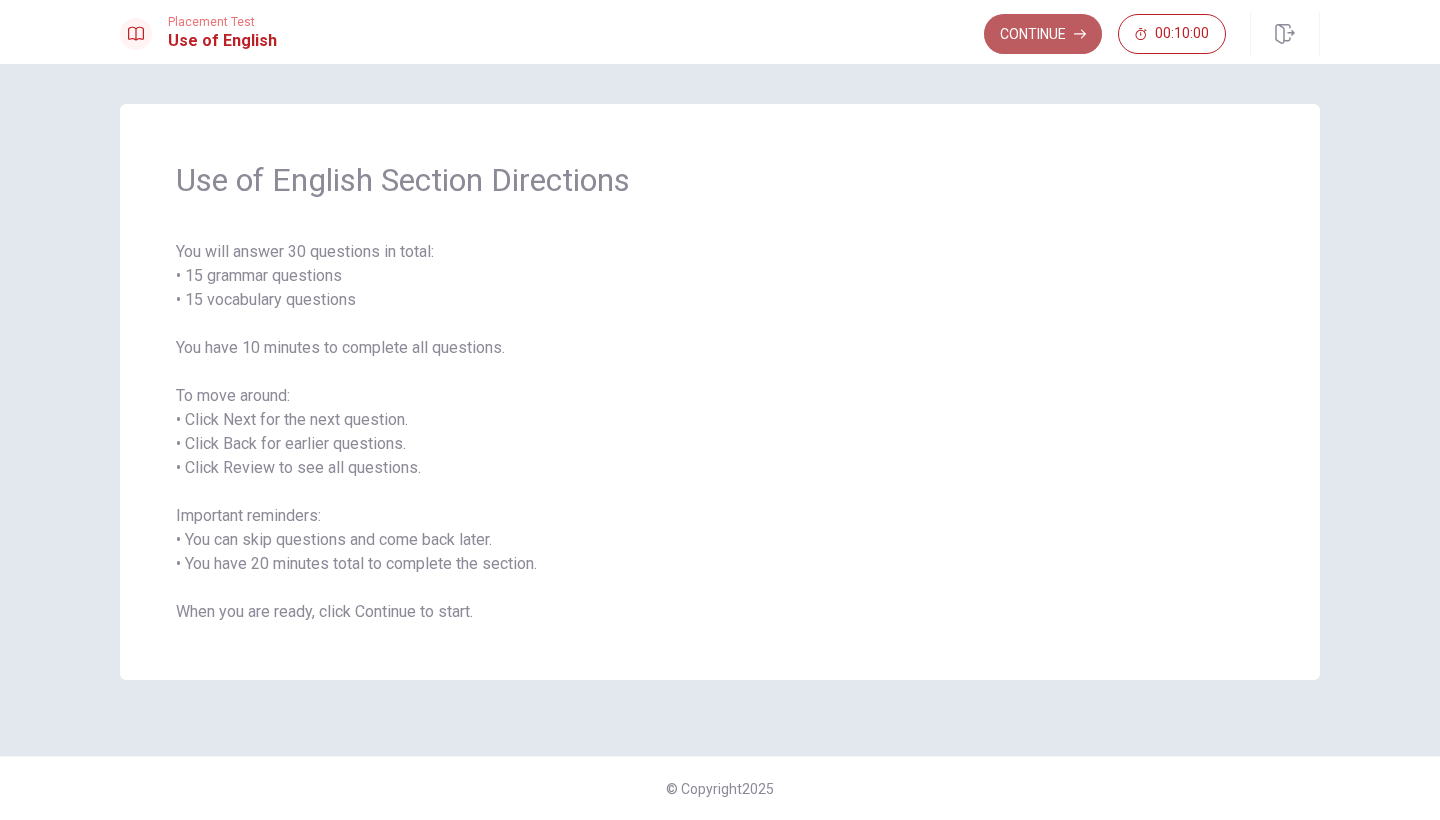 click on "Continue" at bounding box center (1043, 34) 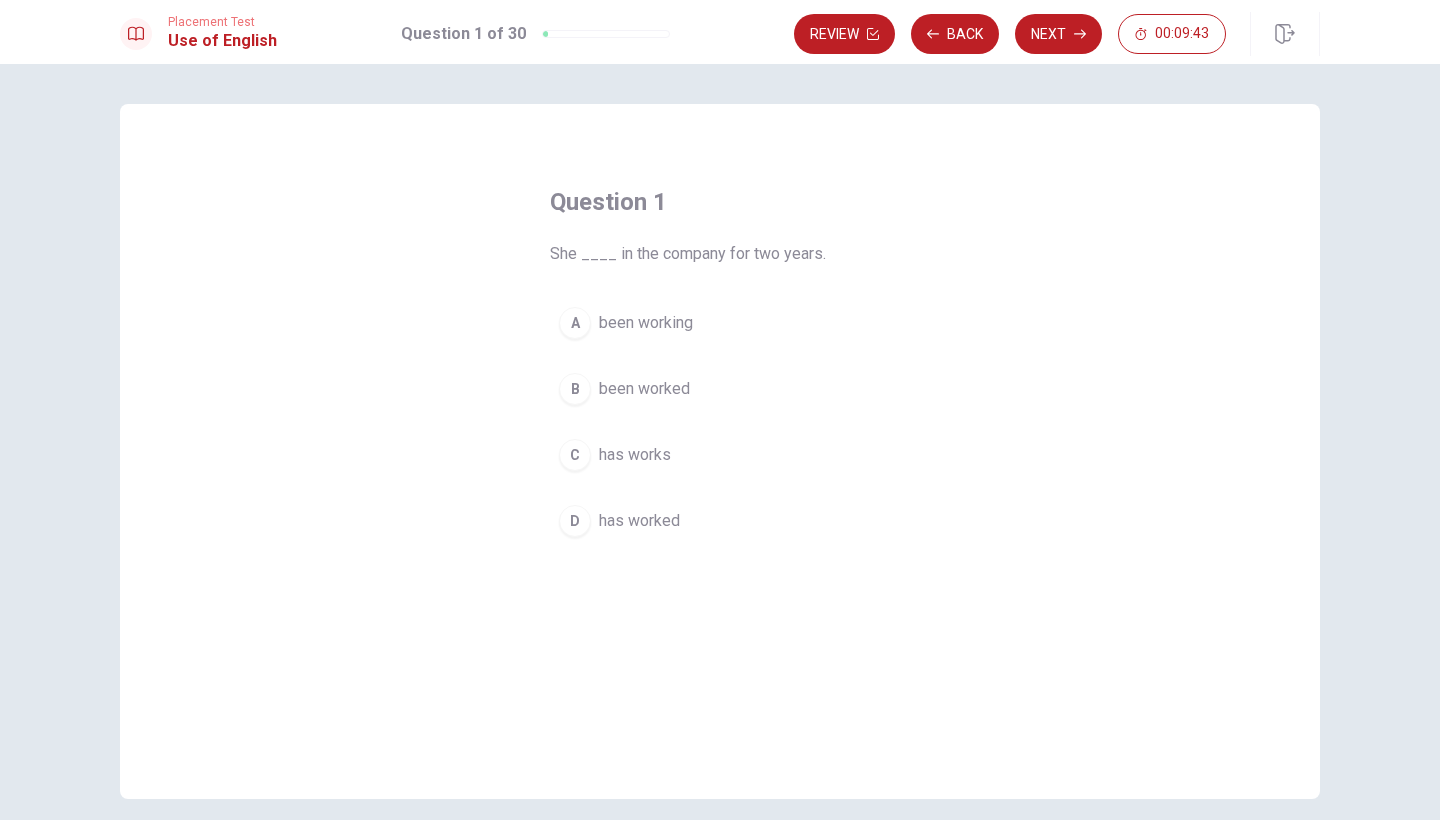 click on "A" at bounding box center [575, 323] 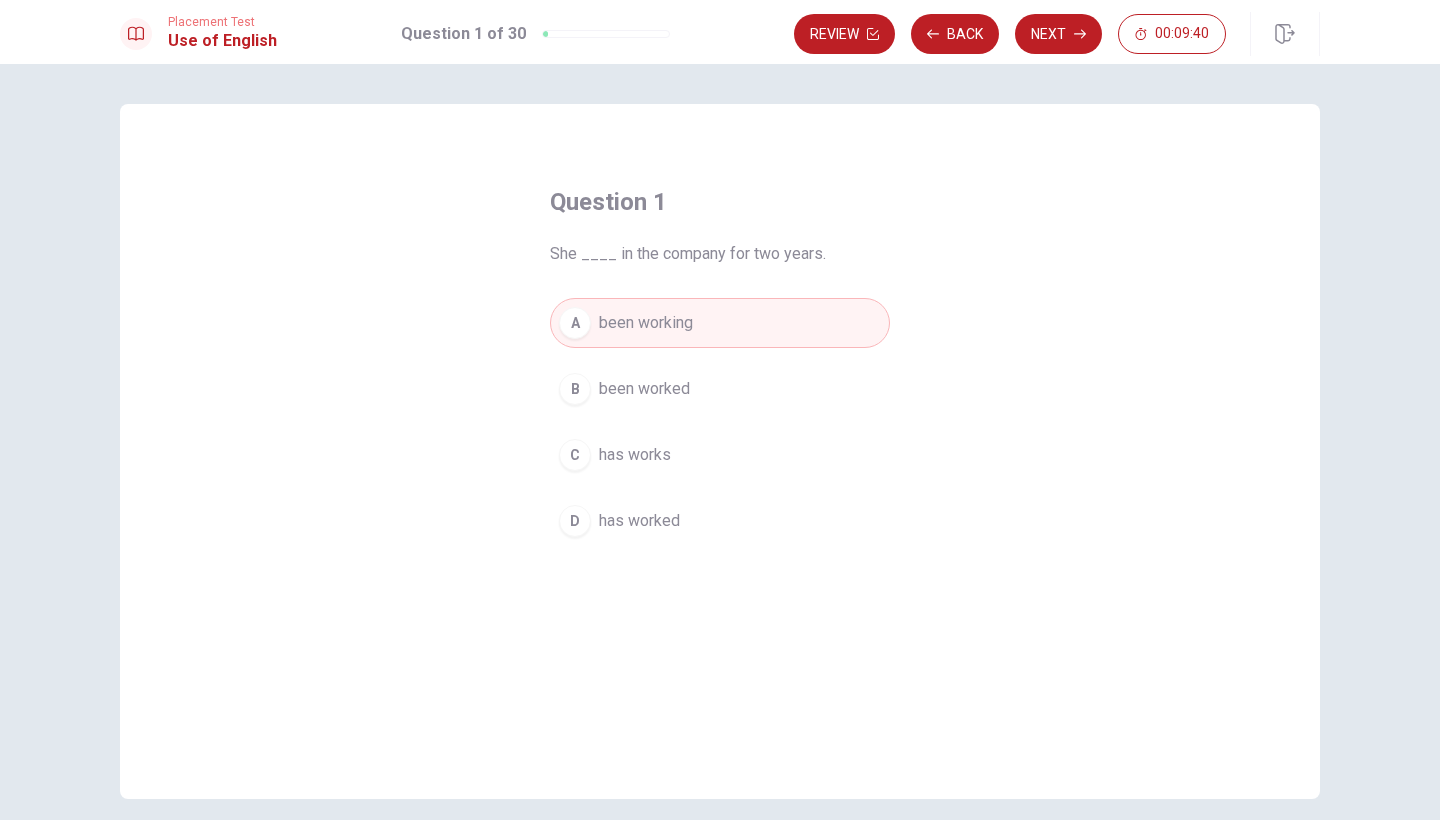 scroll, scrollTop: 0, scrollLeft: 0, axis: both 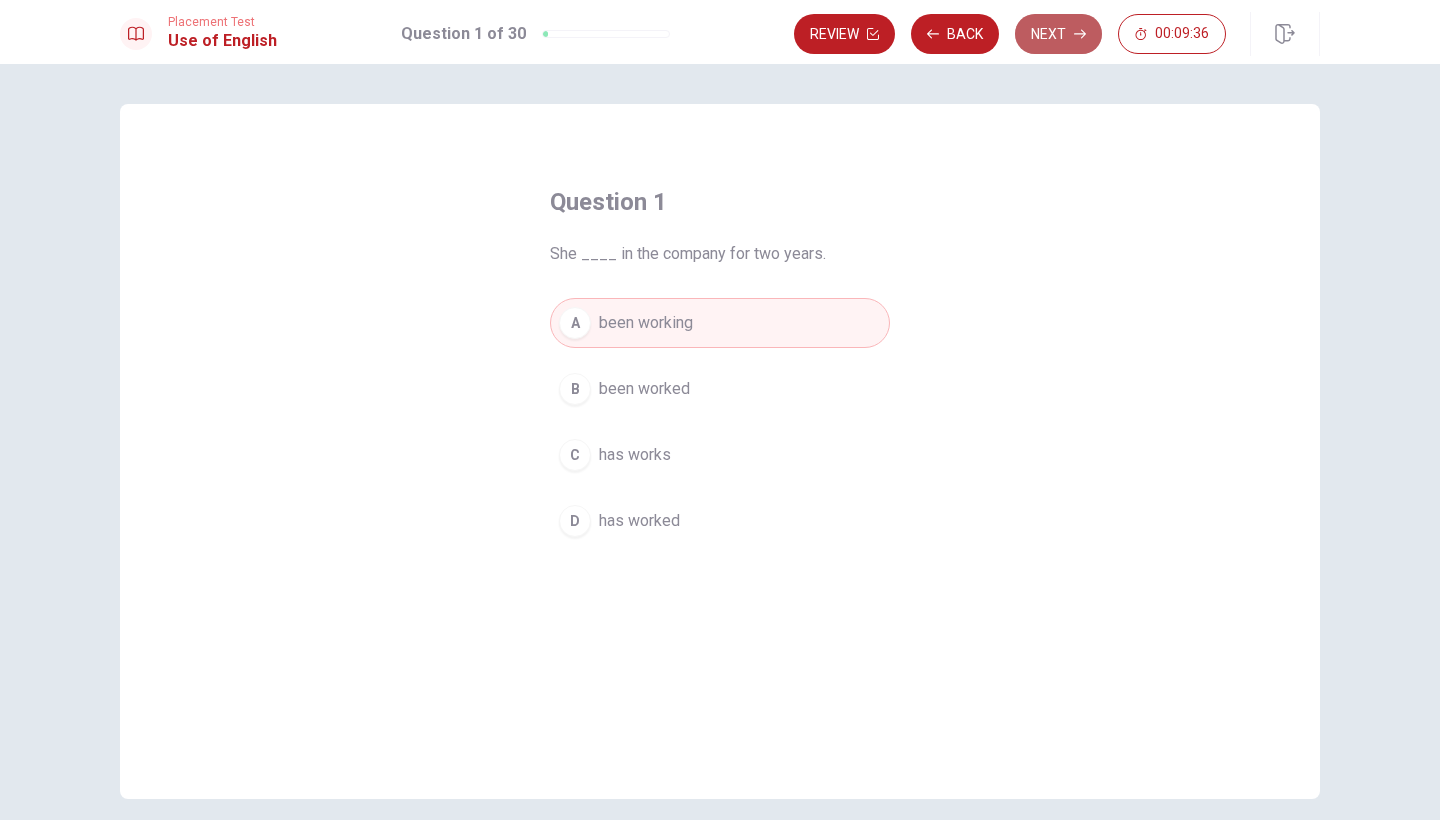 click on "Next" at bounding box center [1058, 34] 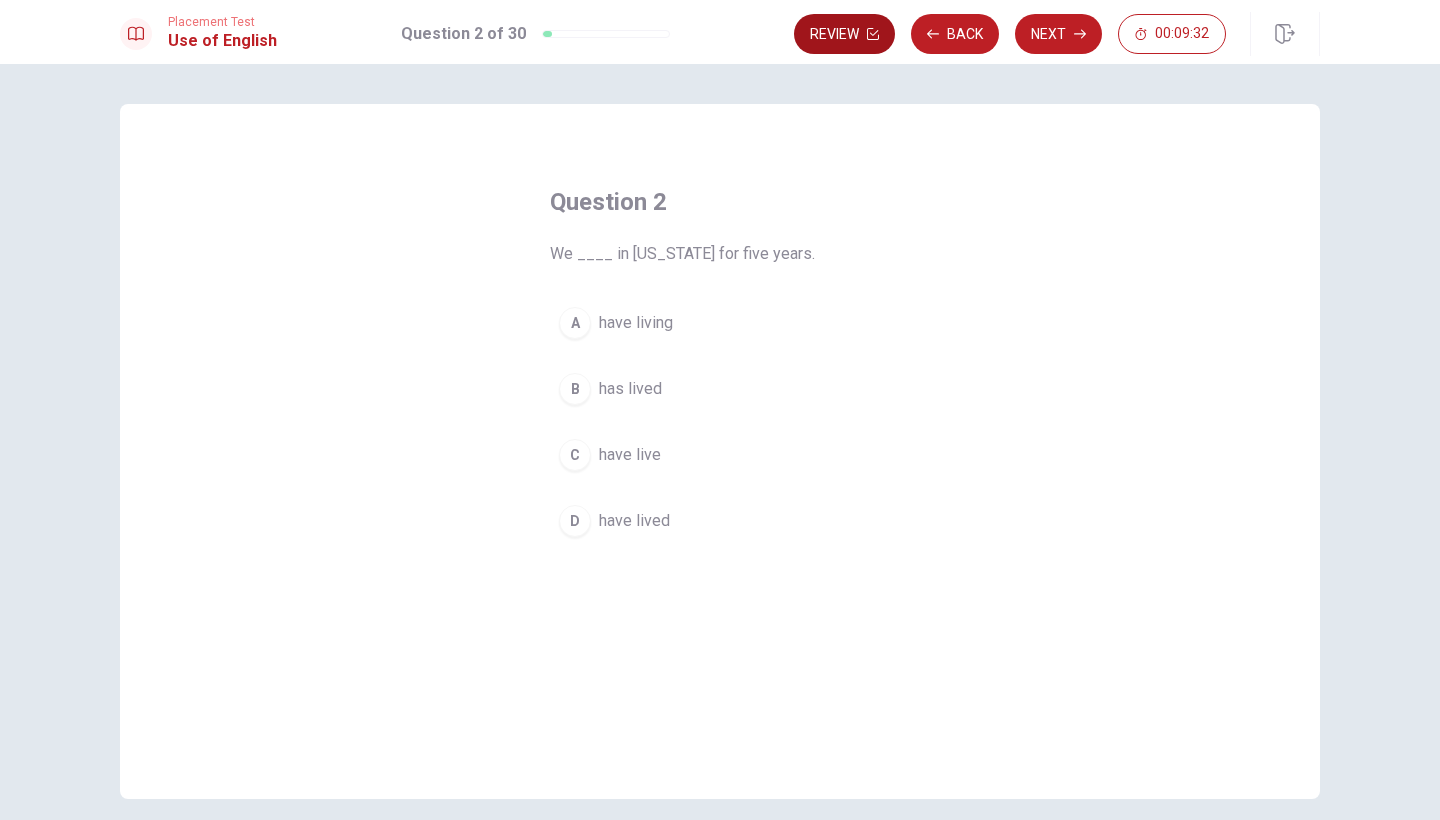 click on "Review" at bounding box center [844, 34] 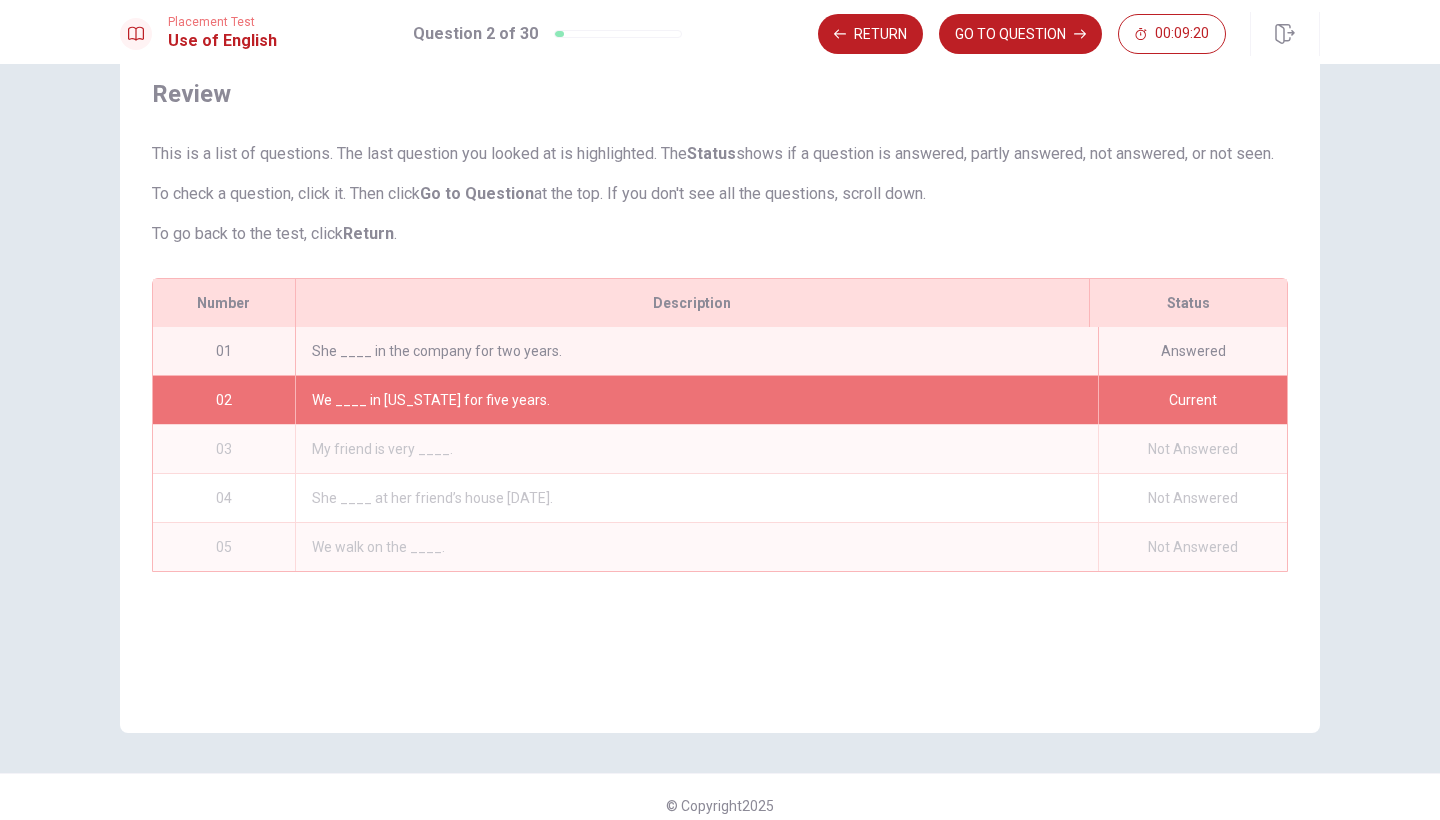 scroll, scrollTop: 70, scrollLeft: 0, axis: vertical 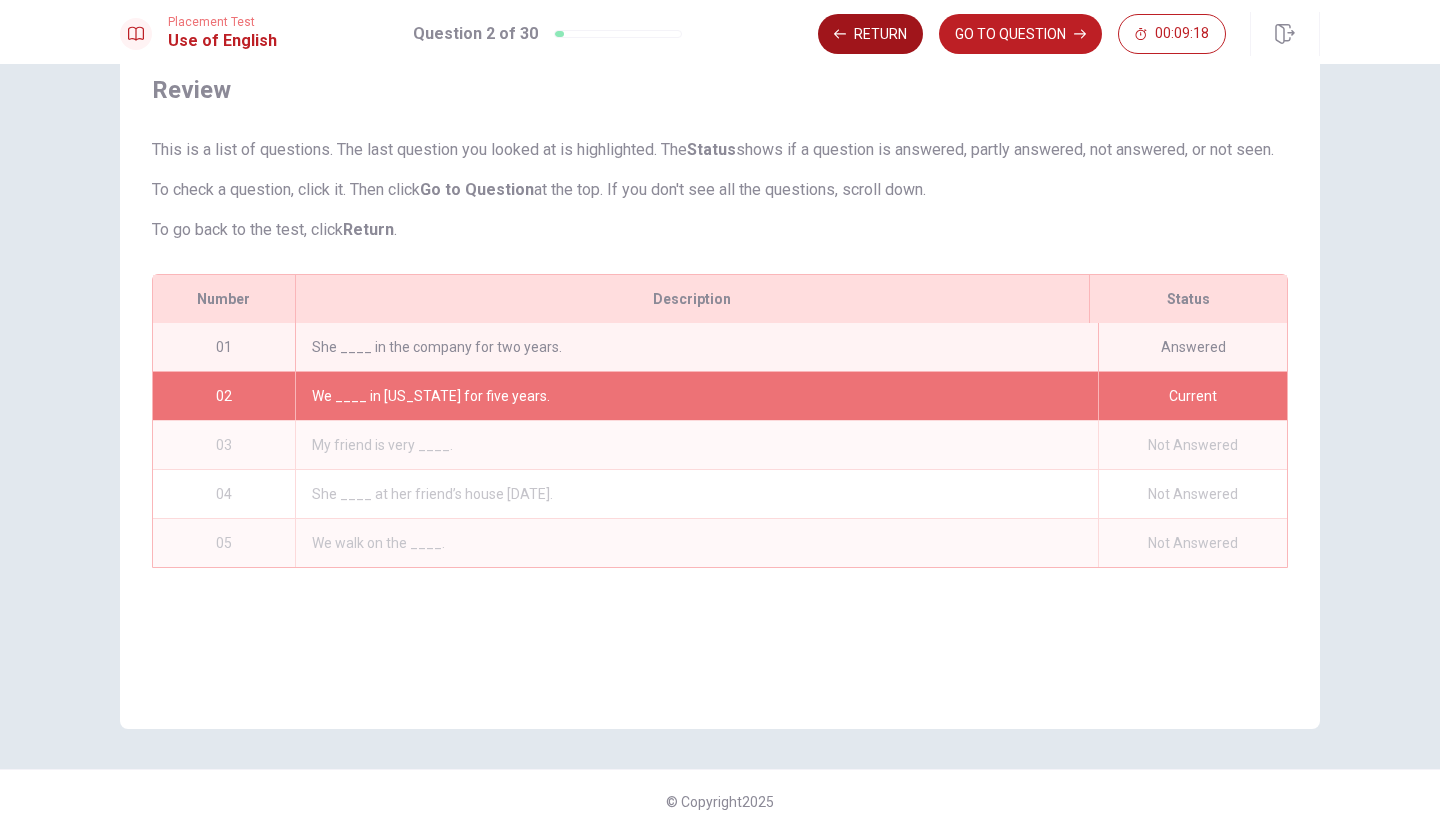click on "Return" at bounding box center (870, 34) 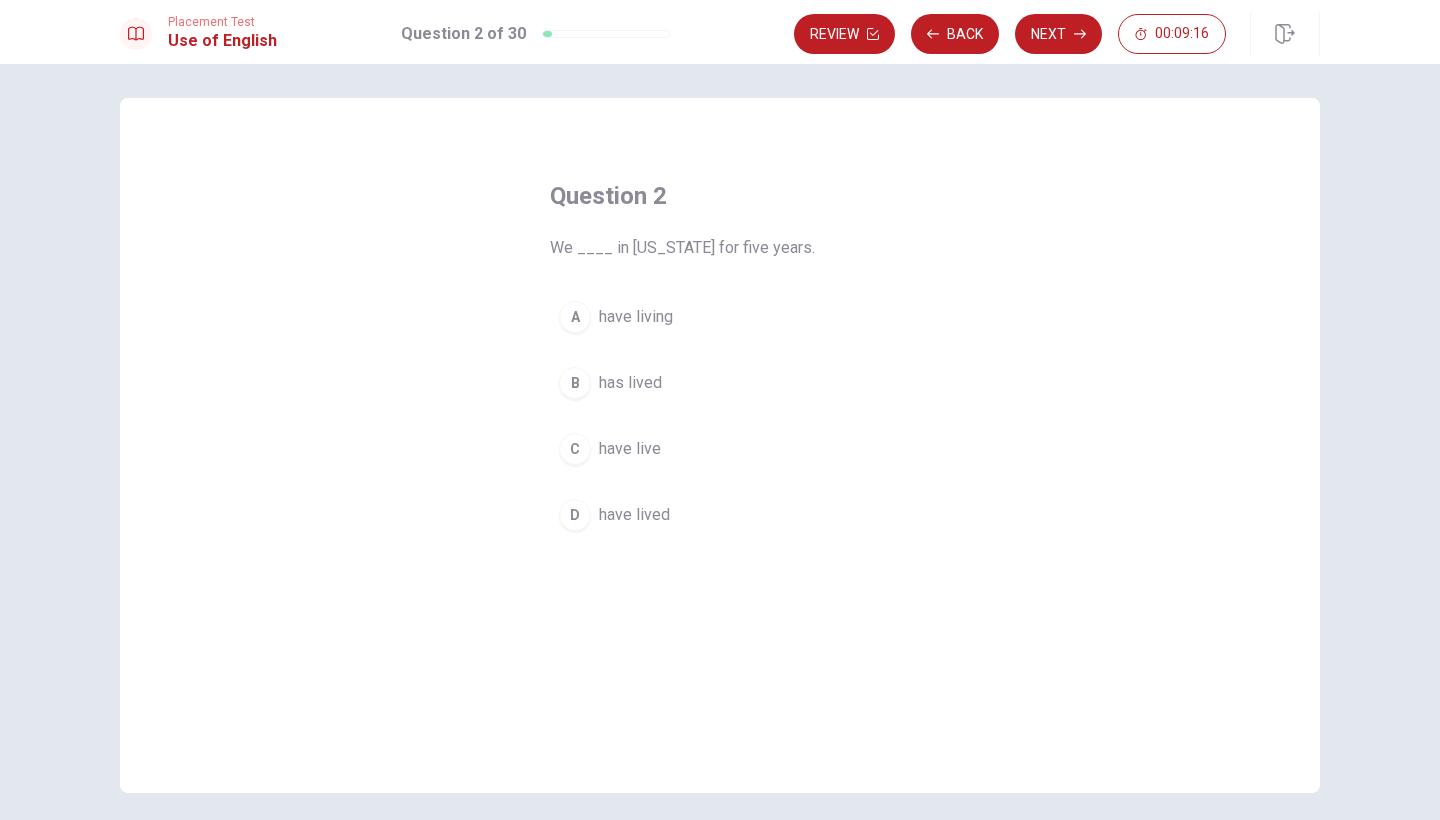 scroll, scrollTop: 0, scrollLeft: 0, axis: both 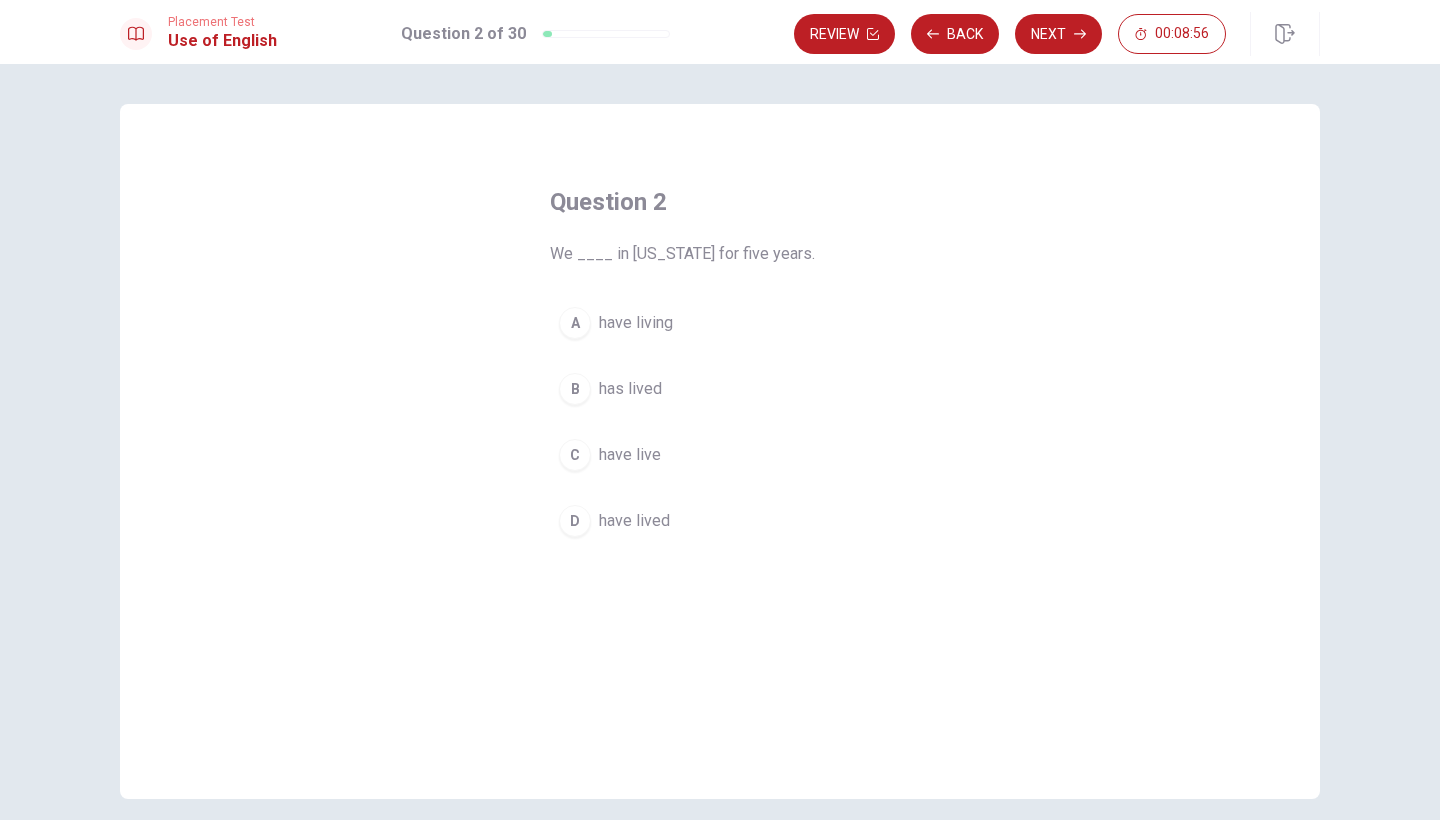 click on "B" at bounding box center [575, 389] 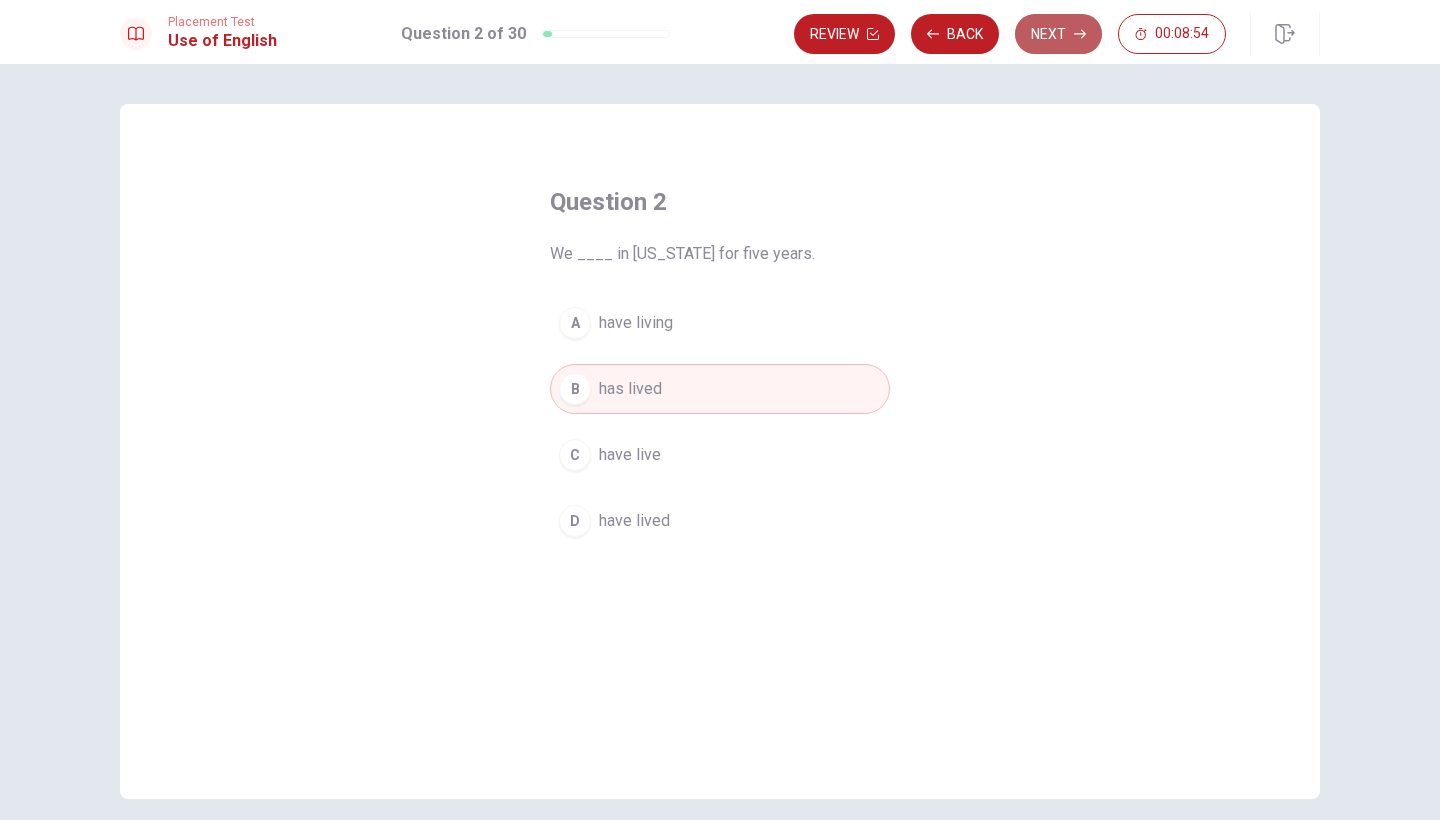 click on "Next" at bounding box center (1058, 34) 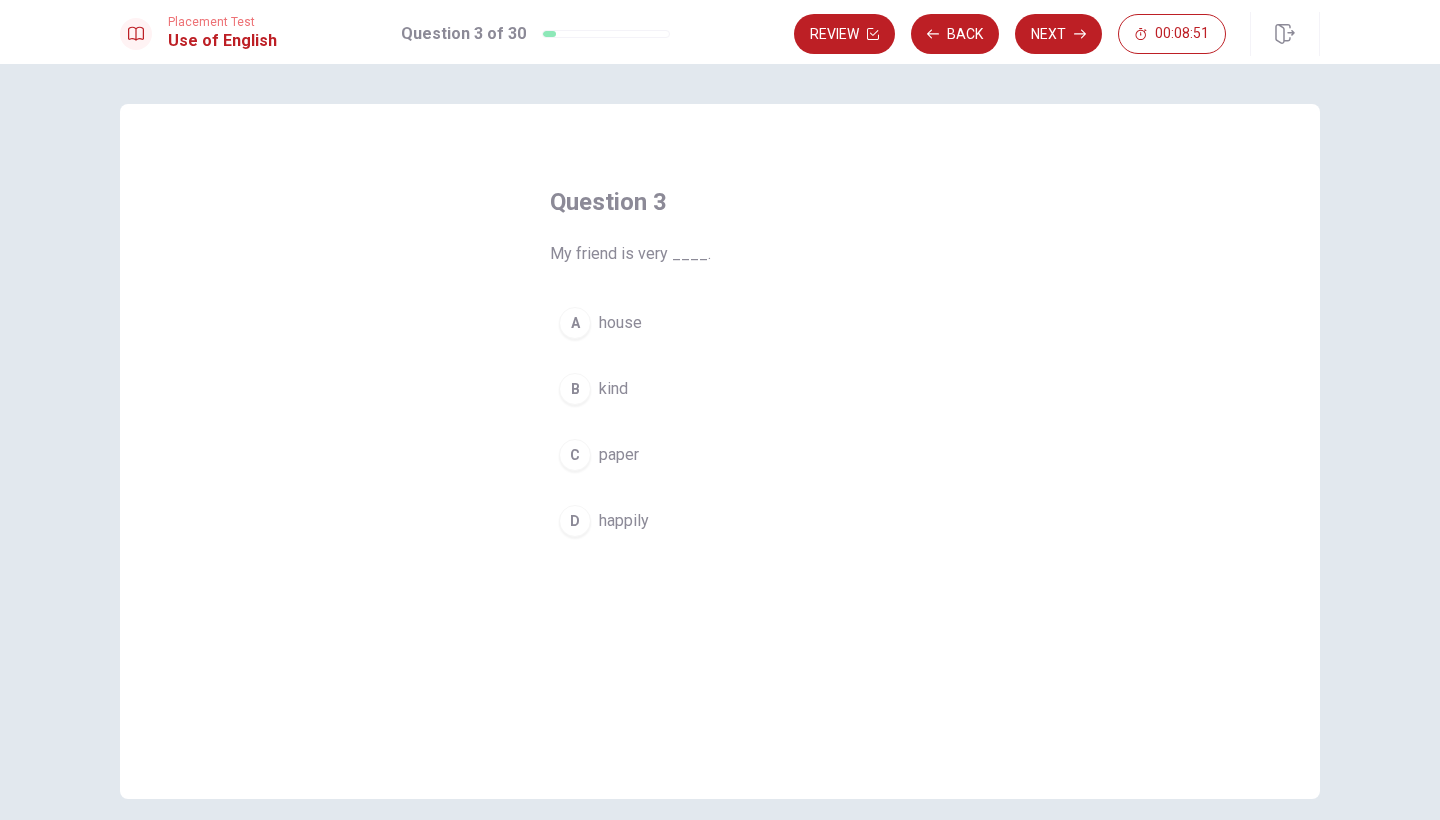 click on "D" at bounding box center (575, 521) 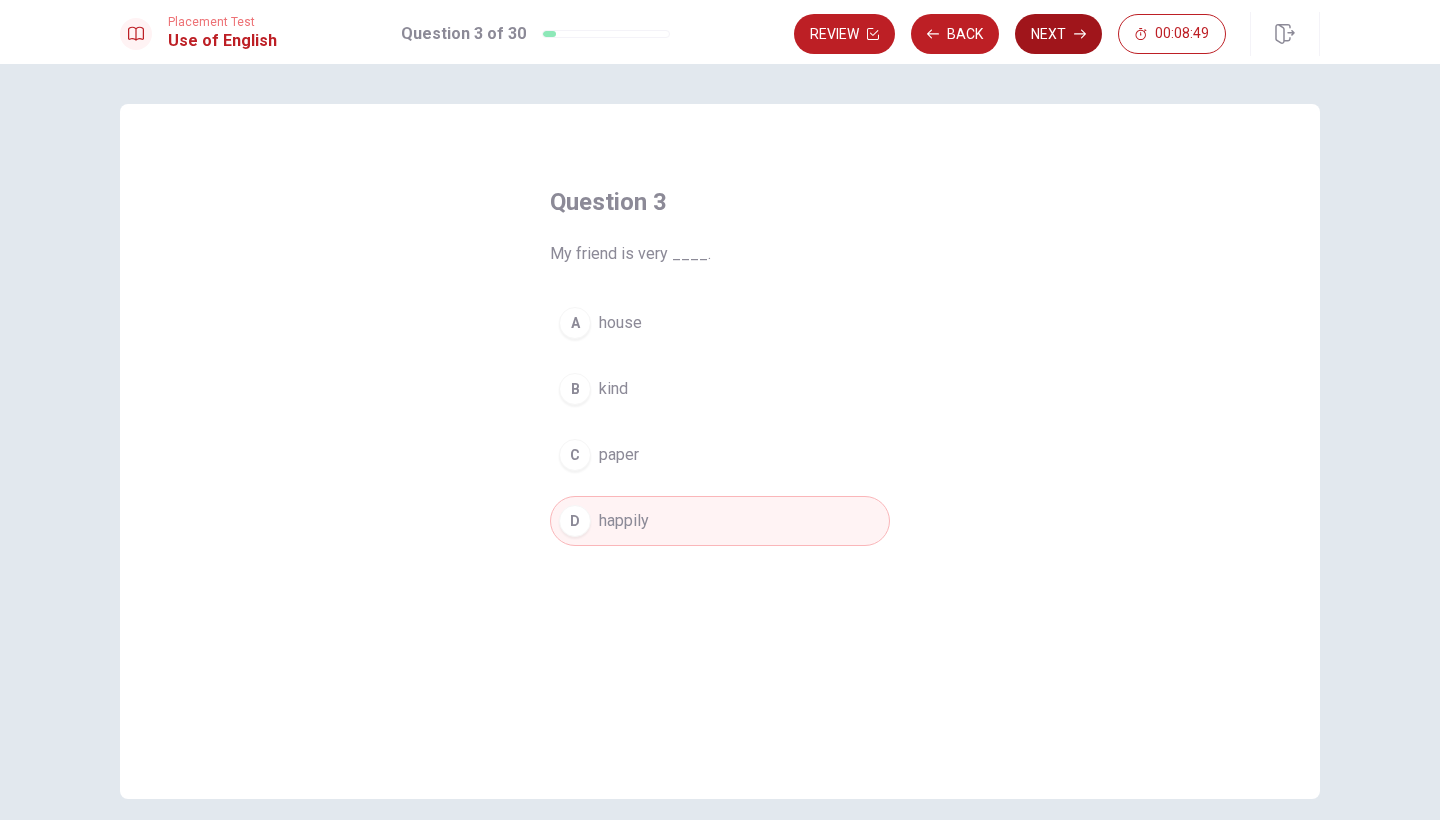 click on "Next" at bounding box center [1058, 34] 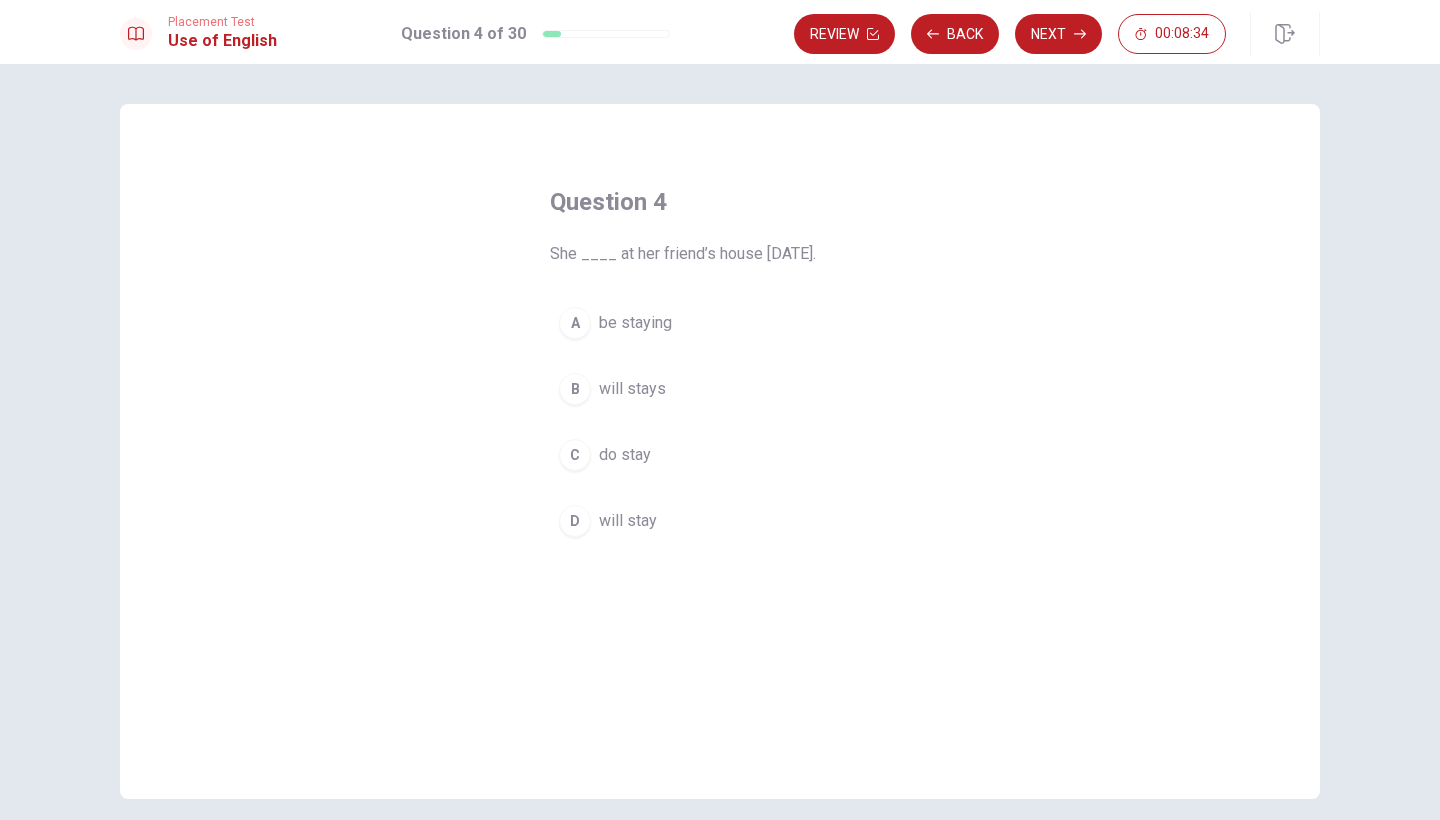 click on "D will stay" at bounding box center [720, 521] 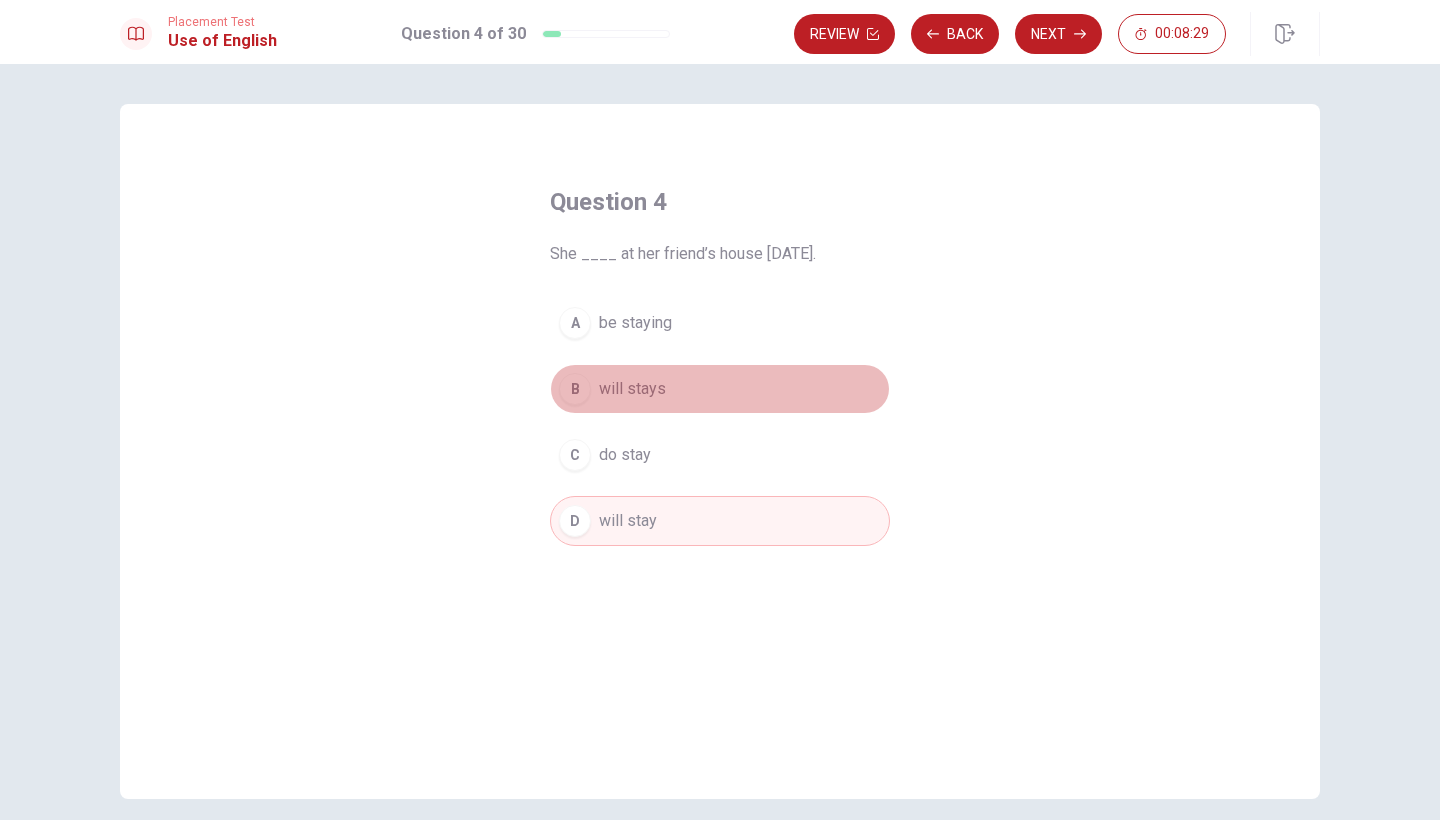 click on "B will stays" at bounding box center (720, 389) 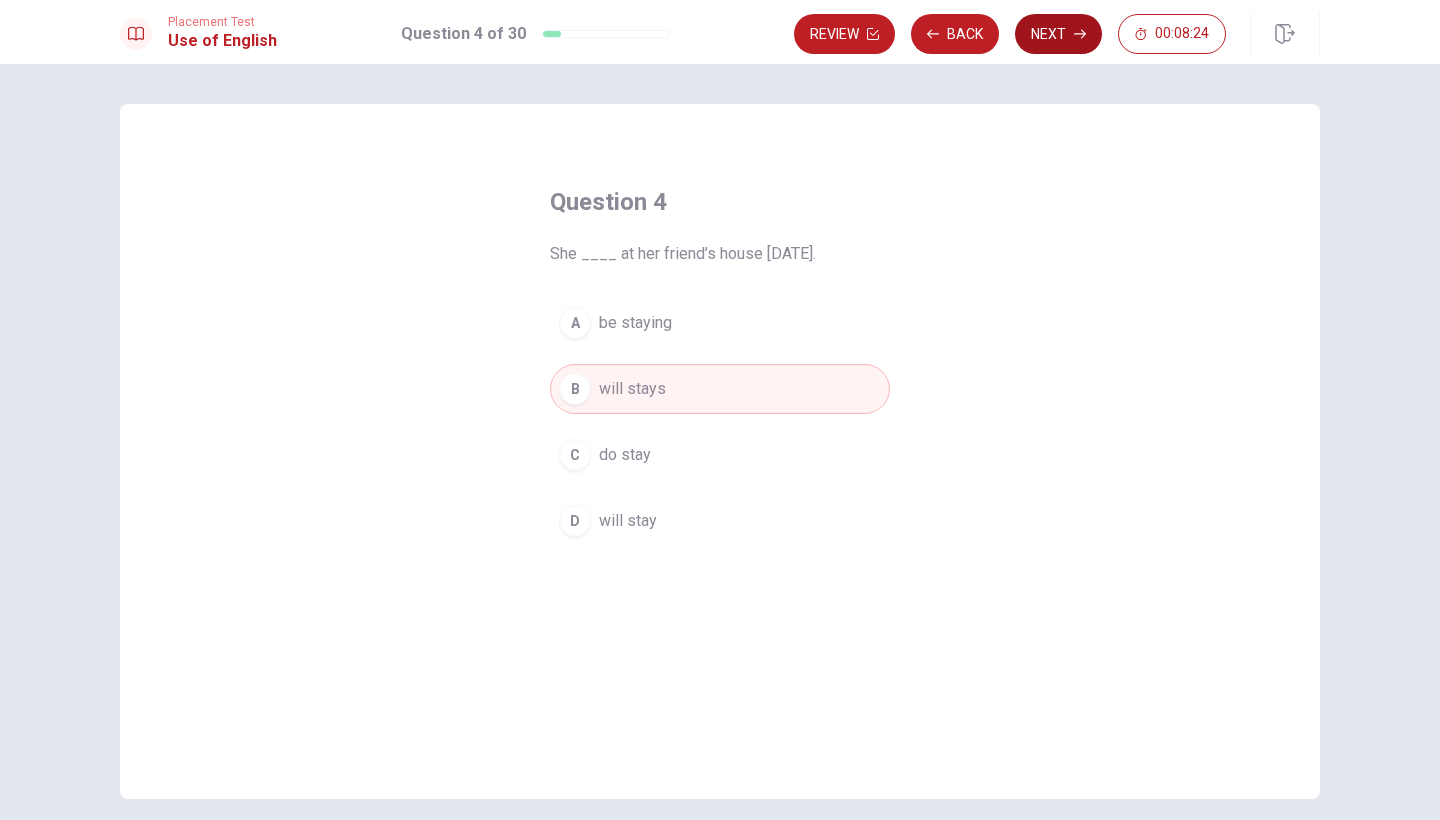 click on "Next" at bounding box center (1058, 34) 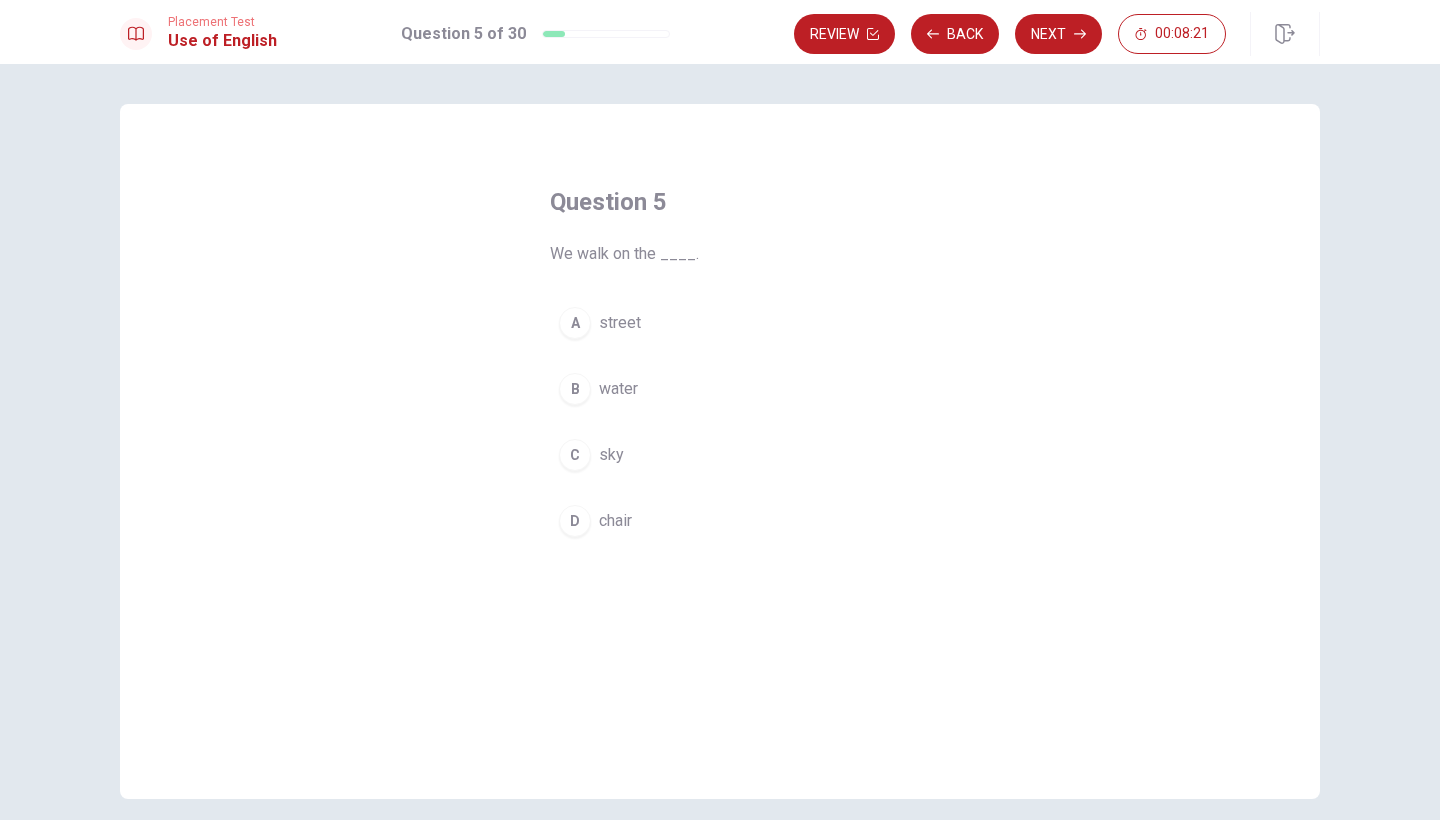 click on "A" at bounding box center [575, 323] 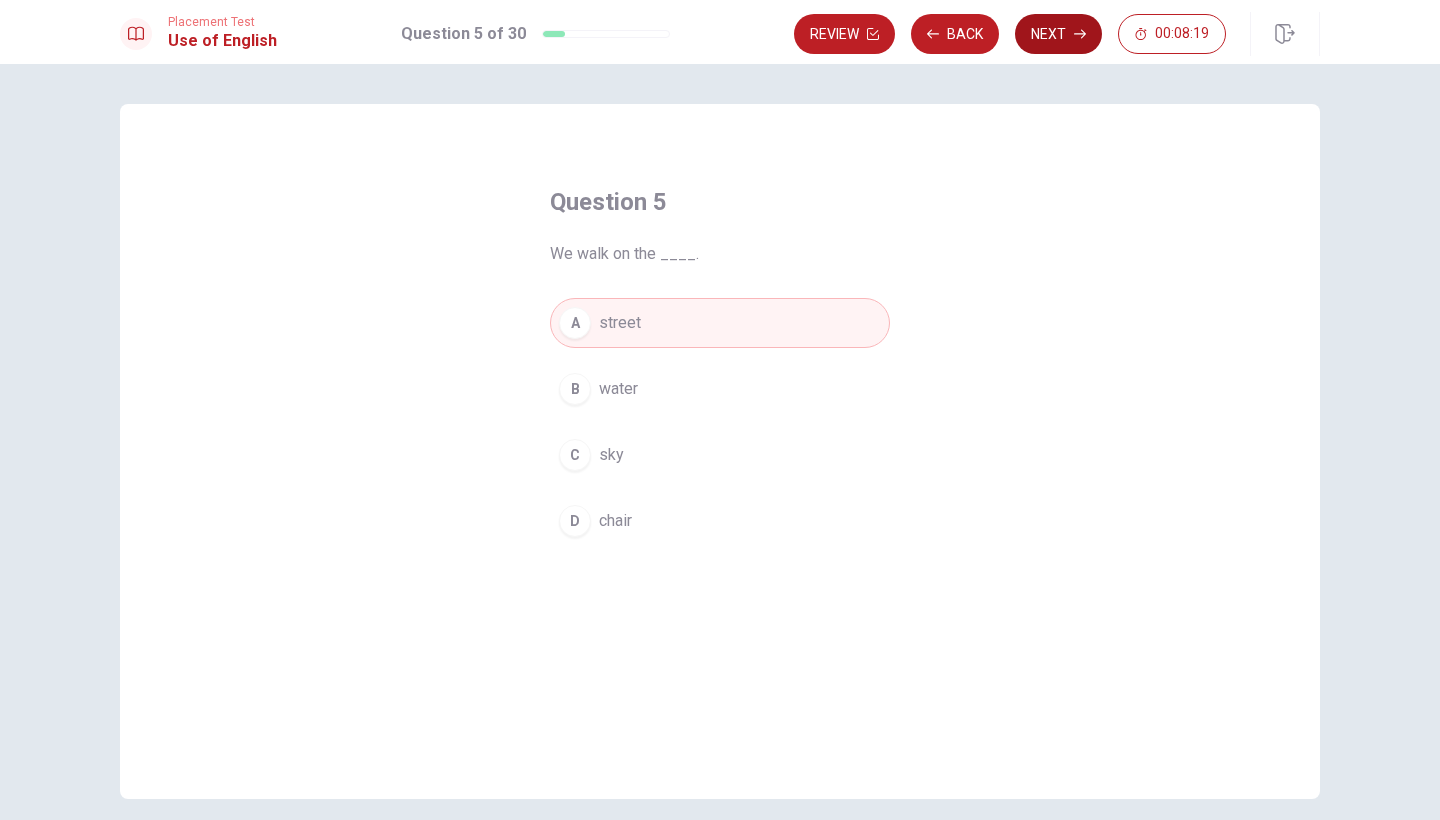 click on "Next" at bounding box center (1058, 34) 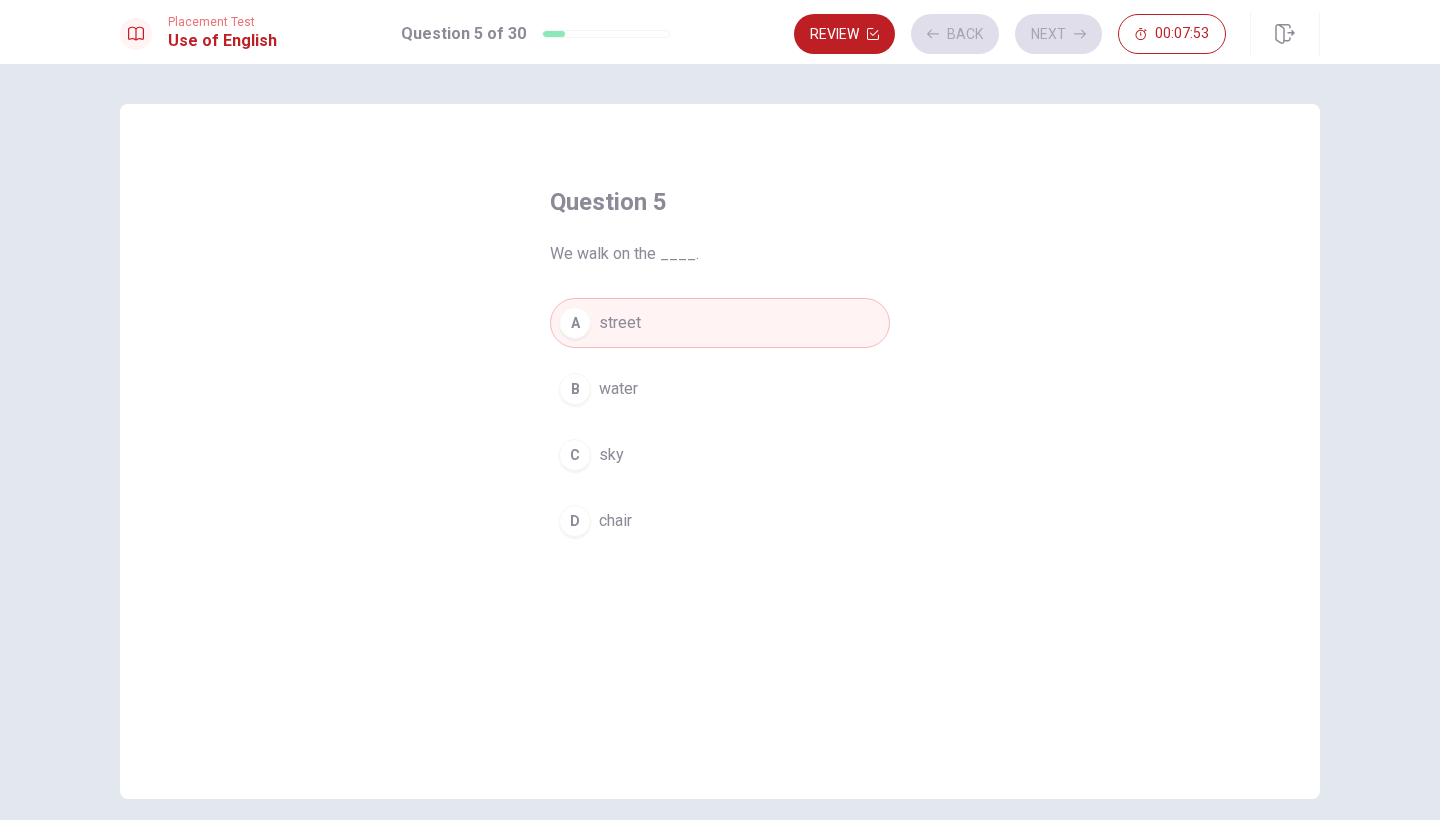 scroll, scrollTop: 0, scrollLeft: 0, axis: both 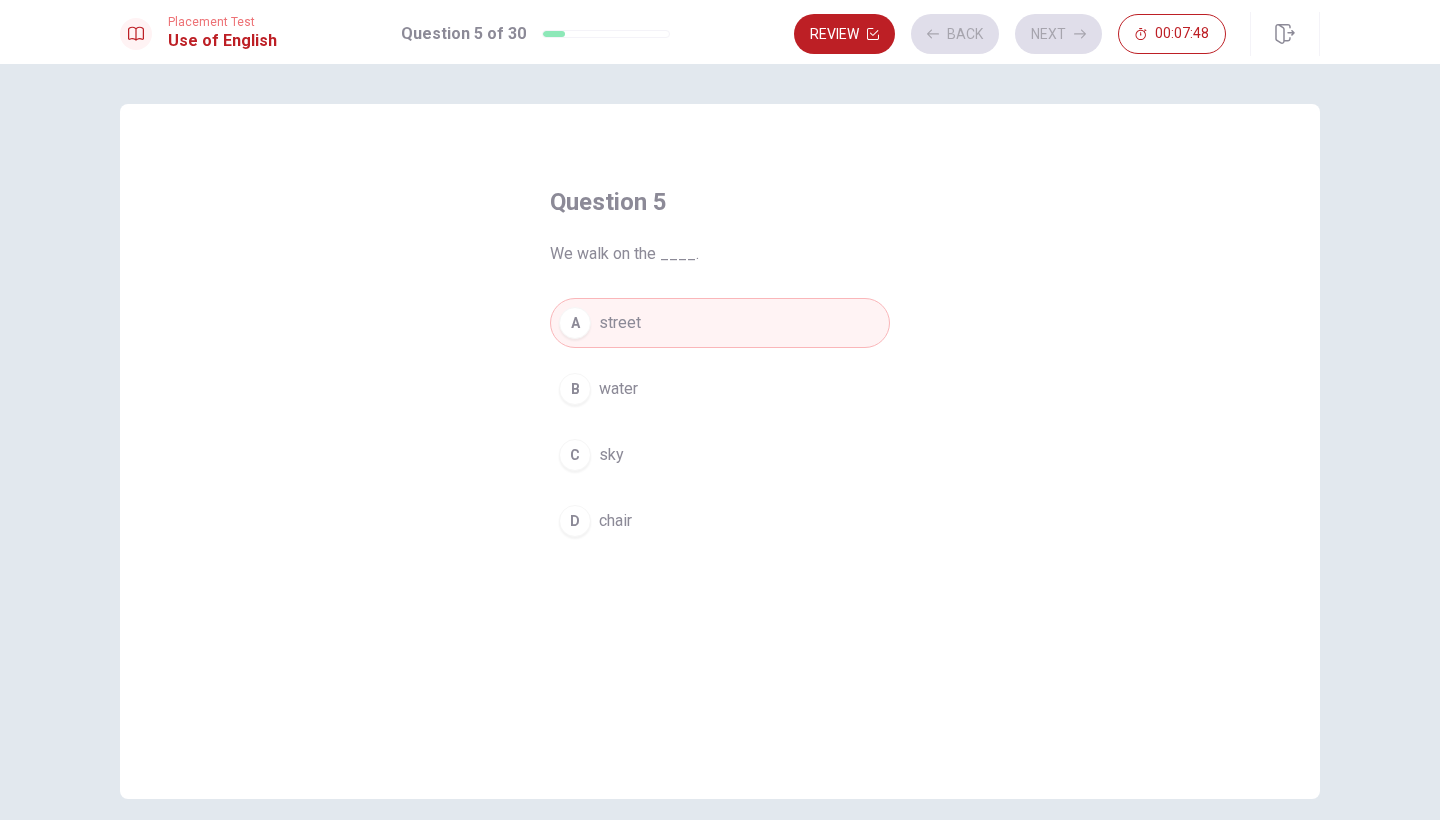 click on "Review Back Next 00:07:48" at bounding box center [1010, 34] 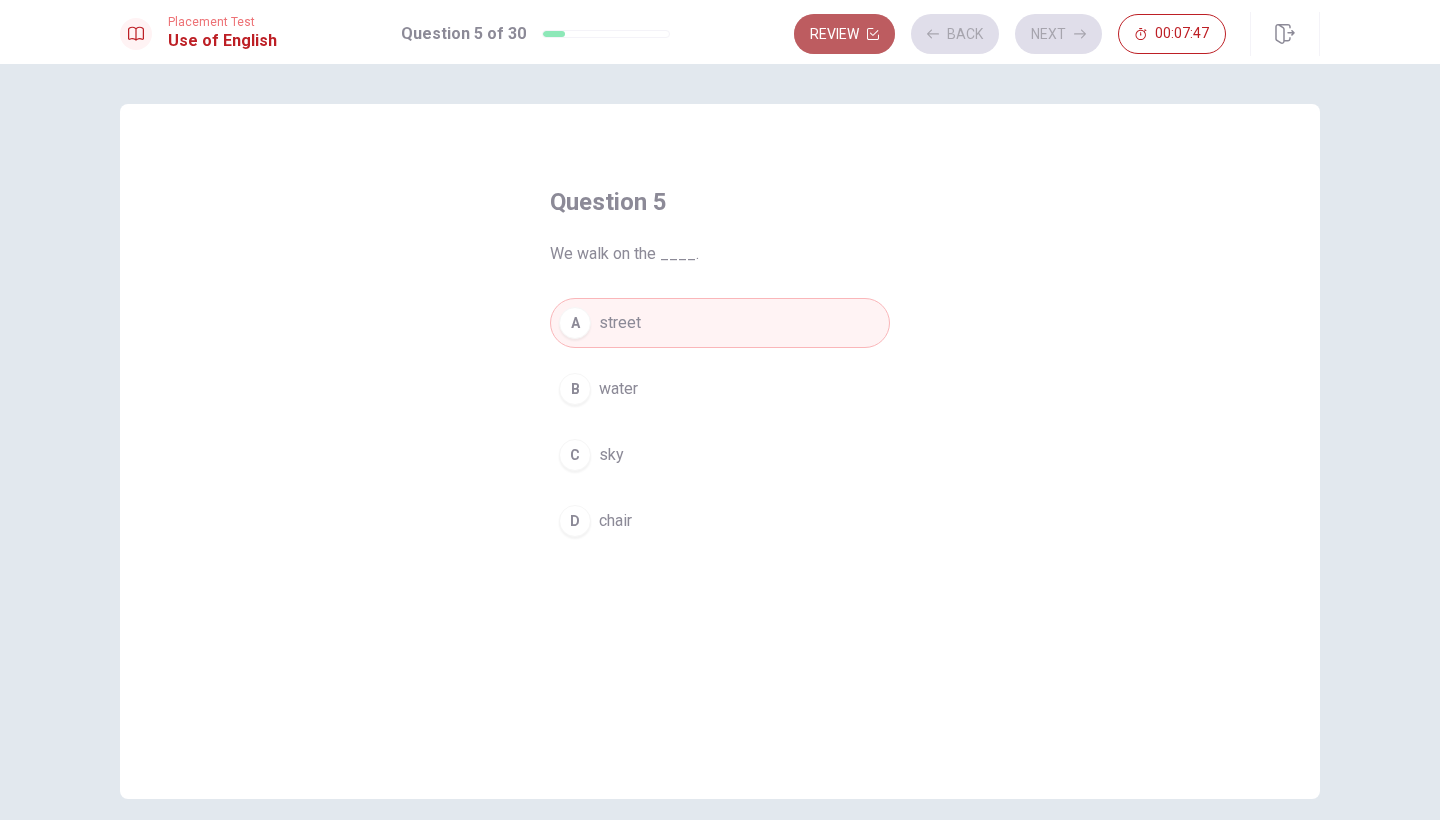 click on "Review" at bounding box center [844, 34] 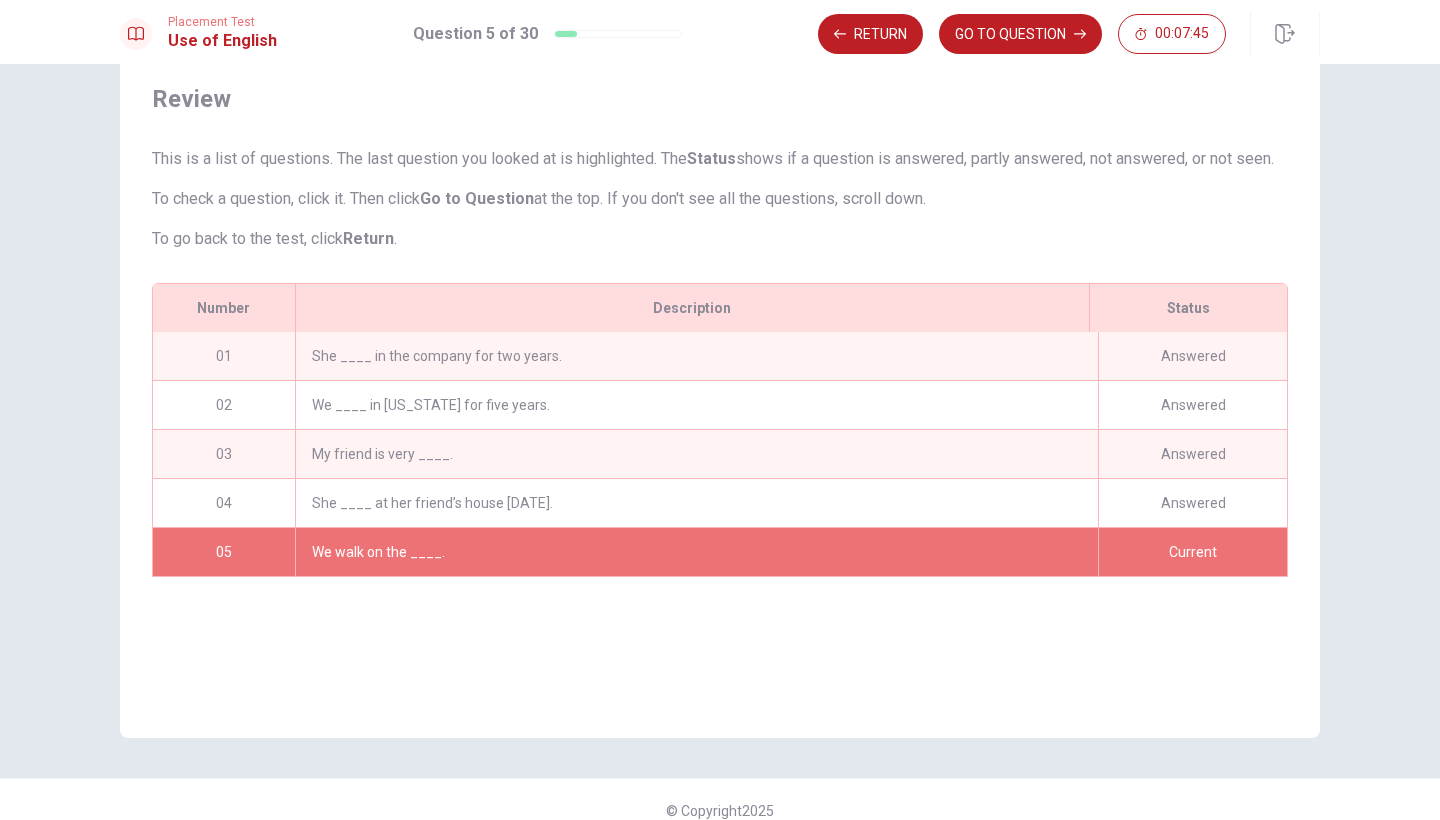 scroll, scrollTop: 55, scrollLeft: 0, axis: vertical 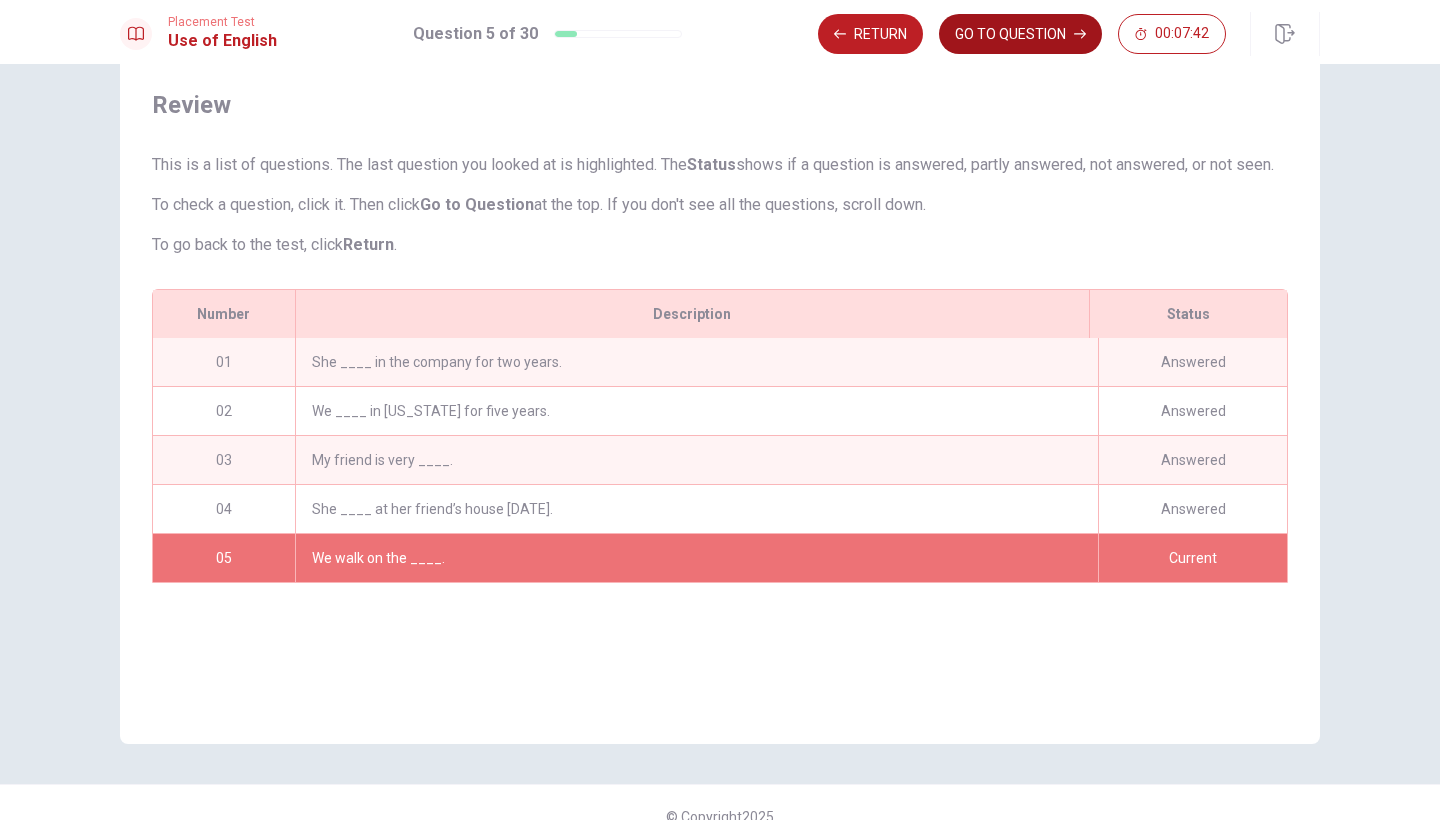 click on "GO TO QUESTION" at bounding box center (1020, 34) 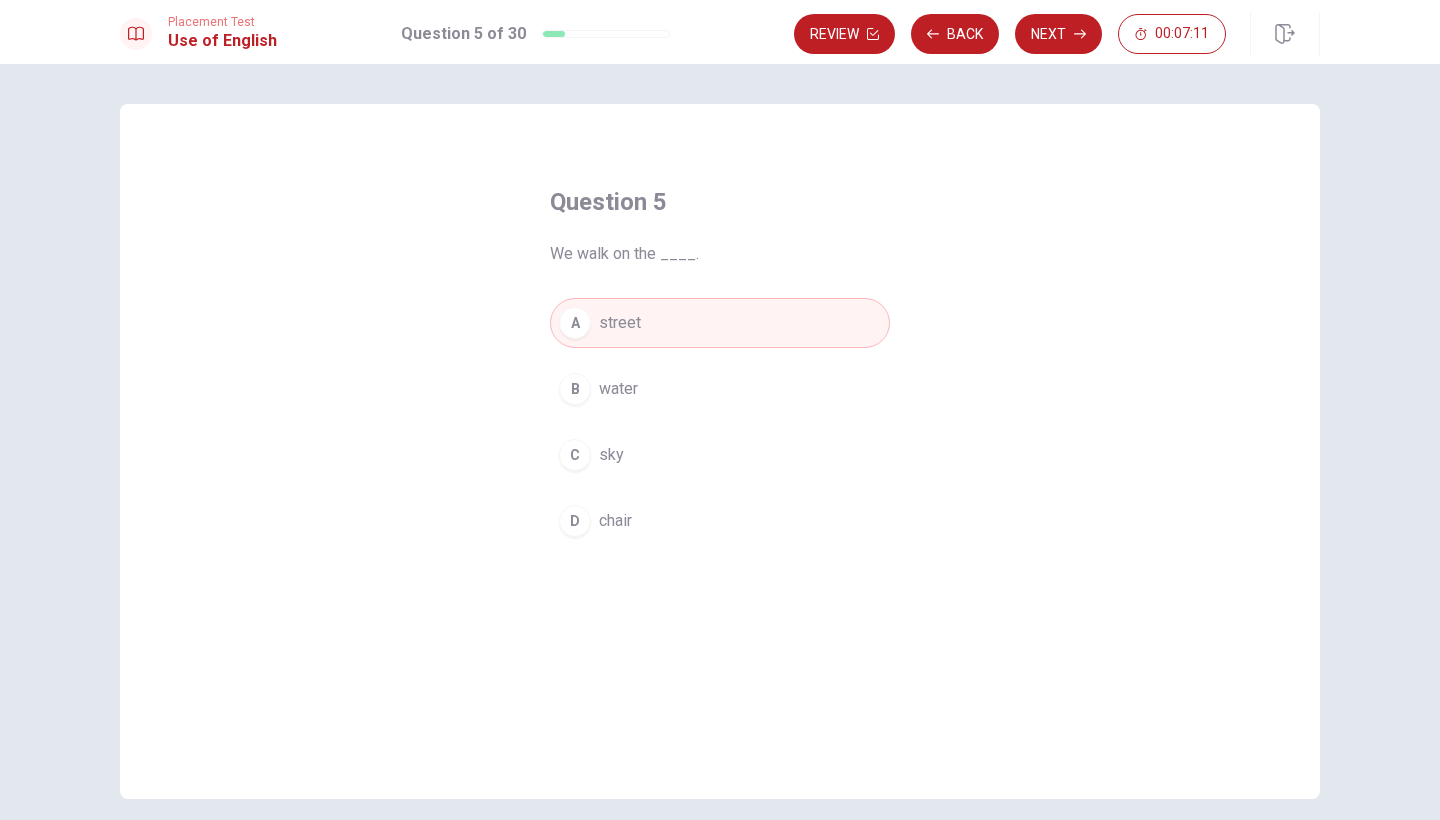 scroll, scrollTop: 0, scrollLeft: 0, axis: both 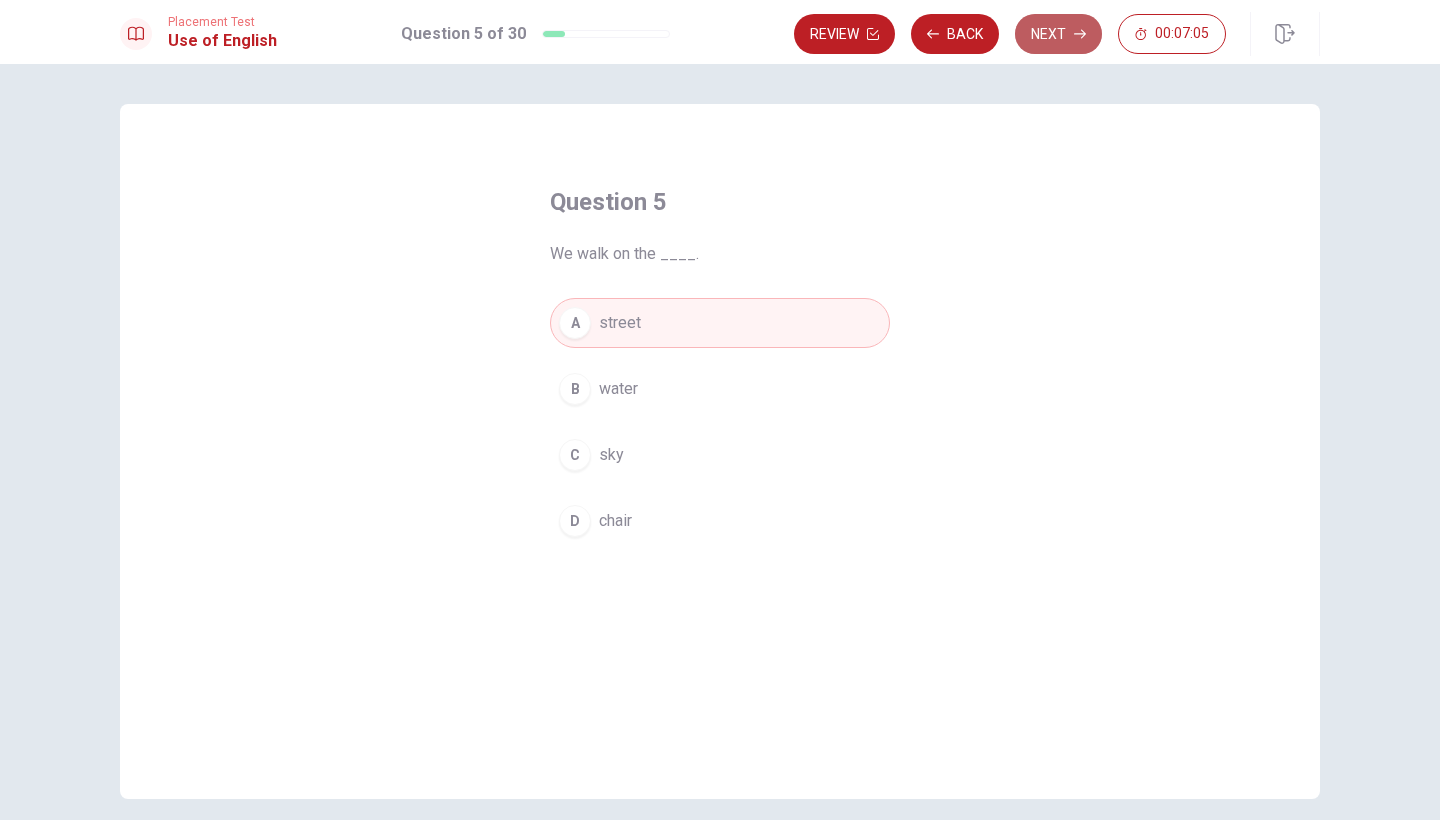 click on "Next" at bounding box center (1058, 34) 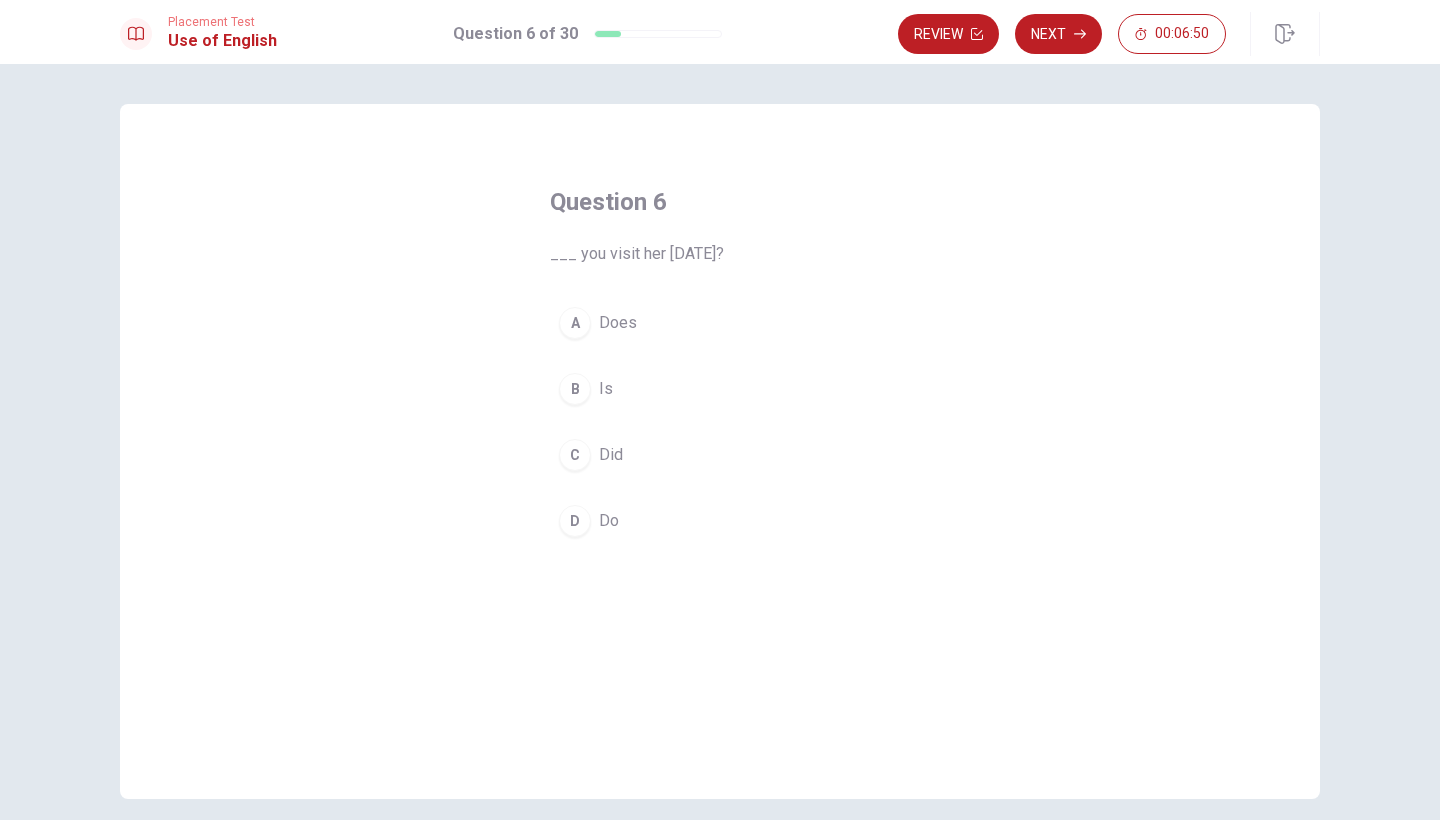 click on "C Did" at bounding box center [720, 455] 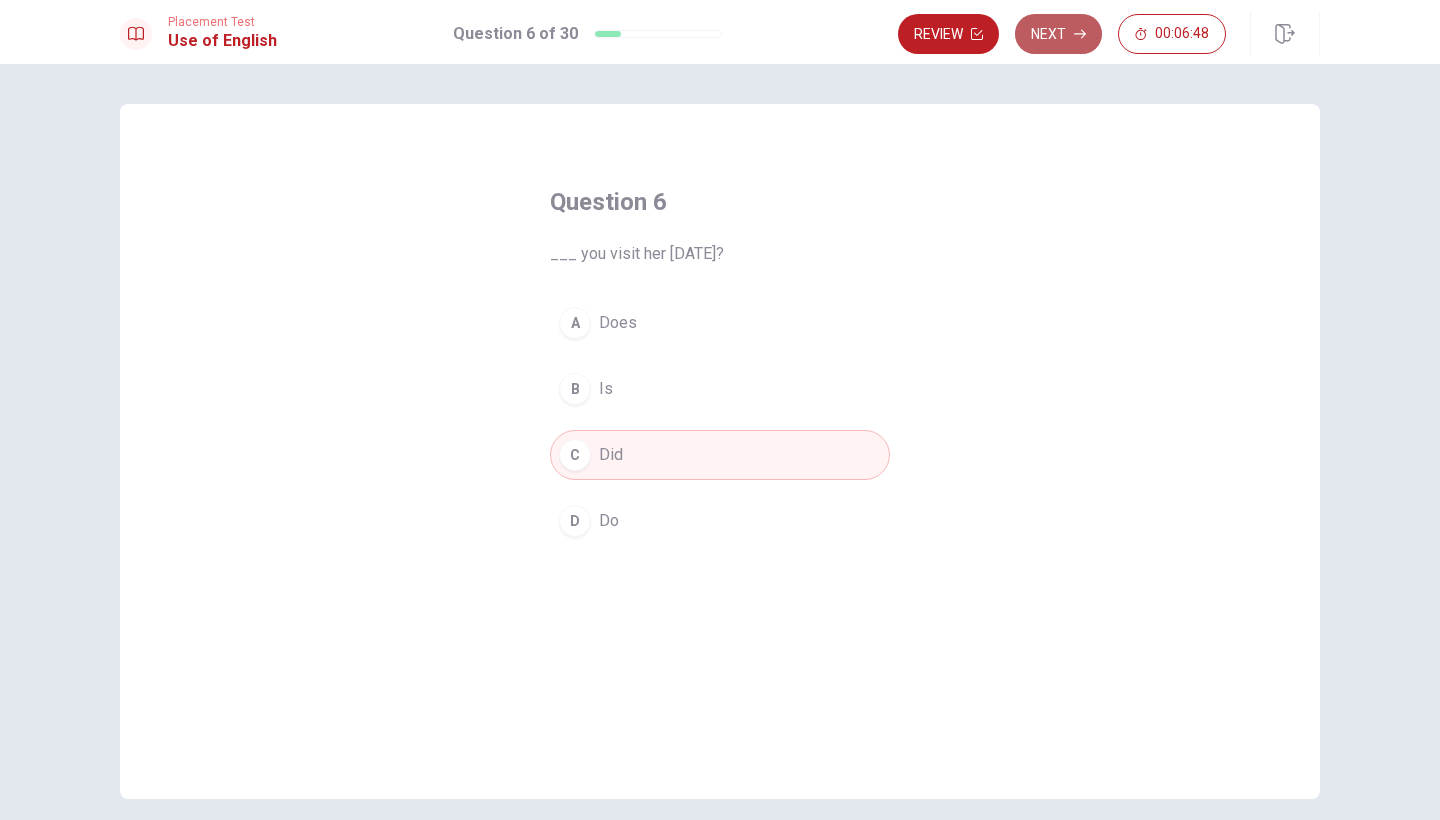 click on "Next" at bounding box center (1058, 34) 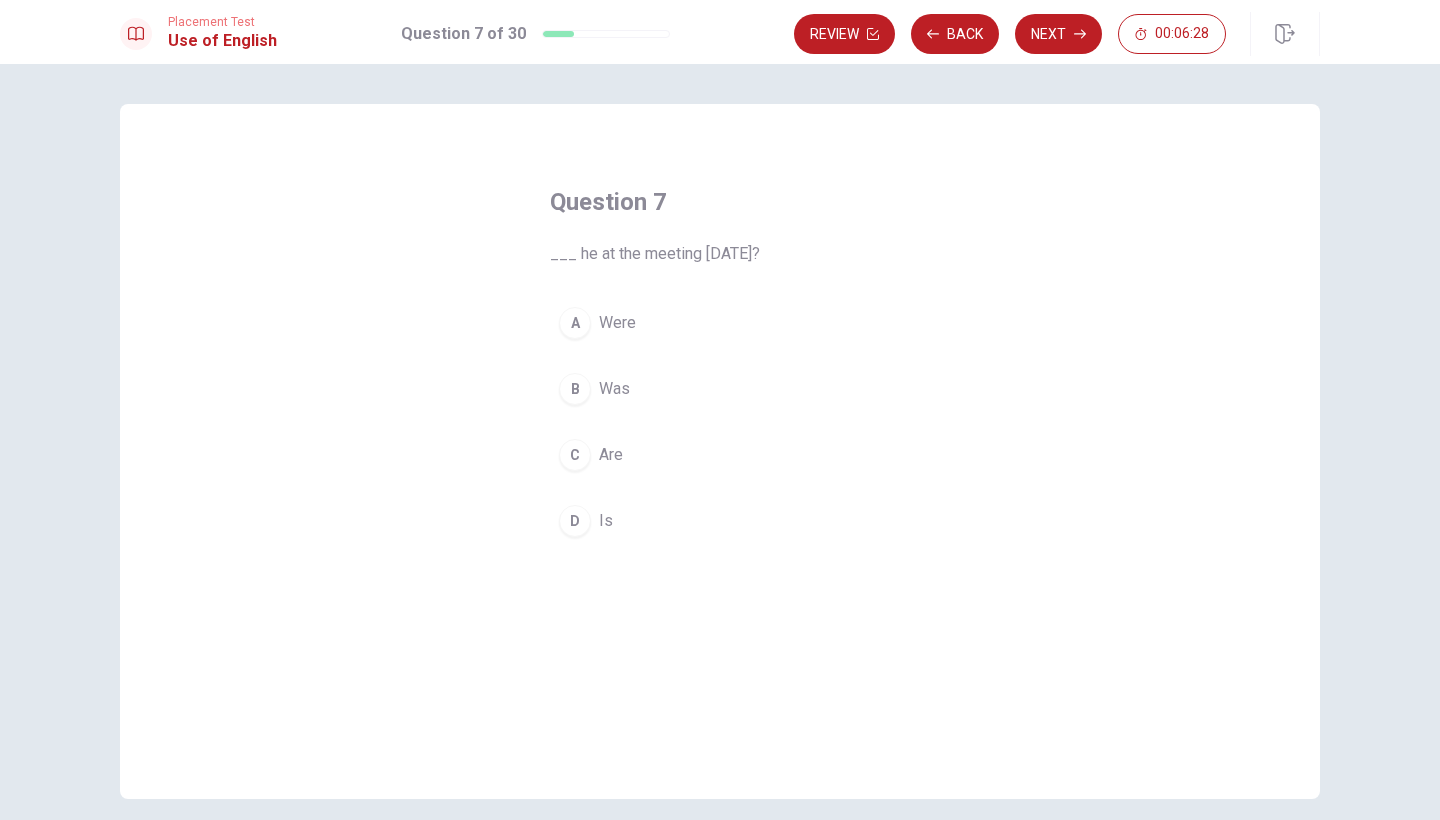 click on "B" at bounding box center (575, 389) 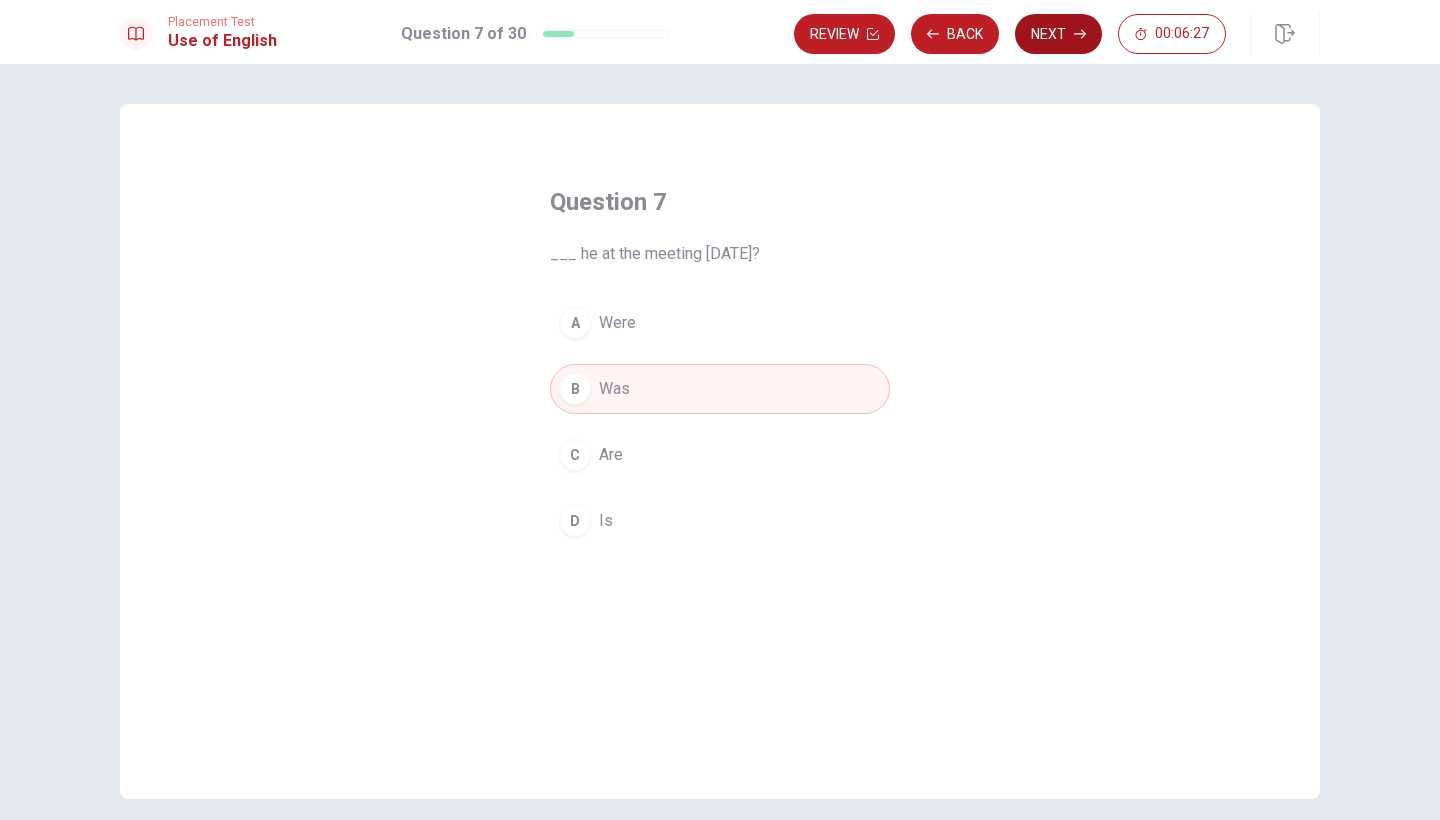 click on "Next" at bounding box center [1058, 34] 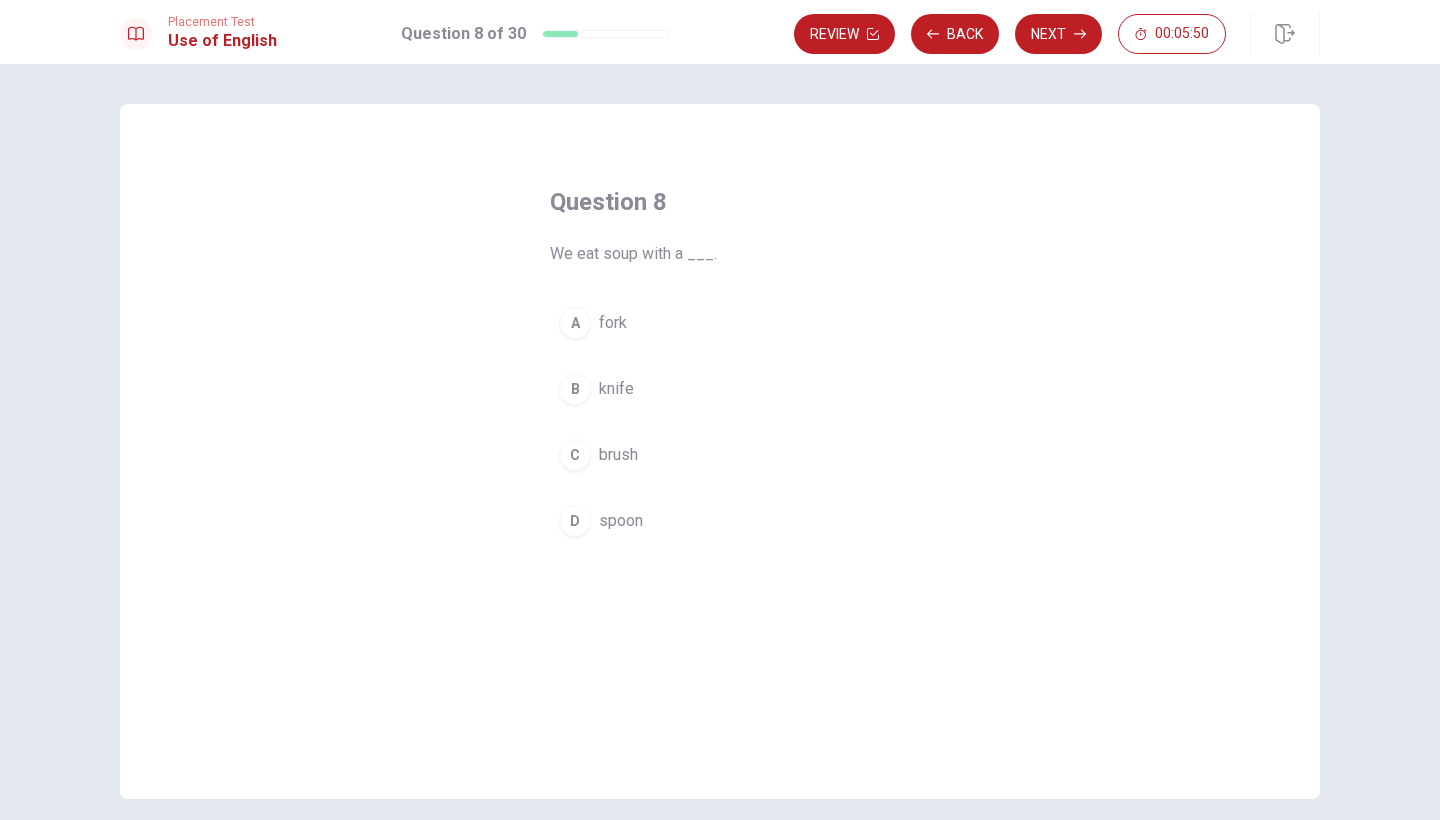 click on "D" at bounding box center (575, 521) 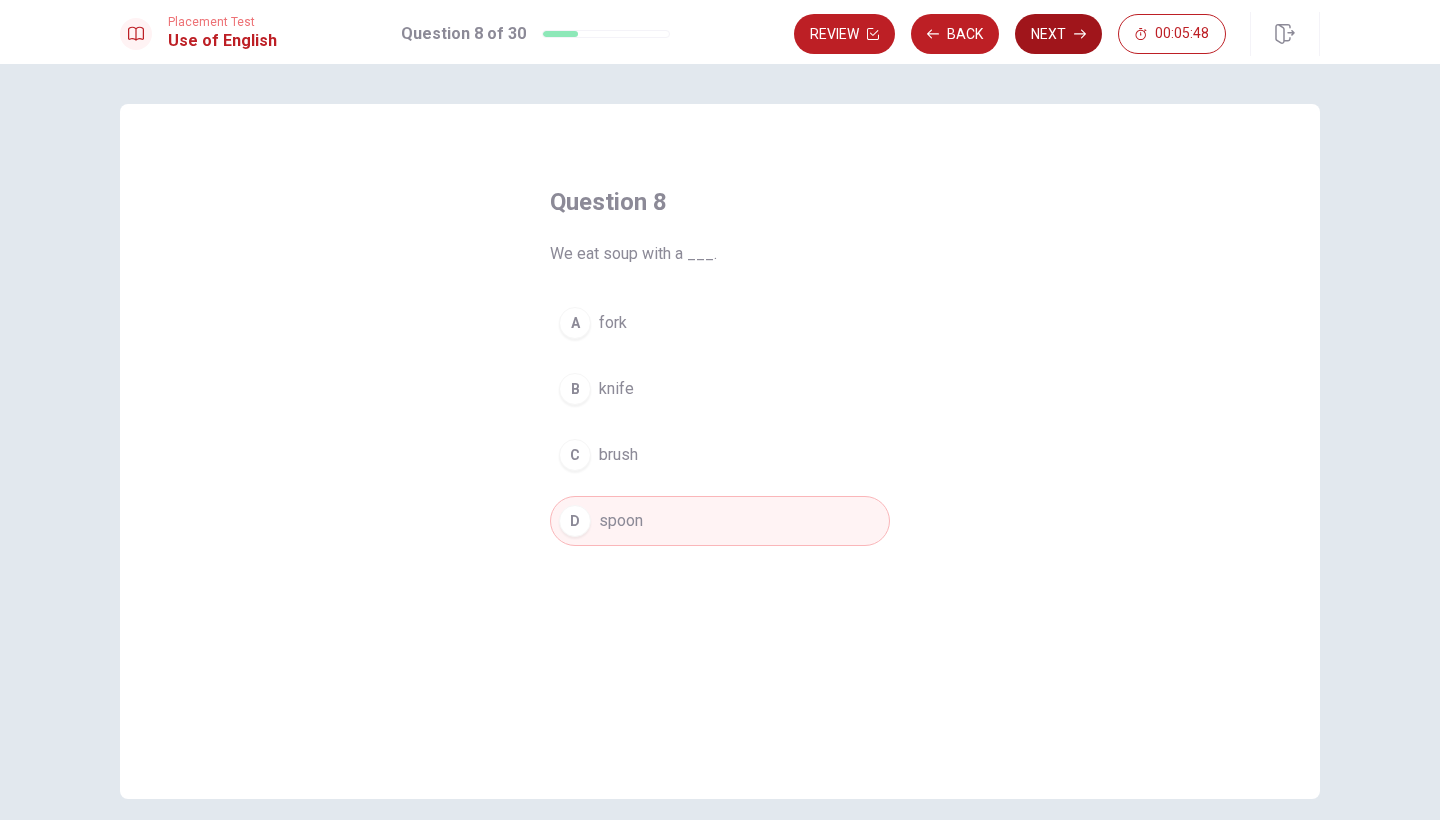 click on "Next" at bounding box center (1058, 34) 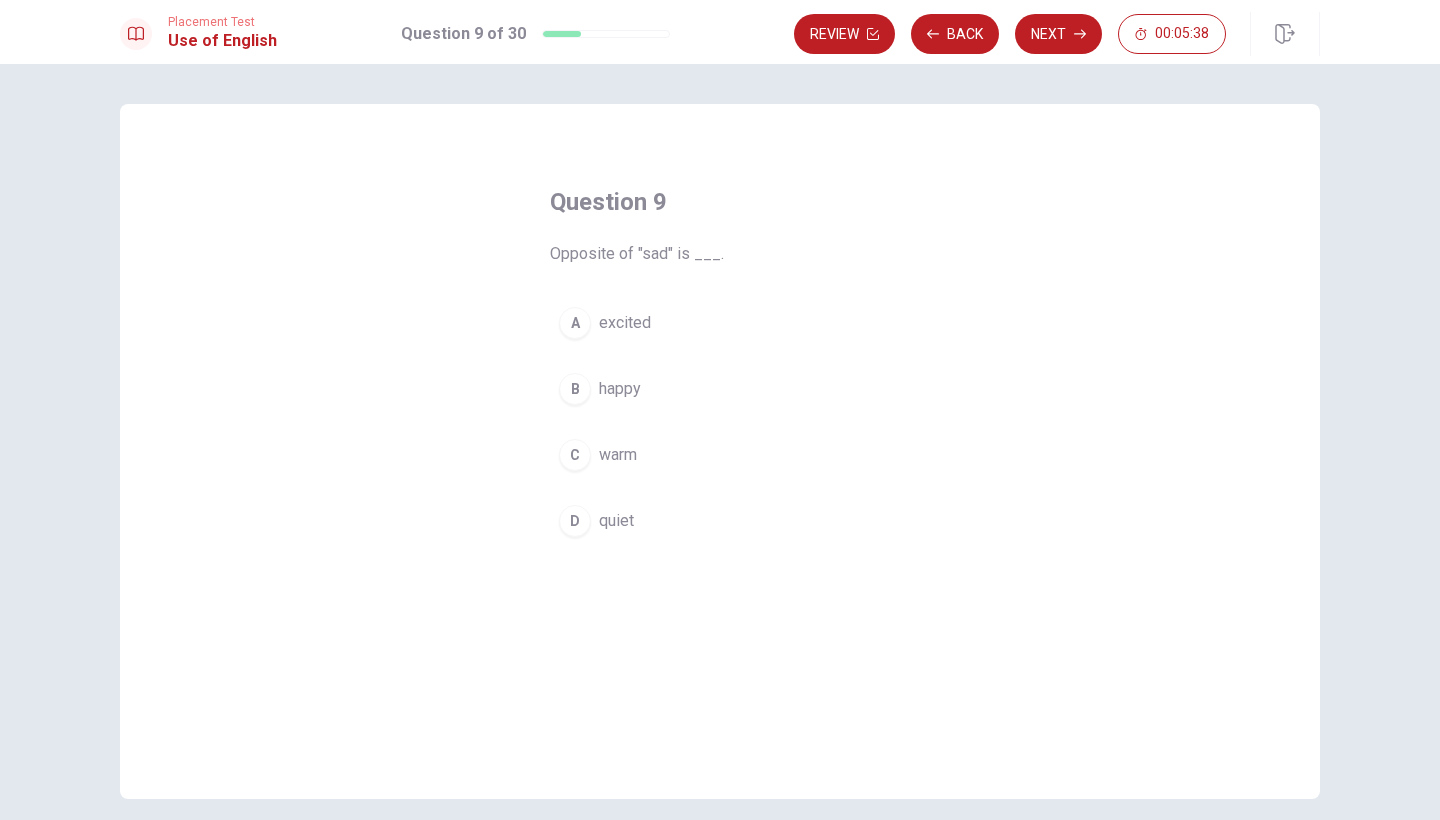 click on "B" at bounding box center [575, 389] 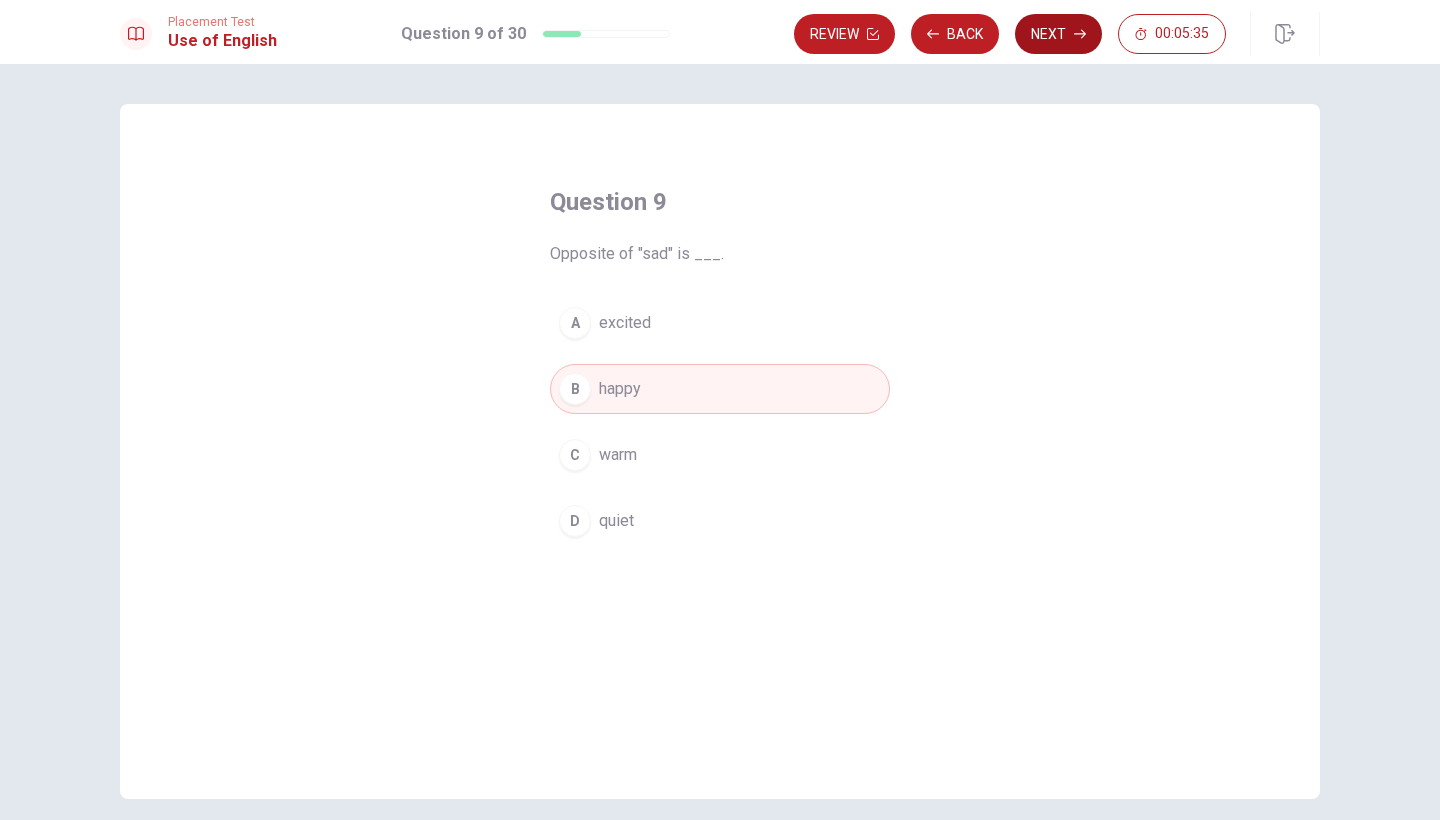 click 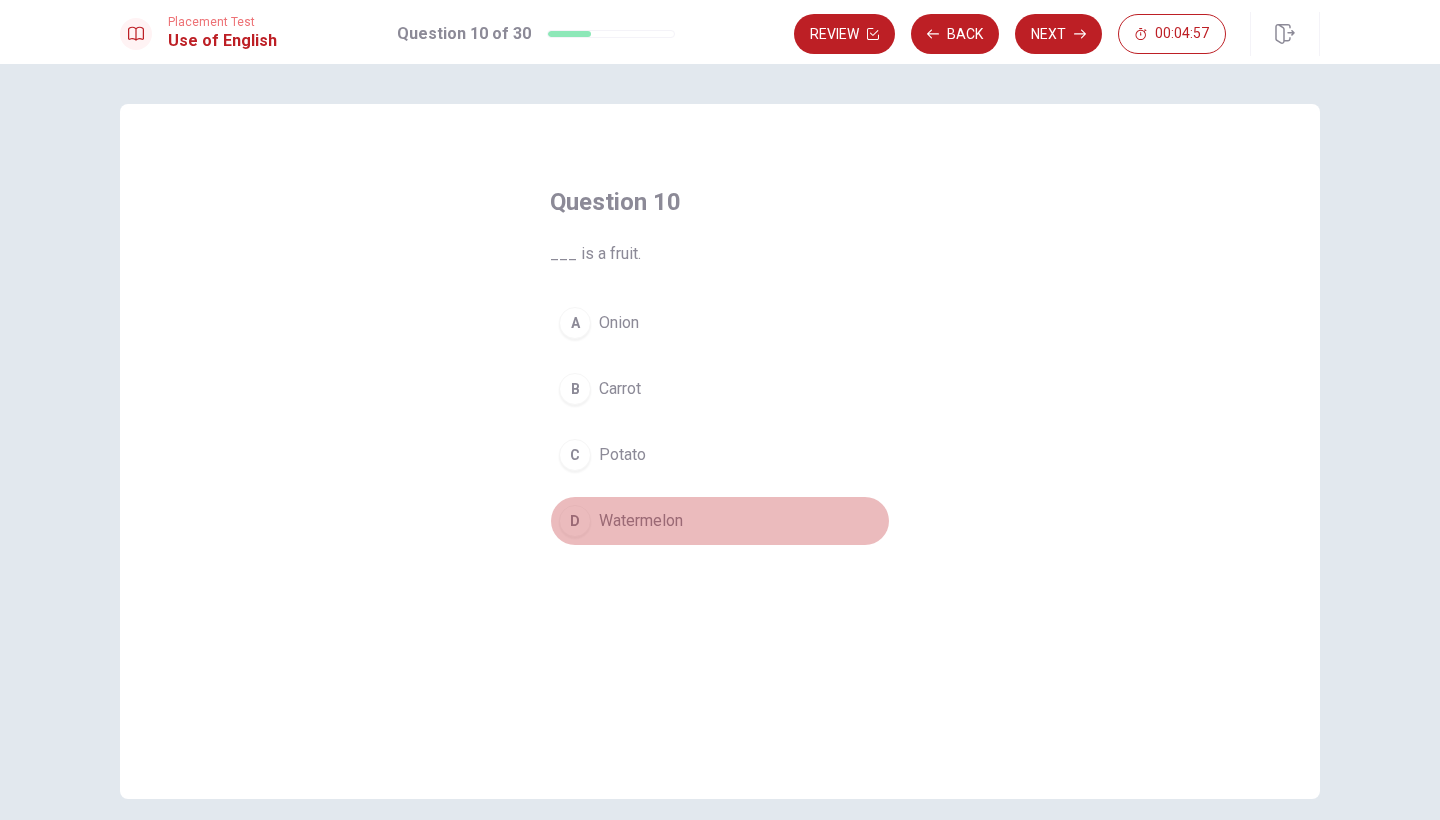 click on "D" at bounding box center (575, 521) 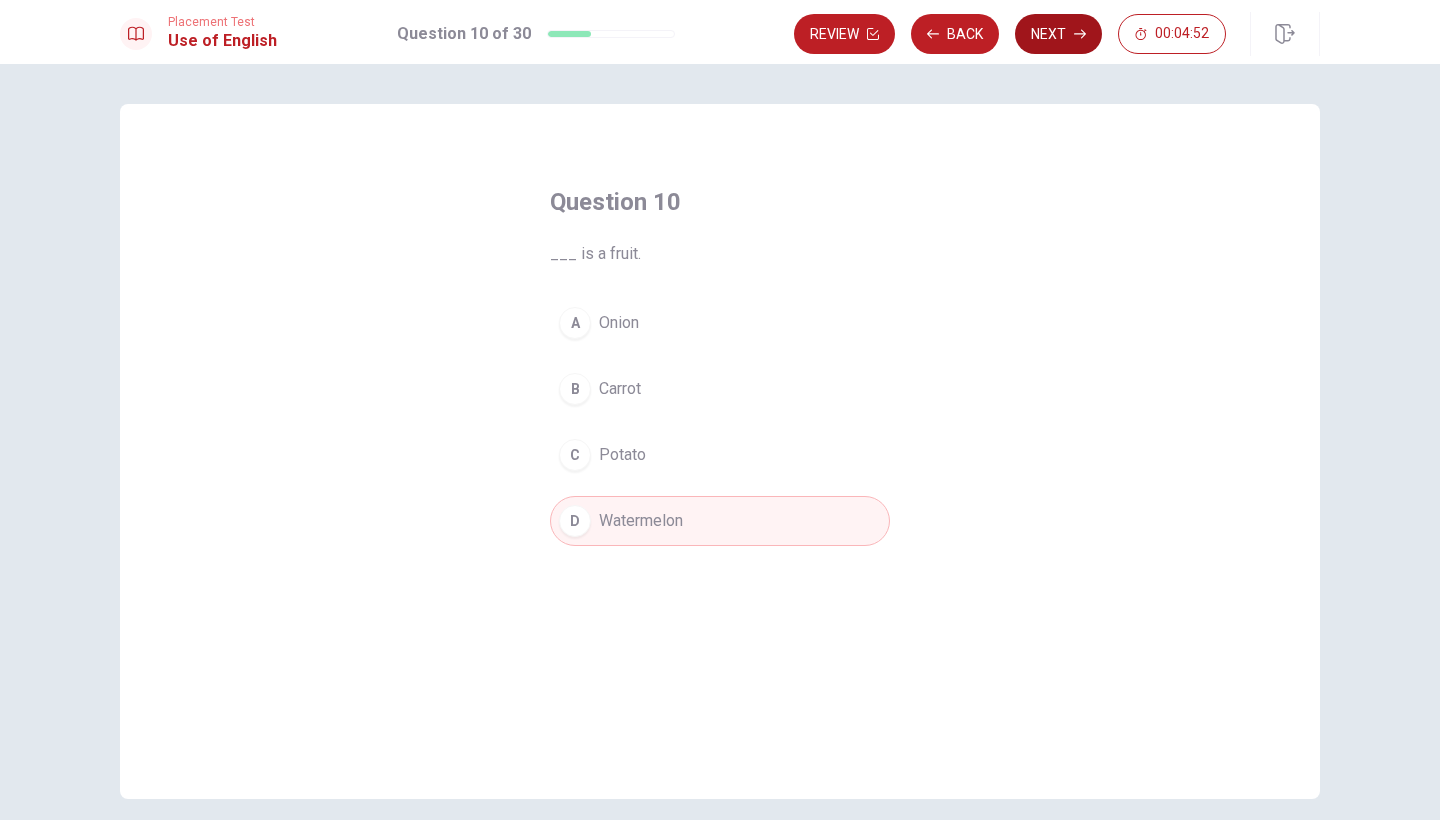 click on "Next" at bounding box center (1058, 34) 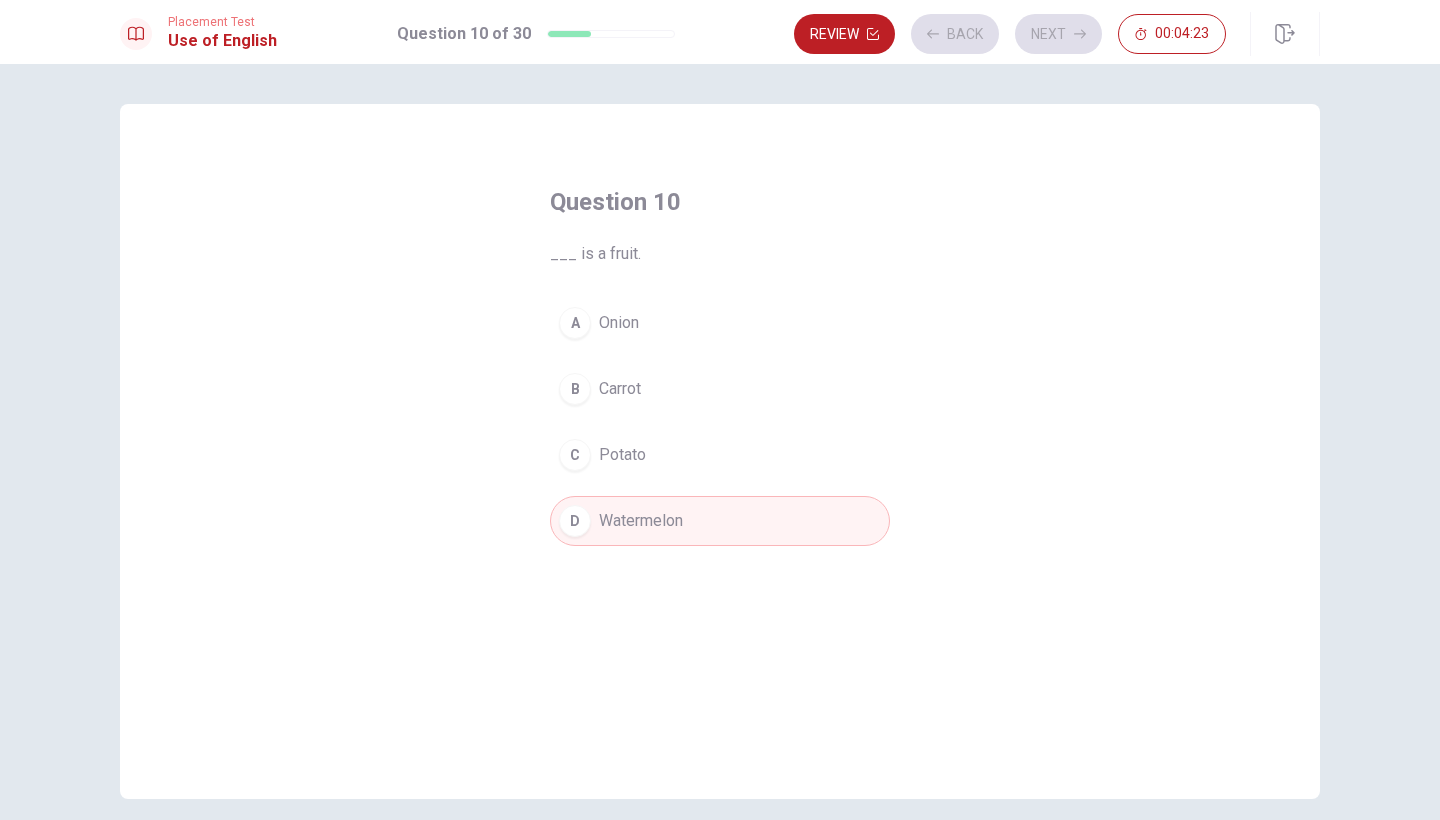 click on "Review Back Next 00:04:23" at bounding box center (1010, 34) 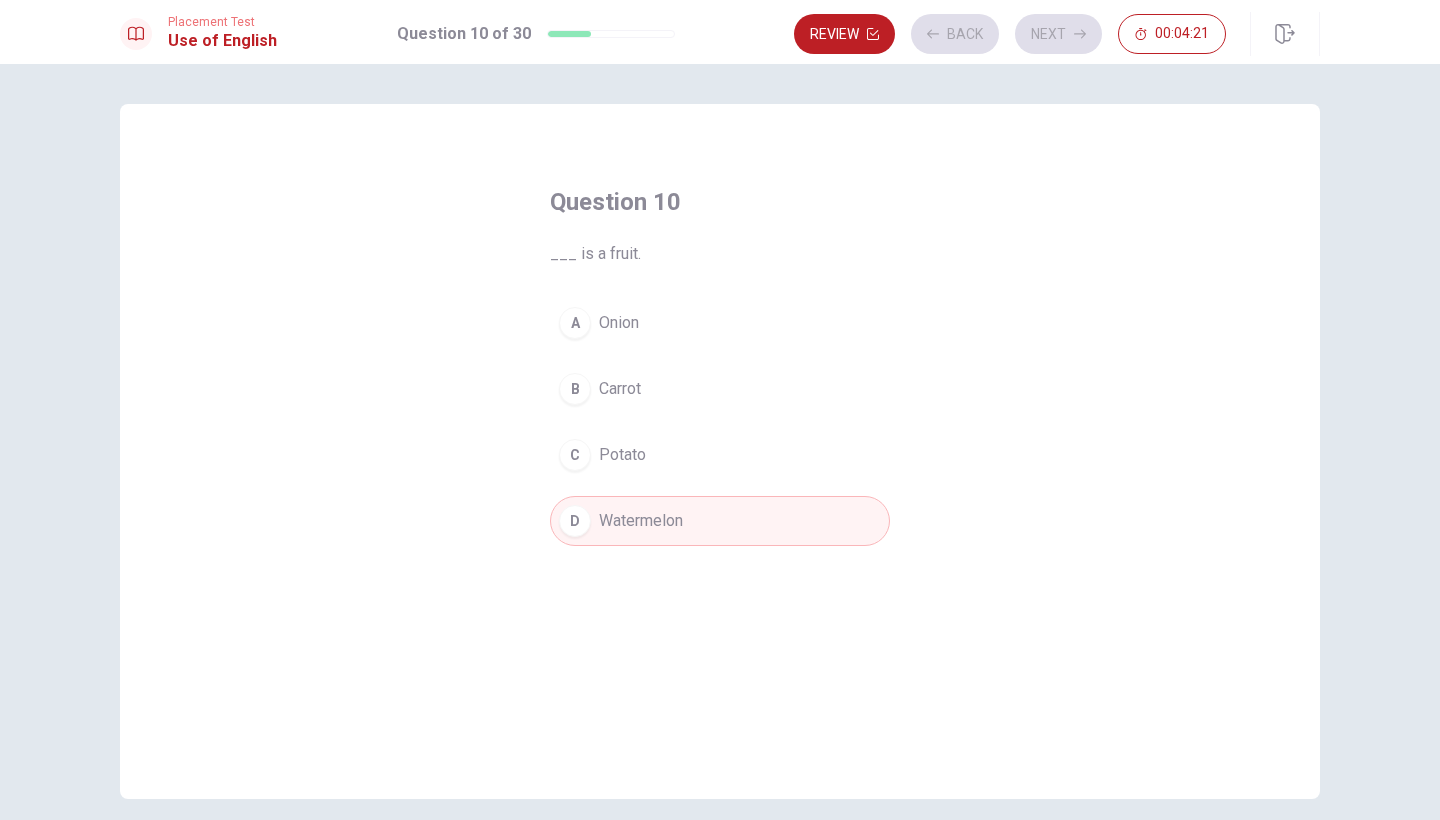 scroll, scrollTop: 0, scrollLeft: 0, axis: both 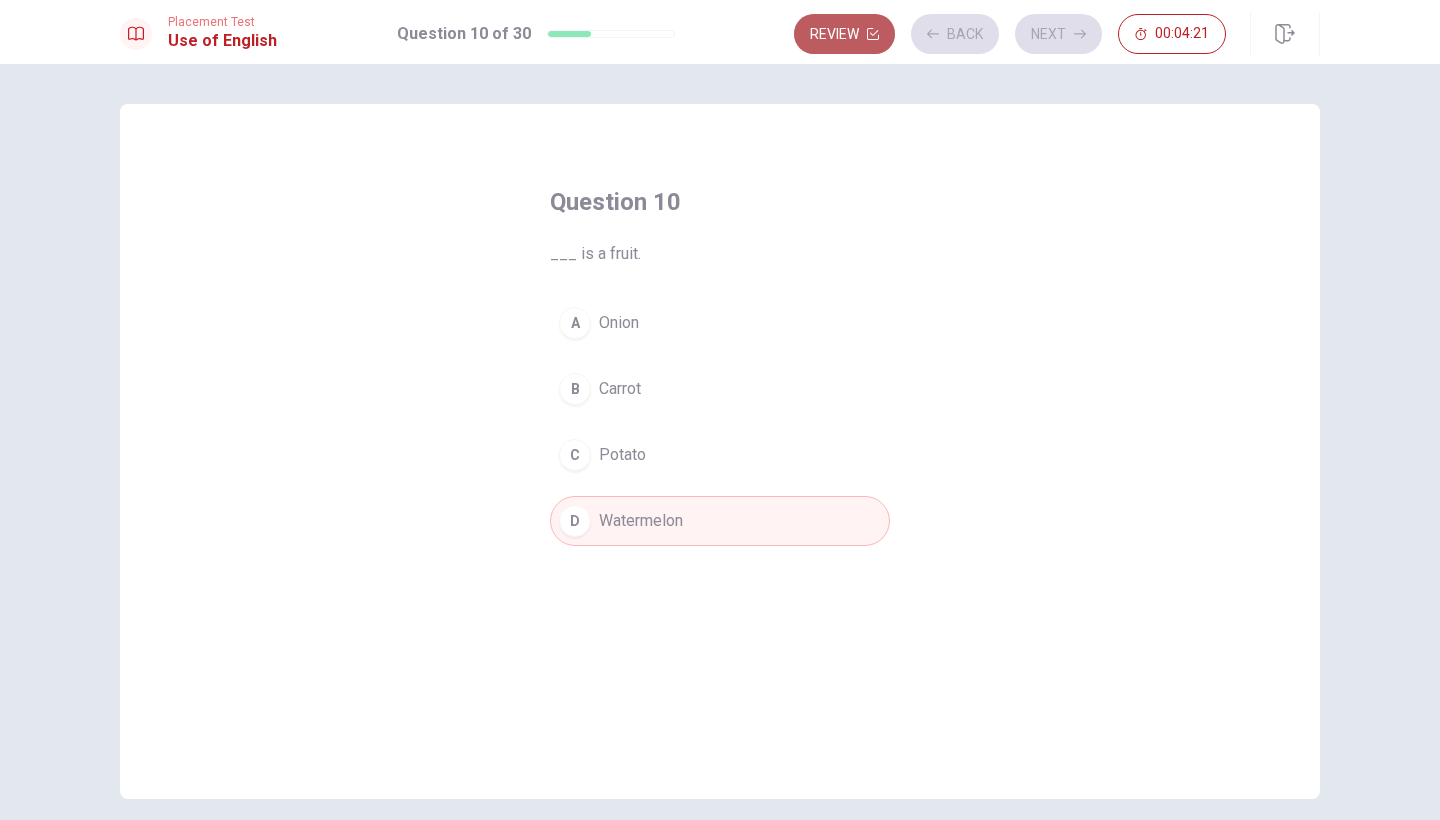 click on "Review" at bounding box center (844, 34) 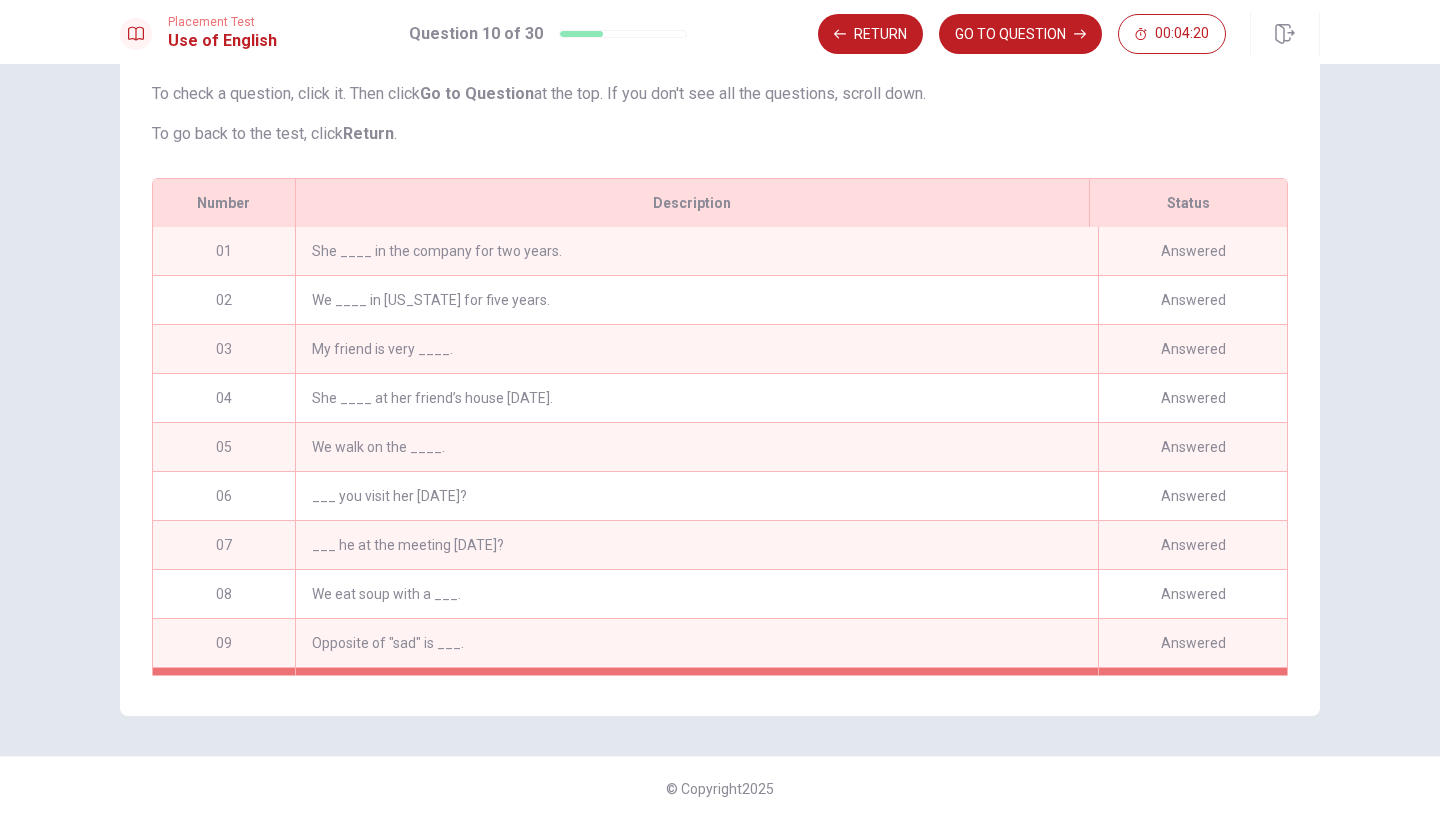 scroll, scrollTop: 190, scrollLeft: 0, axis: vertical 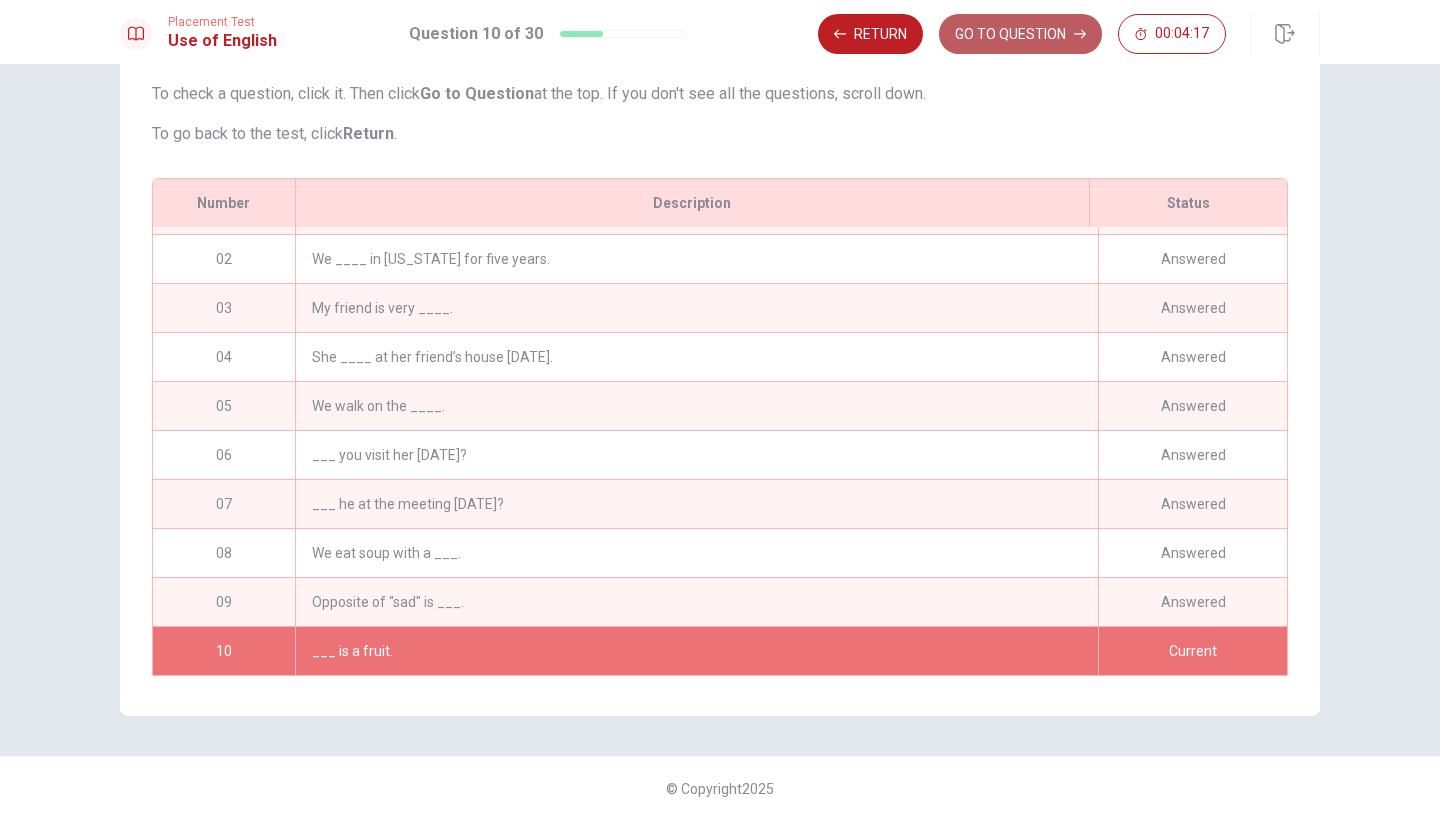 click on "GO TO QUESTION" at bounding box center [1020, 34] 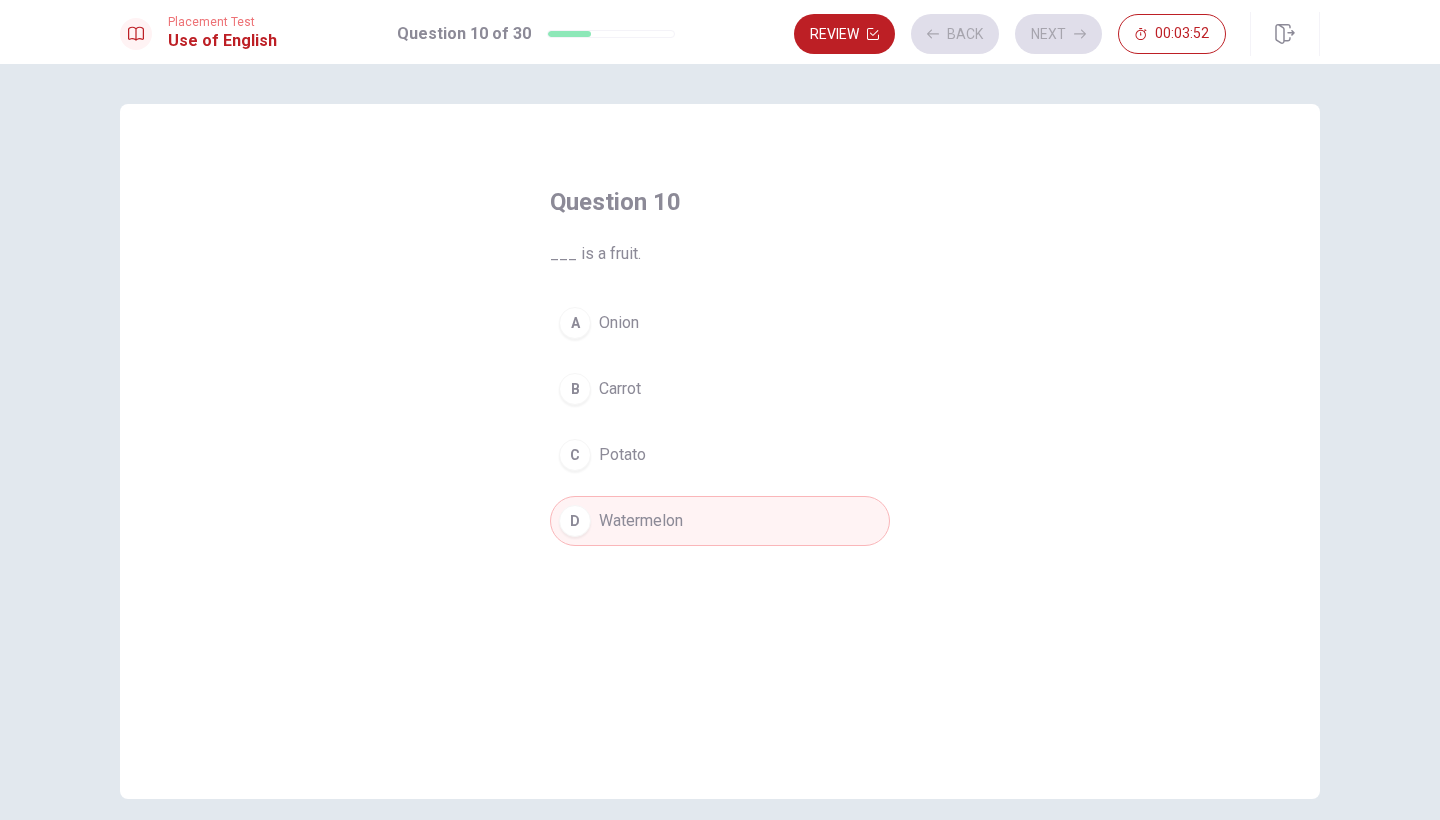 scroll, scrollTop: 0, scrollLeft: 0, axis: both 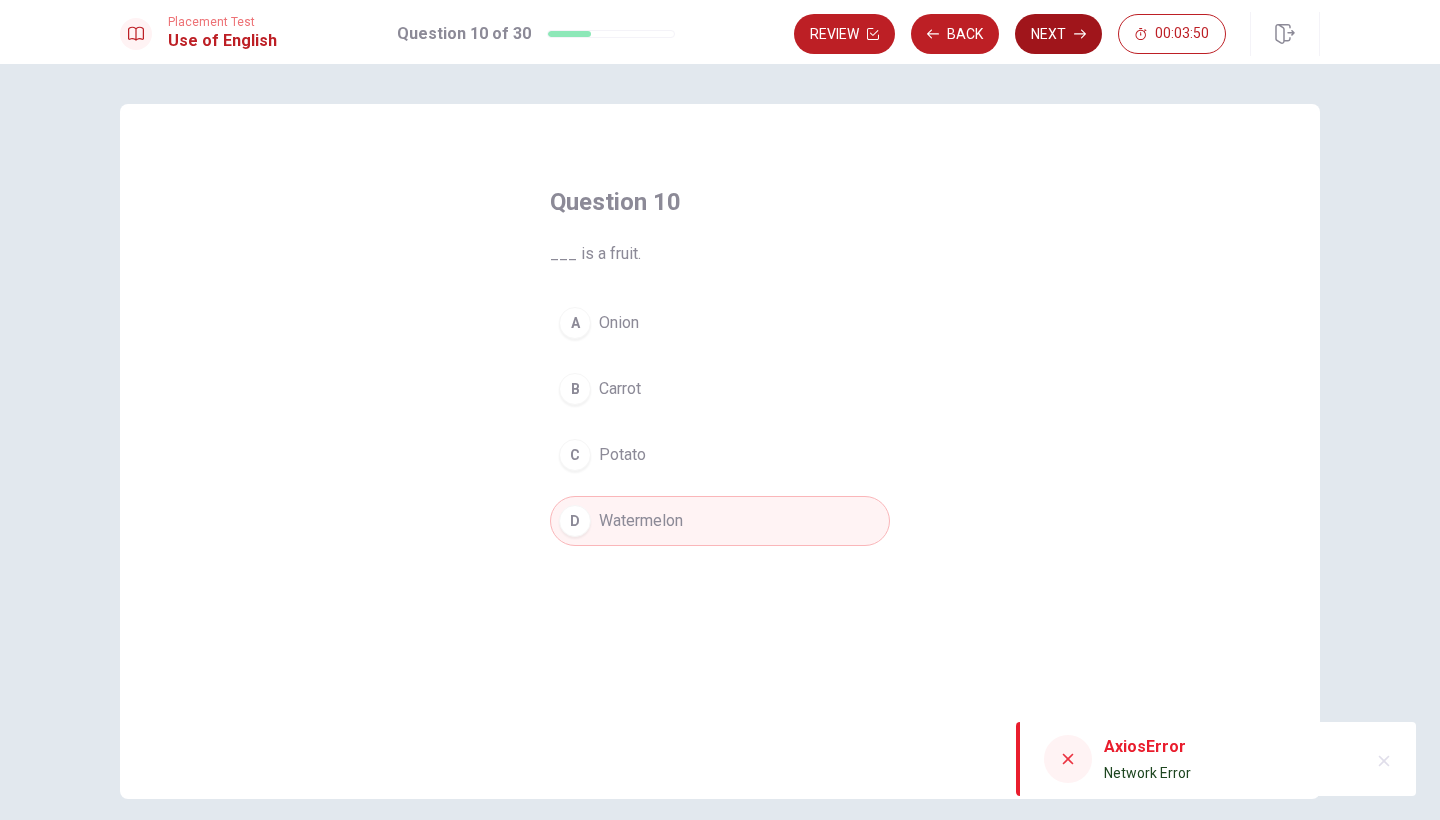 click on "Next" at bounding box center (1058, 34) 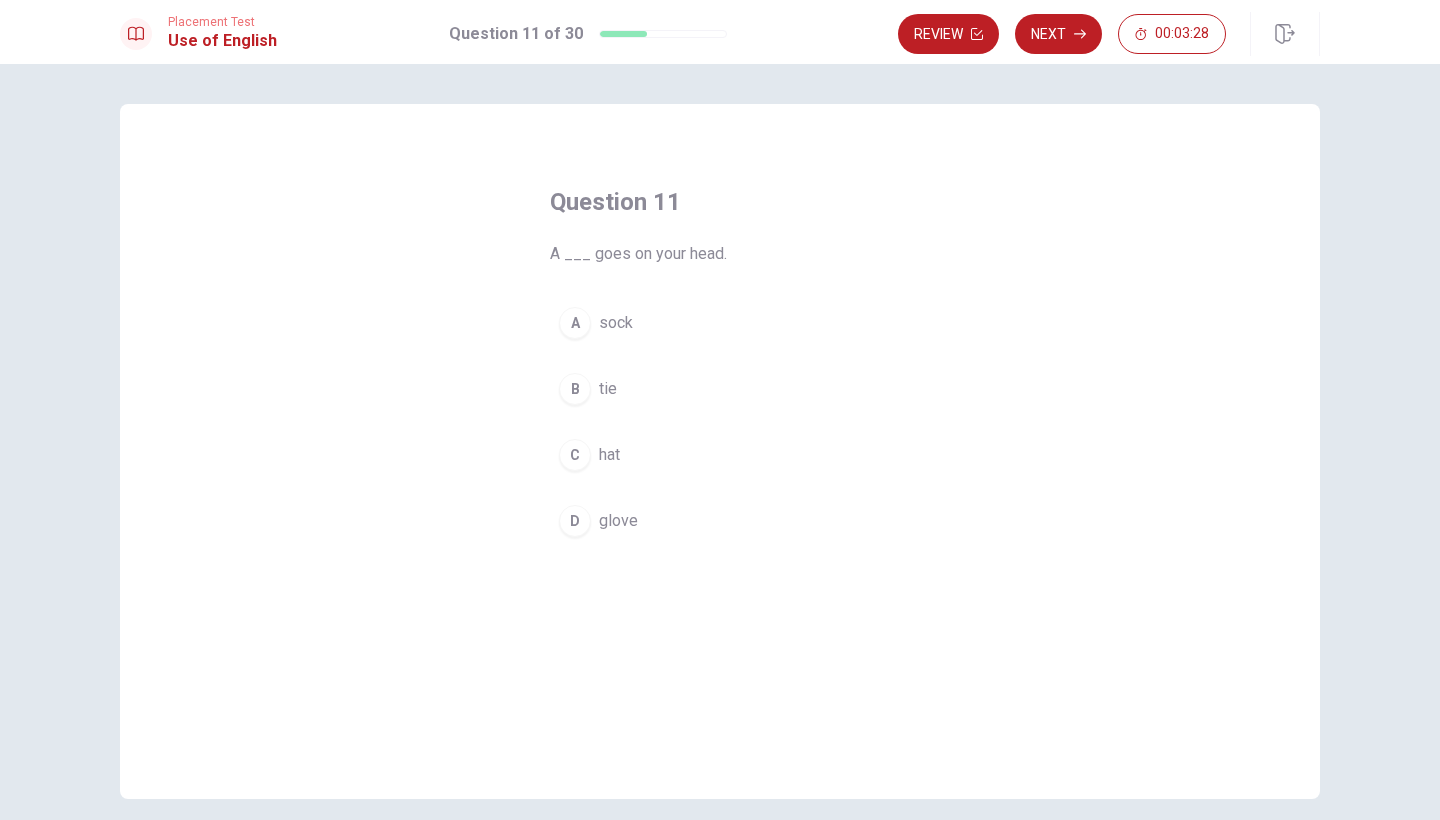 click on "C" at bounding box center (575, 455) 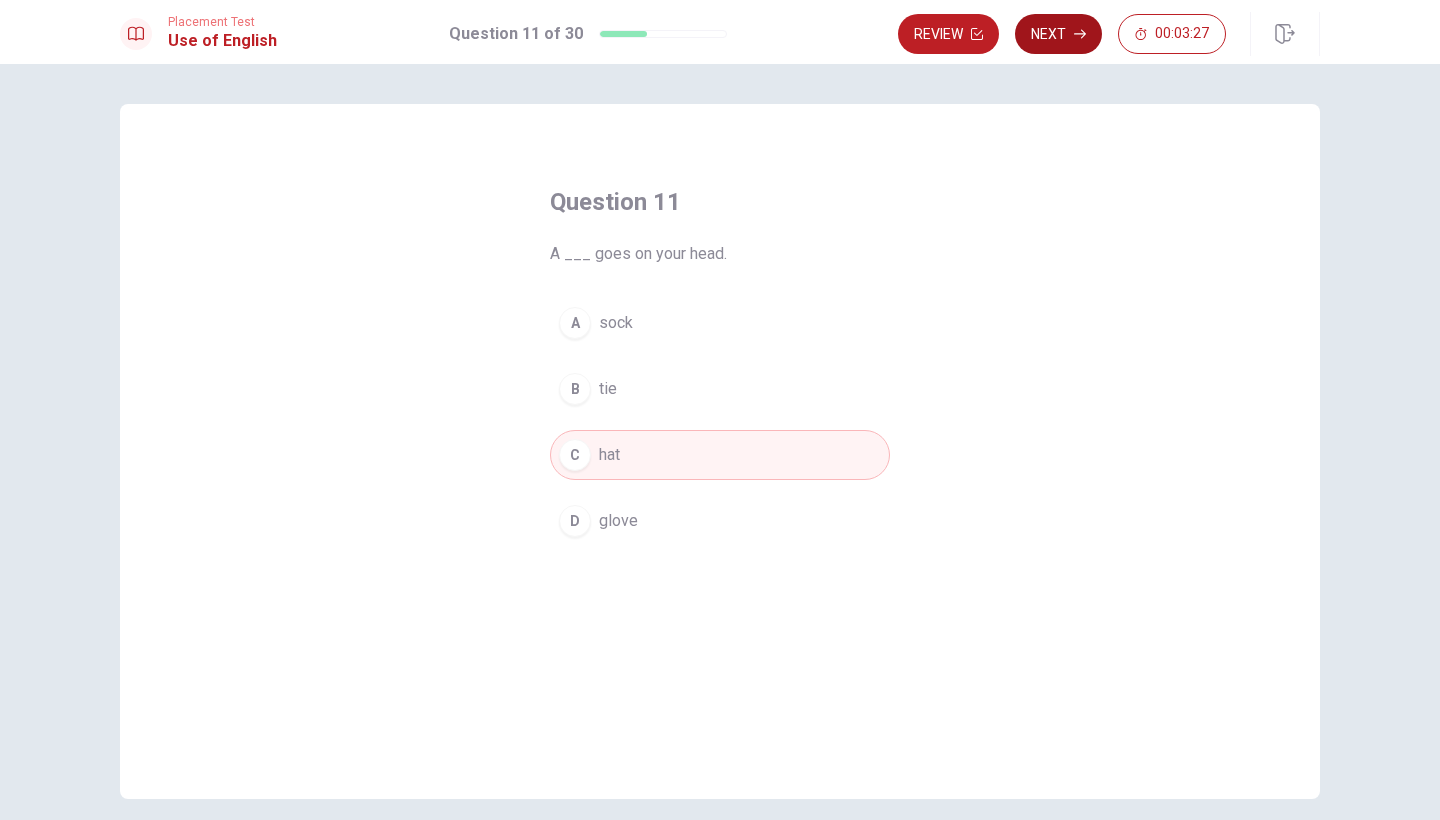 click on "Next" at bounding box center [1058, 34] 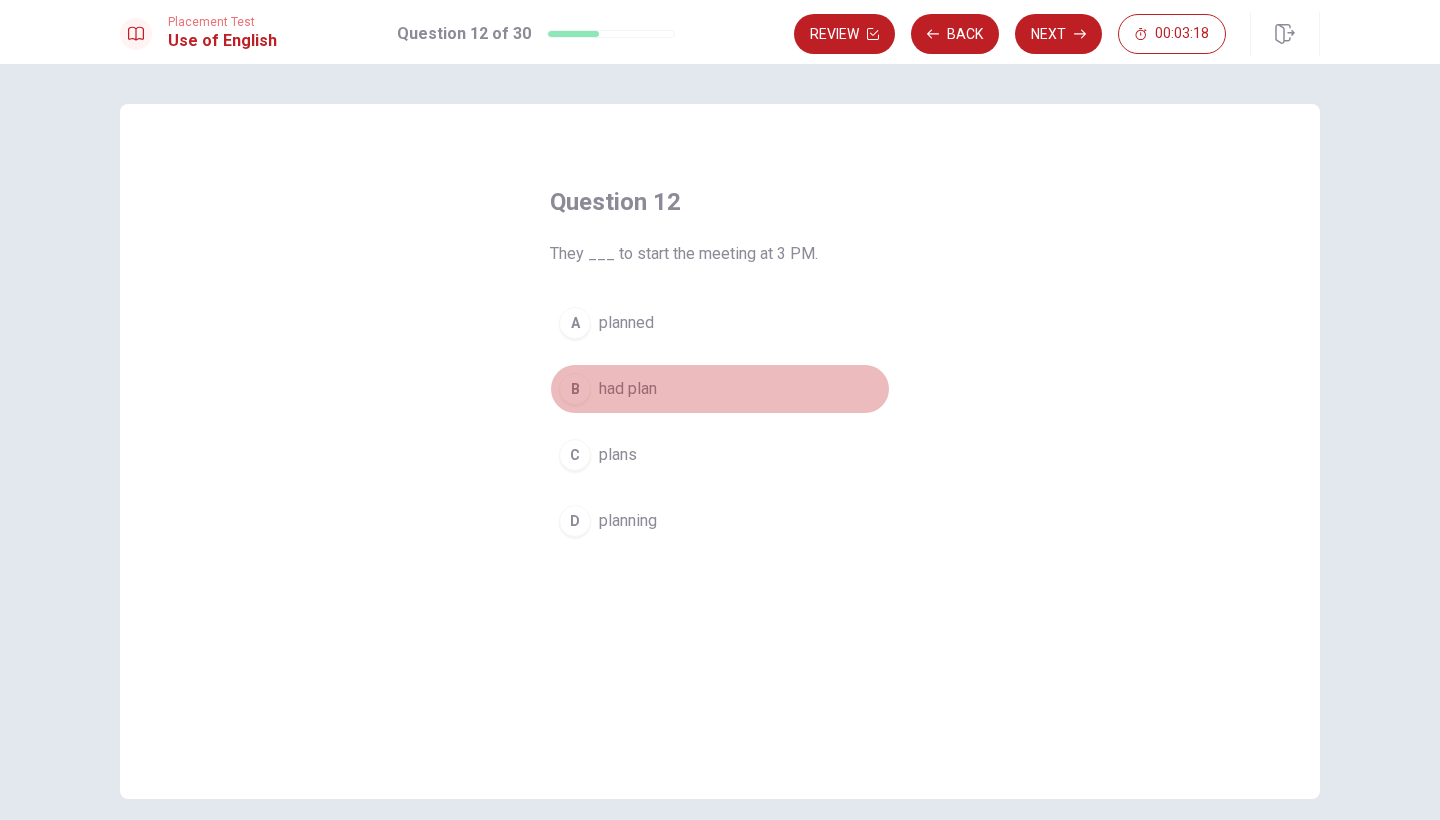 click on "B" at bounding box center (575, 389) 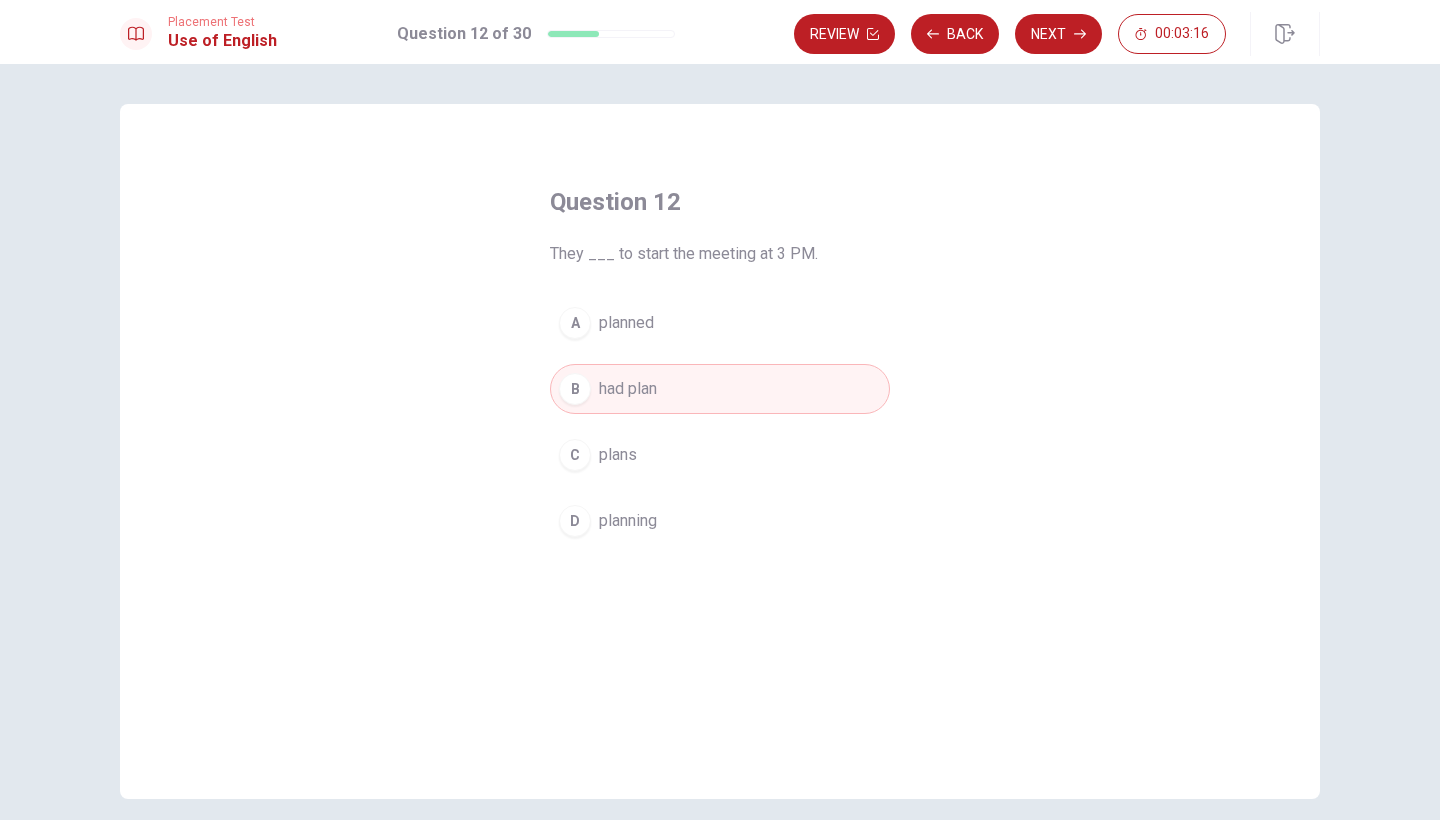 click on "A planned" at bounding box center [720, 323] 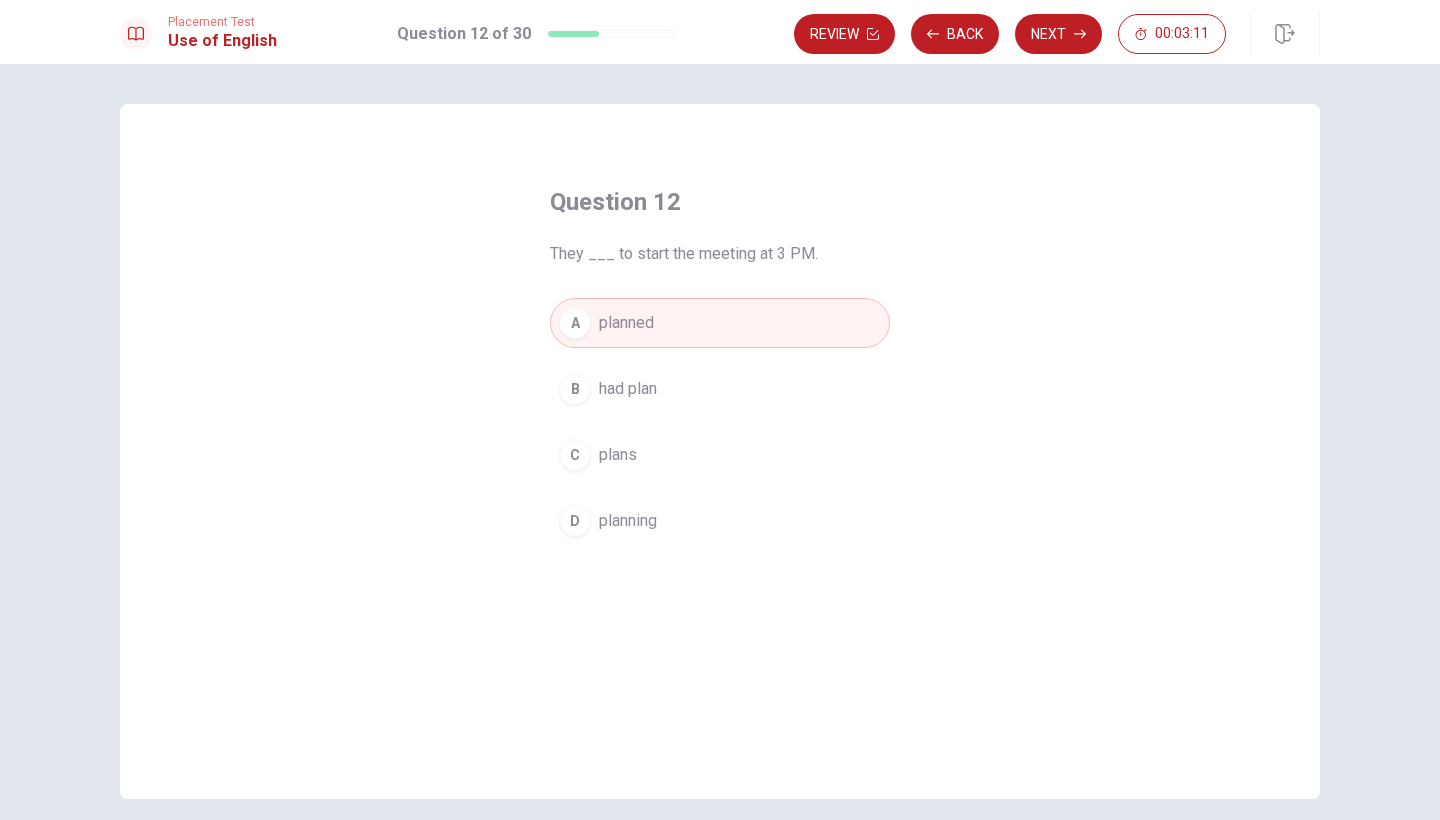 click on "C plans" at bounding box center [720, 455] 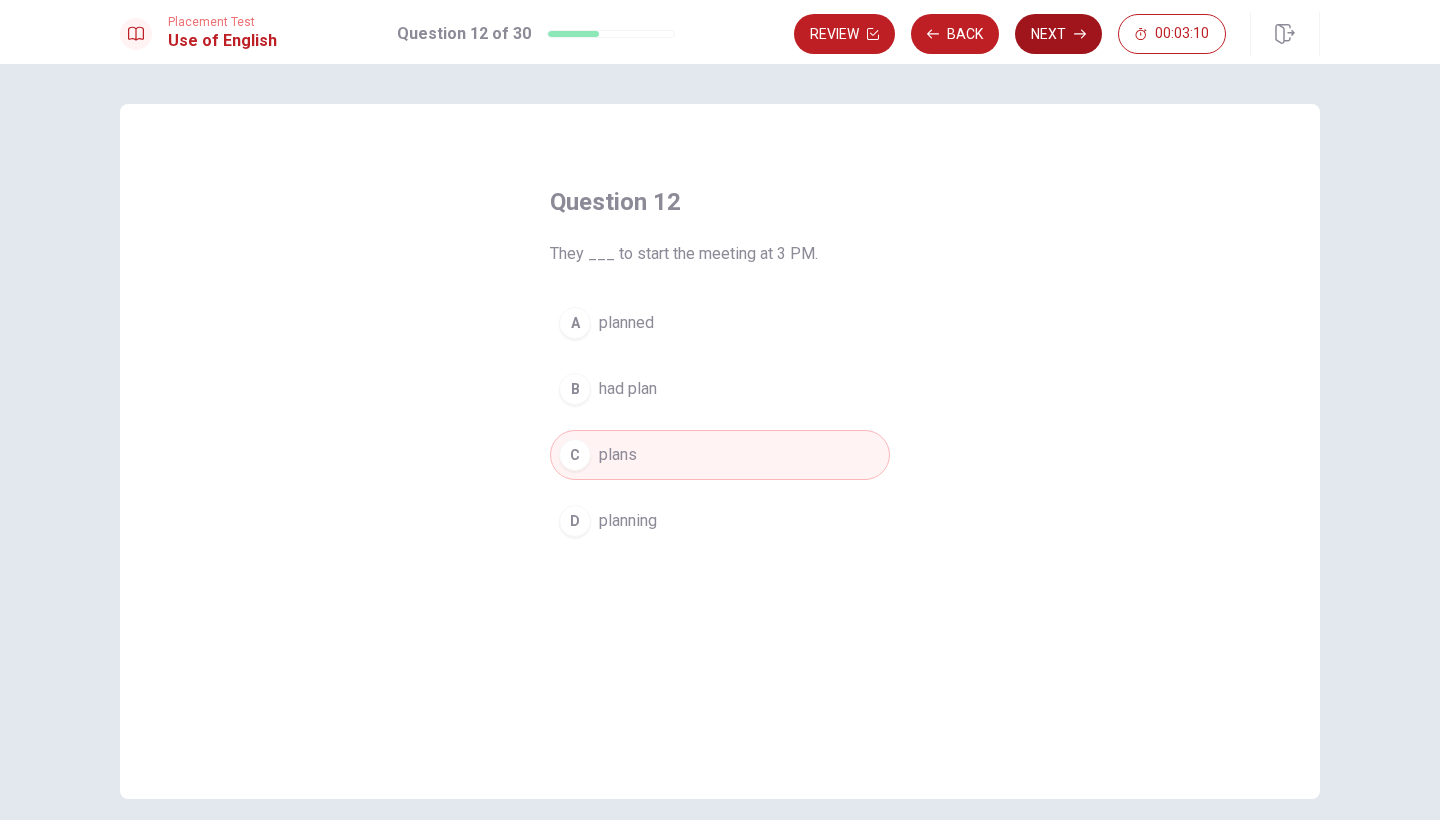 click 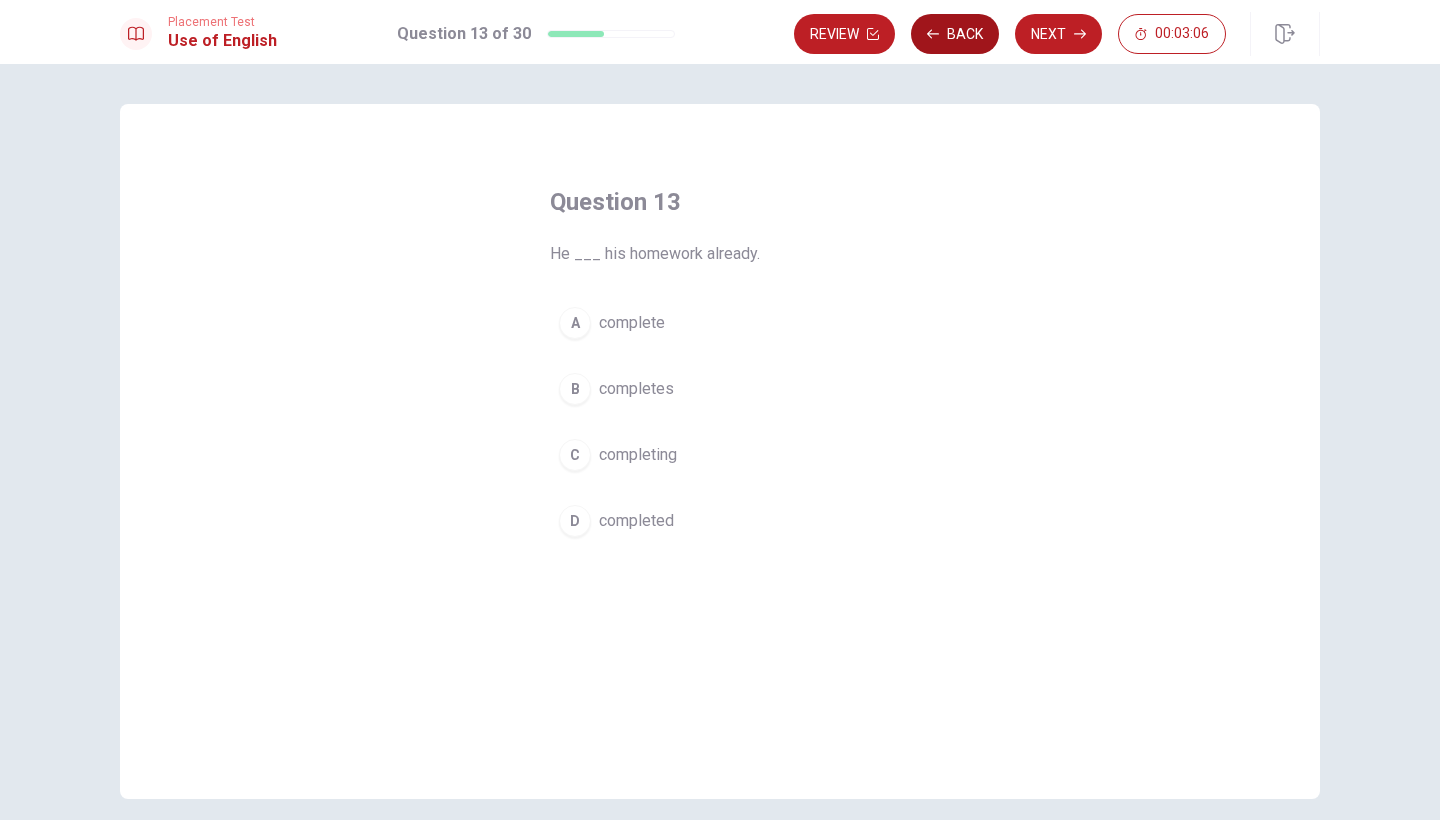 click on "Back" at bounding box center (955, 34) 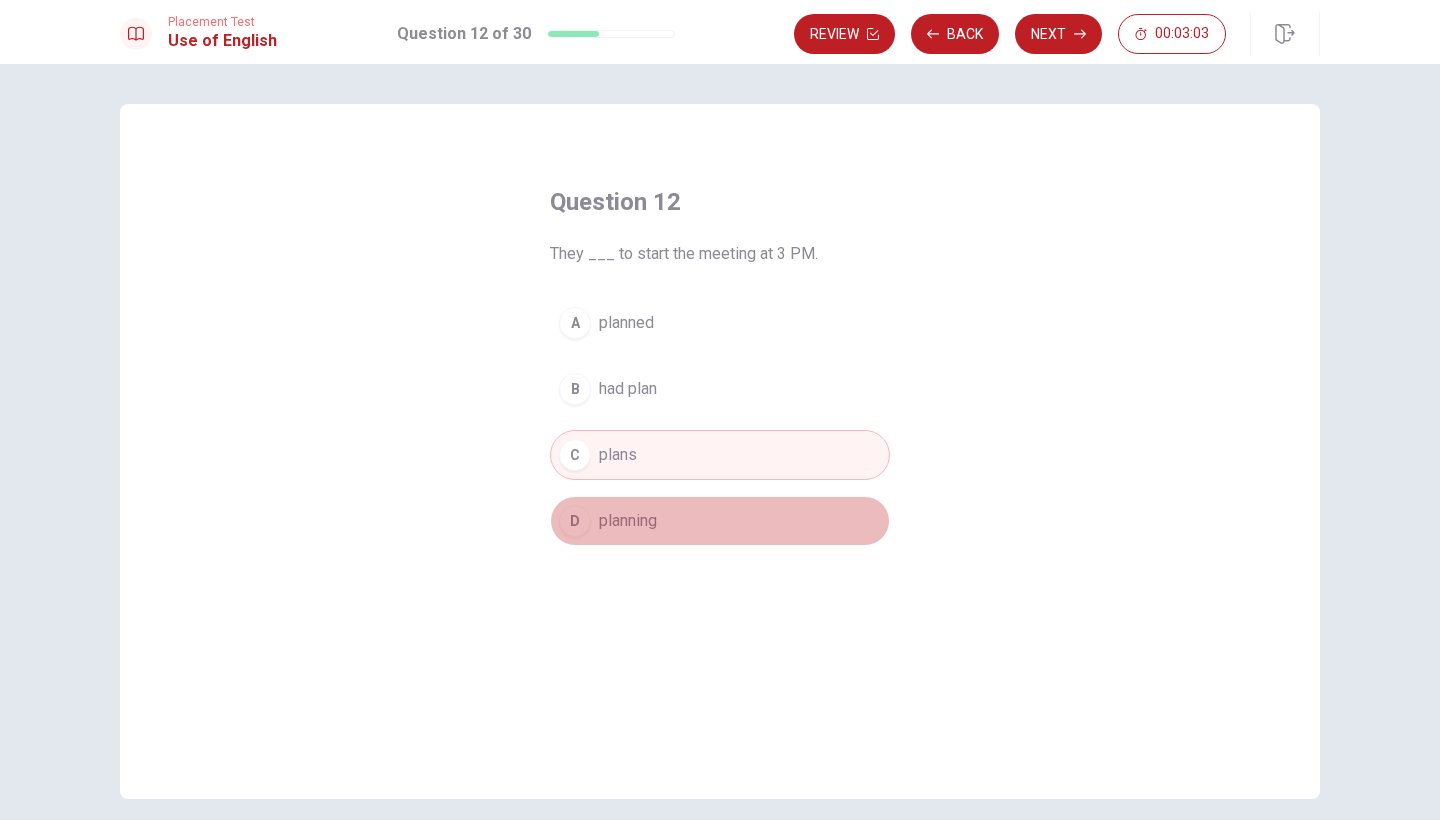 click on "D planning" at bounding box center [720, 521] 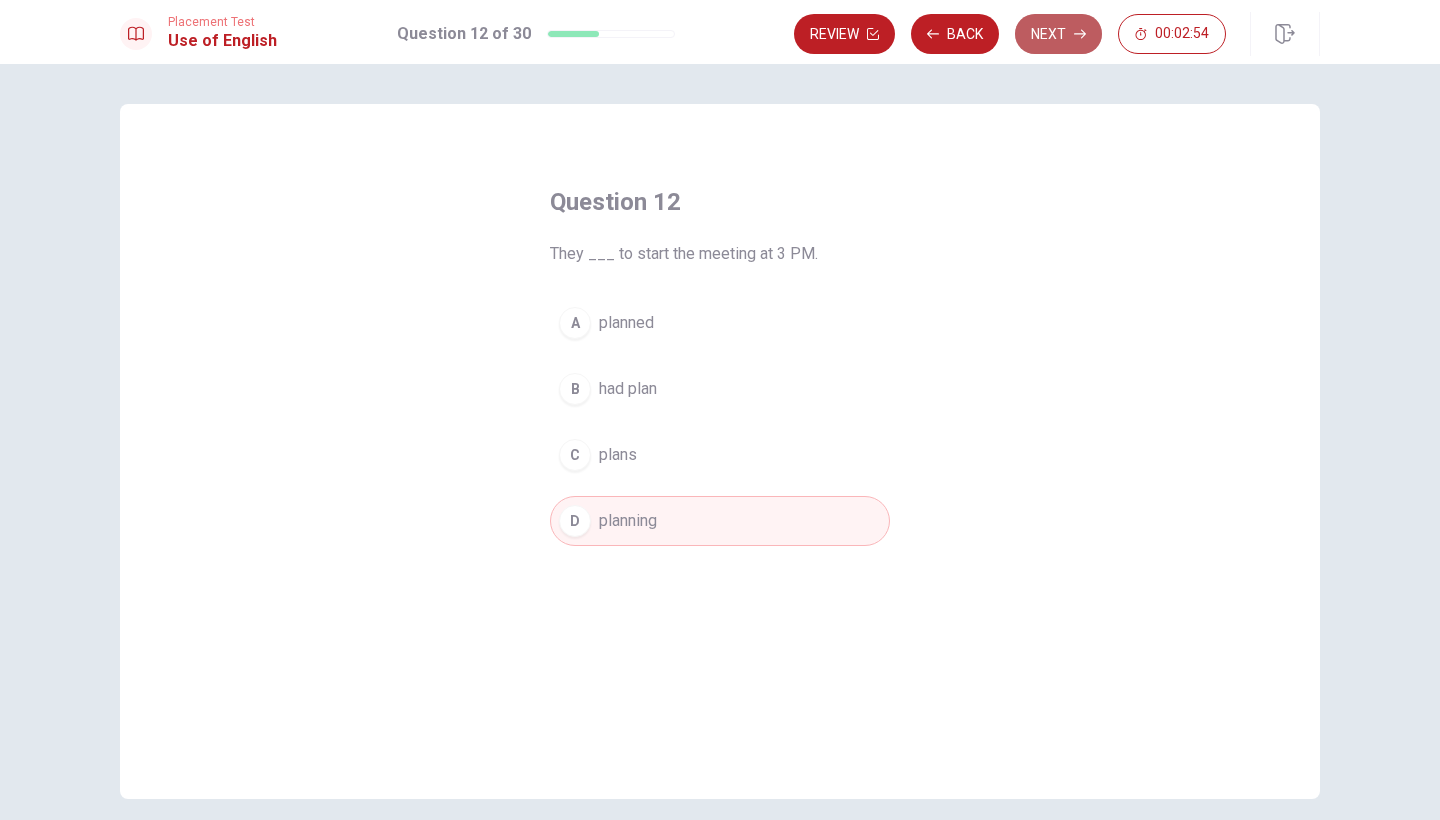 click on "Next" at bounding box center [1058, 34] 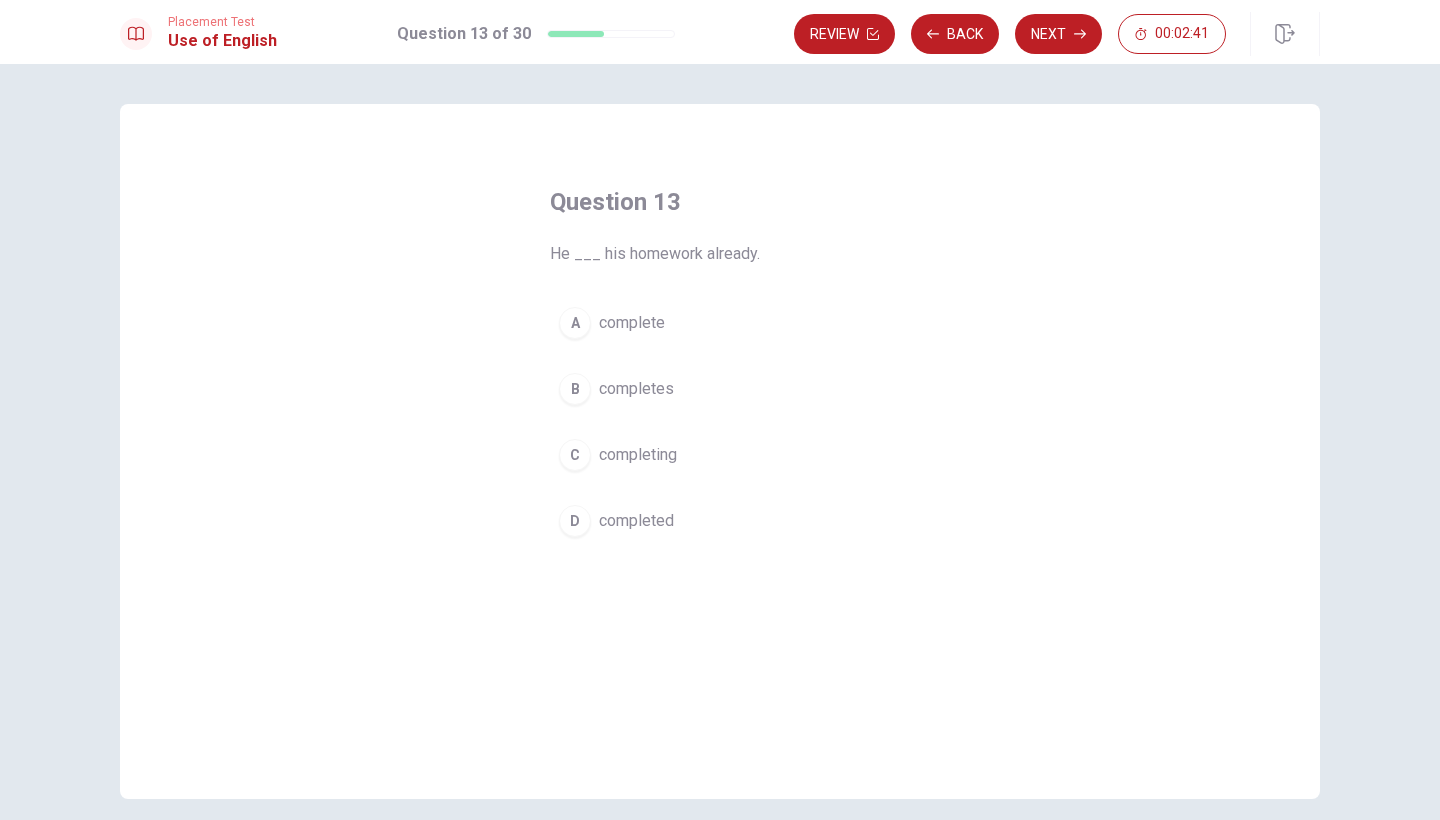click on "completes" at bounding box center (636, 389) 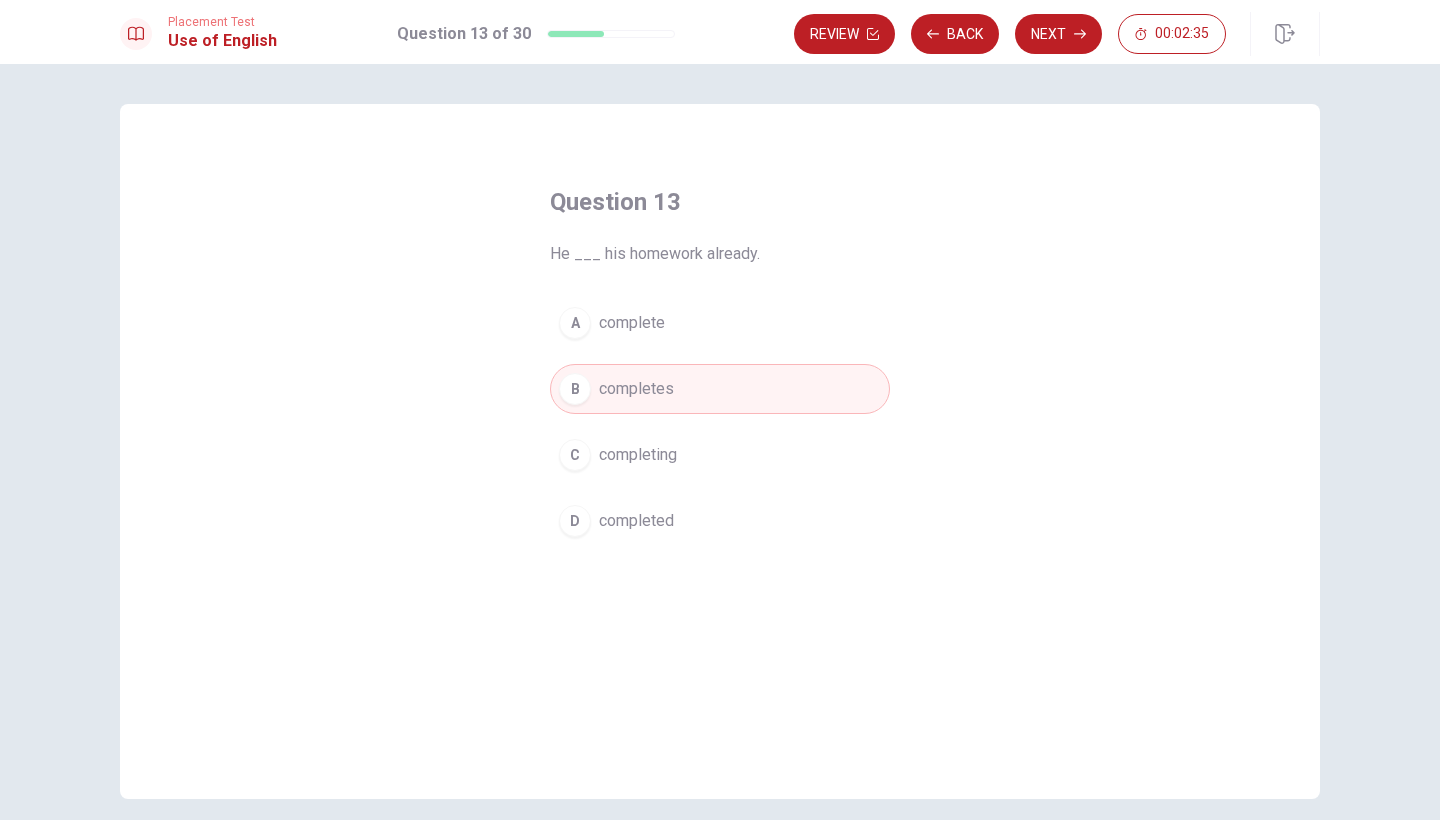 click on "A complete" at bounding box center (720, 323) 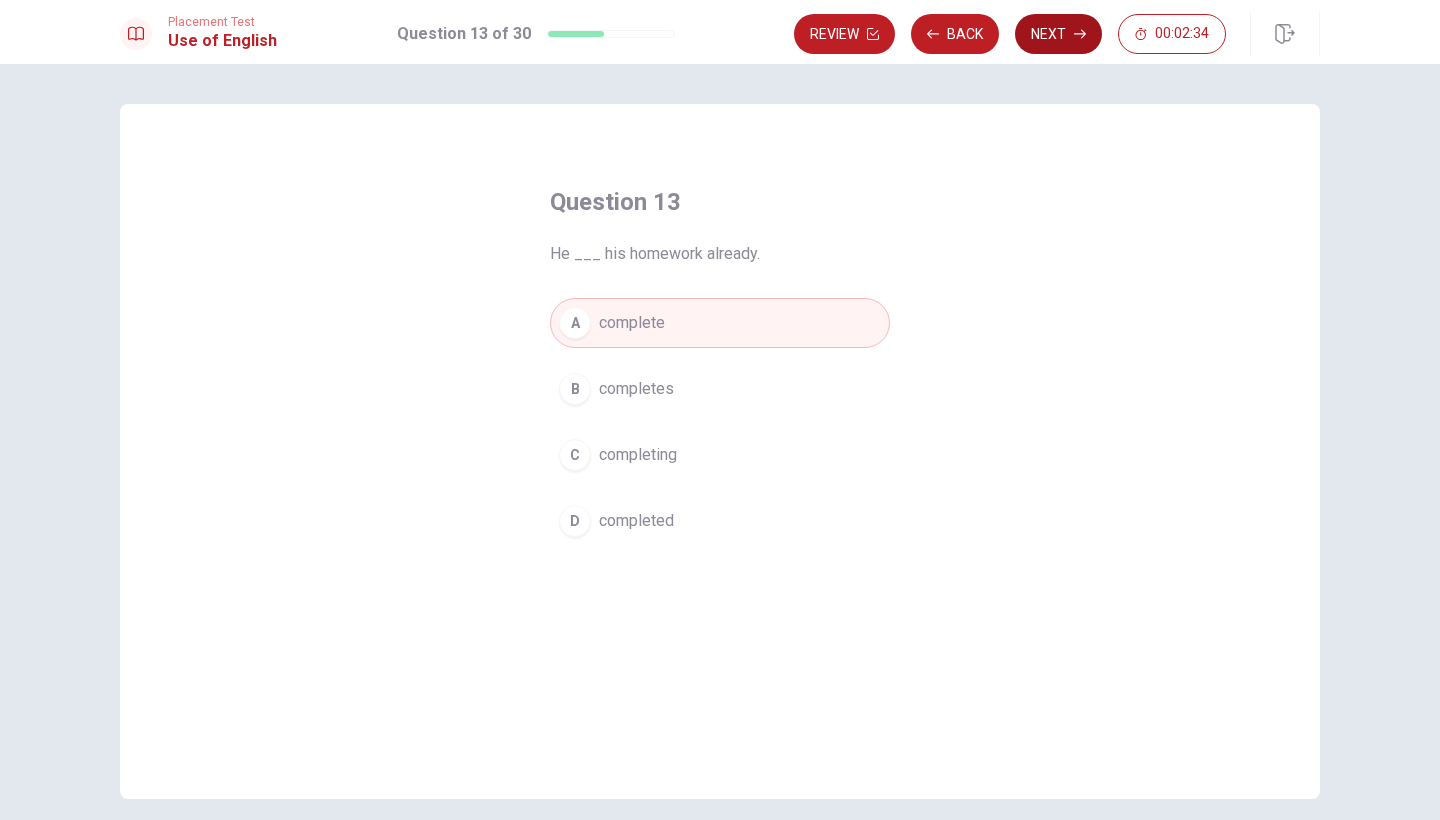 click on "Next" at bounding box center [1058, 34] 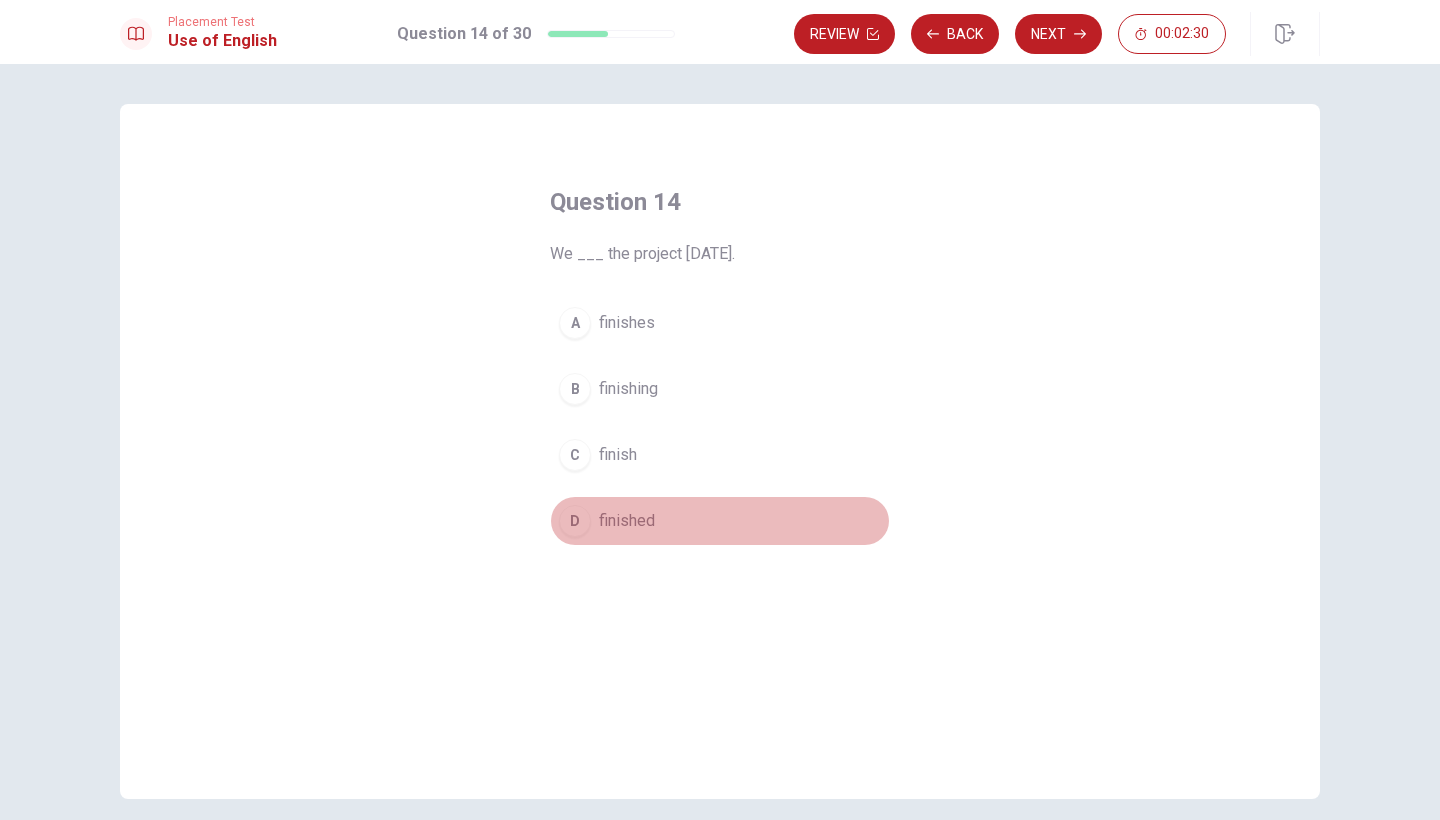 click on "finished" at bounding box center [627, 521] 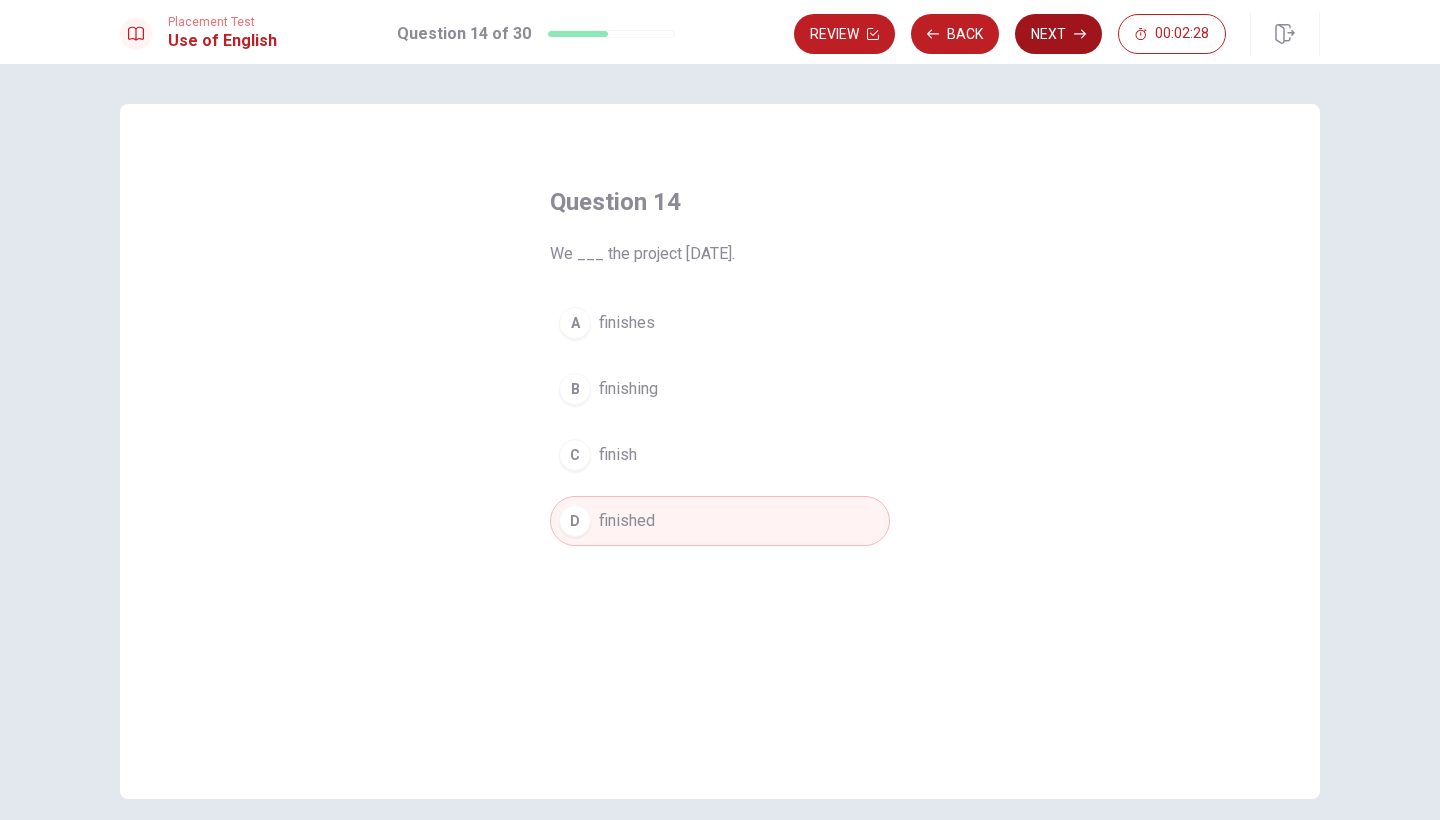click on "Next" at bounding box center (1058, 34) 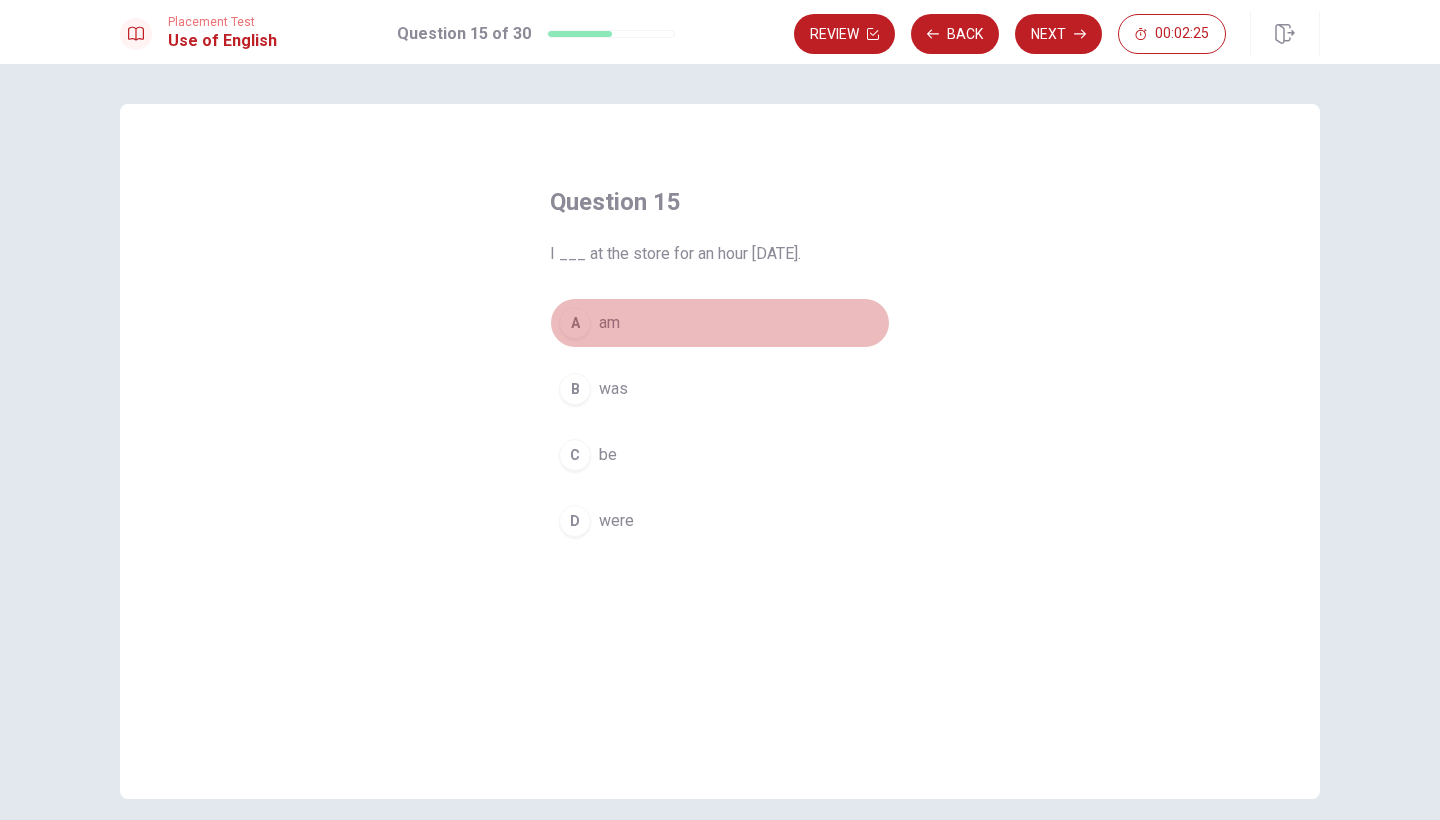click on "am" at bounding box center (609, 323) 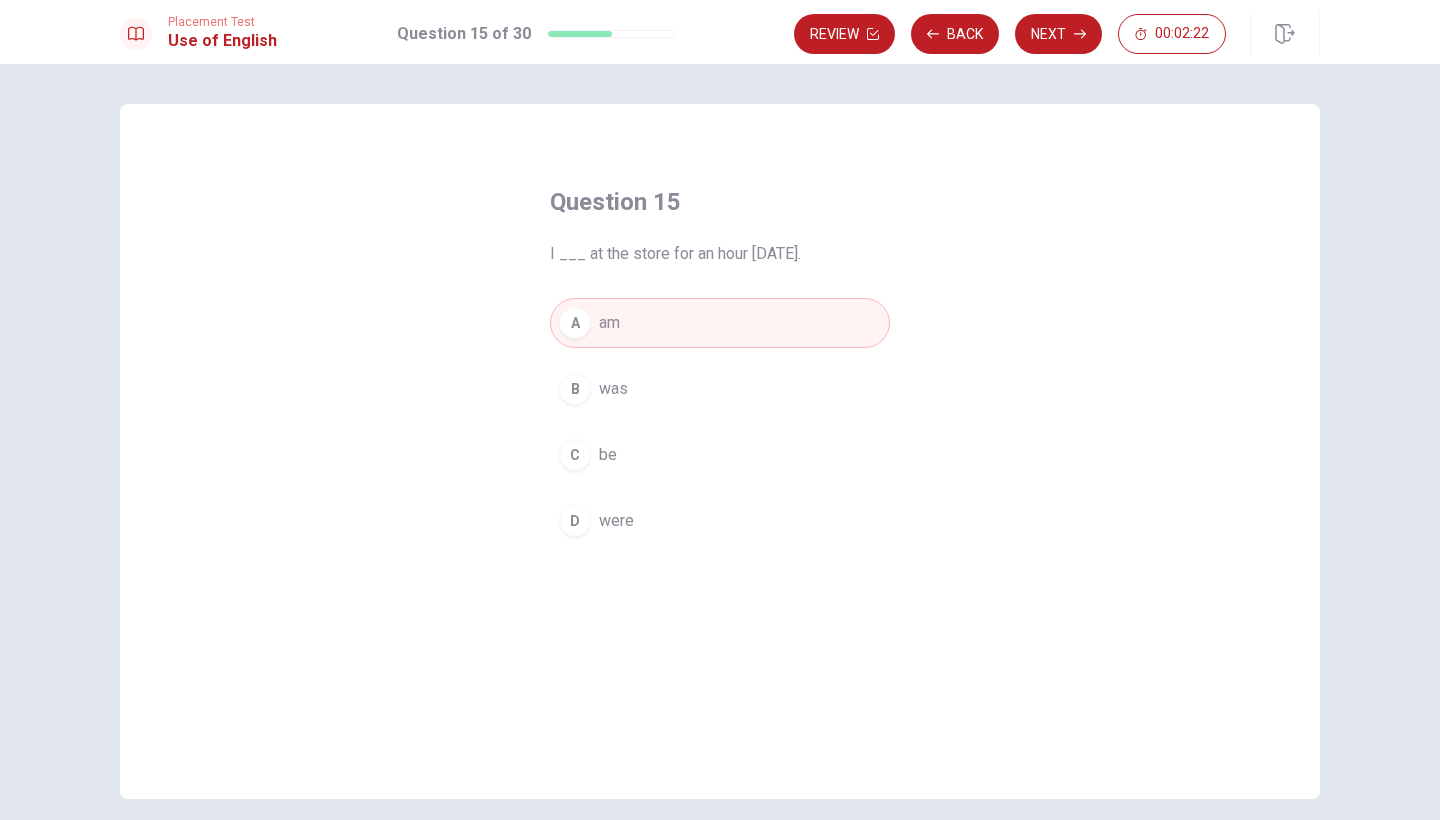 click on "was" at bounding box center (613, 389) 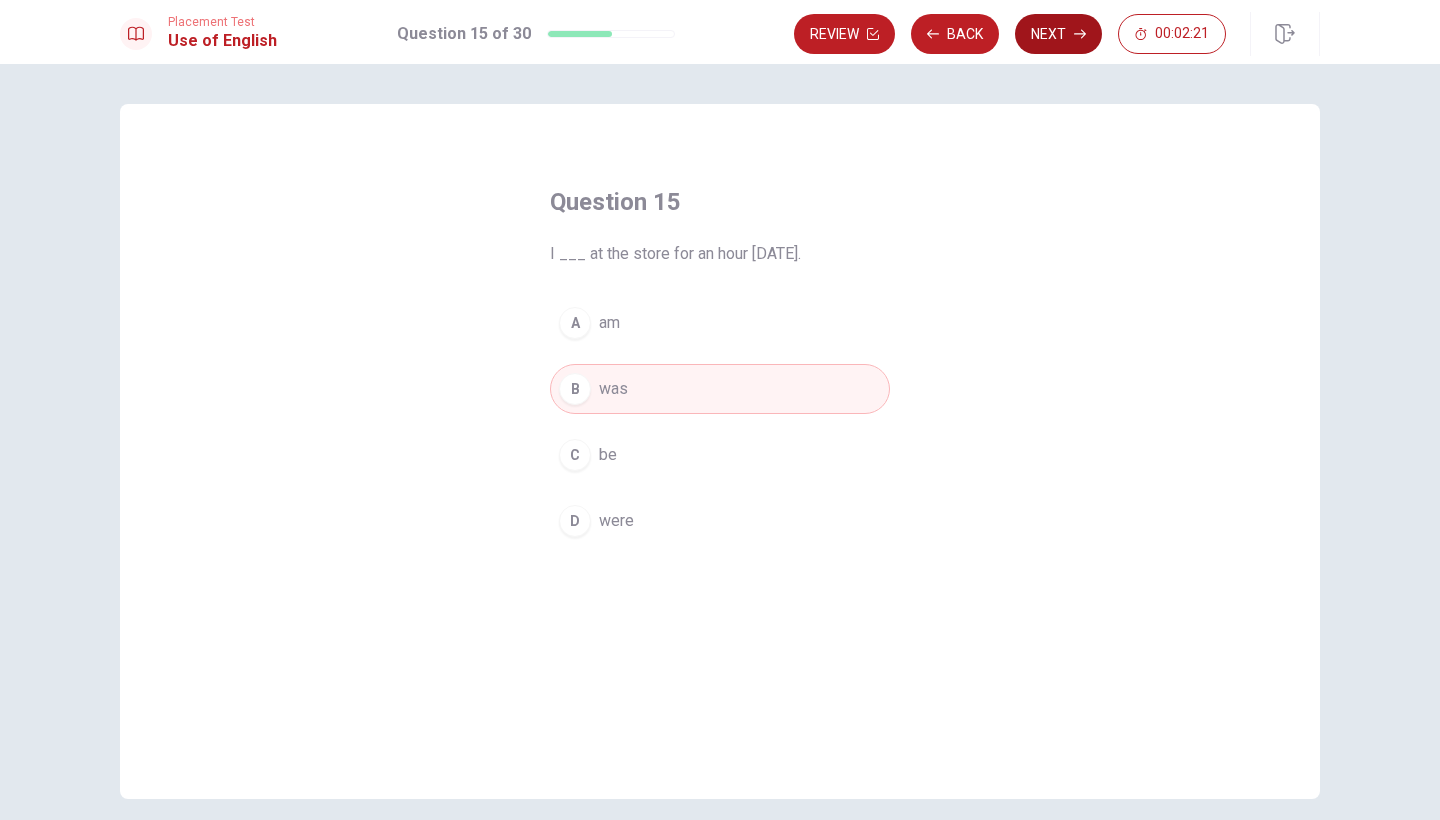 click on "Next" at bounding box center [1058, 34] 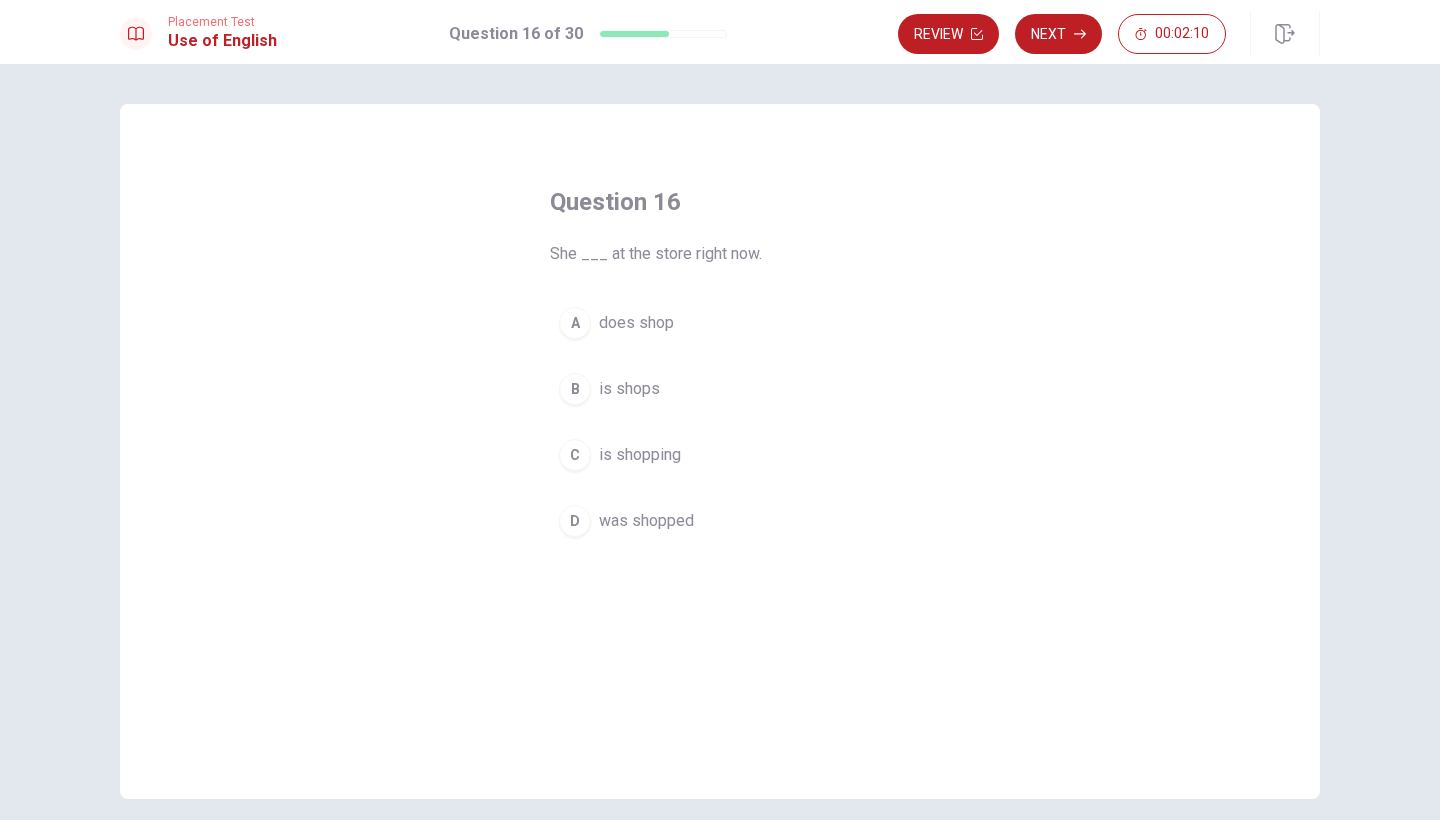 click on "C" at bounding box center [575, 455] 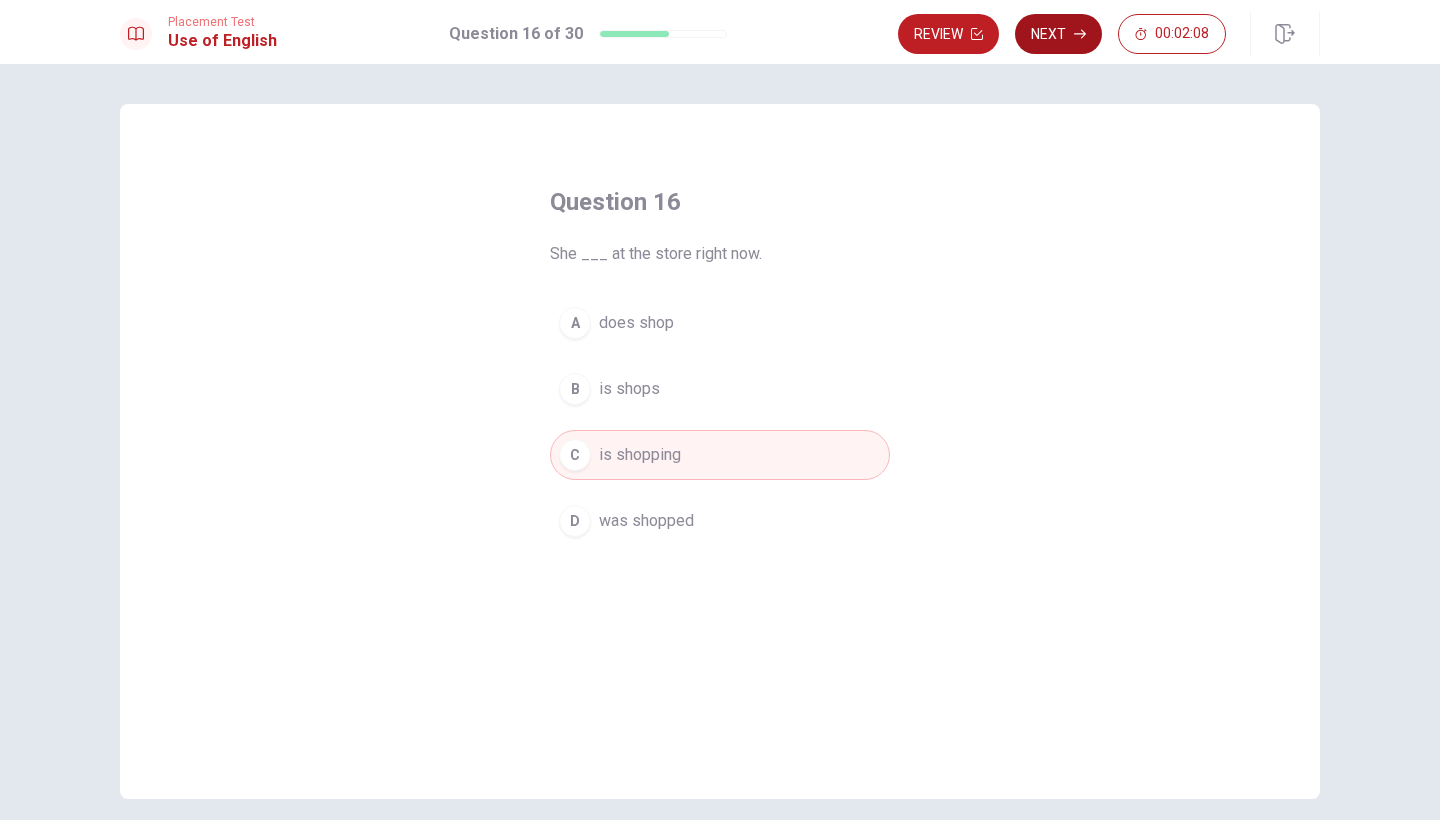 click on "Next" at bounding box center [1058, 34] 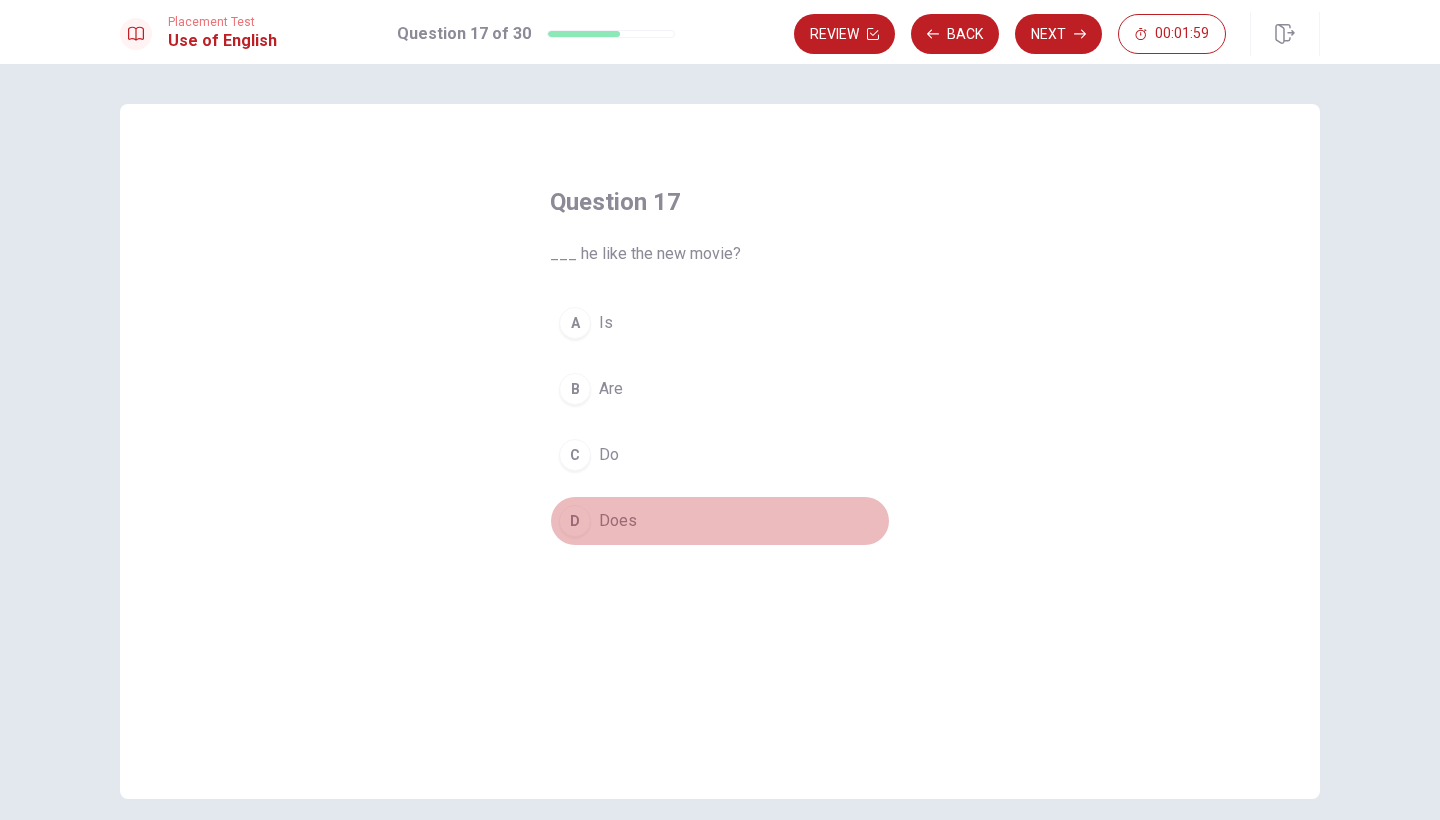 click on "D Does" at bounding box center (720, 521) 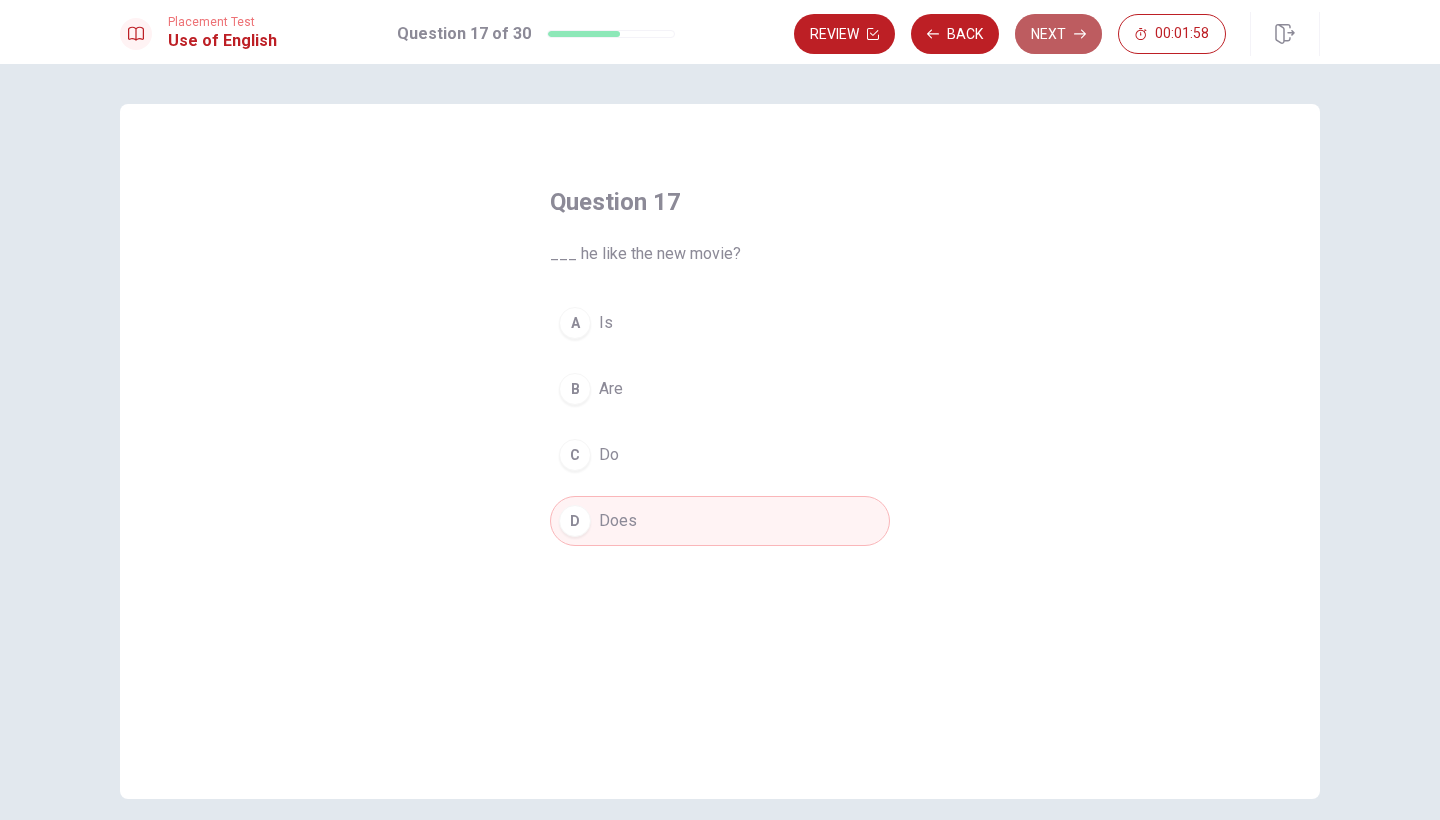 click on "Next" at bounding box center (1058, 34) 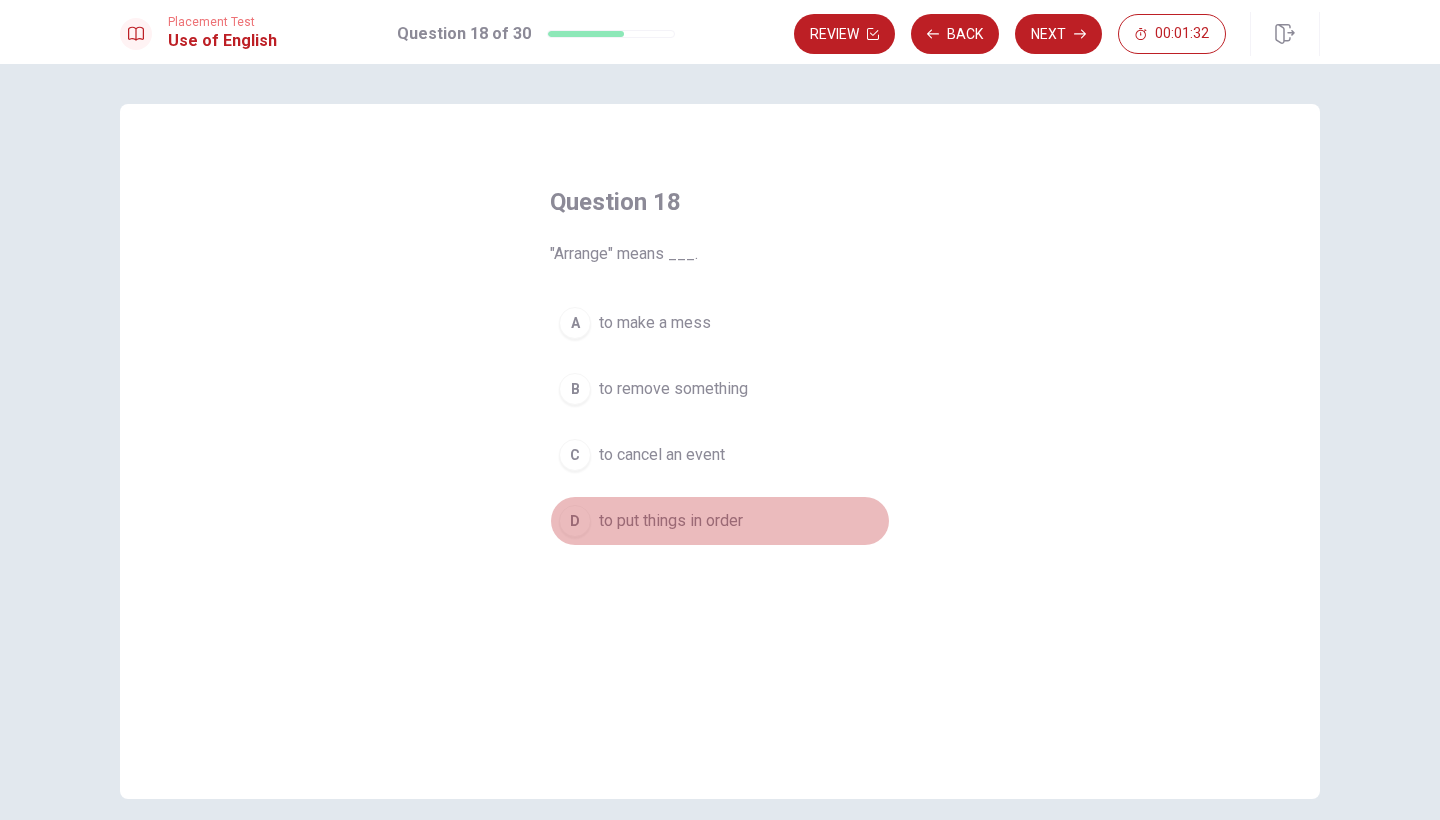 click on "D" at bounding box center (575, 521) 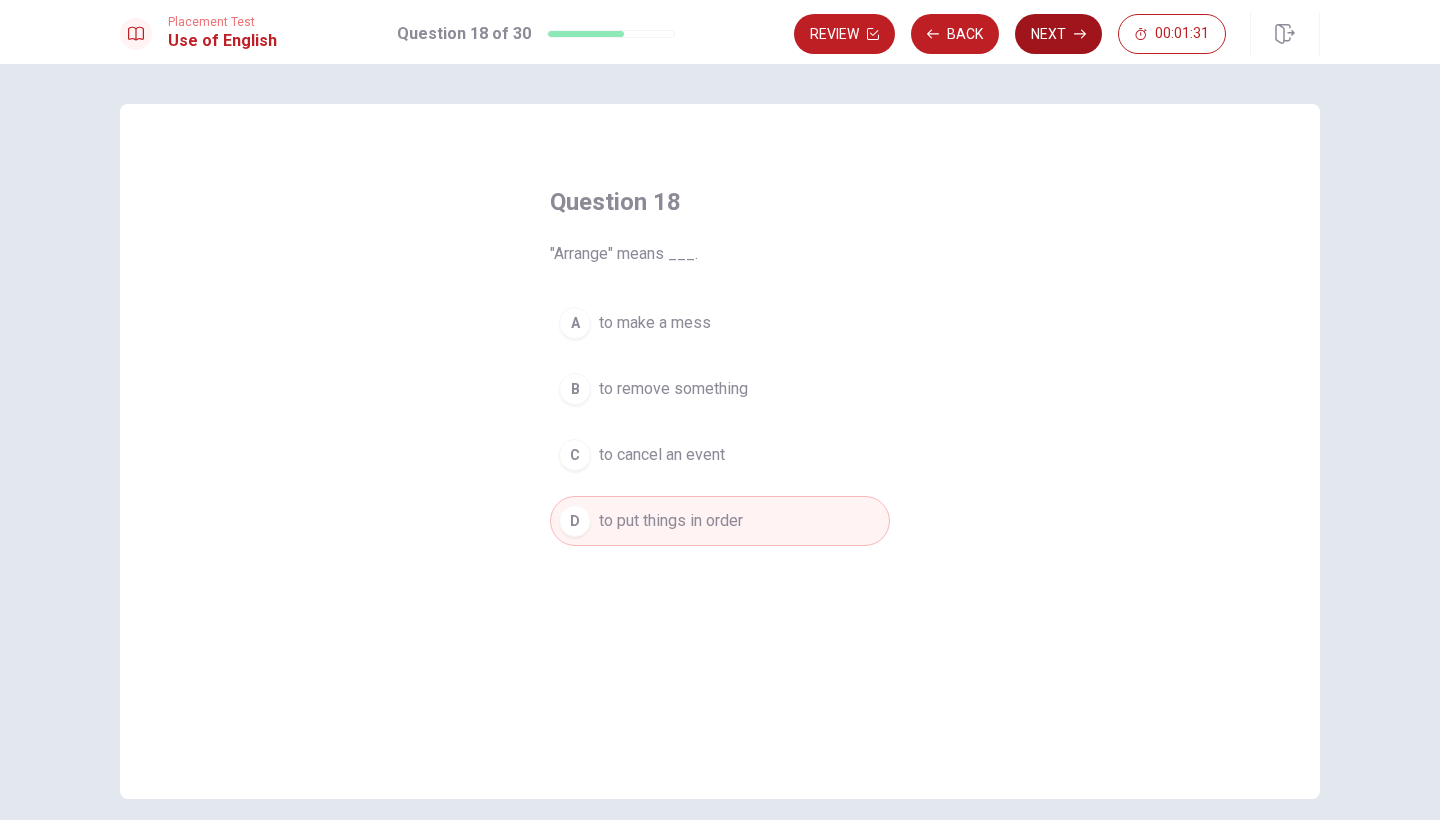 click on "Next" at bounding box center (1058, 34) 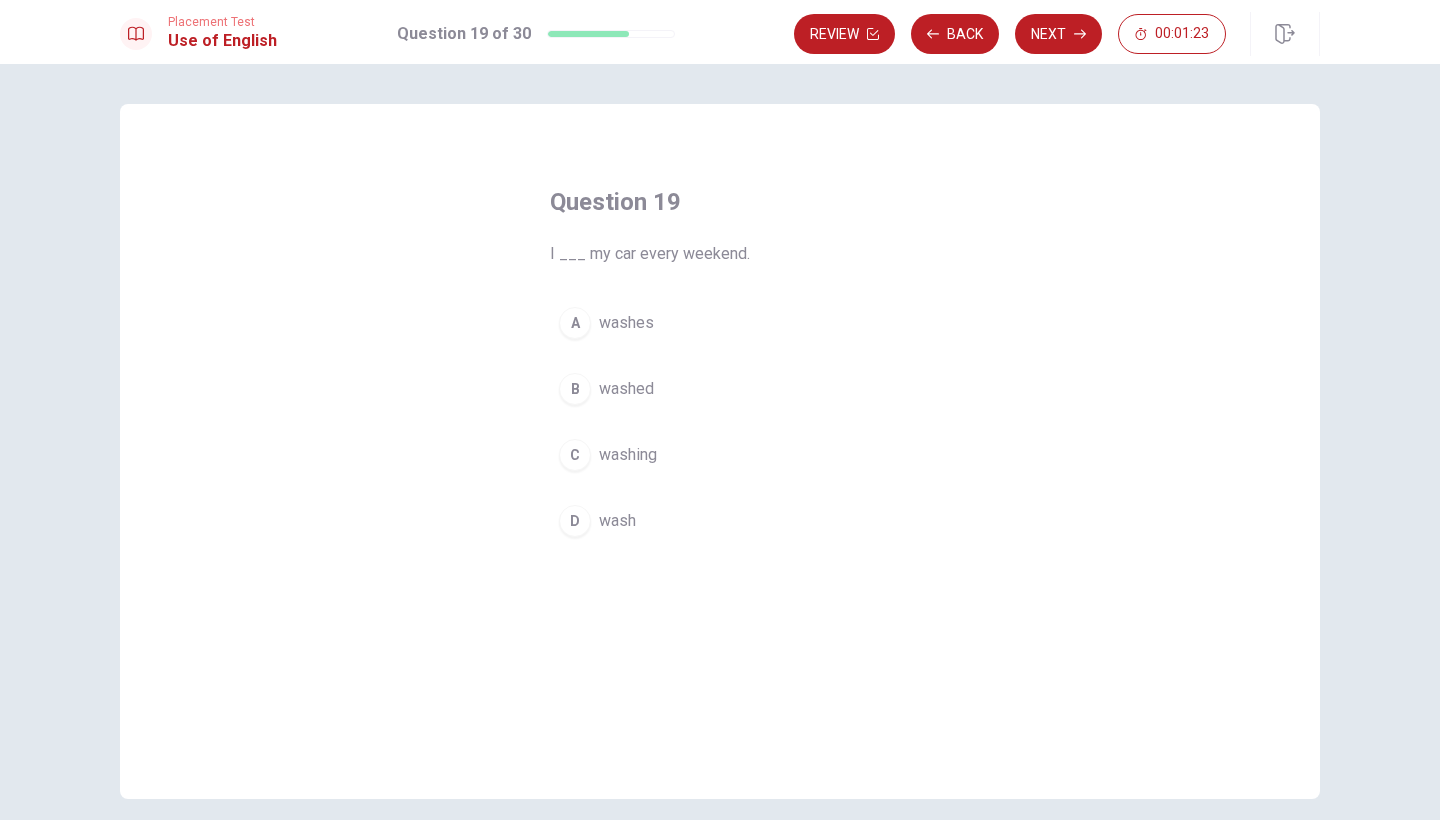 click on "D" at bounding box center (575, 521) 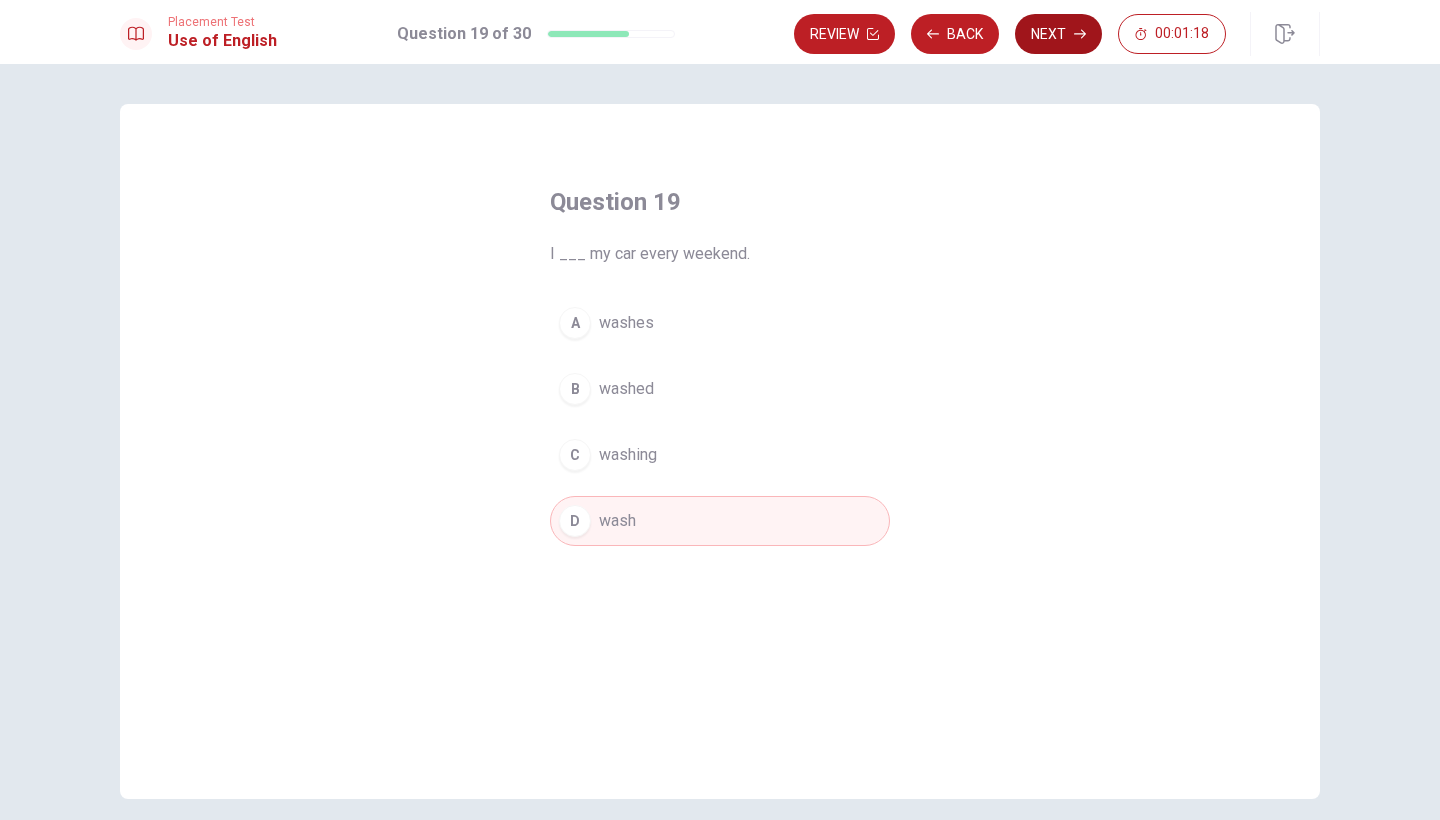 click on "Next" at bounding box center [1058, 34] 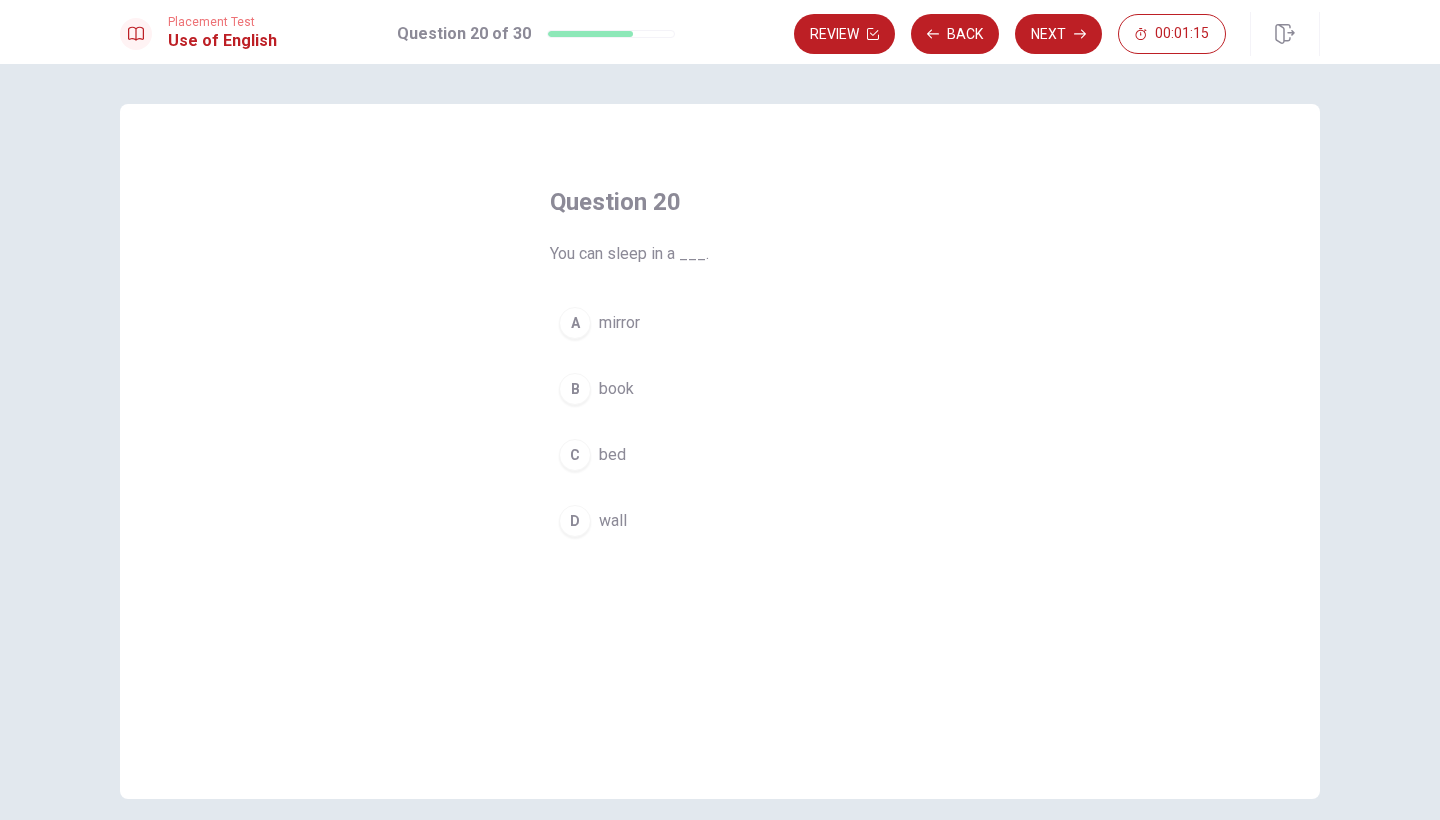 click on "C bed" at bounding box center [720, 455] 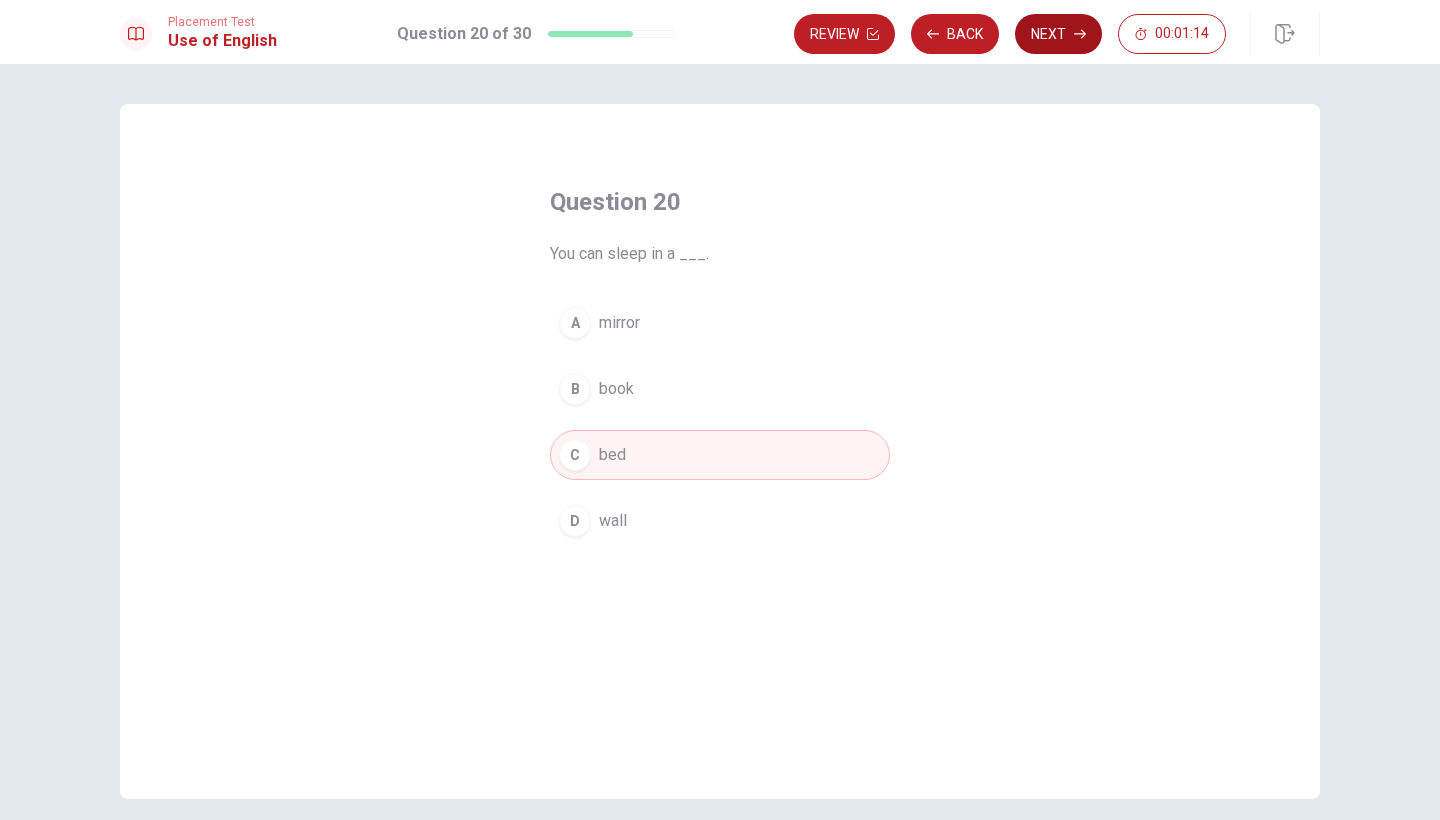 click on "Next" at bounding box center [1058, 34] 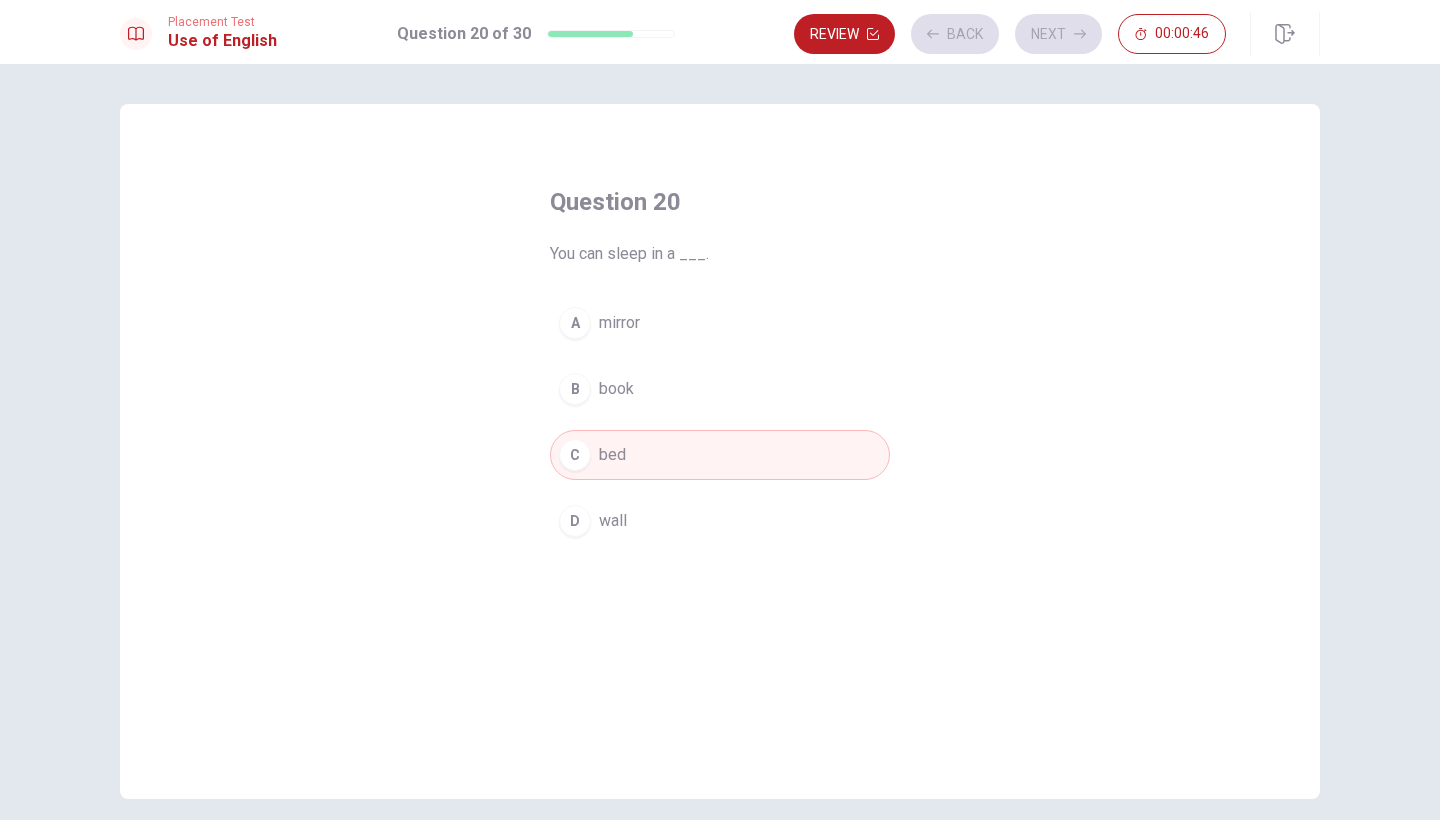 click on "Review Back Next 00:00:46" at bounding box center (1010, 34) 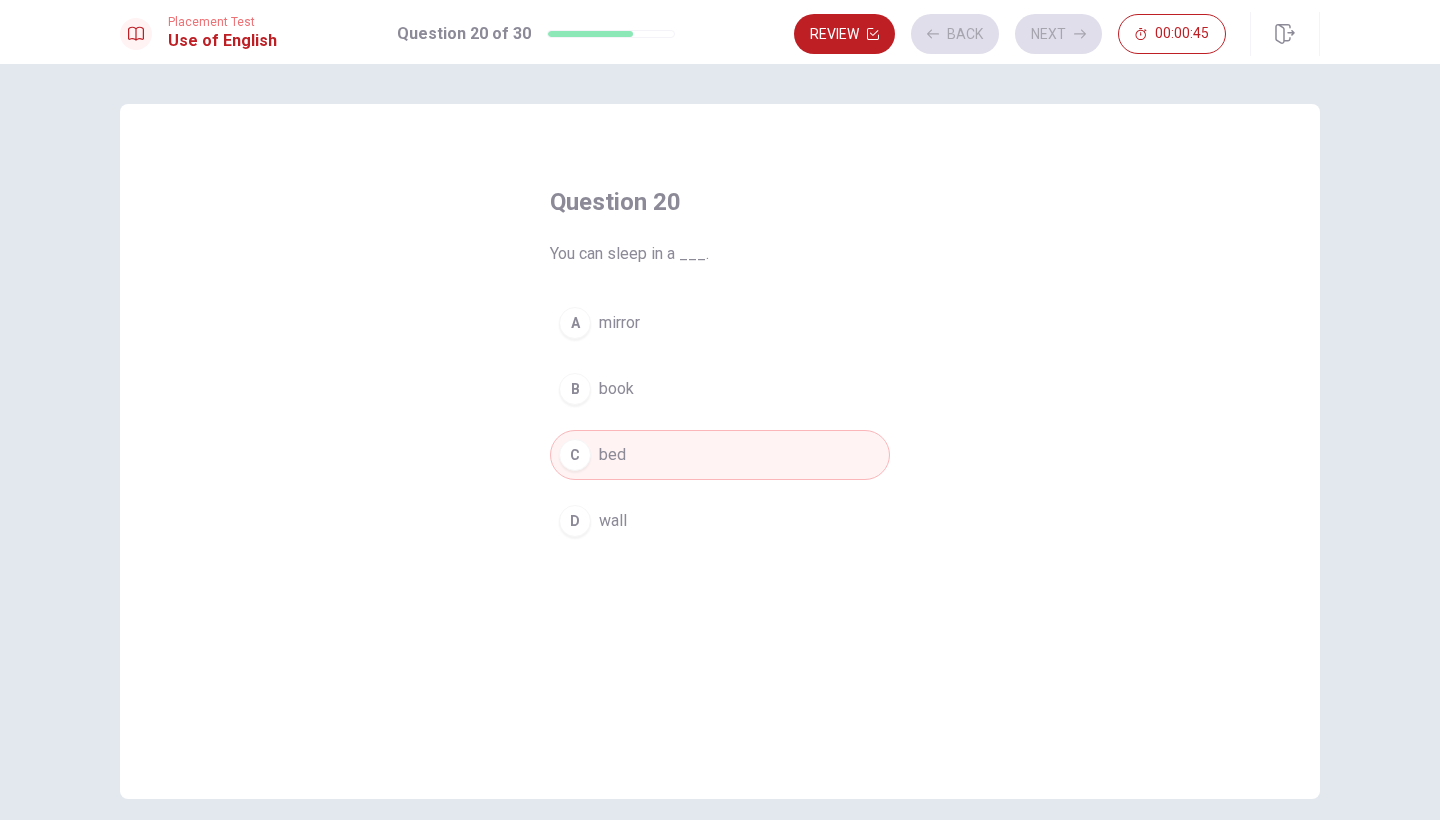 scroll, scrollTop: 0, scrollLeft: 0, axis: both 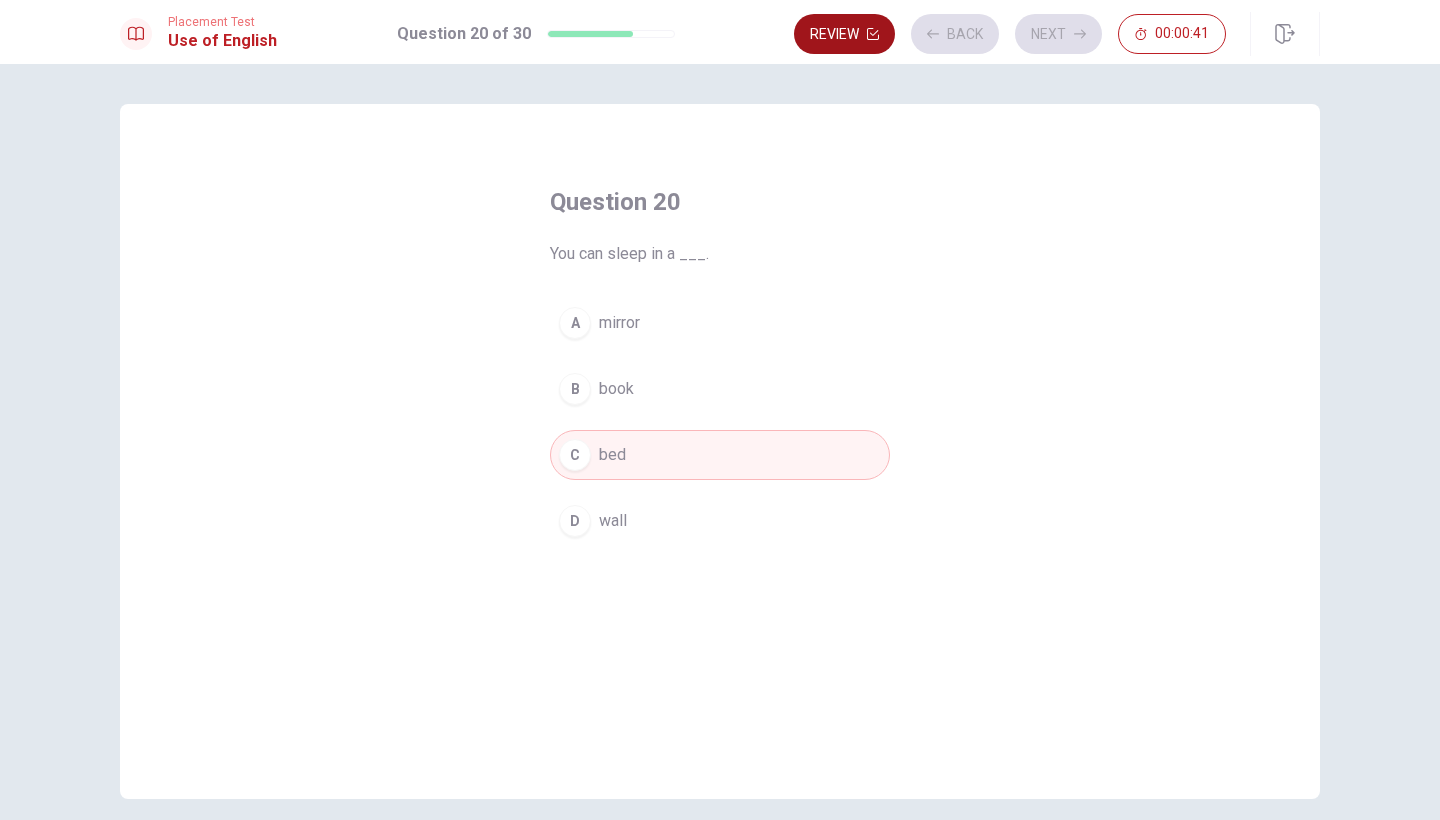 click on "Review" at bounding box center (844, 34) 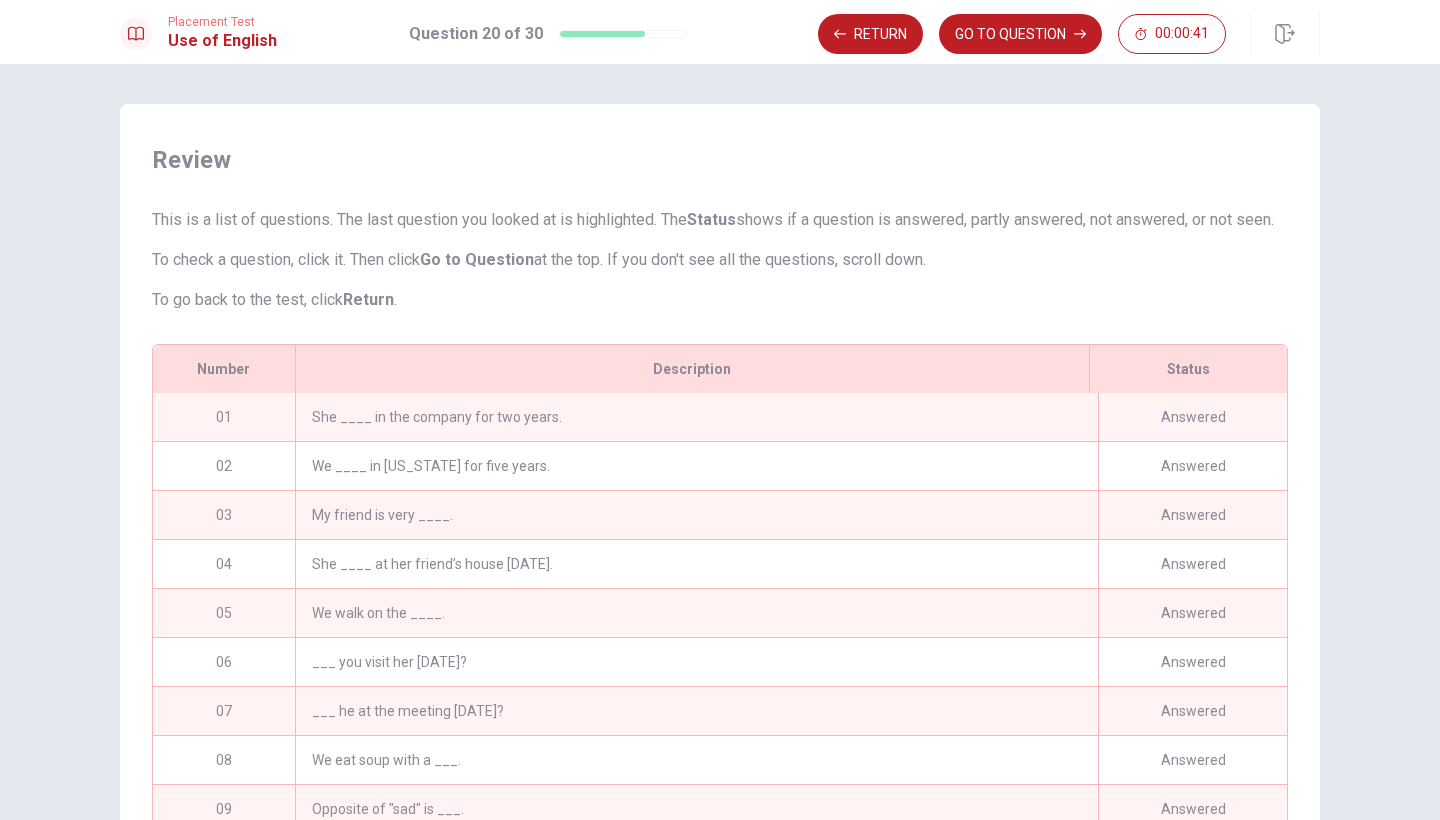 scroll, scrollTop: 531, scrollLeft: 0, axis: vertical 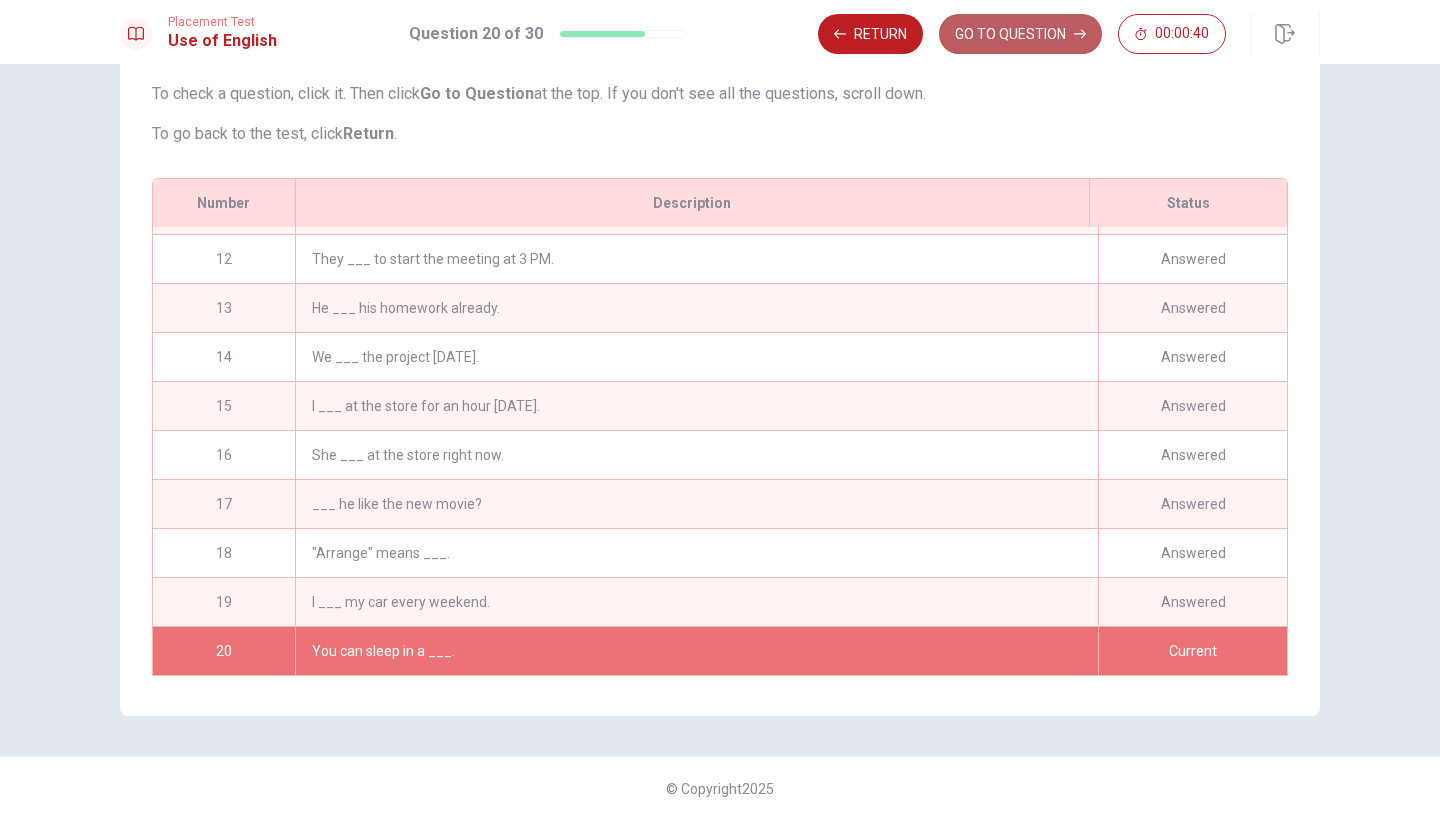 click on "GO TO QUESTION" at bounding box center (1020, 34) 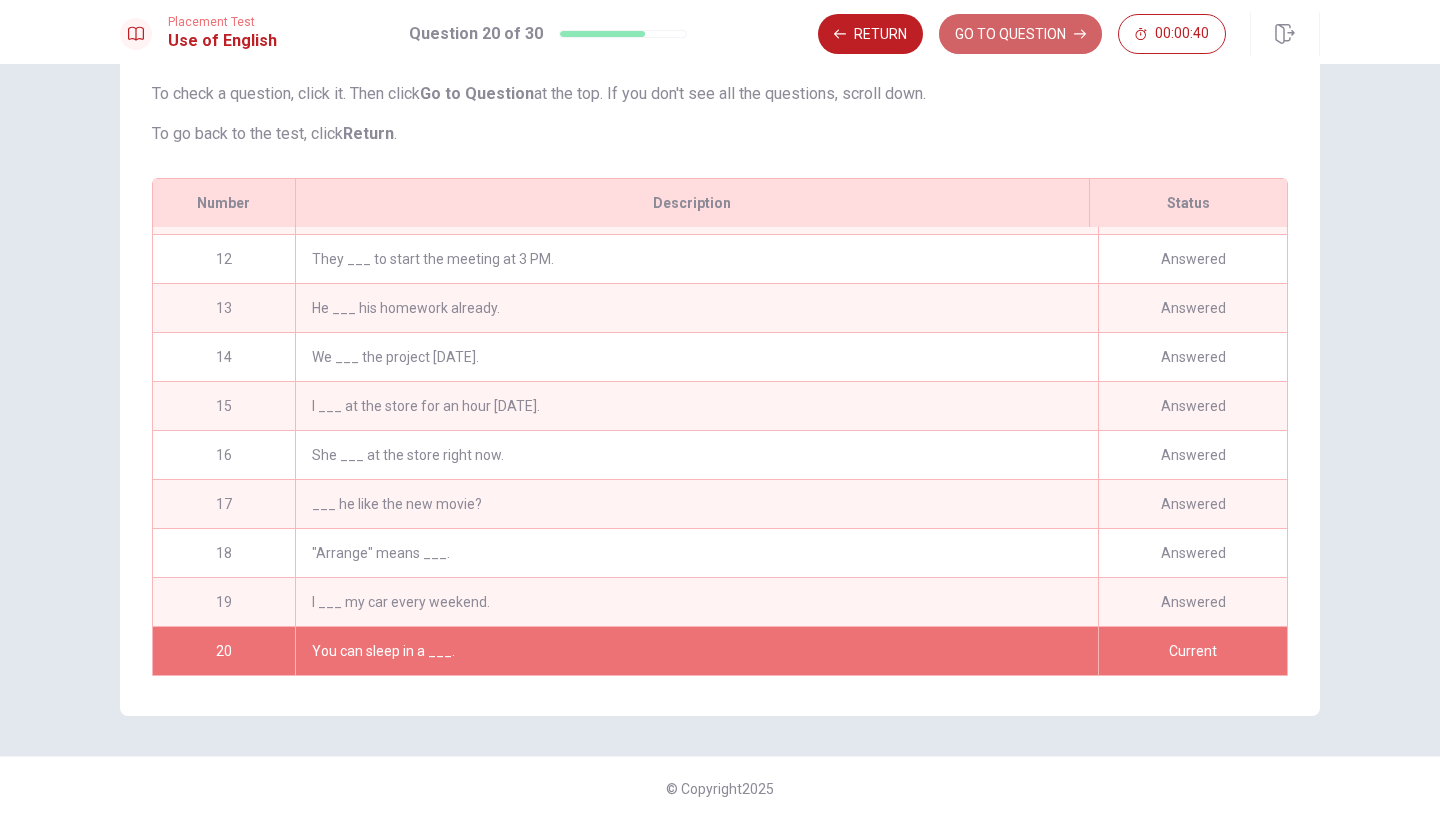 scroll, scrollTop: 83, scrollLeft: 0, axis: vertical 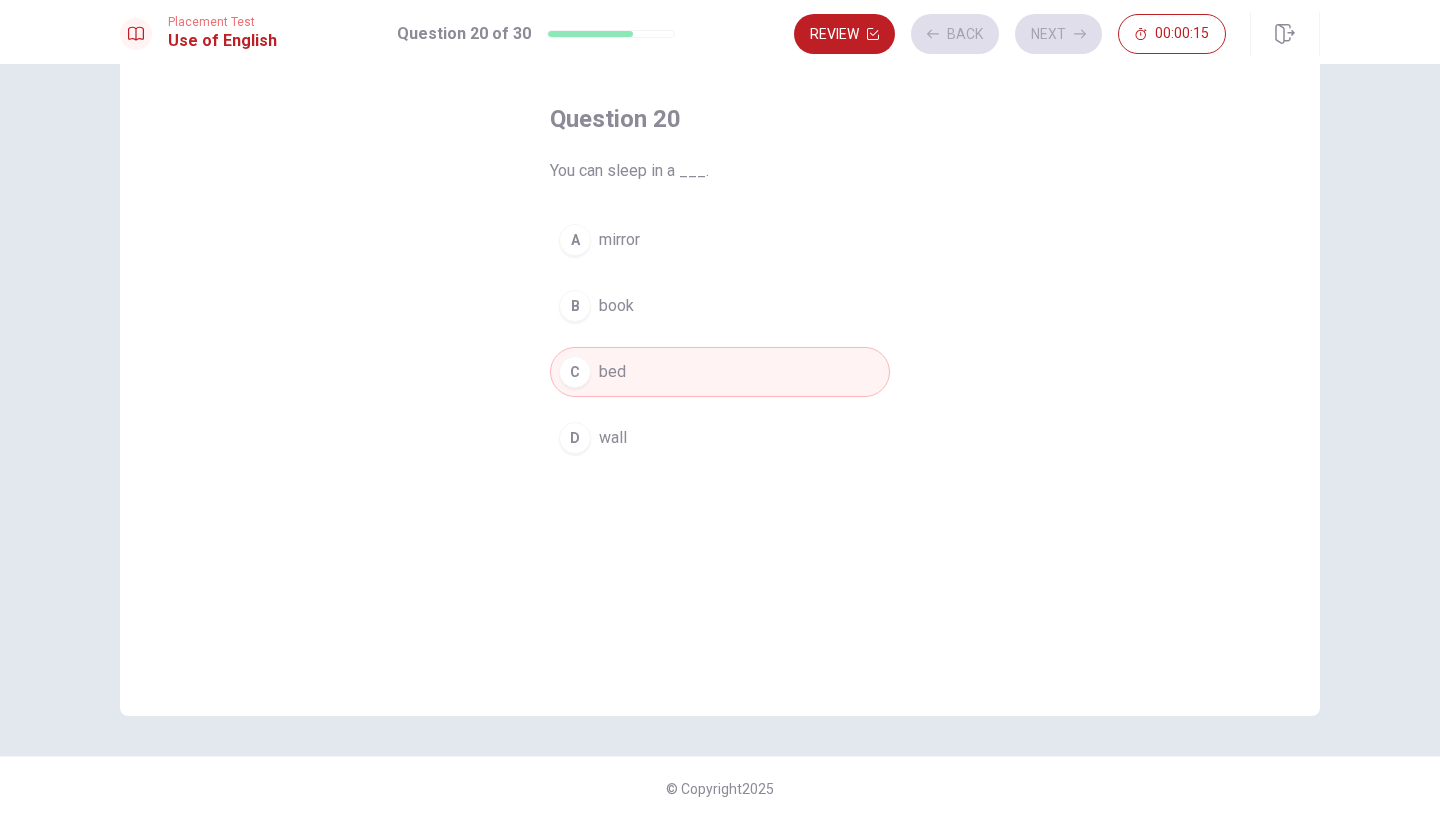 click on "B book" at bounding box center (720, 306) 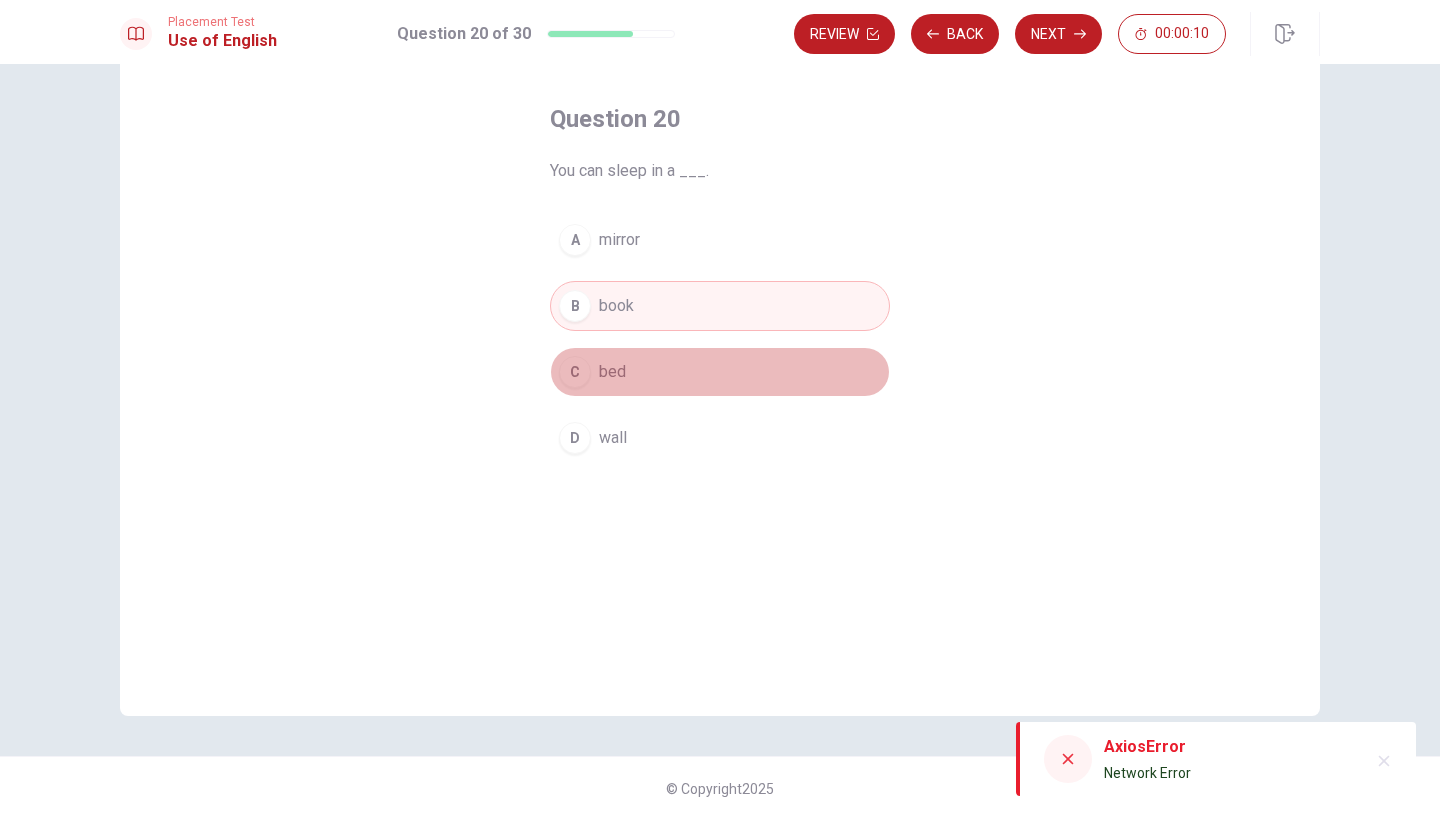 click on "C bed" at bounding box center [720, 372] 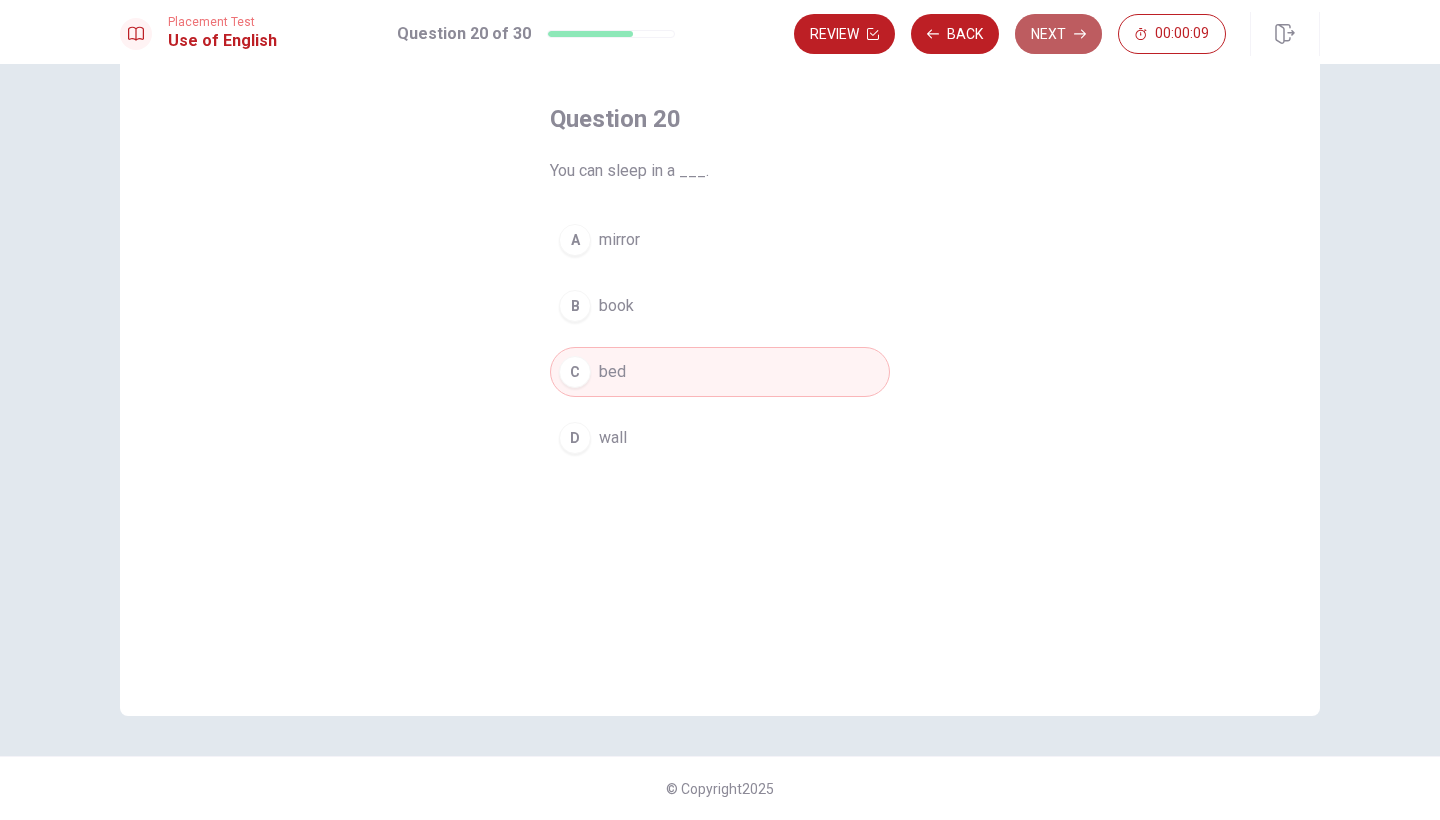 click on "Next" at bounding box center [1058, 34] 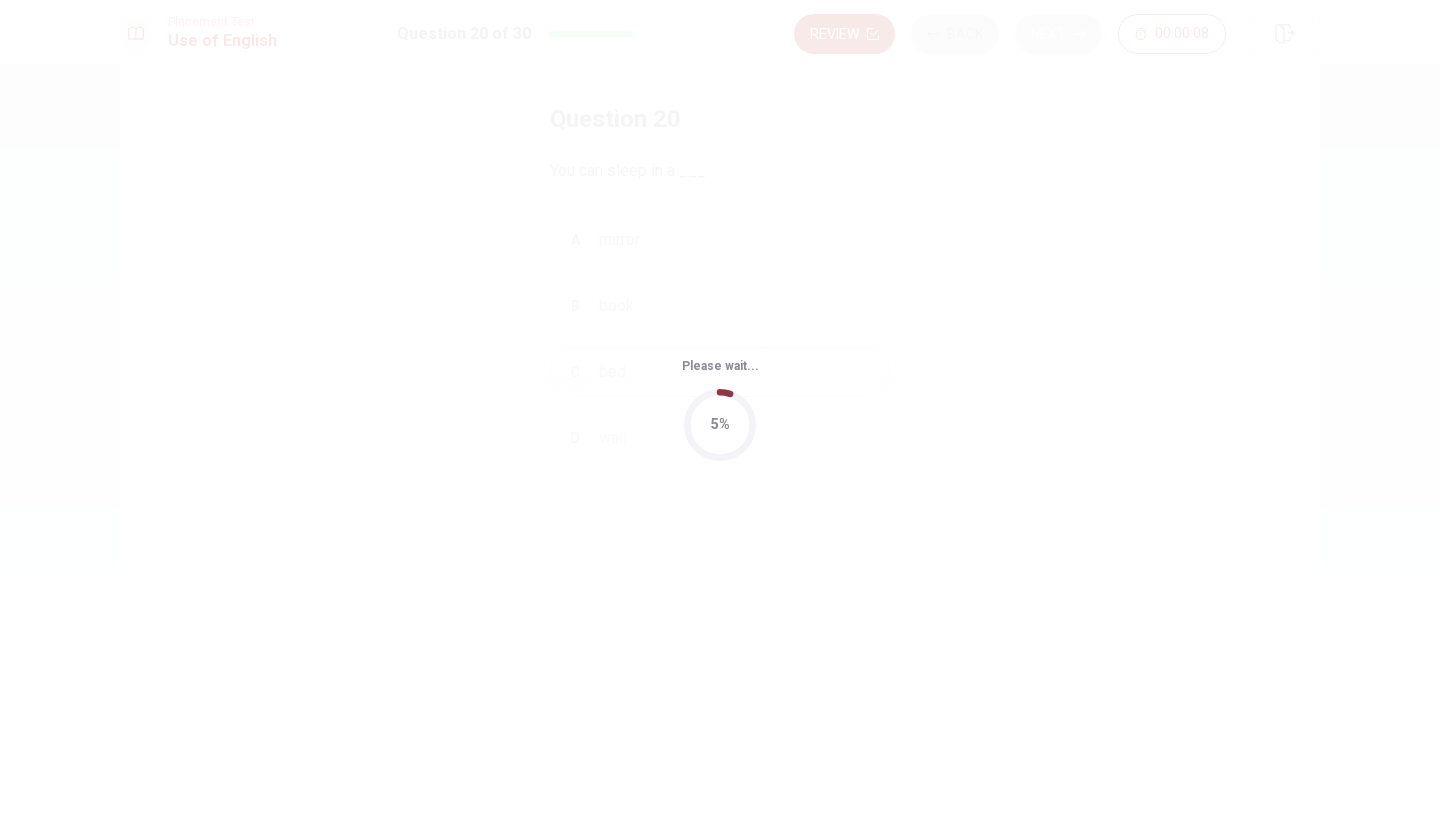 scroll, scrollTop: 0, scrollLeft: 0, axis: both 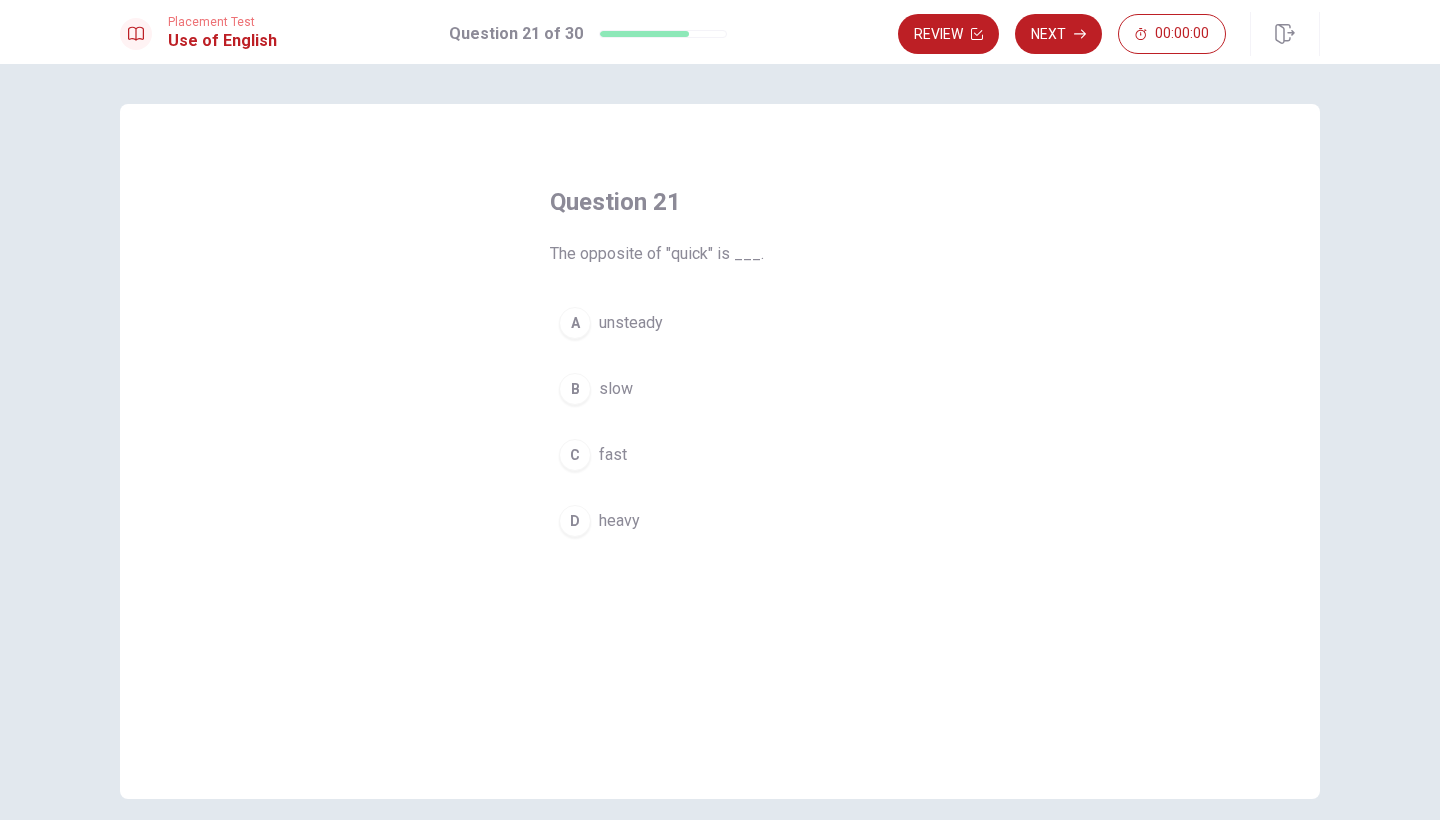 click on "B" at bounding box center (575, 389) 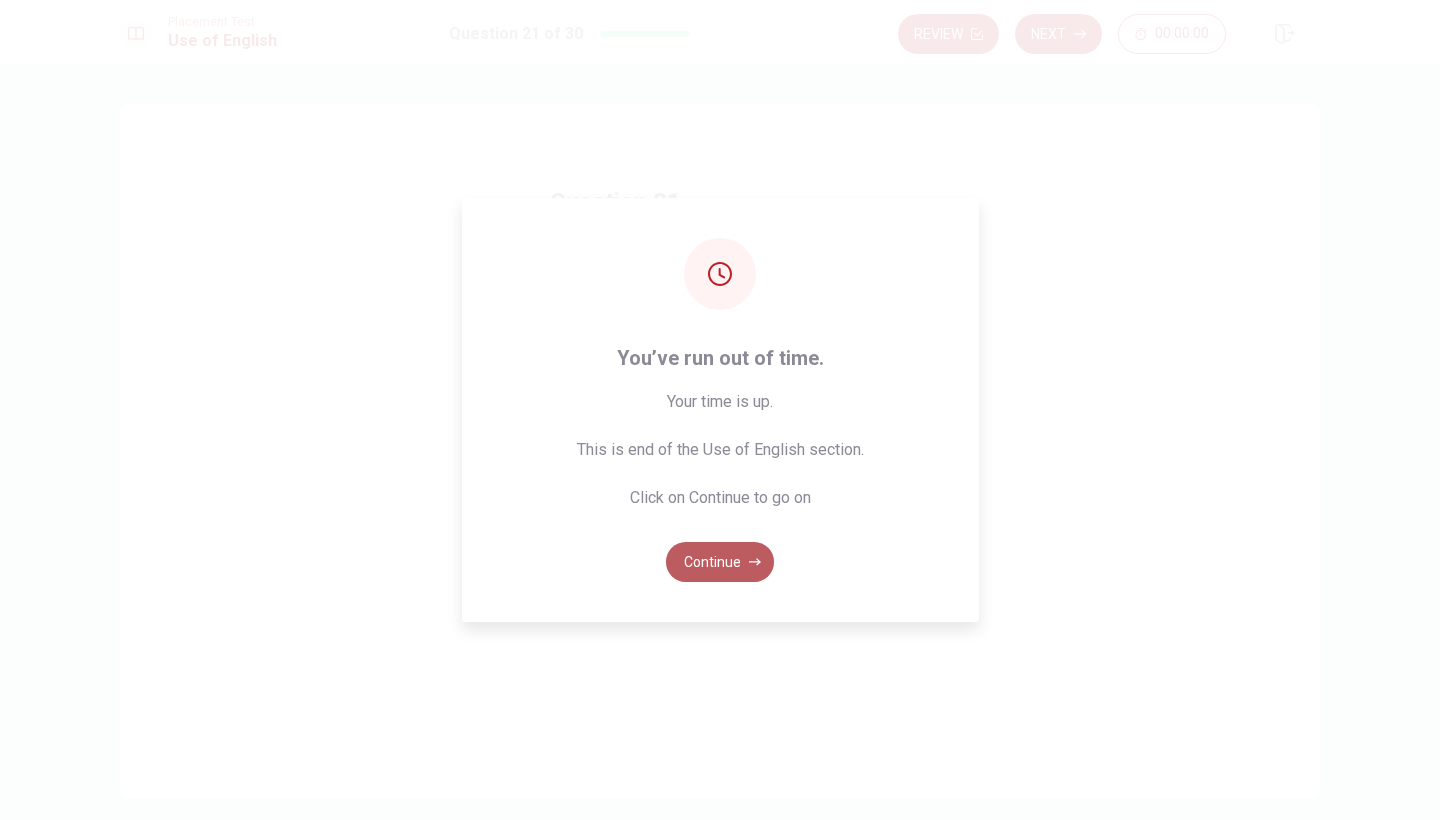 click on "Continue" at bounding box center [720, 562] 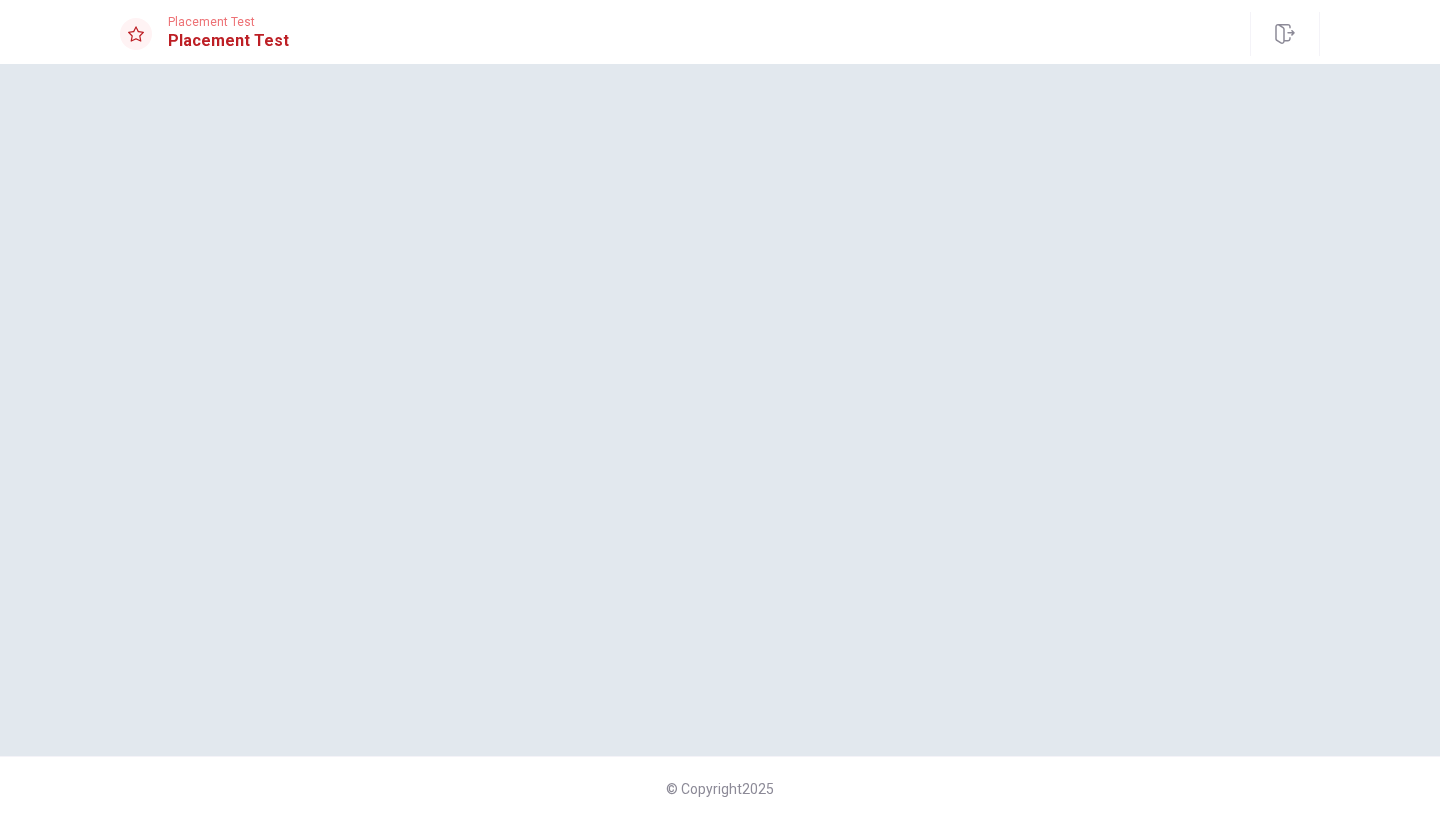 scroll, scrollTop: 0, scrollLeft: 0, axis: both 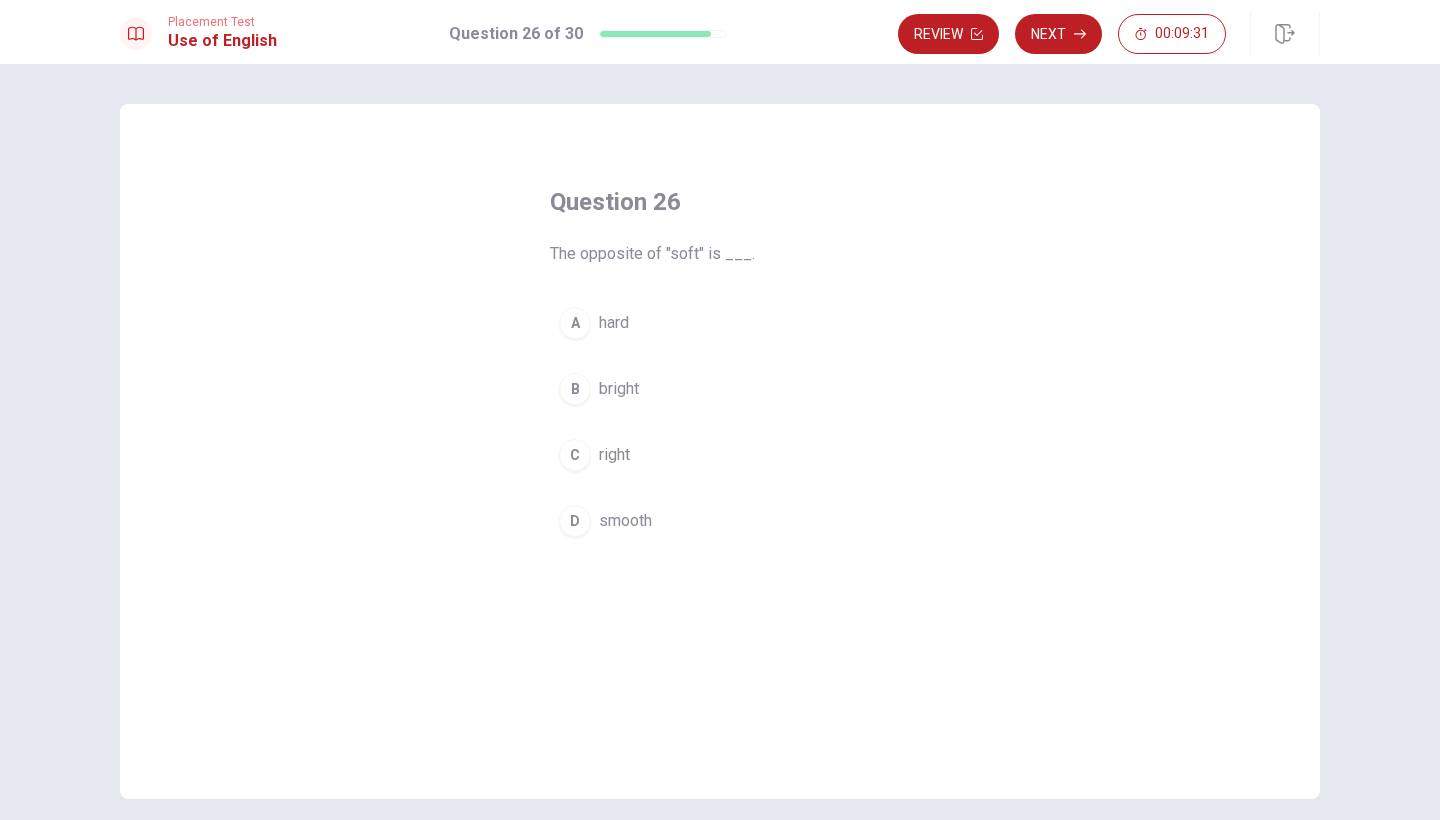 click on "A hard" at bounding box center (720, 323) 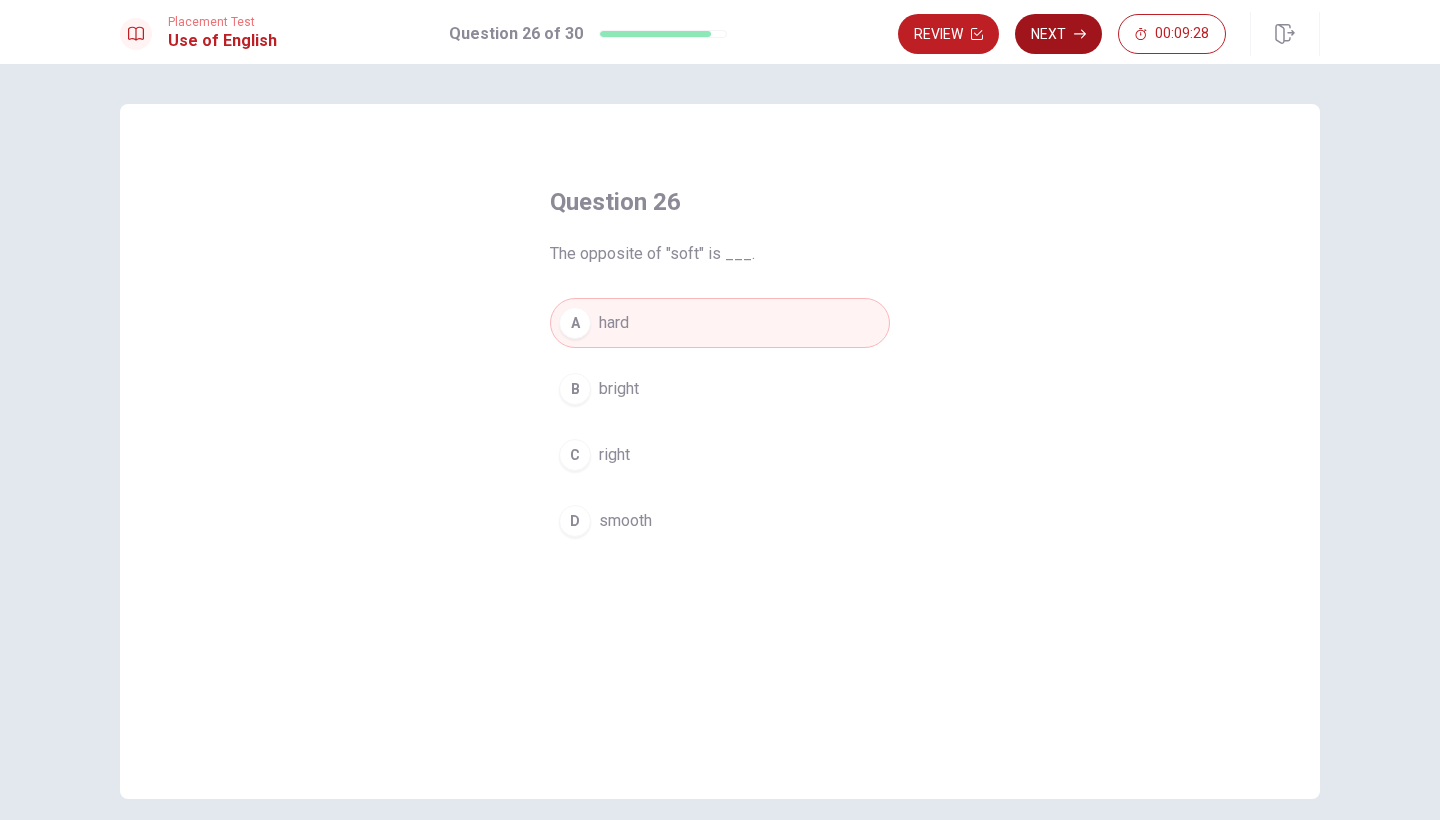 click on "Next" at bounding box center [1058, 34] 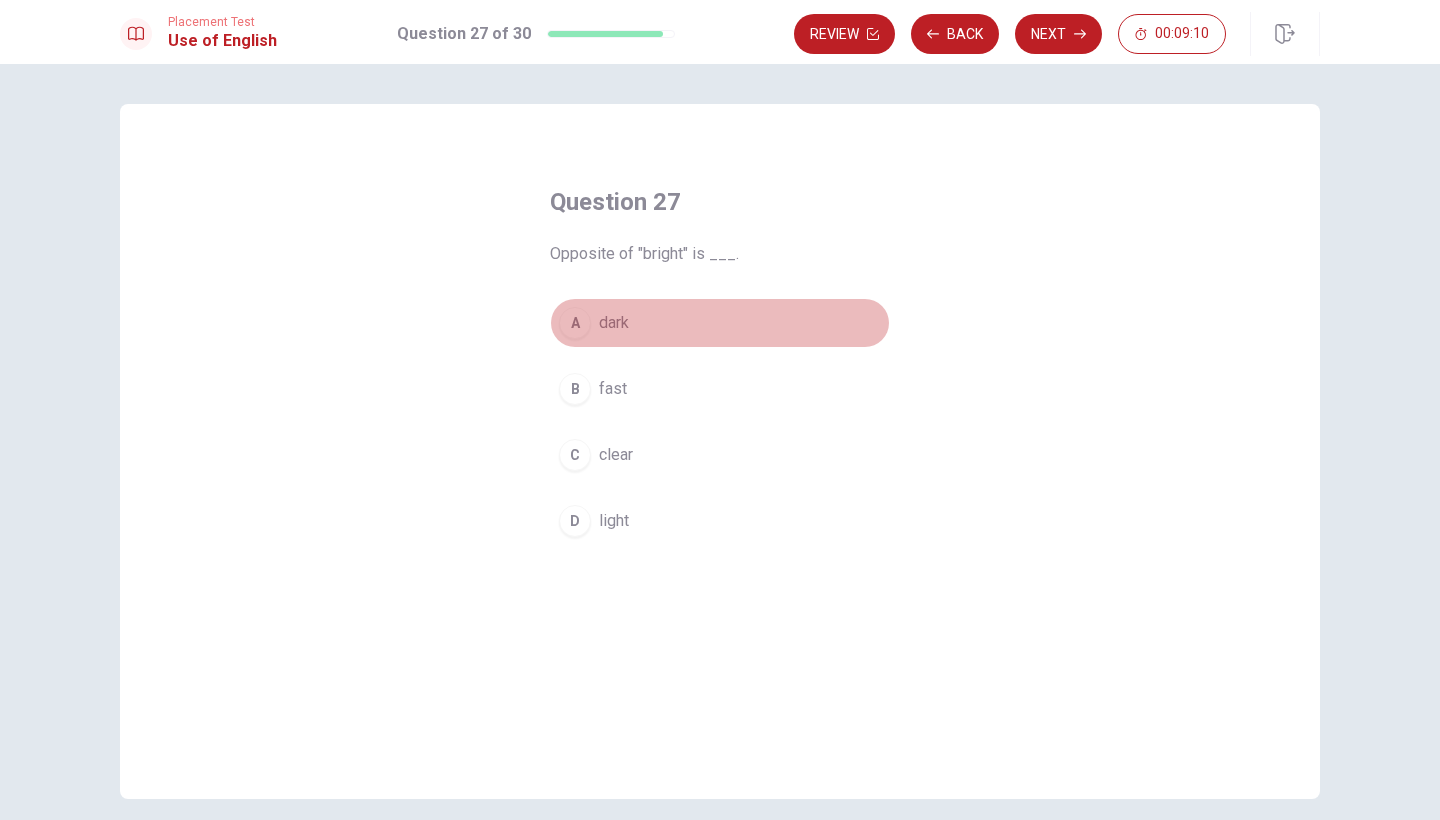 click on "A" at bounding box center [575, 323] 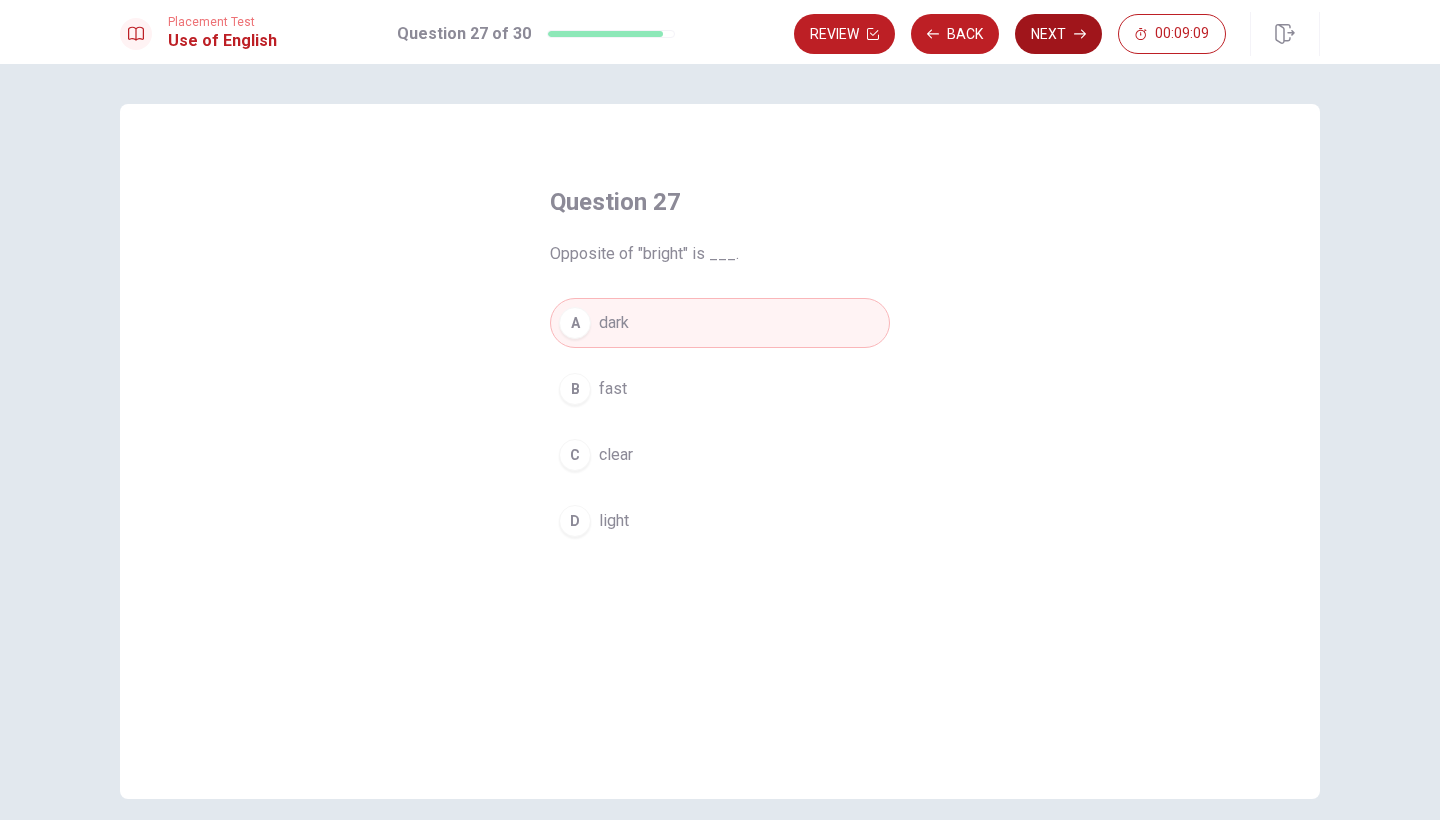 click on "Next" at bounding box center [1058, 34] 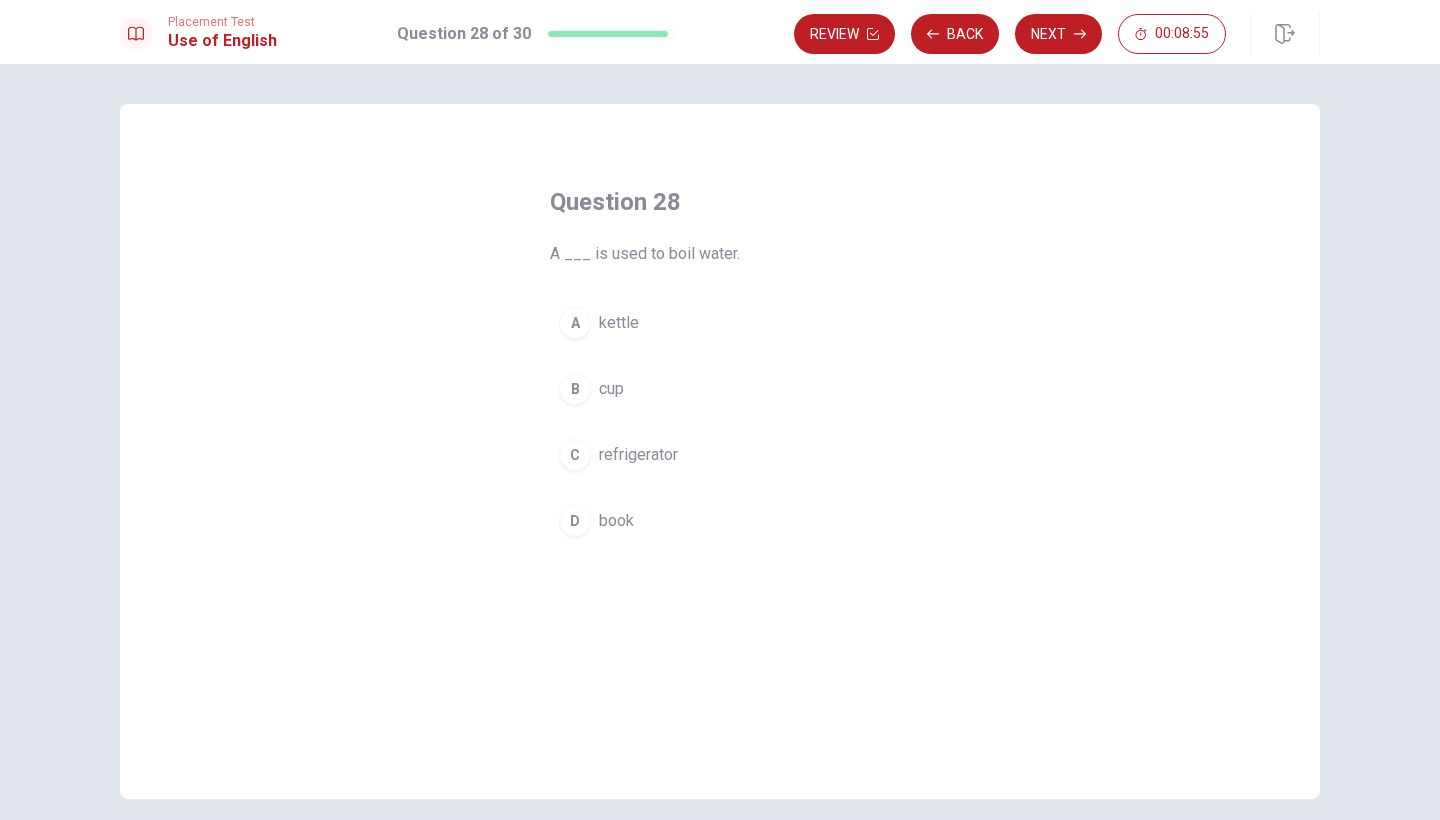 click on "B" at bounding box center [575, 389] 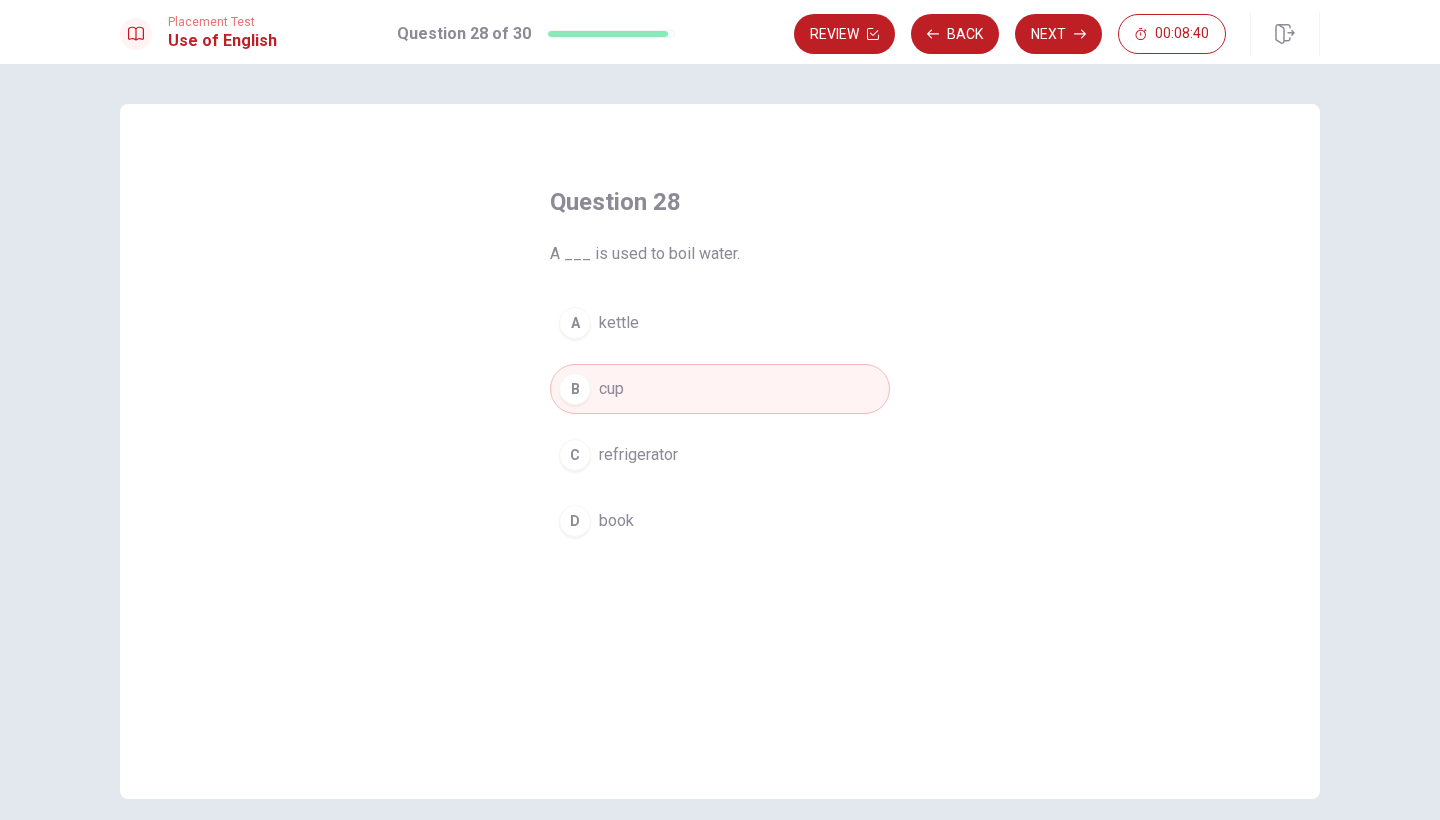 click on "A kettle" at bounding box center (720, 323) 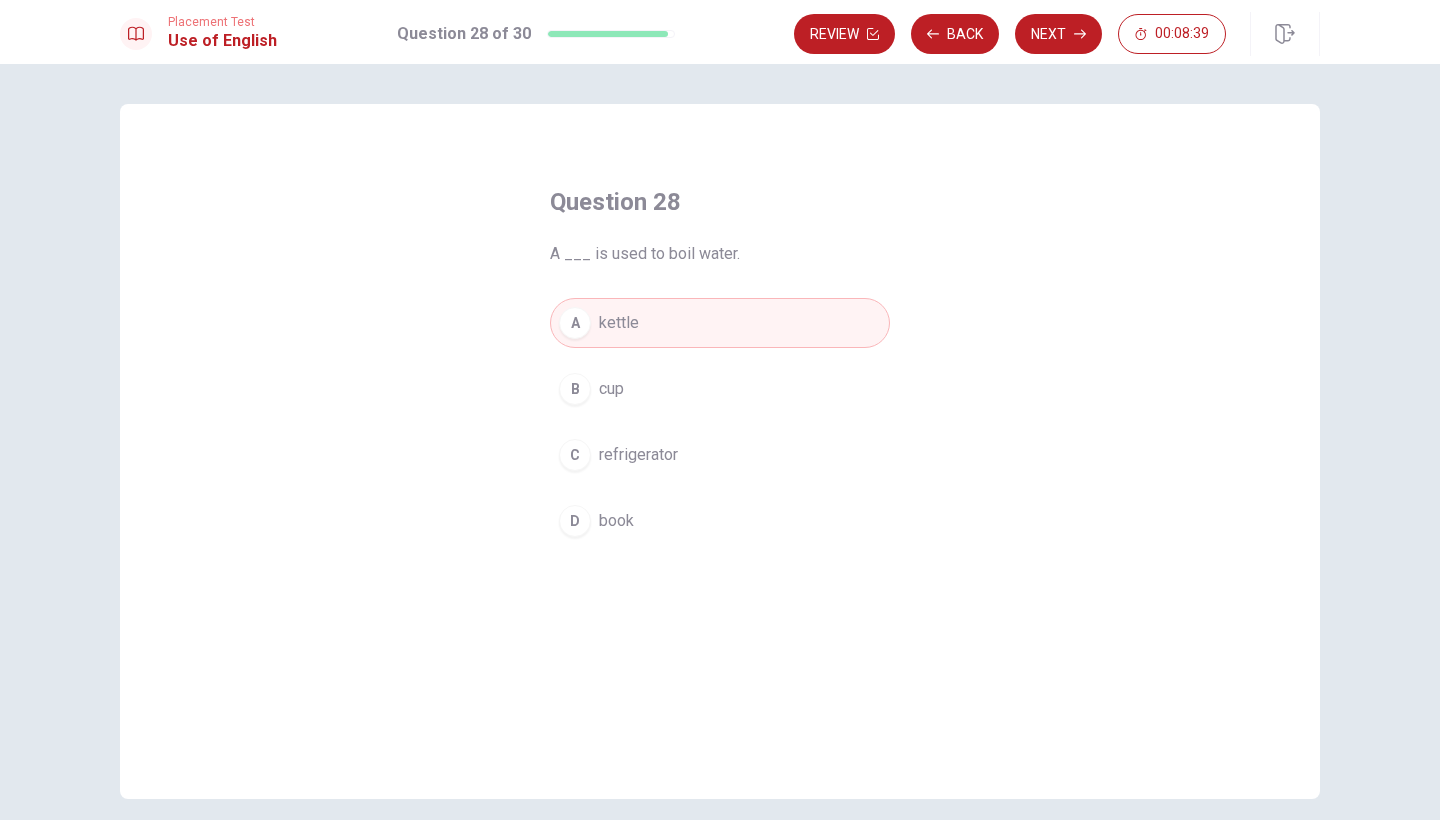 click on "B cup" at bounding box center [720, 389] 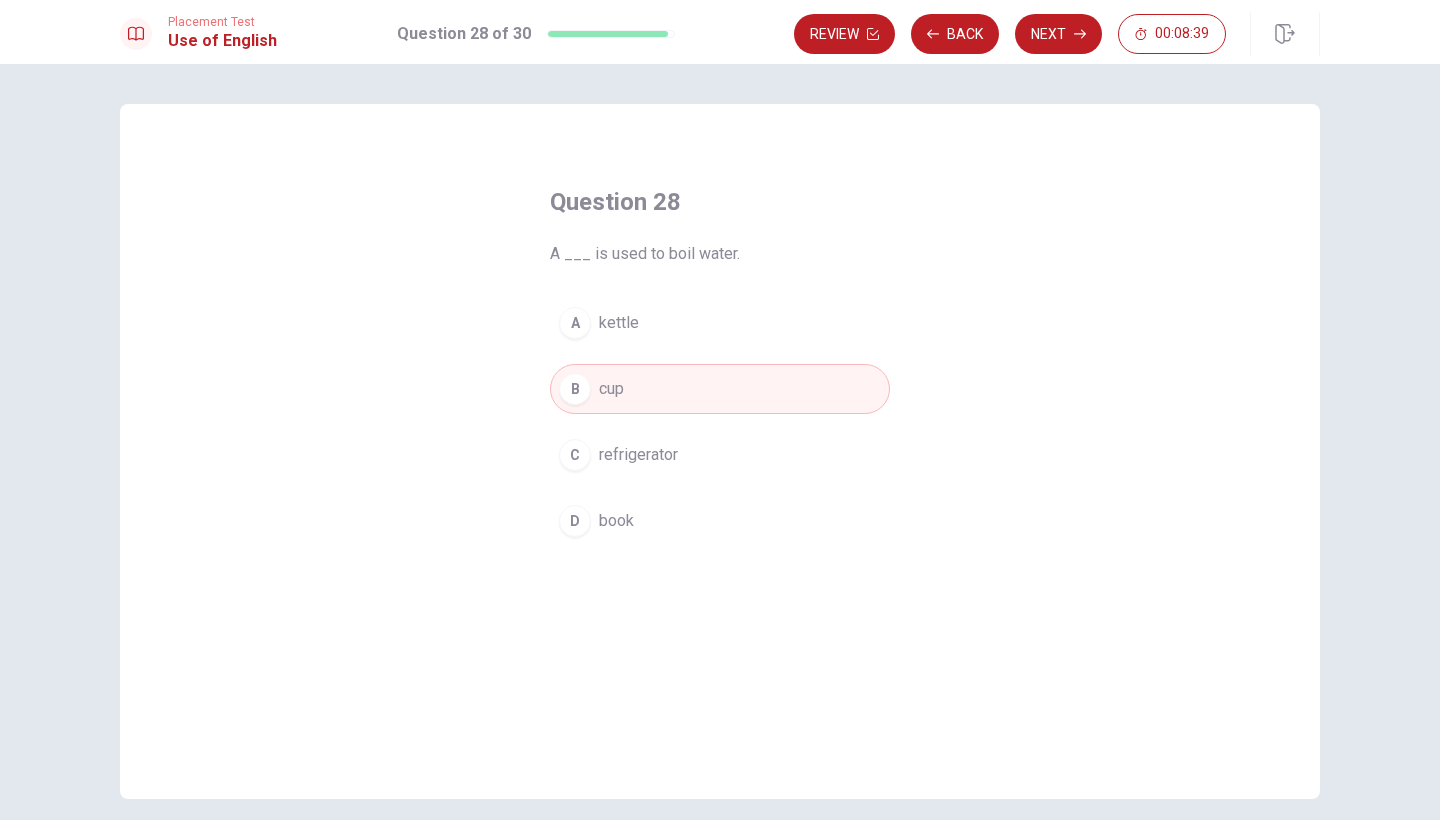 click on "A kettle" at bounding box center (720, 323) 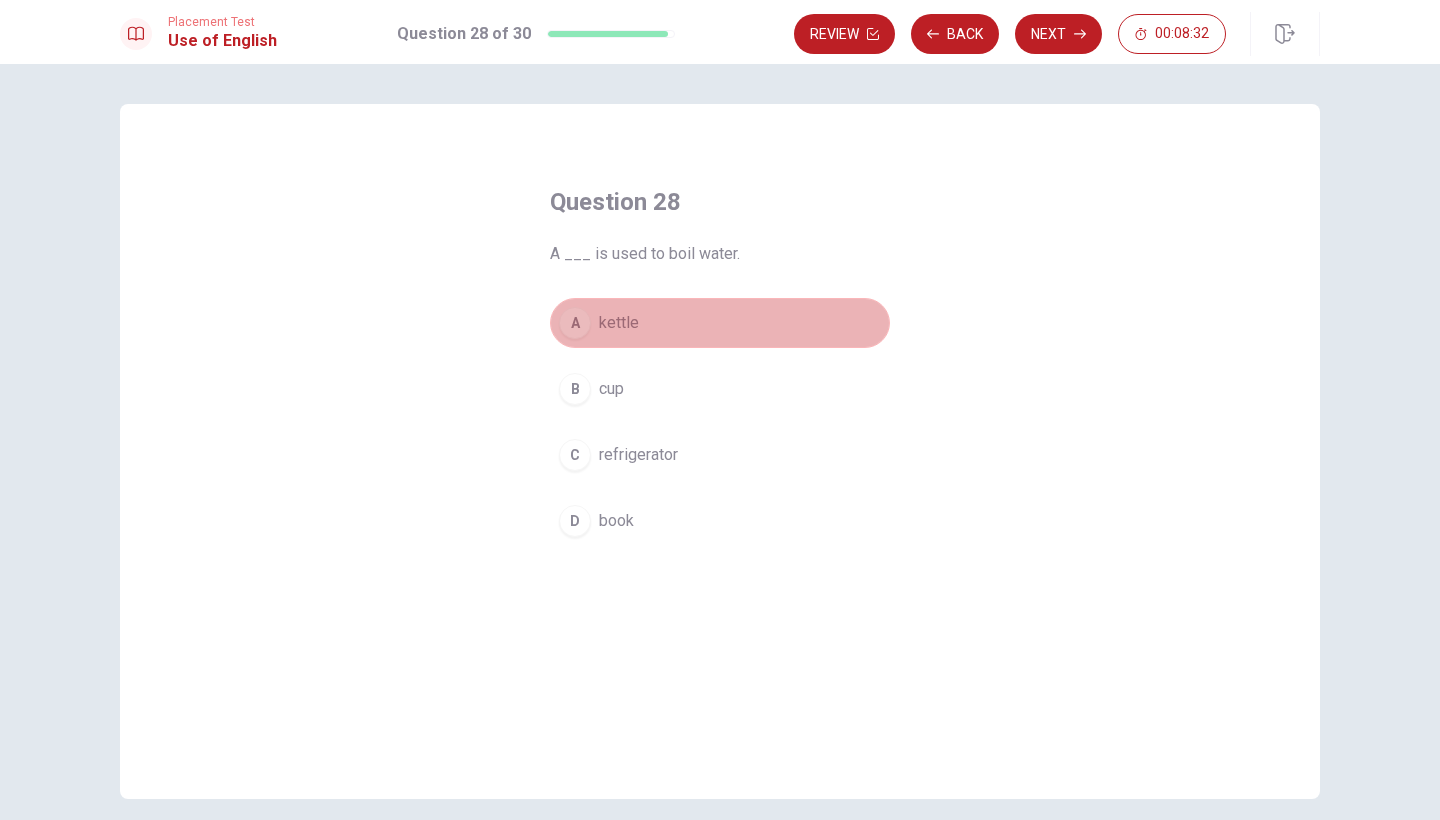 click on "A kettle" at bounding box center [720, 323] 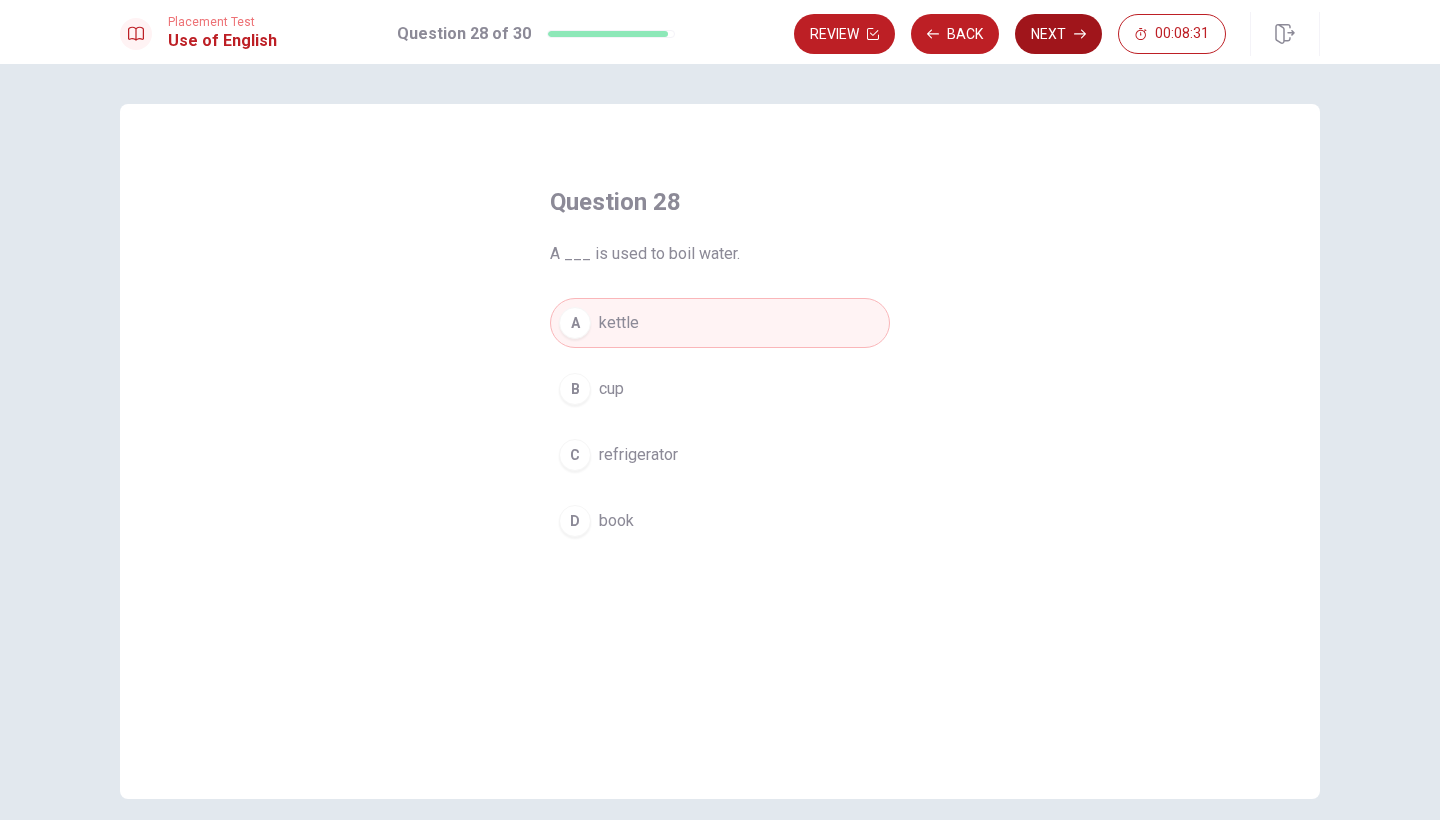 click on "Next" at bounding box center (1058, 34) 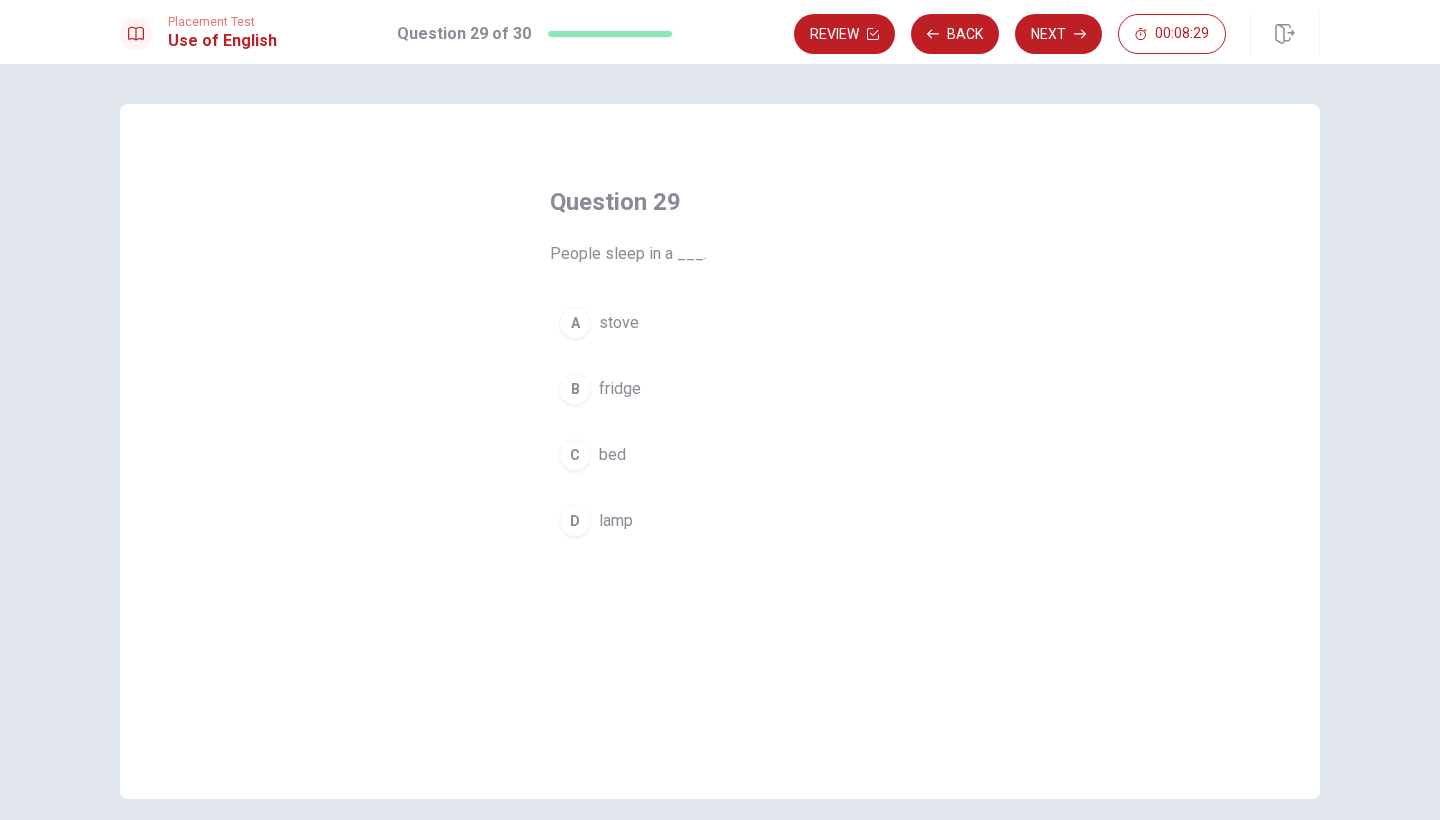 click on "C bed" at bounding box center (720, 455) 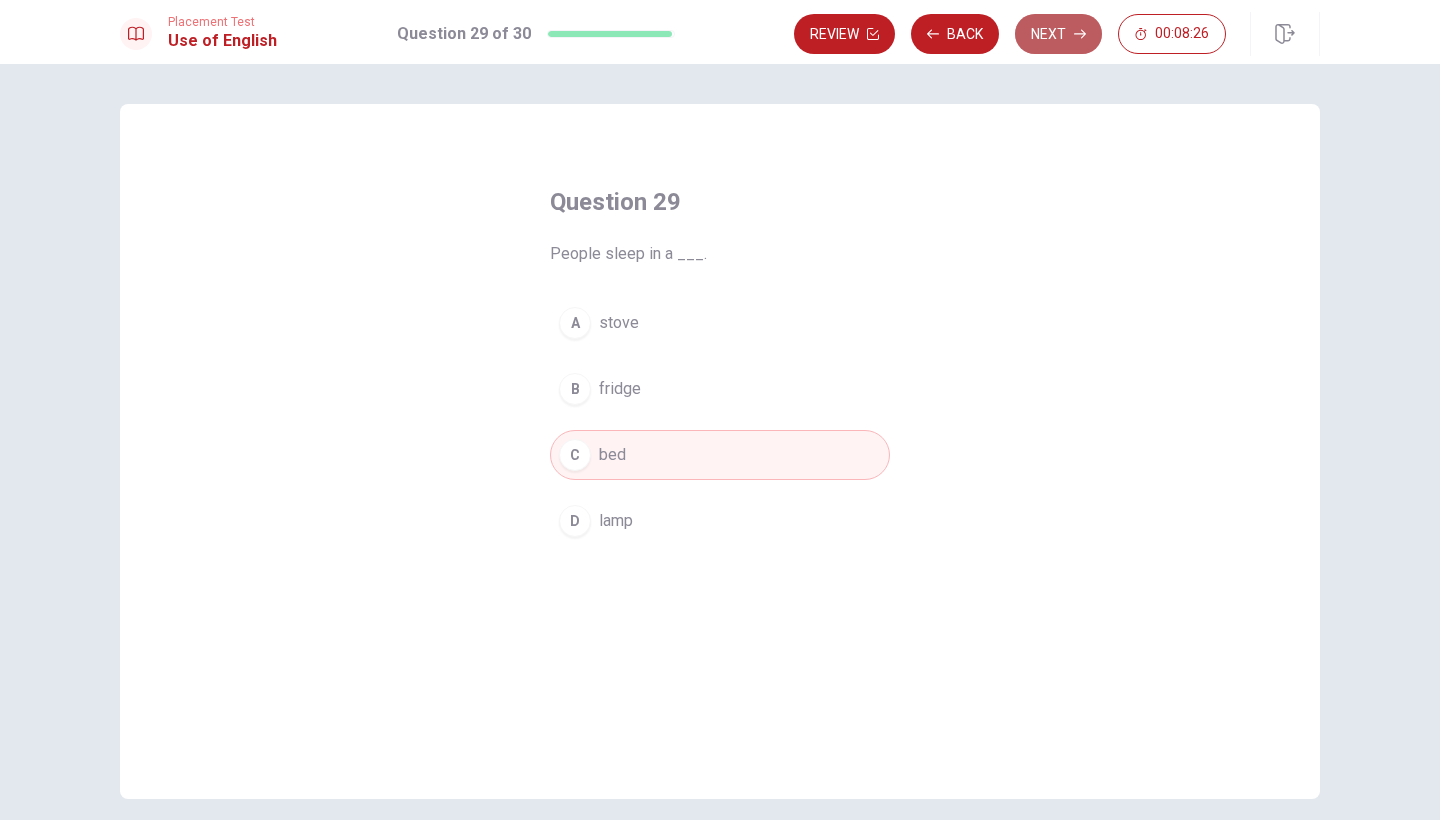 click on "Next" at bounding box center (1058, 34) 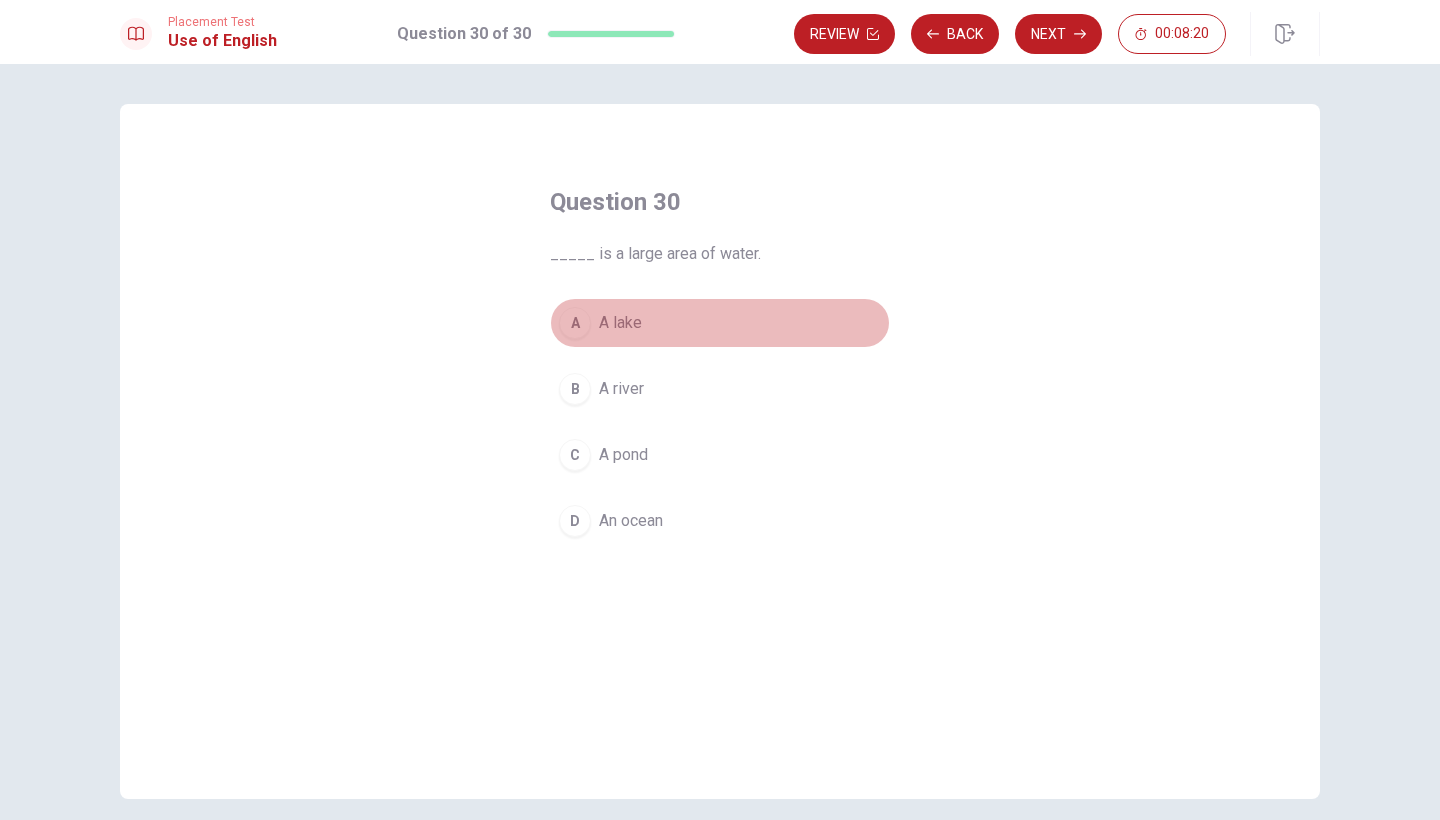 click on "A A lake" at bounding box center [720, 323] 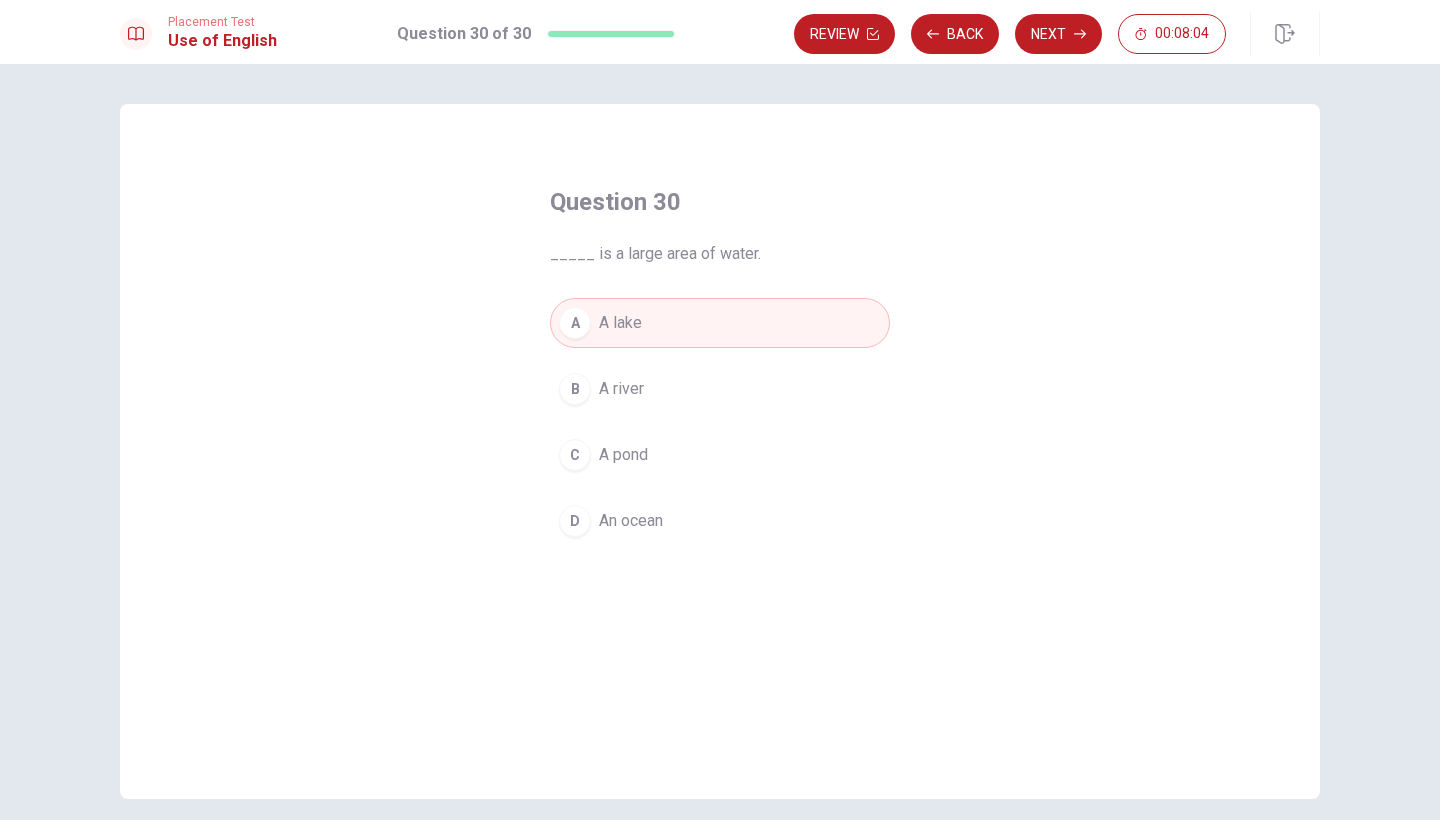 click on "A river" at bounding box center [621, 389] 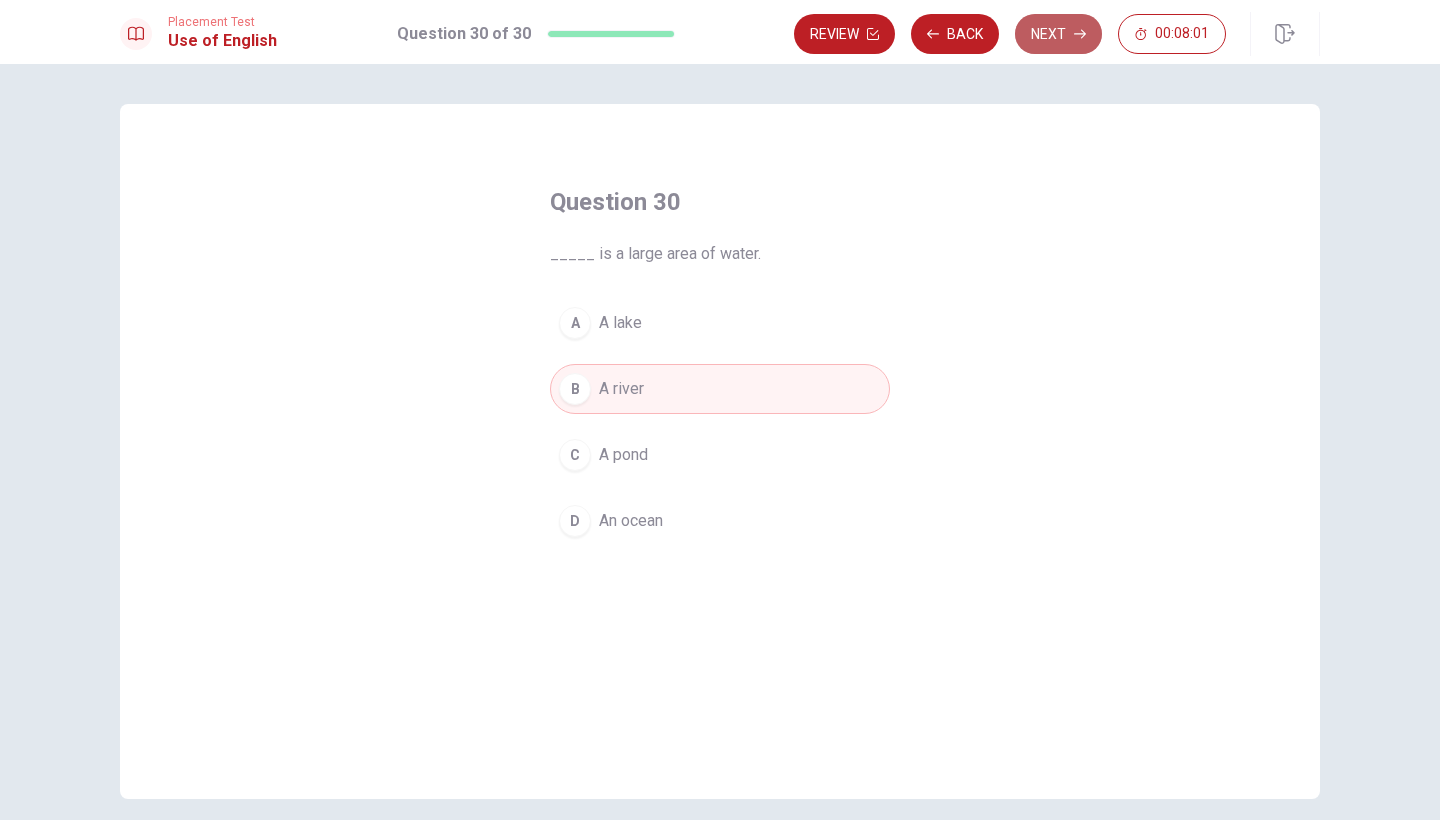 click on "Next" at bounding box center [1058, 34] 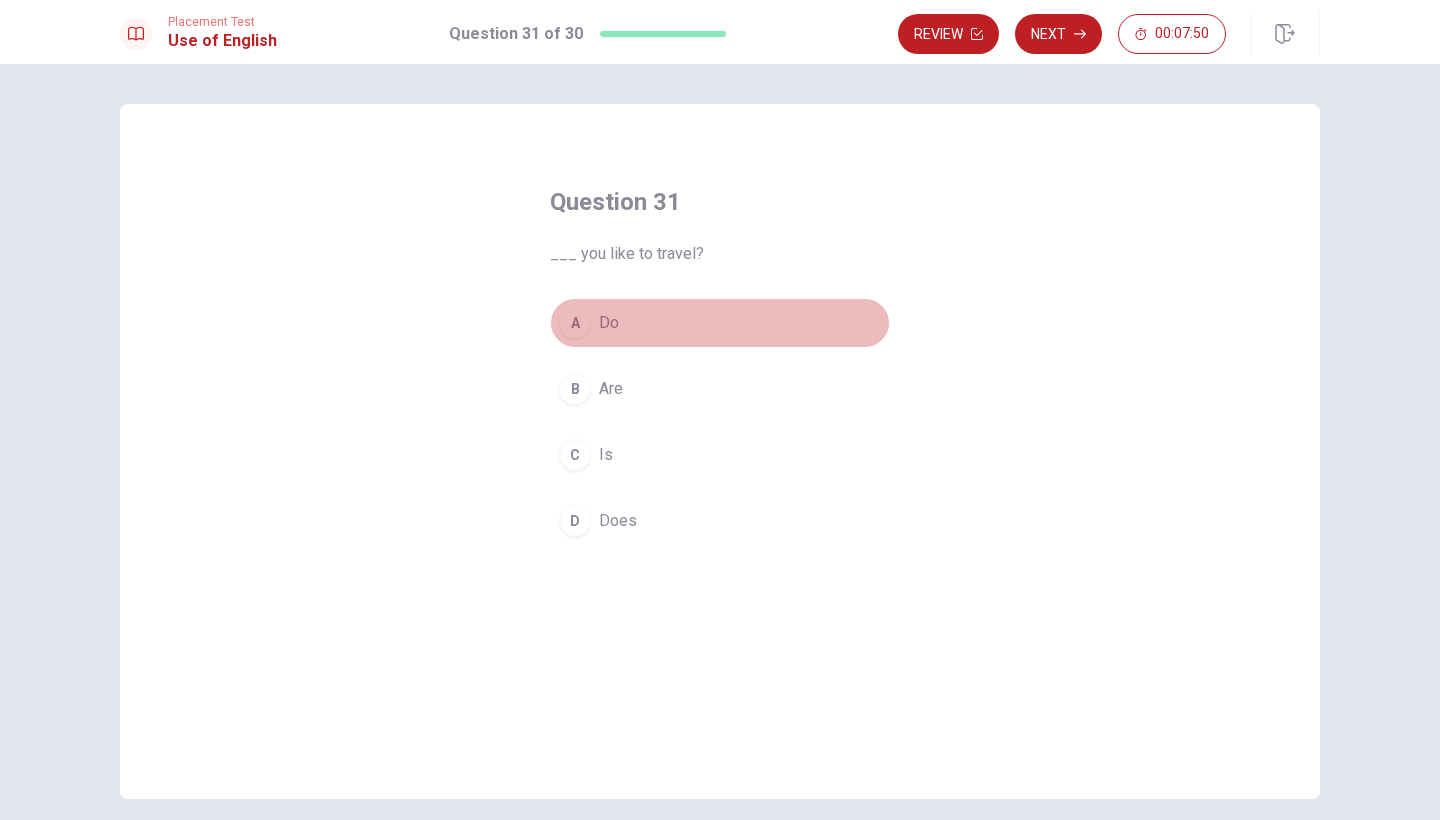 click on "A" at bounding box center [575, 323] 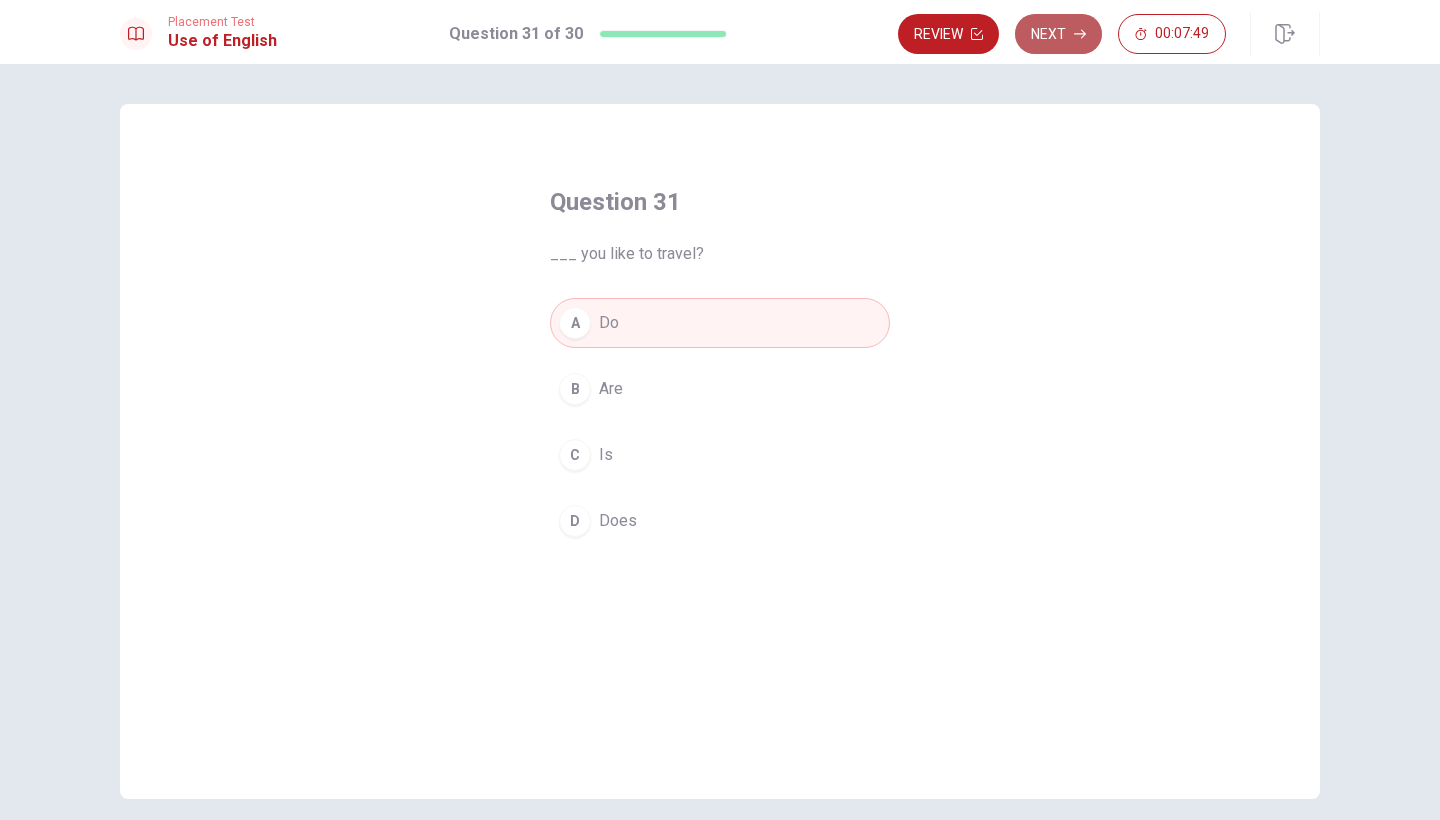 click on "Next" at bounding box center (1058, 34) 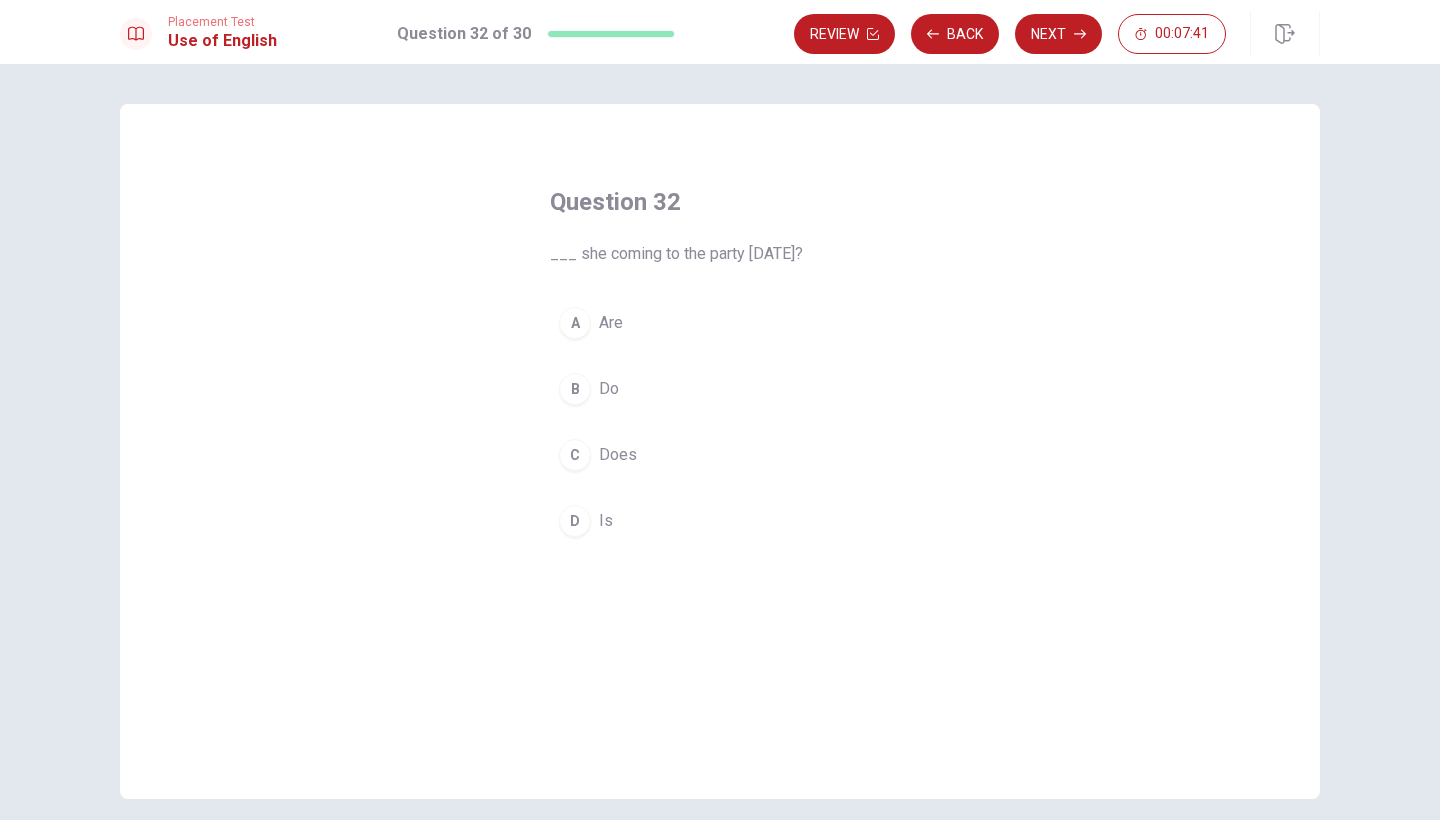 click on "C" at bounding box center (575, 455) 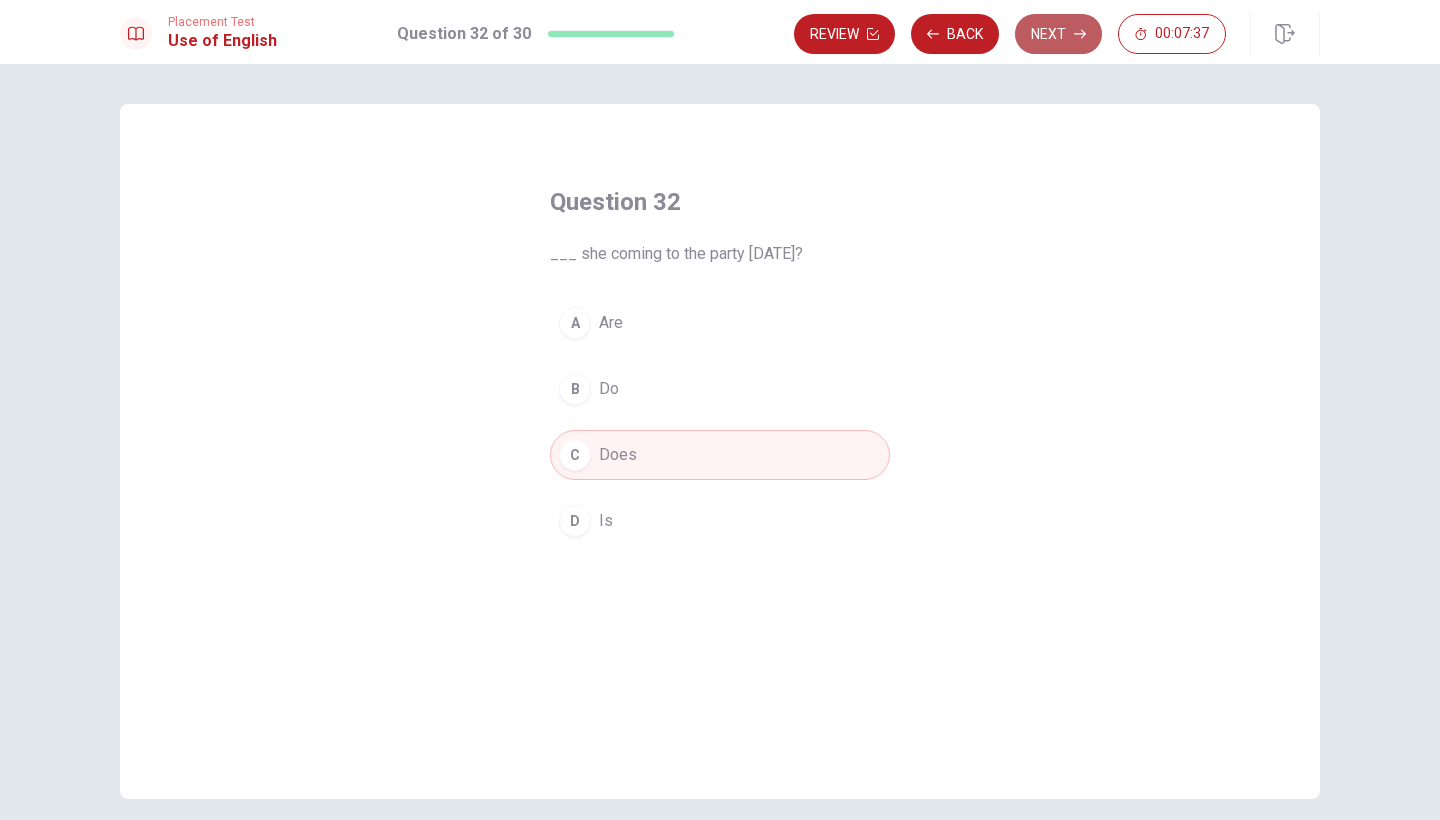 click on "Next" at bounding box center (1058, 34) 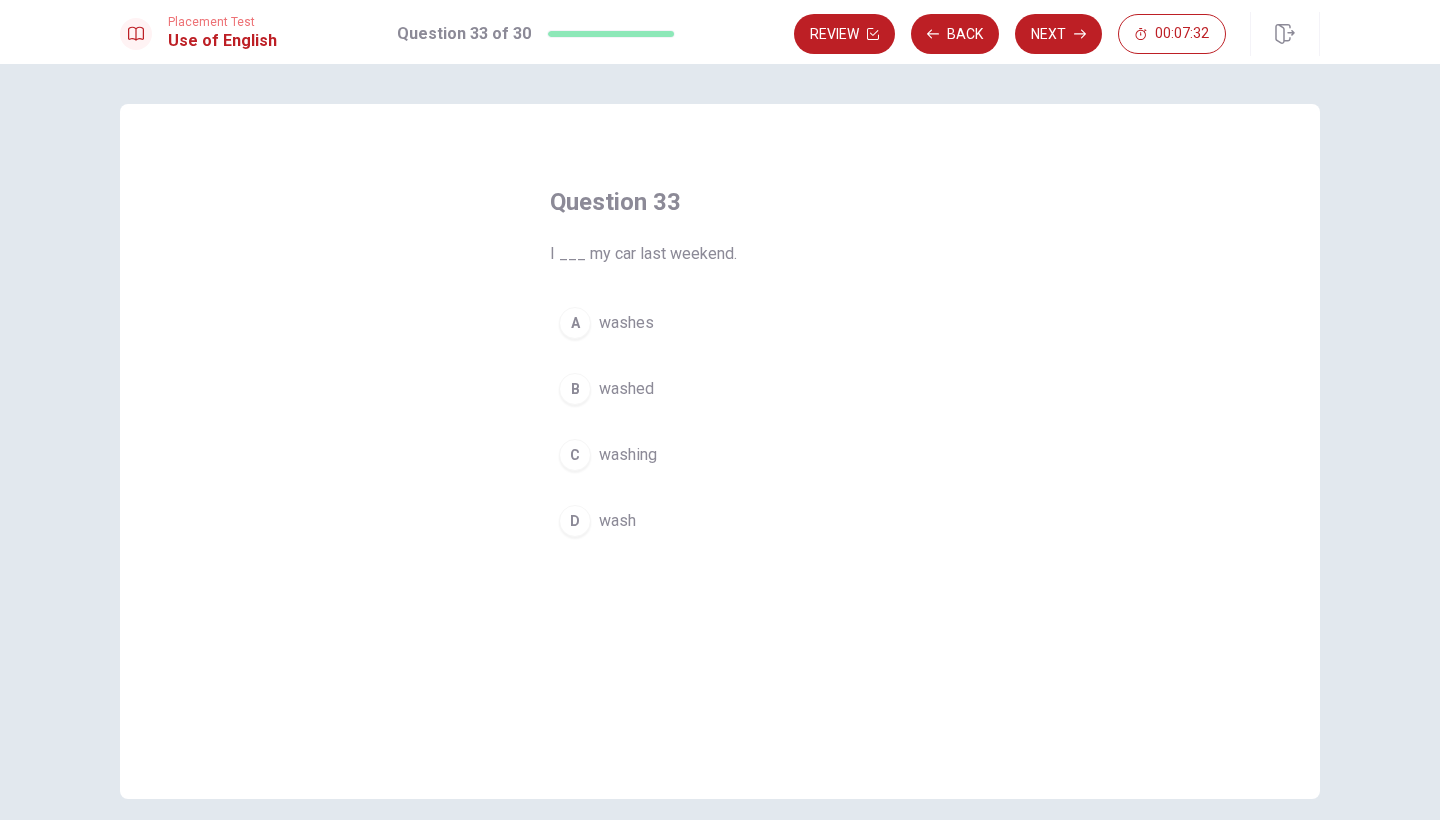 click on "B" at bounding box center (575, 389) 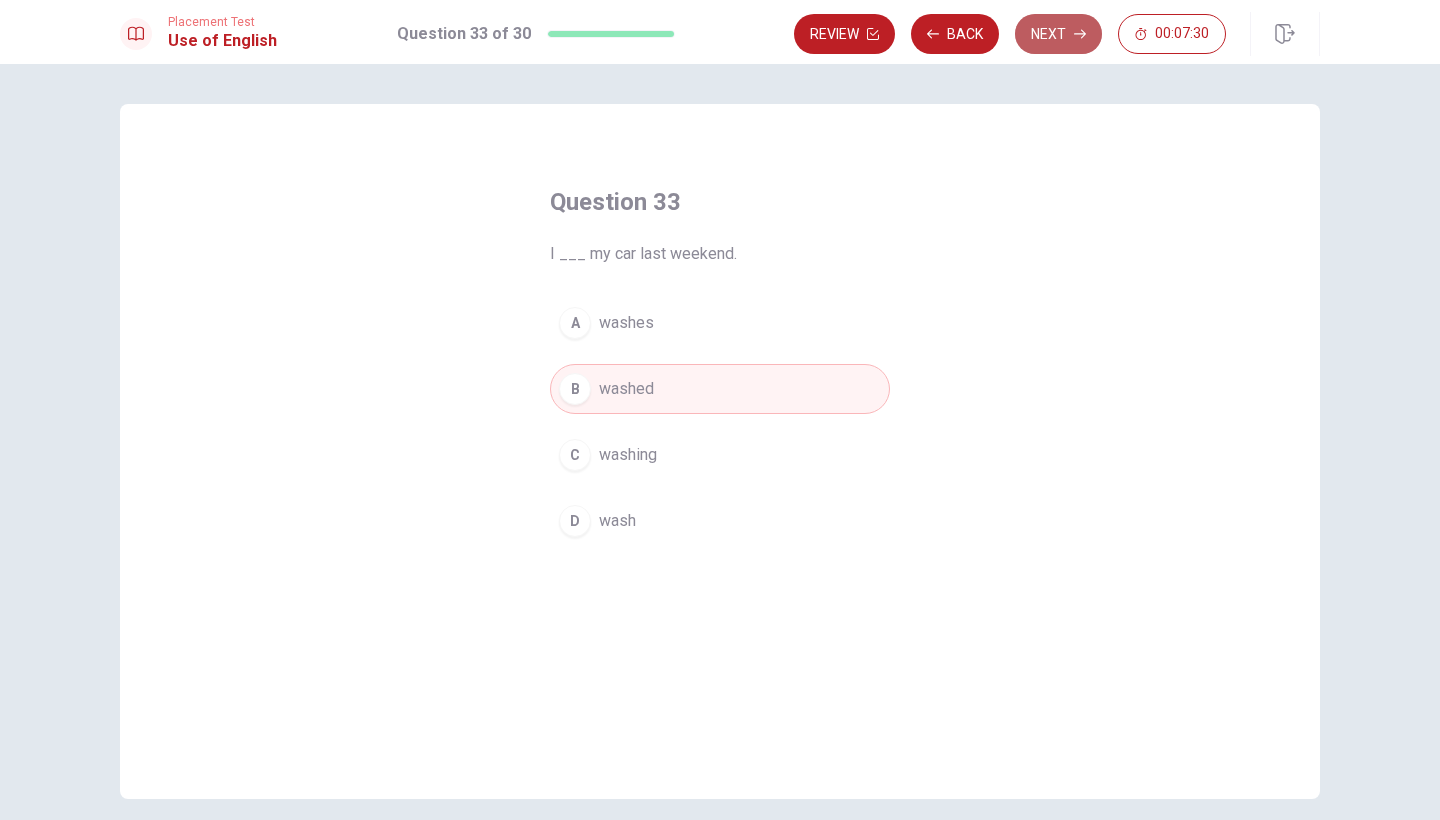click on "Next" at bounding box center [1058, 34] 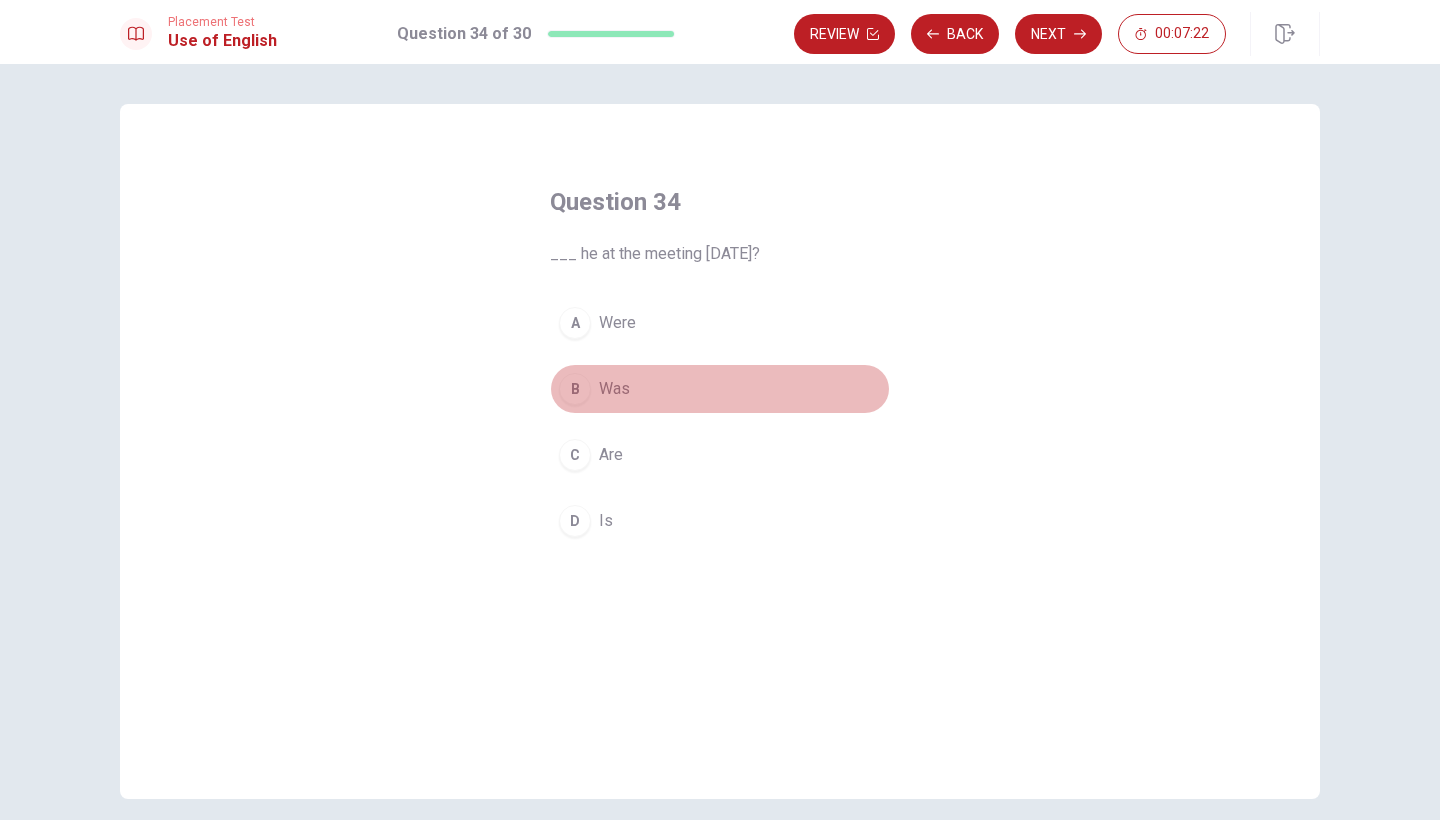 click on "B" at bounding box center (575, 389) 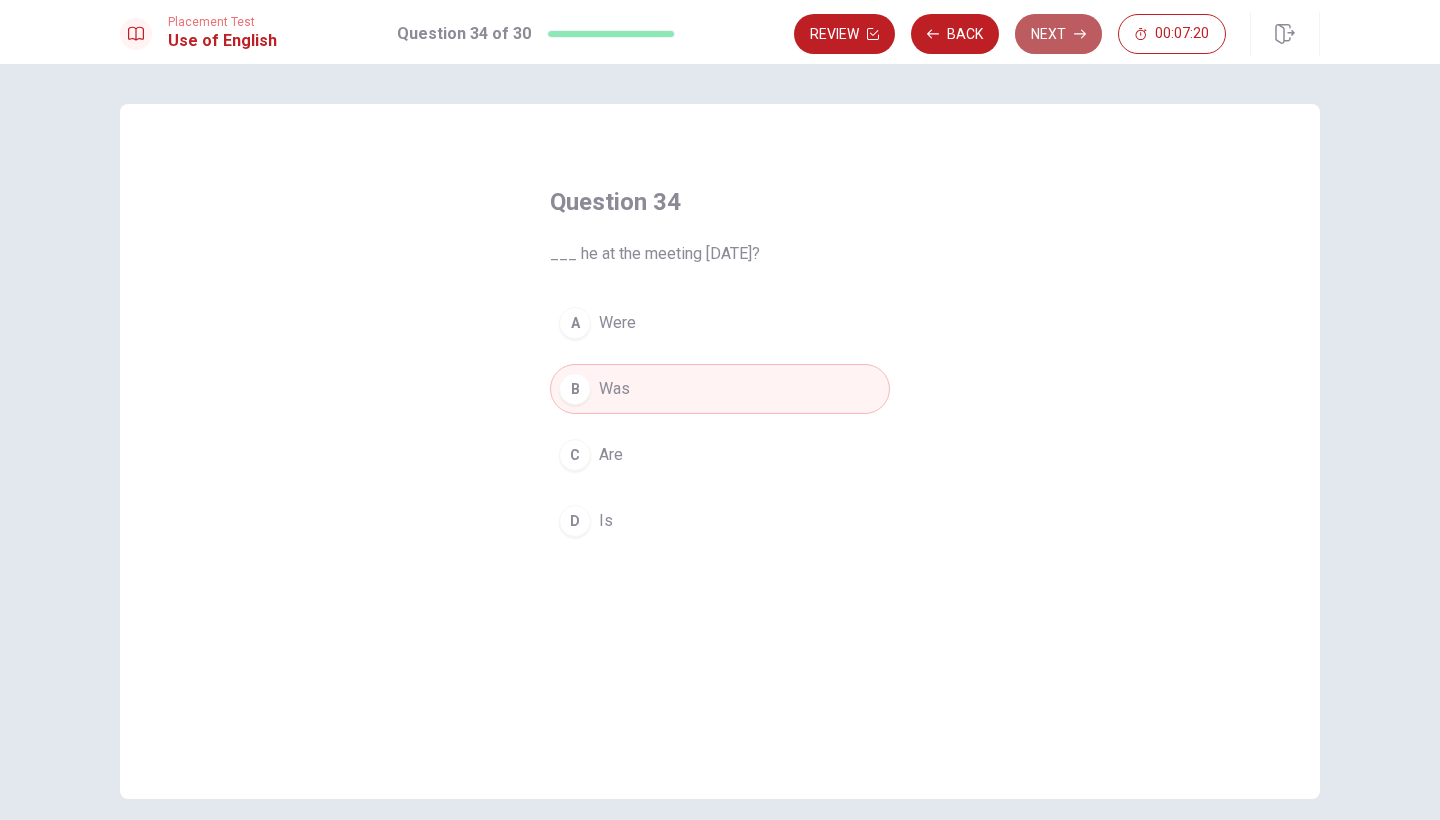 click on "Next" at bounding box center (1058, 34) 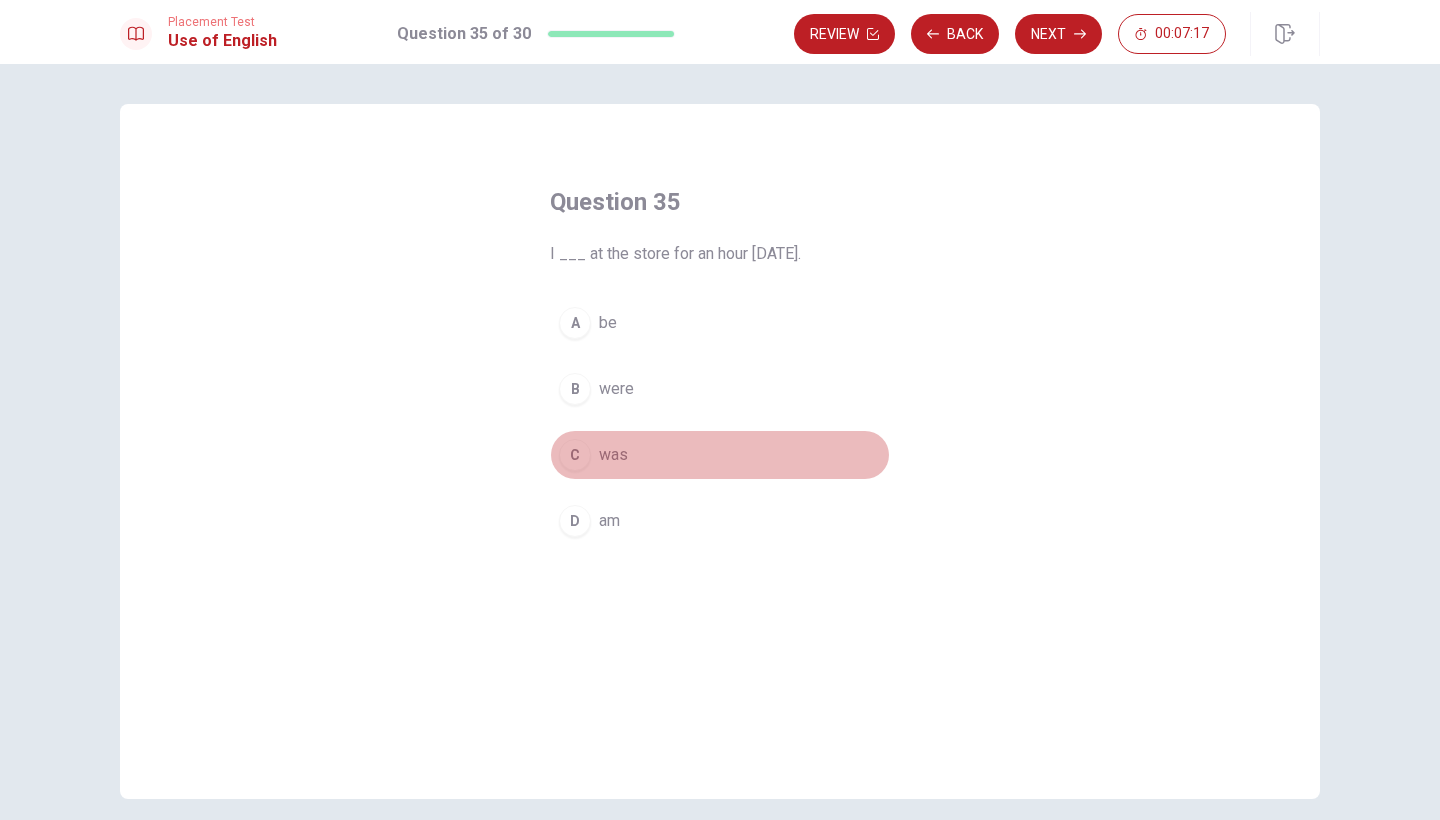click on "C" at bounding box center [575, 455] 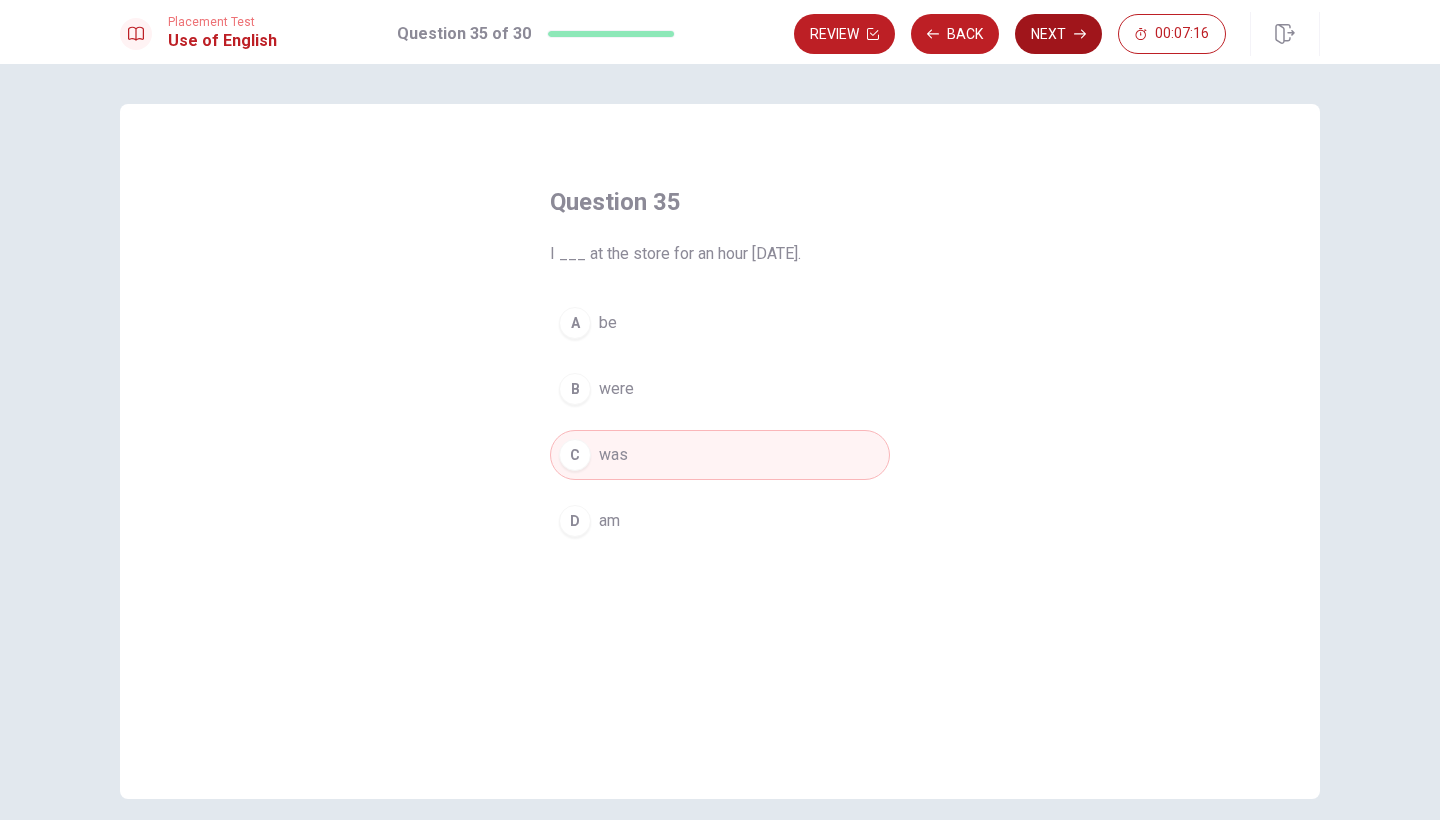 click on "Next" at bounding box center (1058, 34) 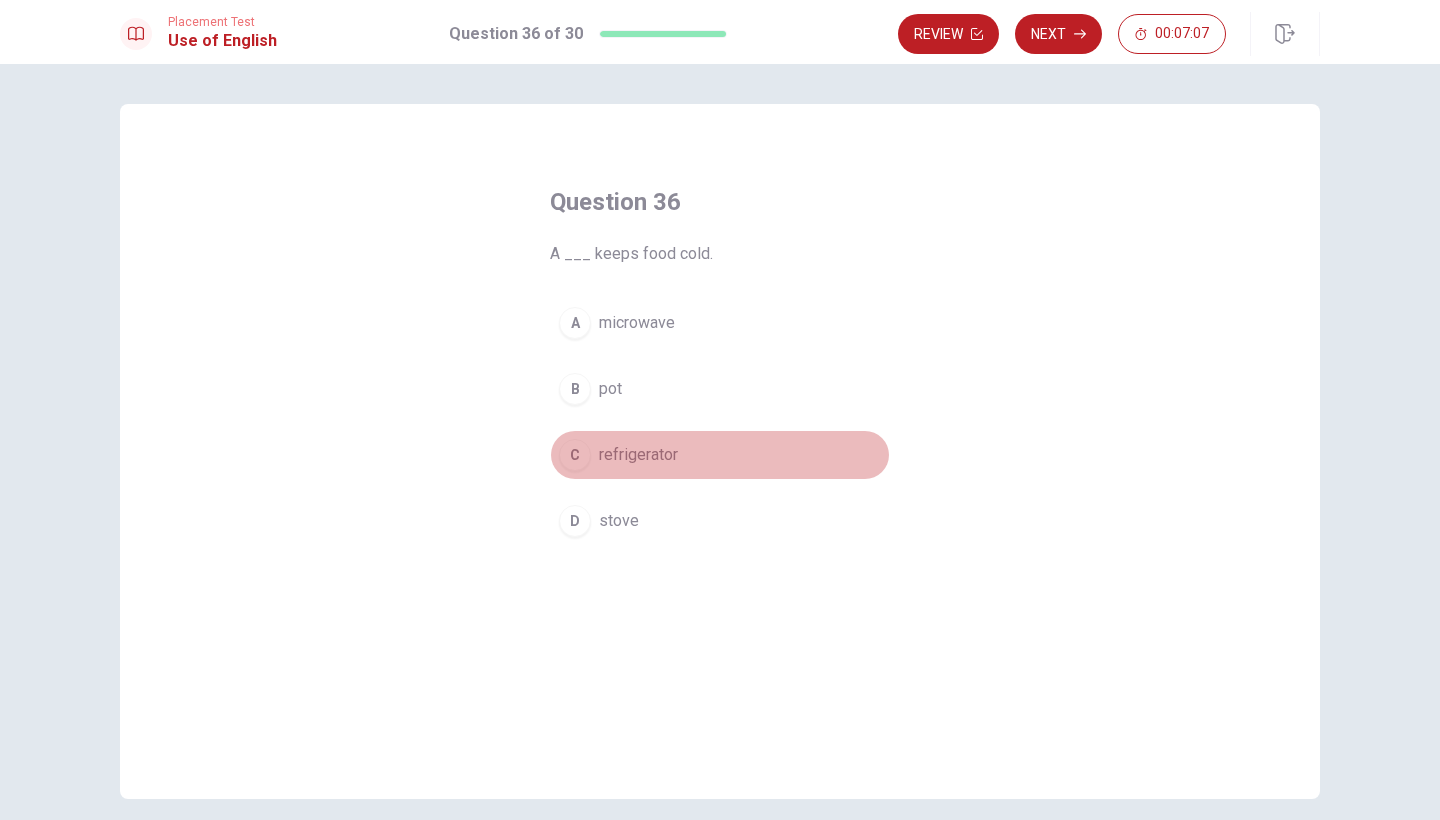 click on "C refrigerator" at bounding box center (720, 455) 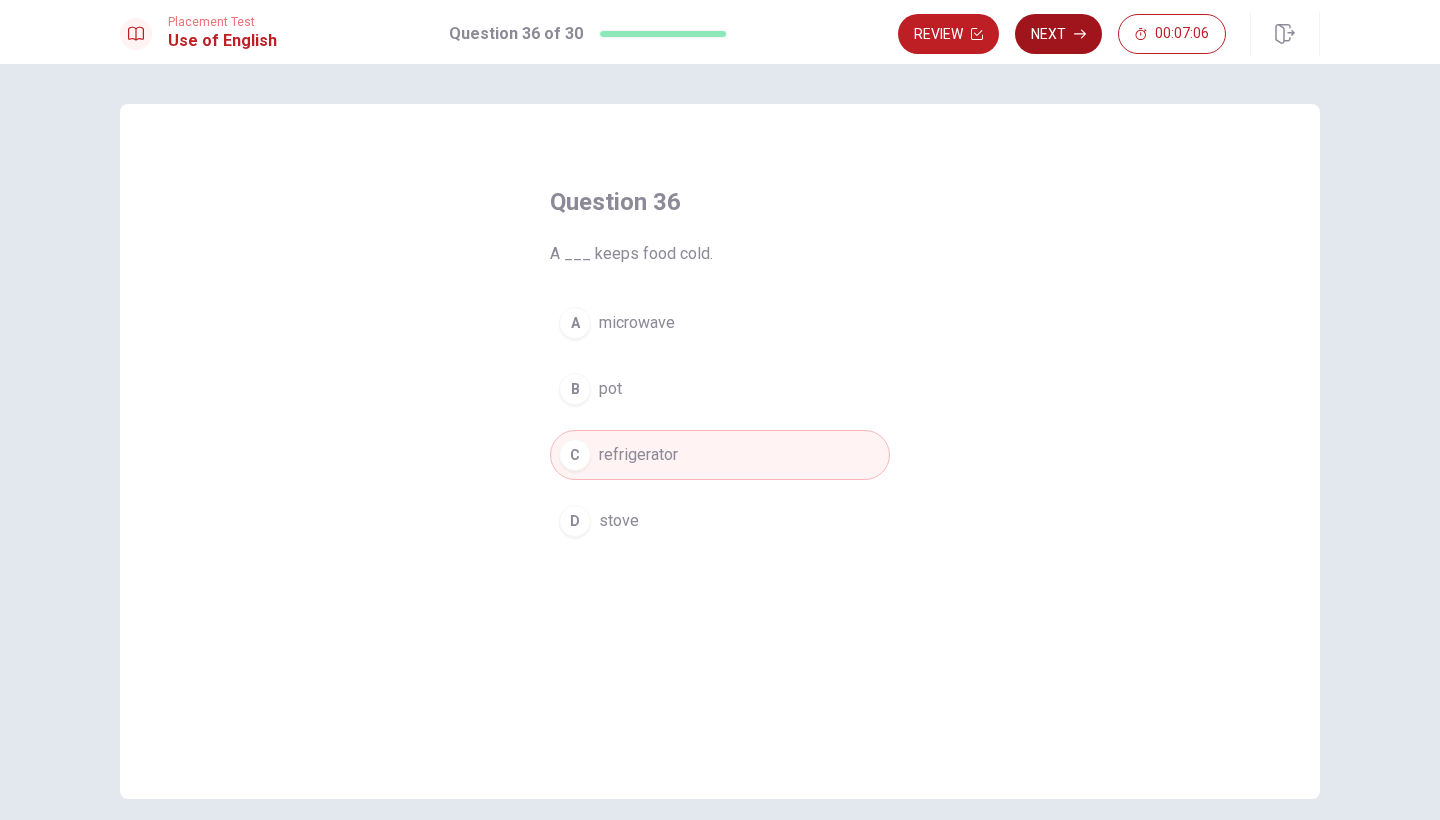 click on "Next" at bounding box center [1058, 34] 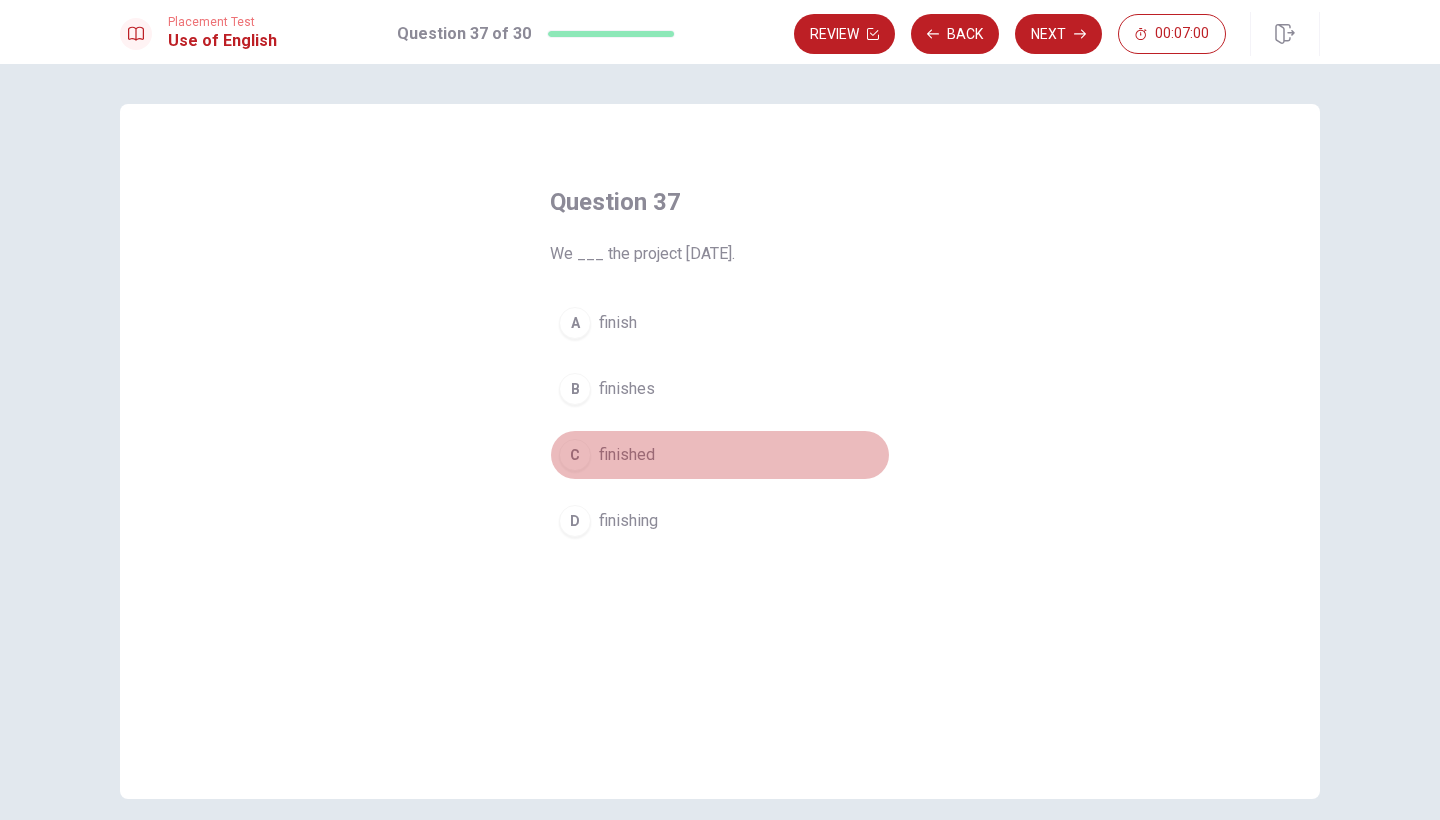 click on "C" at bounding box center (575, 455) 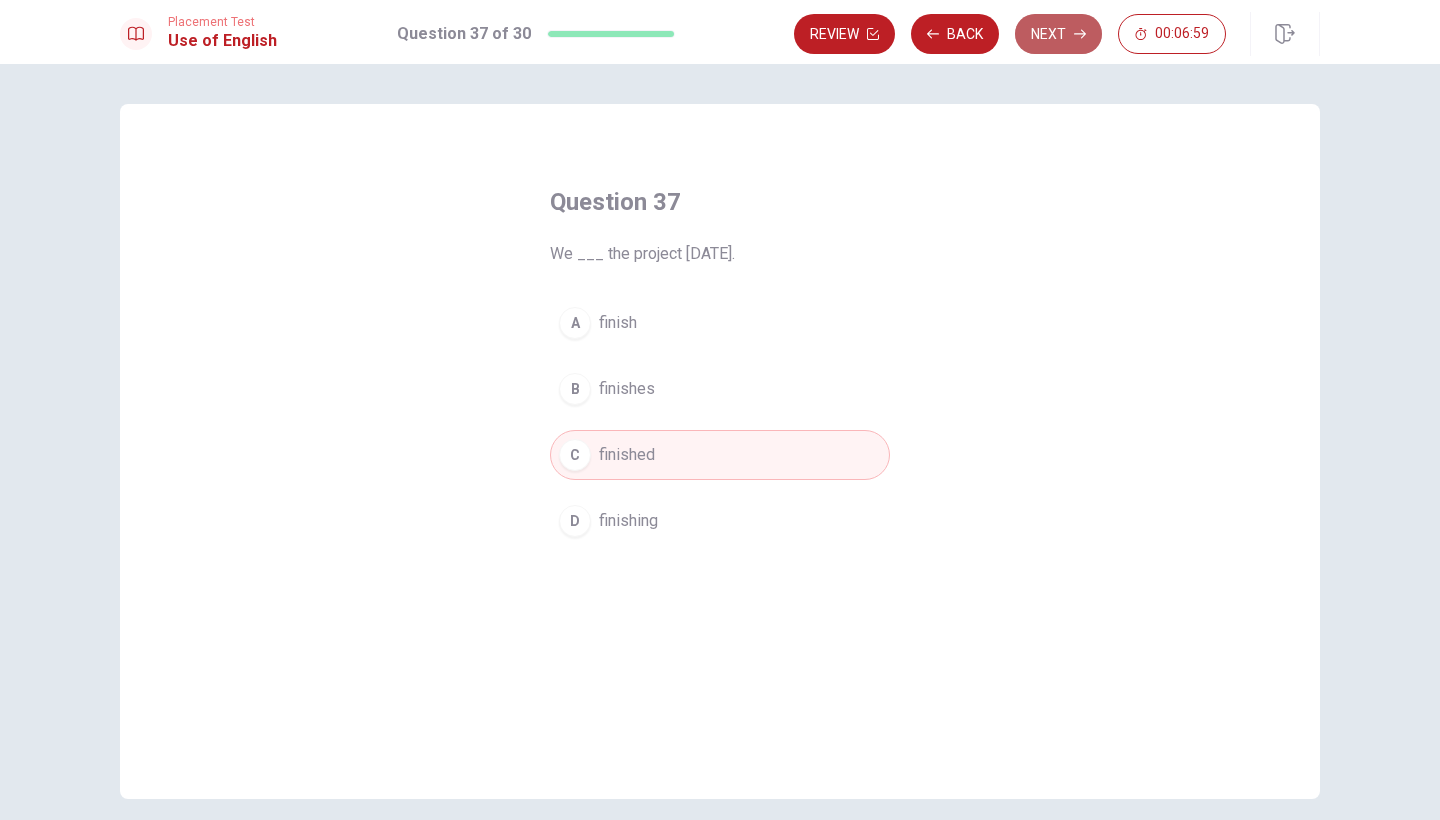 click on "Next" at bounding box center (1058, 34) 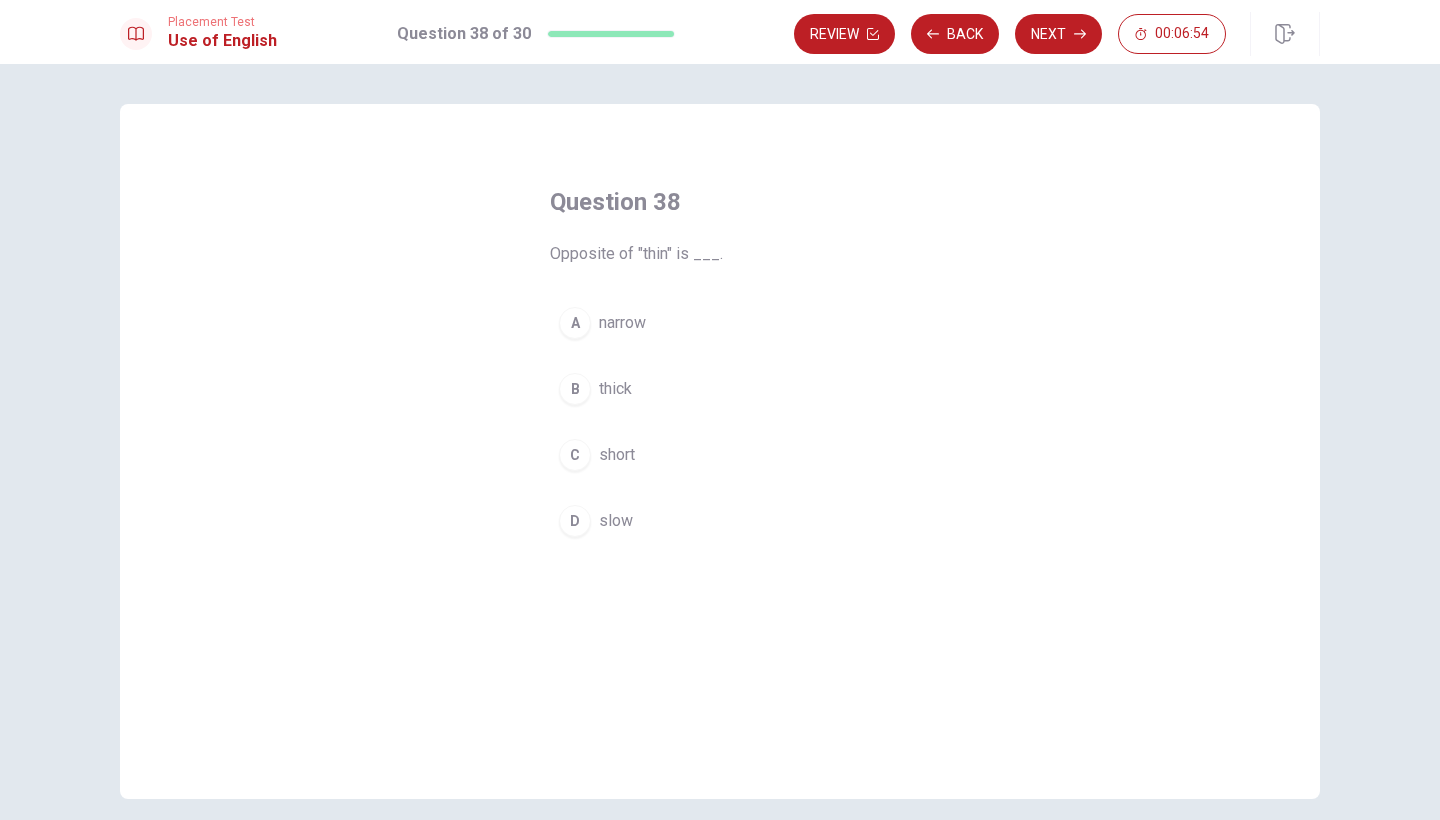 click on "C" at bounding box center (575, 455) 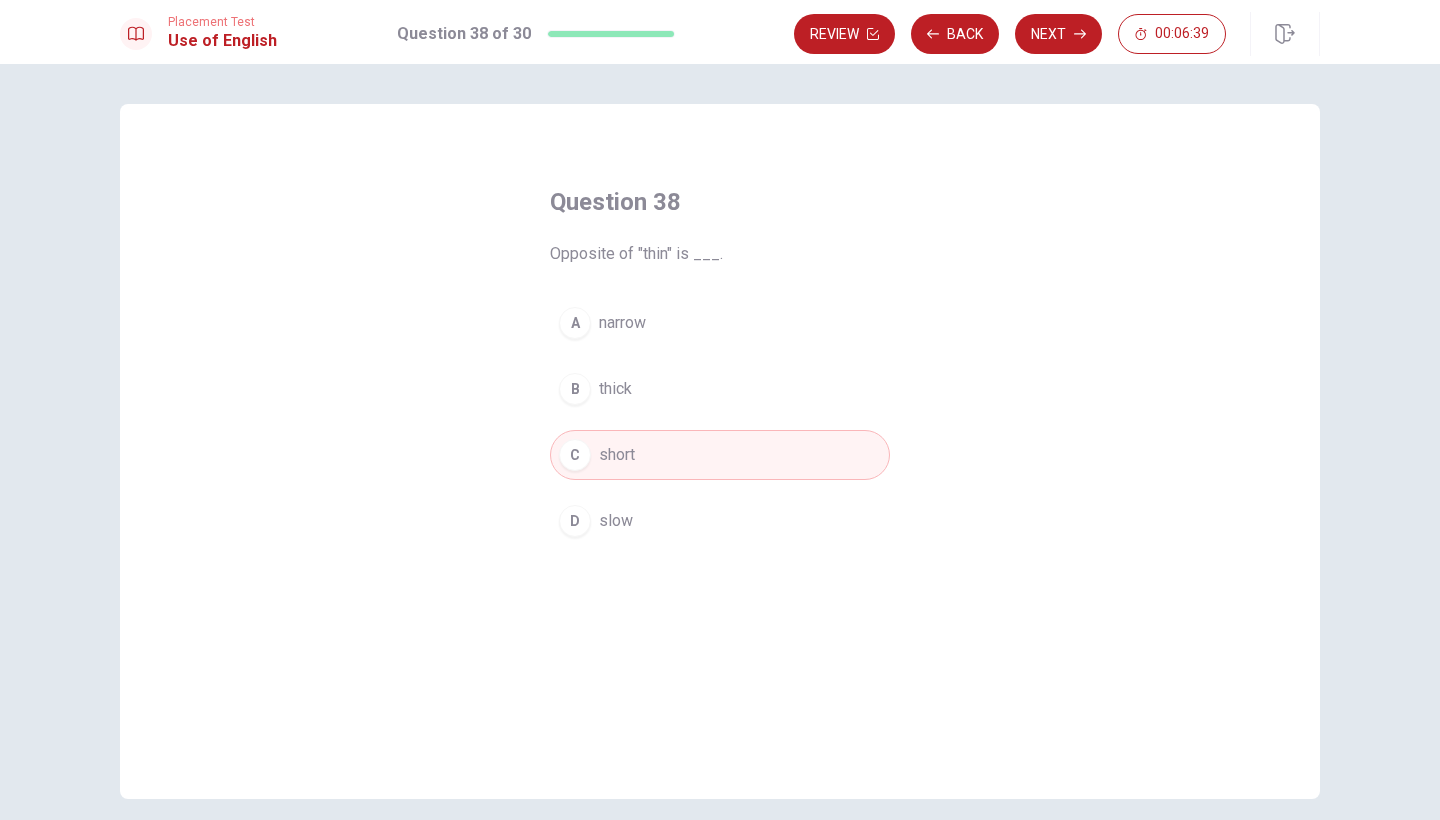 click on "thick" at bounding box center (615, 389) 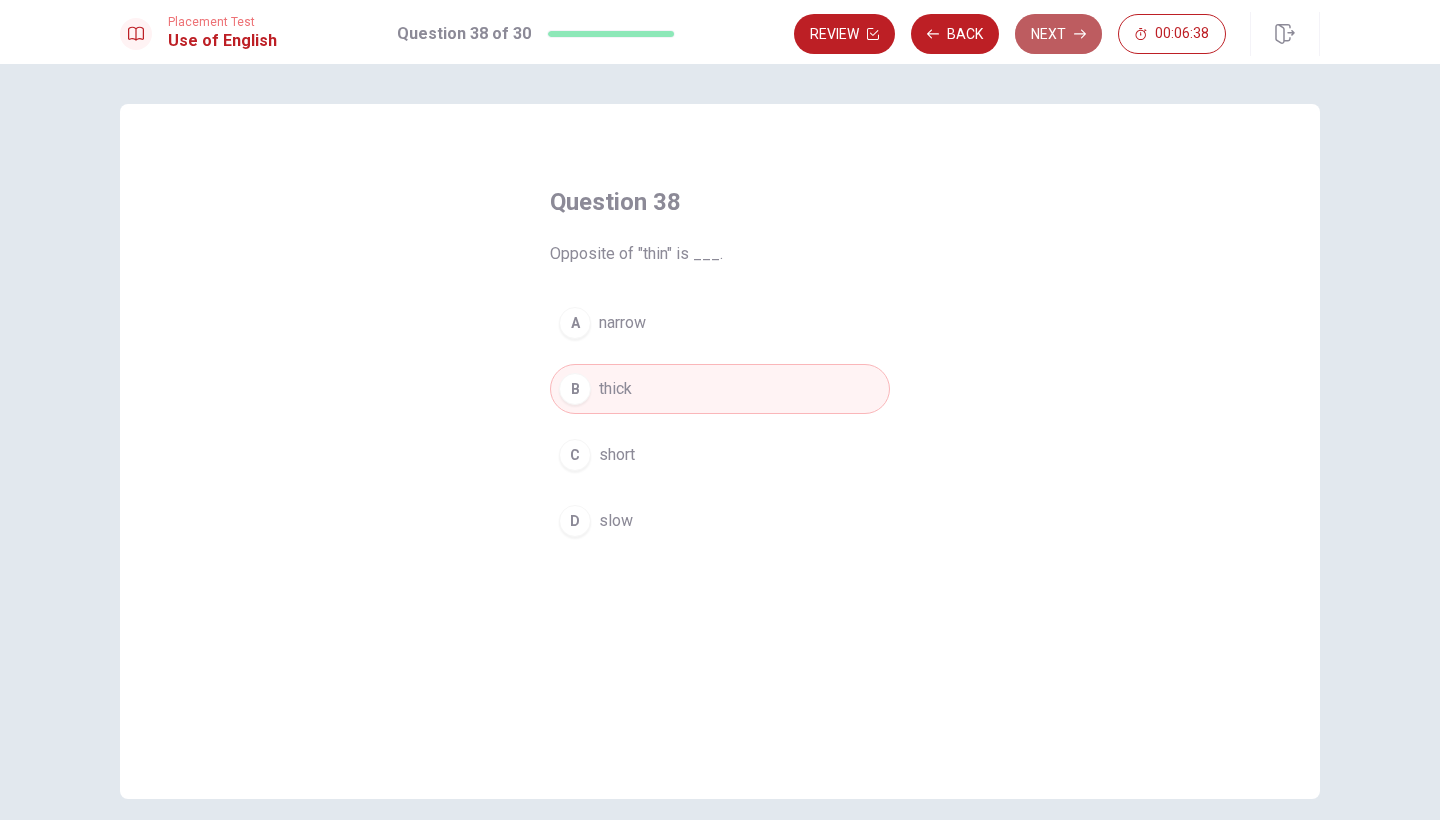 click on "Next" at bounding box center [1058, 34] 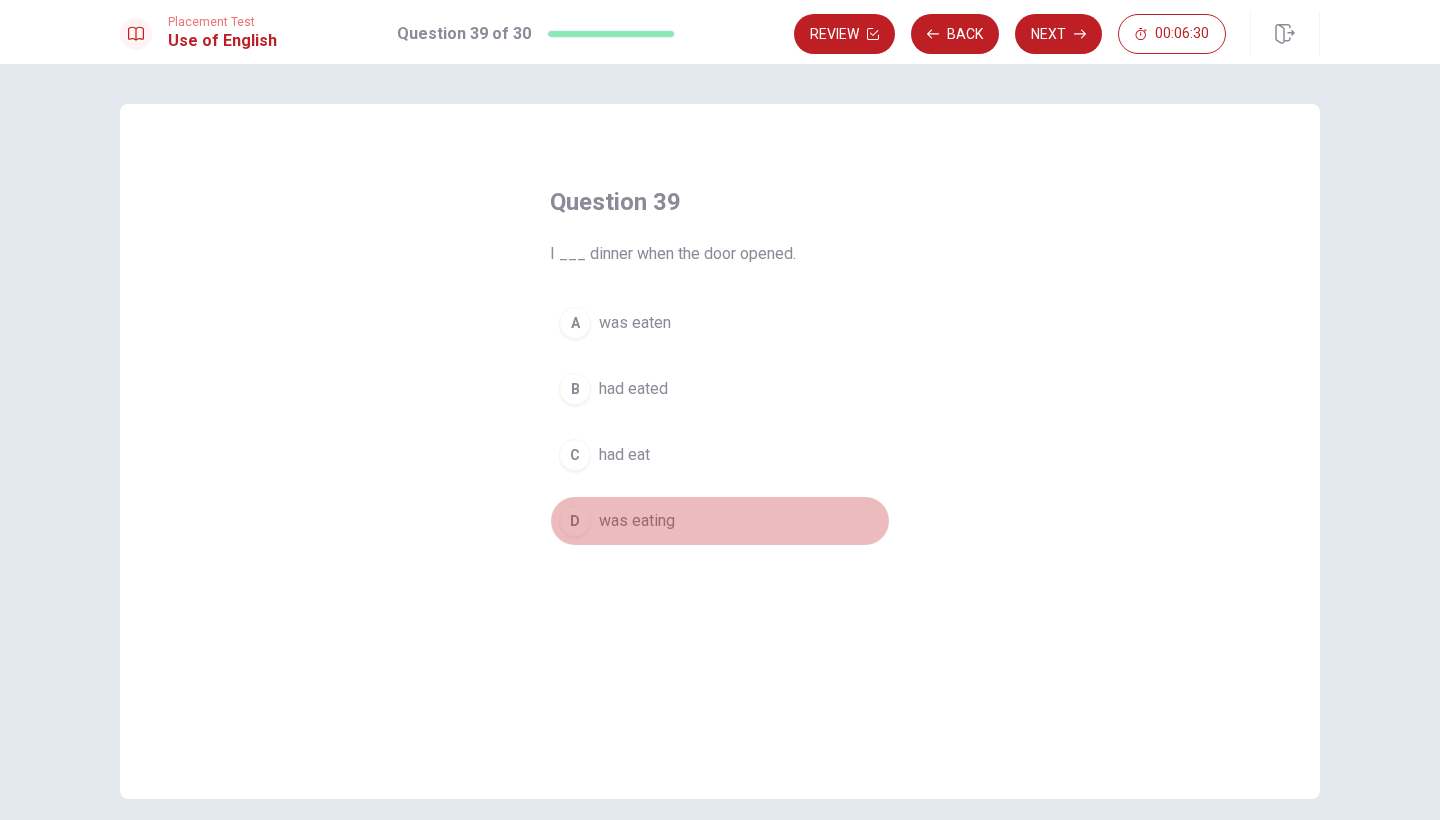 click on "D" at bounding box center [575, 521] 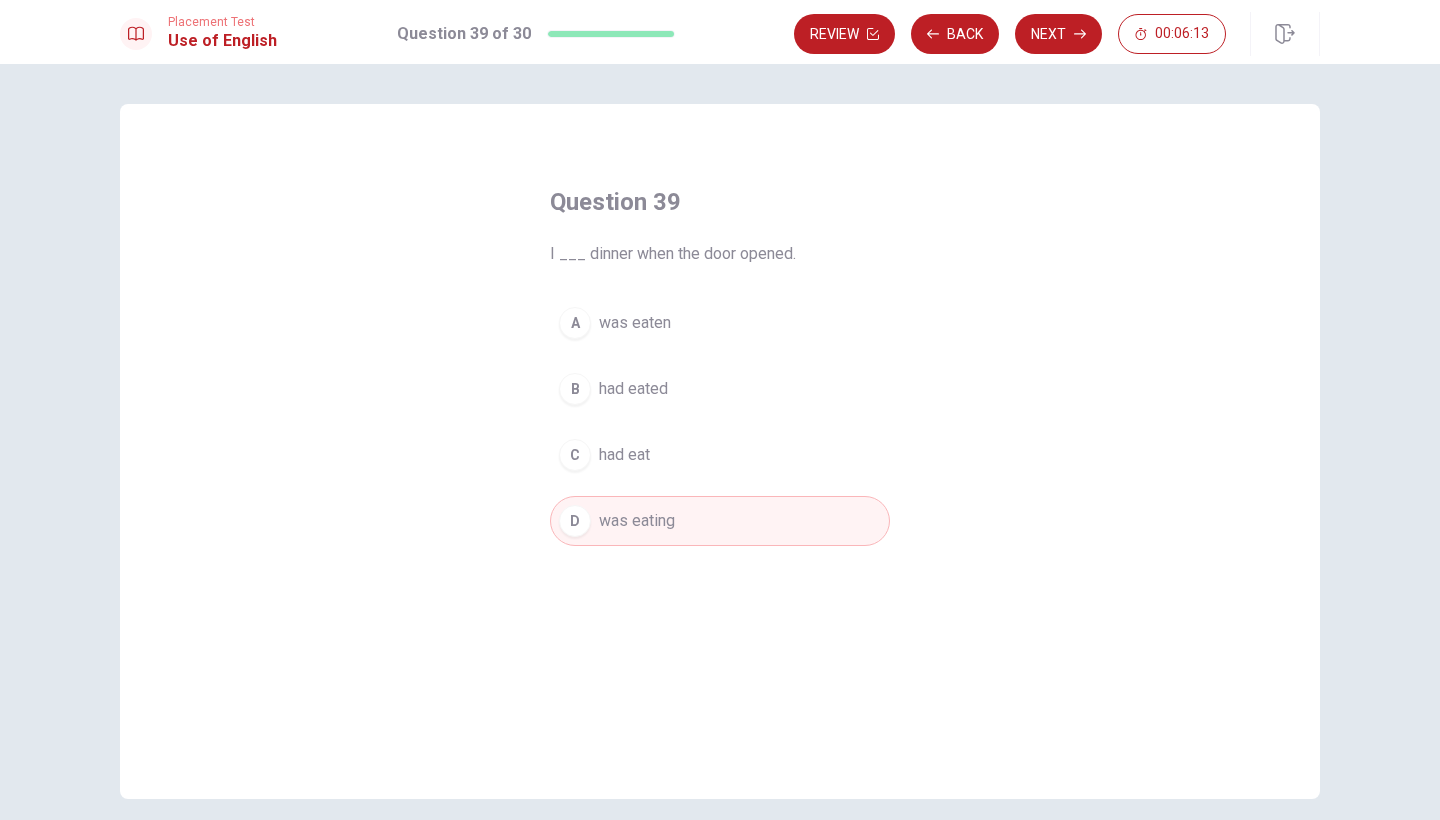 click on "A was eaten" at bounding box center (720, 323) 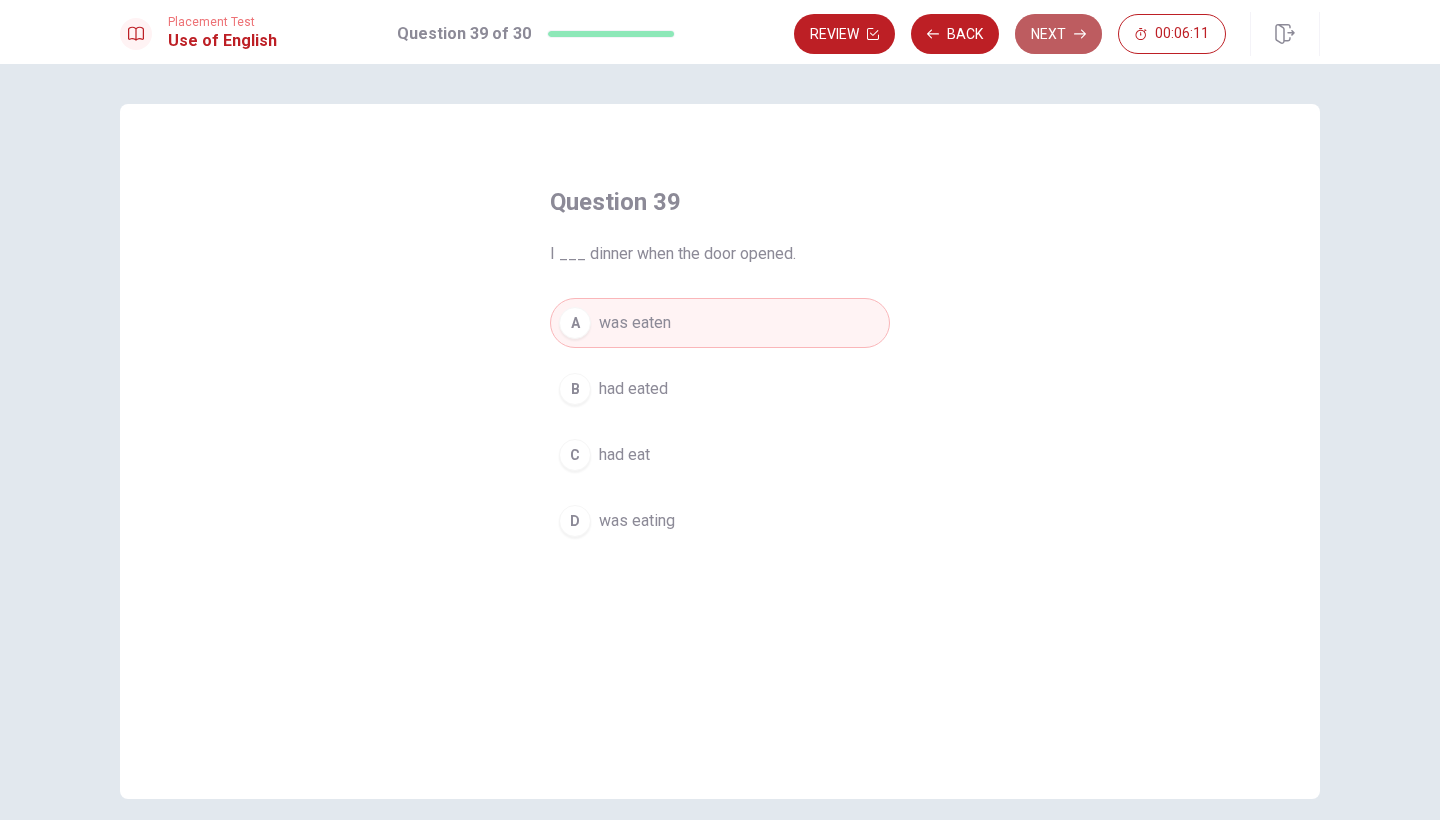 click on "Next" at bounding box center (1058, 34) 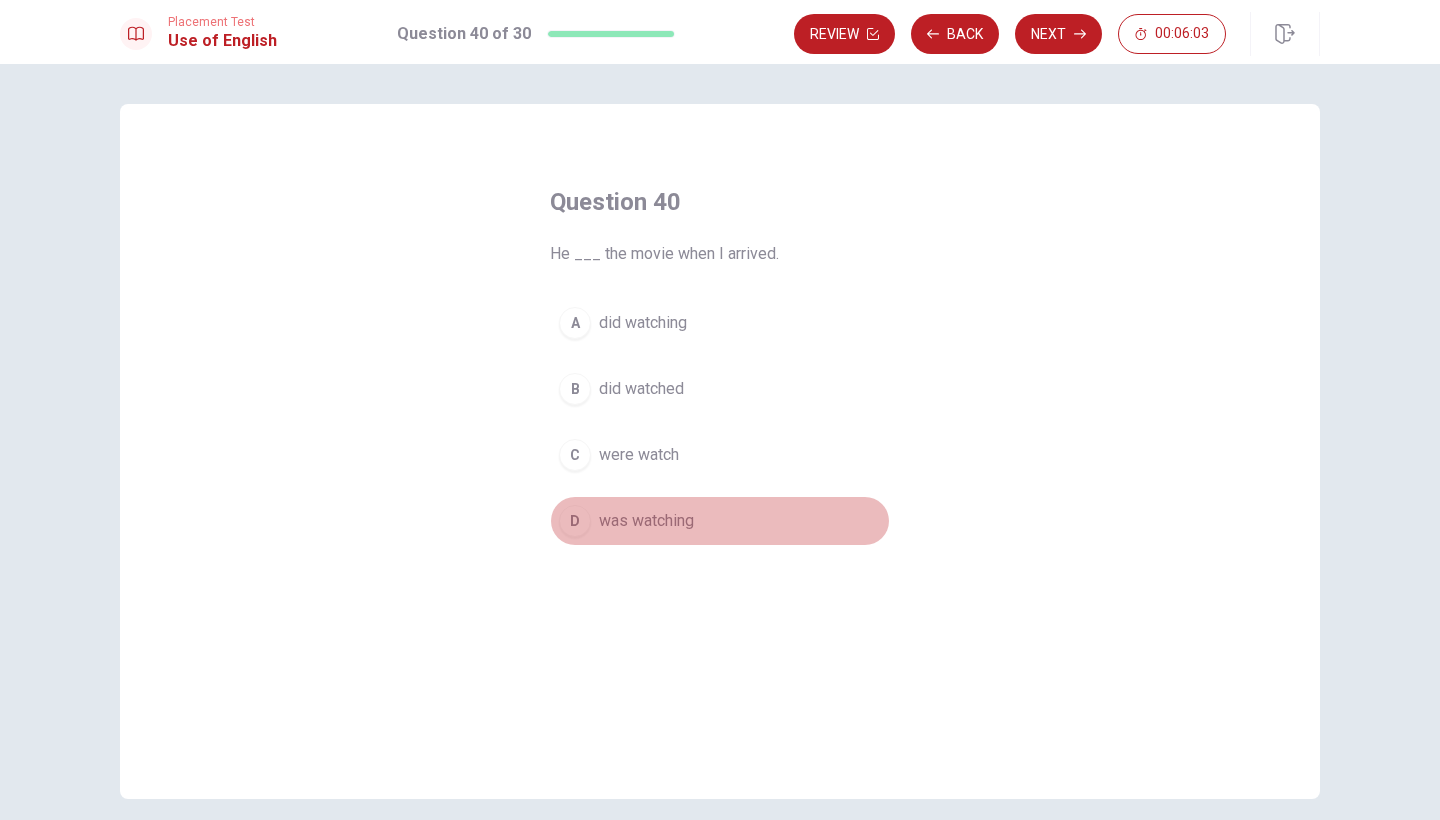 click on "D was watching" at bounding box center (720, 521) 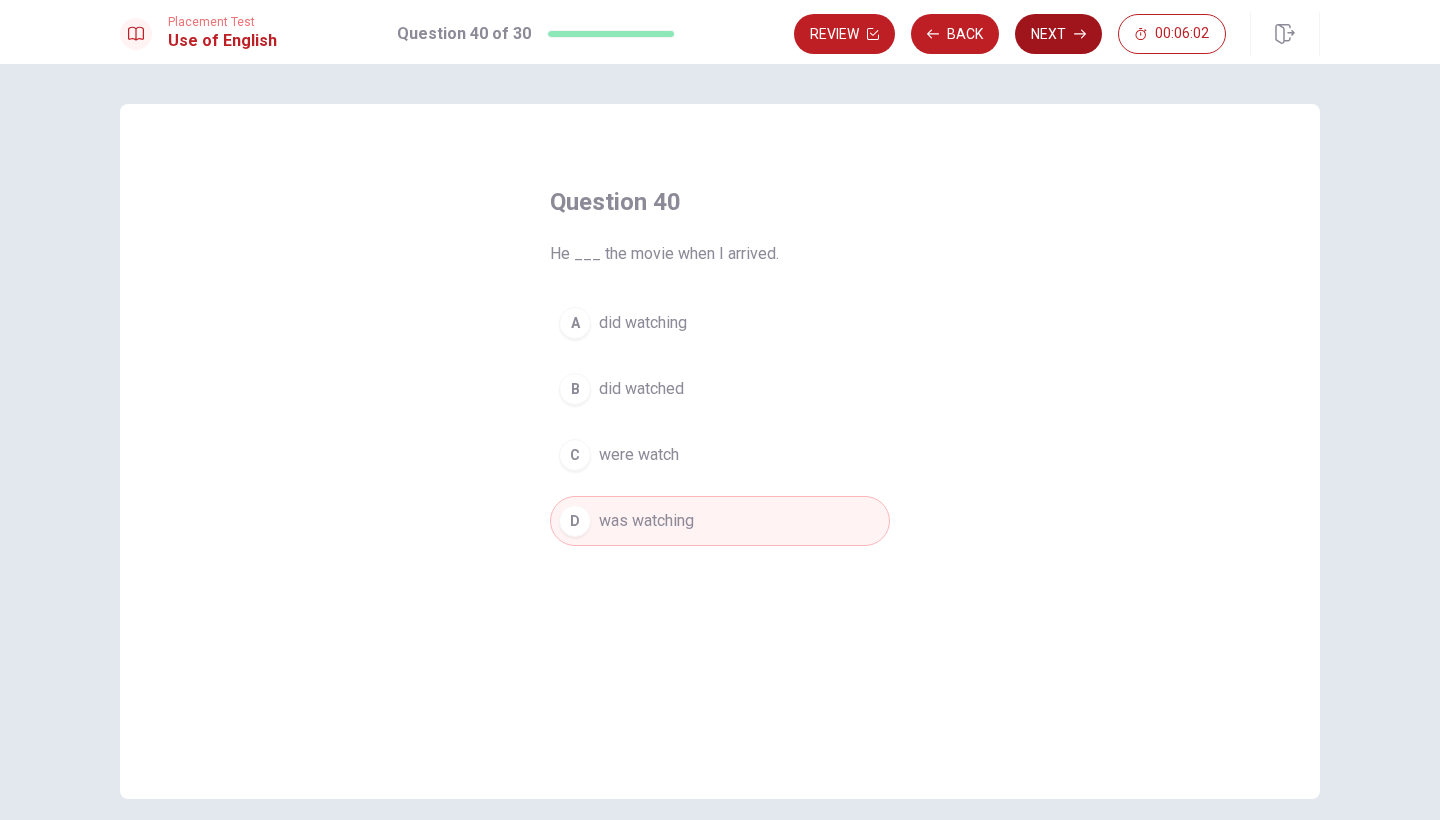 click on "Next" at bounding box center [1058, 34] 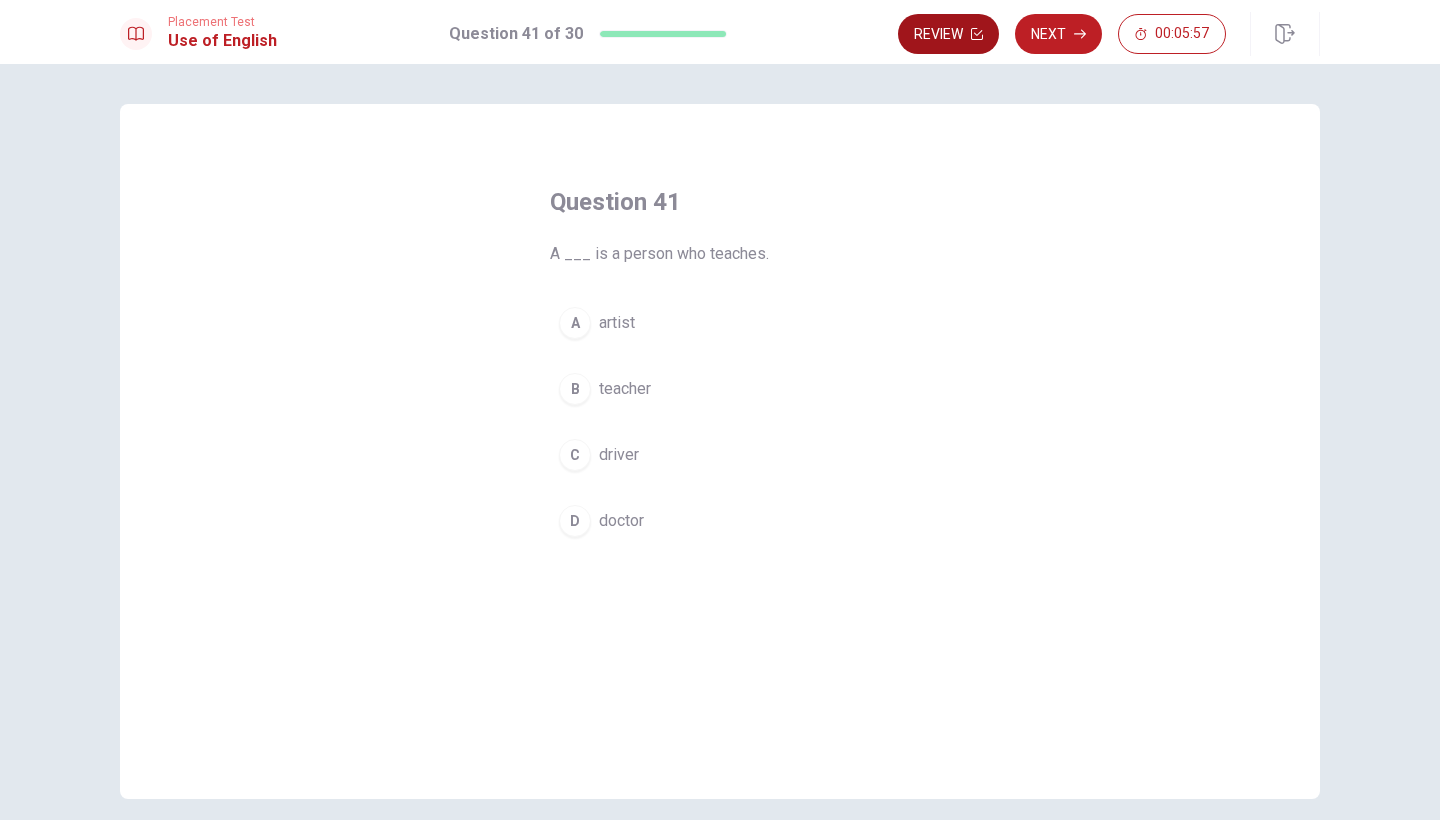 click on "Review" at bounding box center [948, 34] 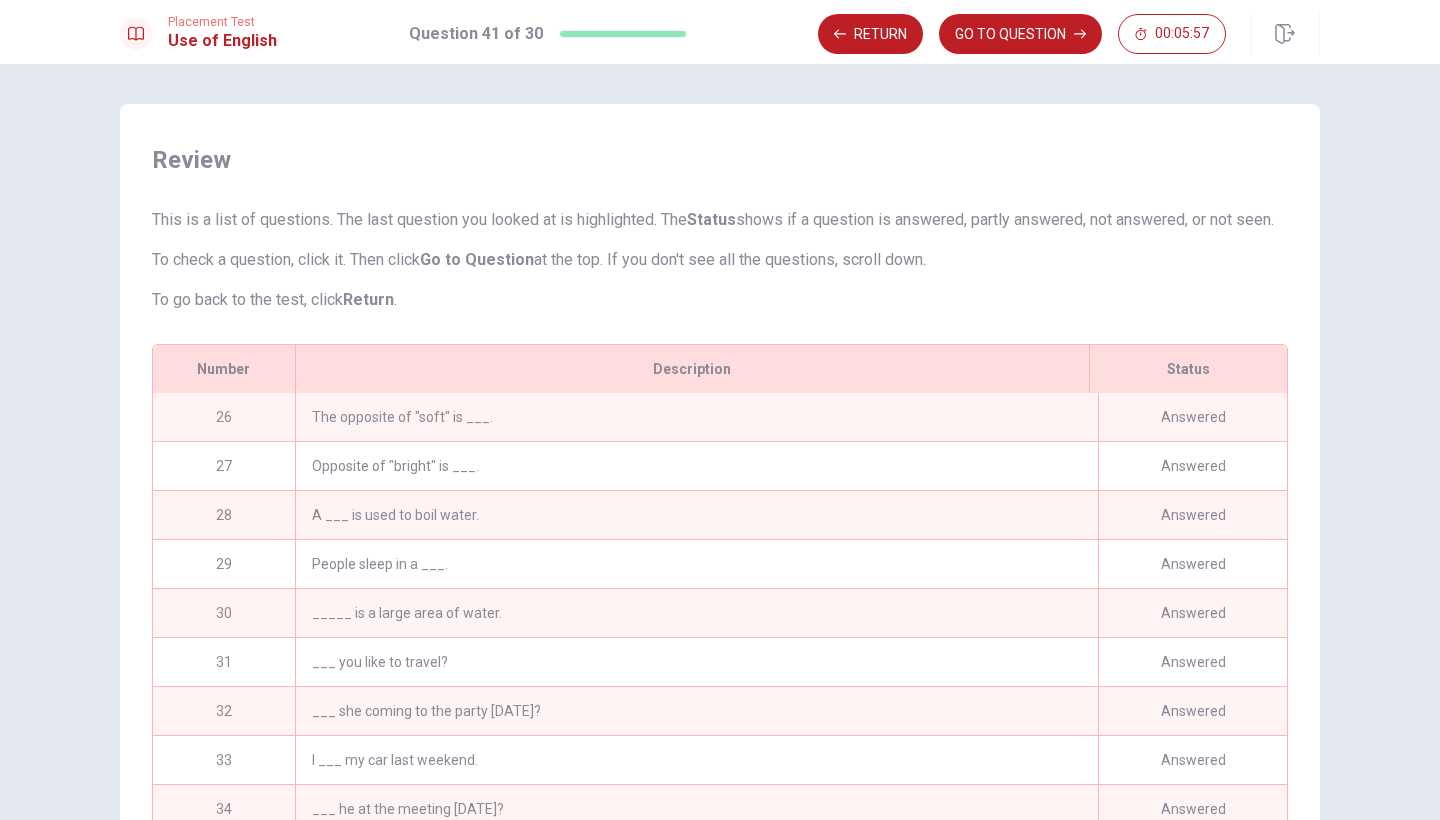 scroll, scrollTop: 190, scrollLeft: 0, axis: vertical 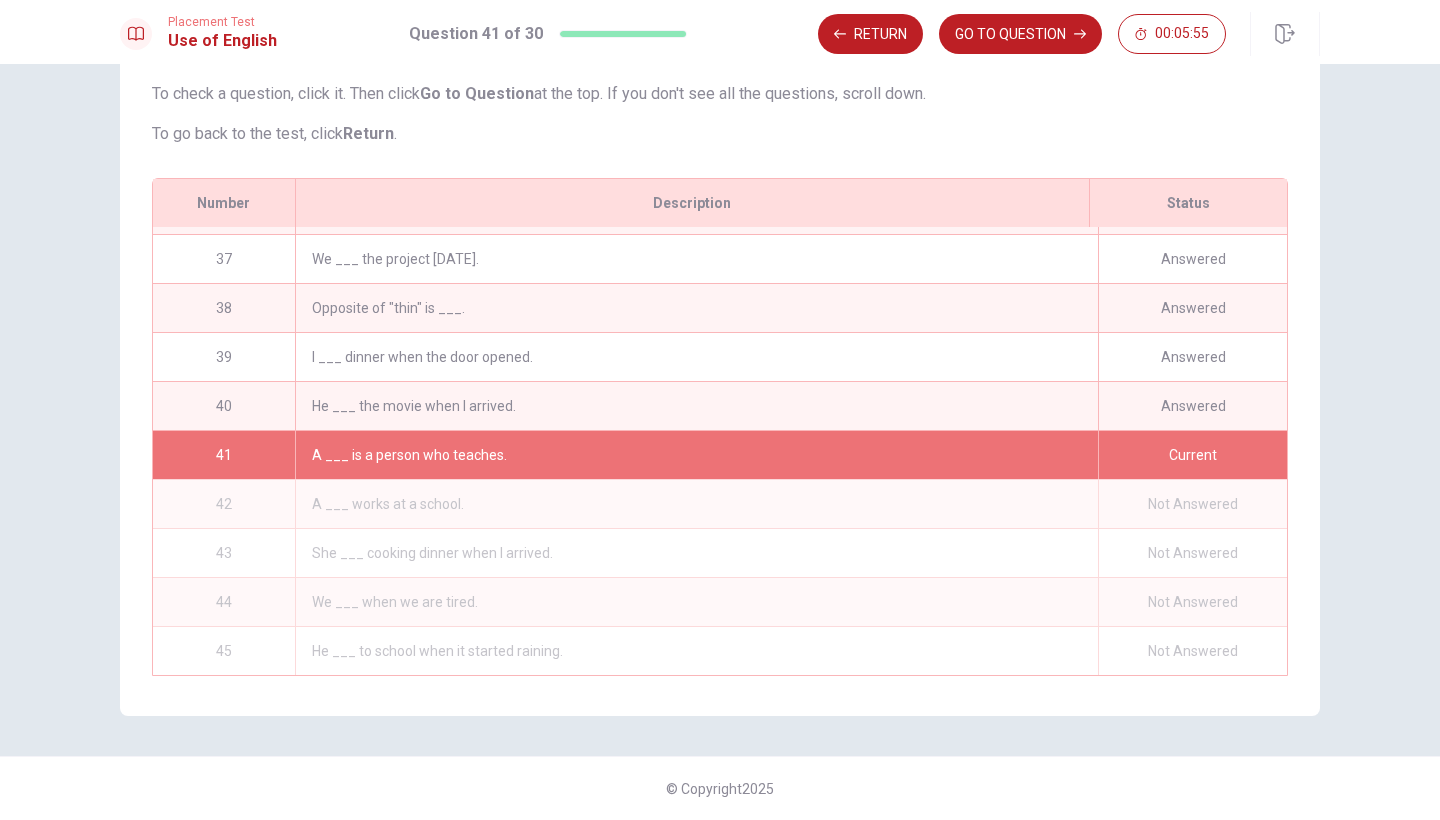 click on "We ___ when we are tired." at bounding box center (696, 602) 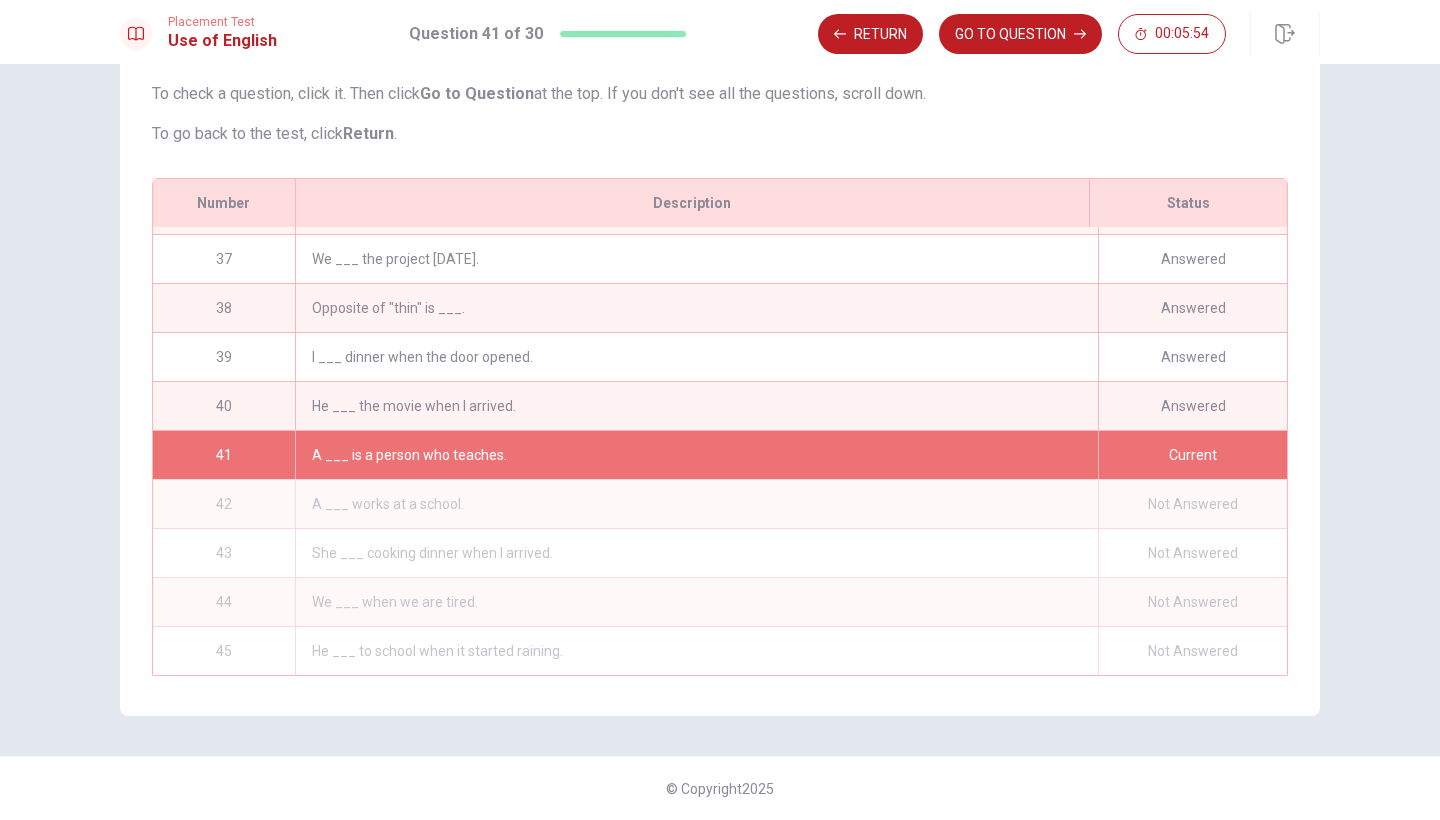 click on "We ___ when we are tired." at bounding box center [696, 602] 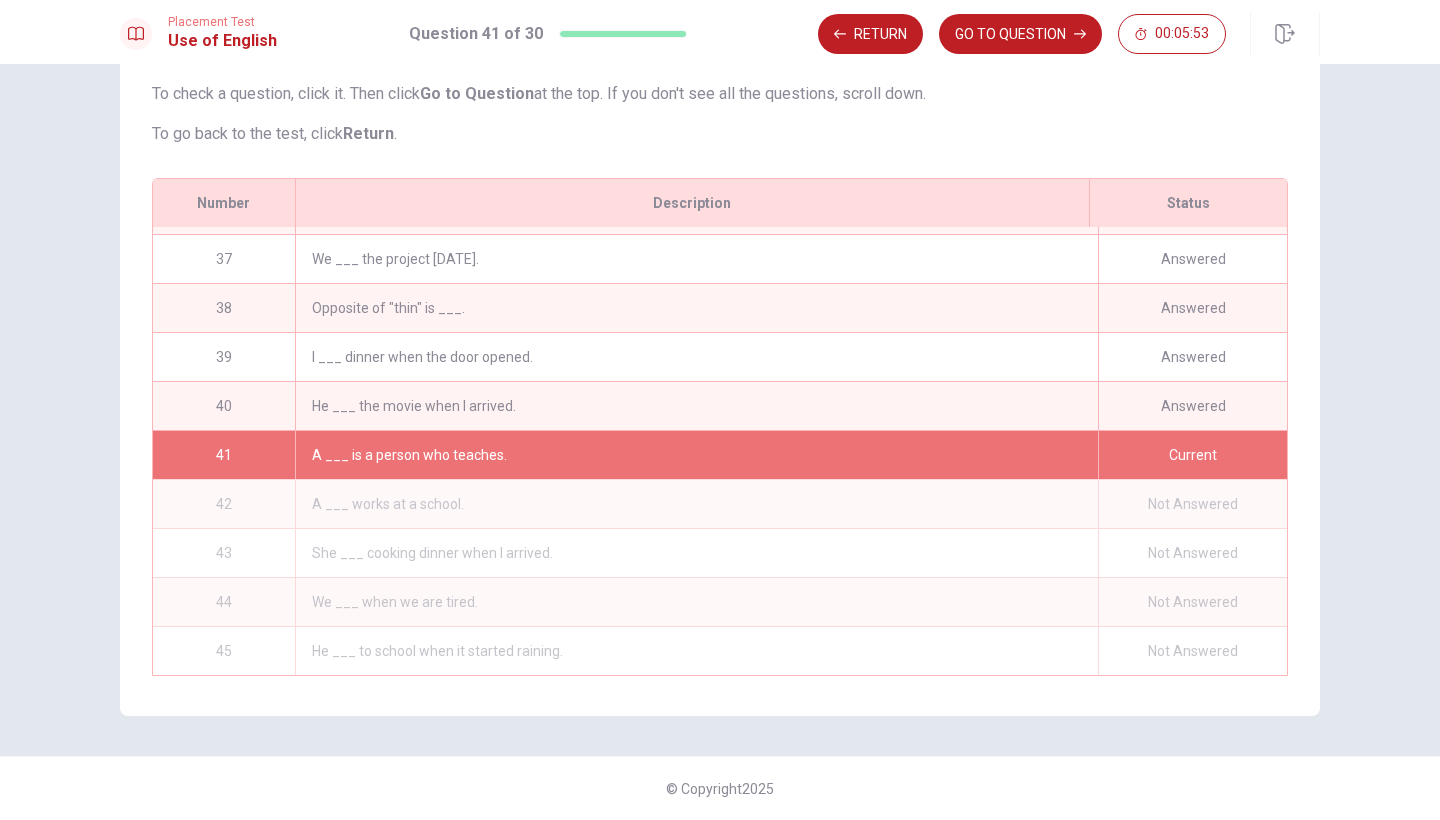 click on "Not Answered" at bounding box center (1192, 602) 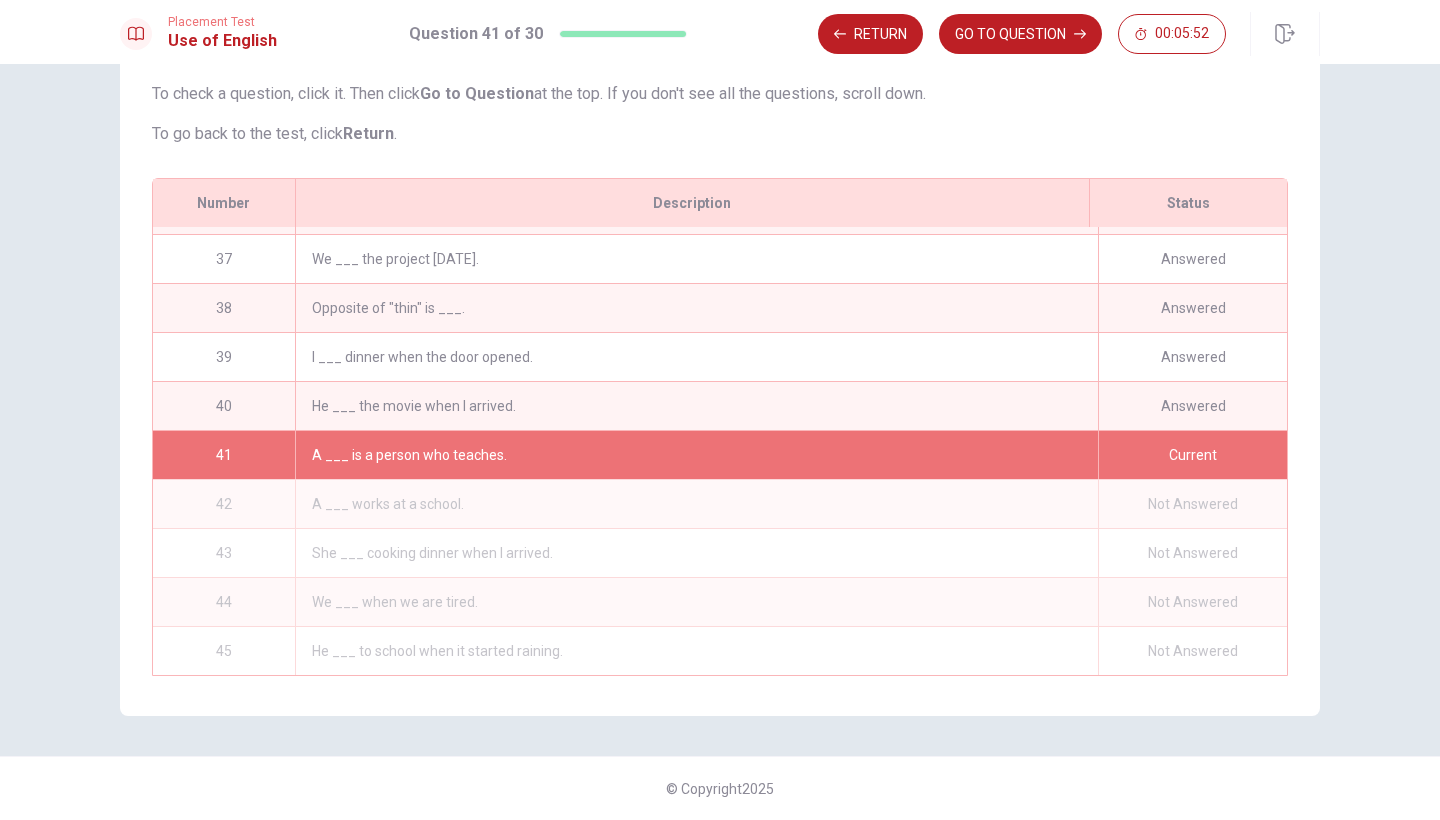 click on "Answered" at bounding box center [1192, 406] 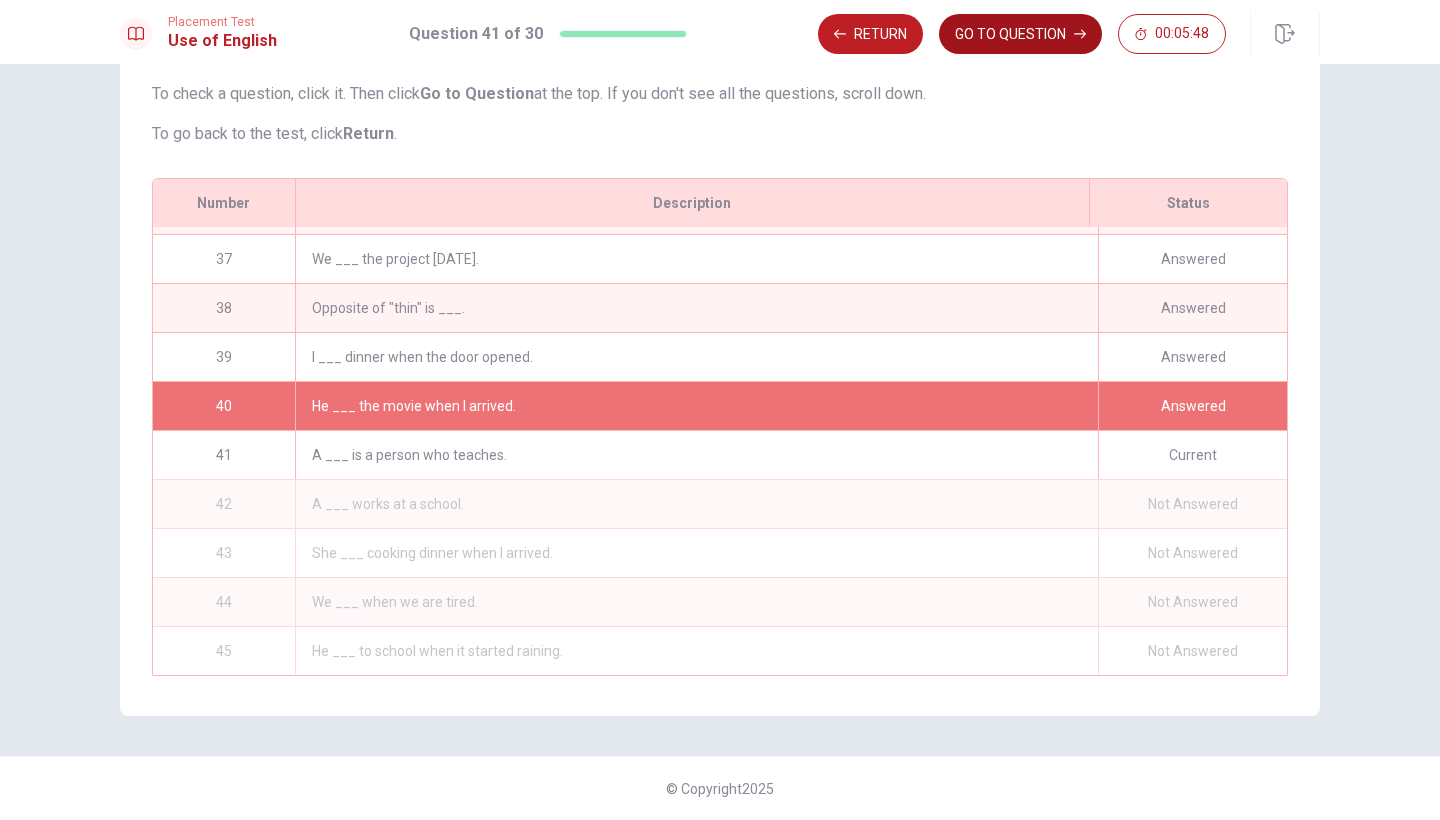 click on "GO TO QUESTION" at bounding box center [1020, 34] 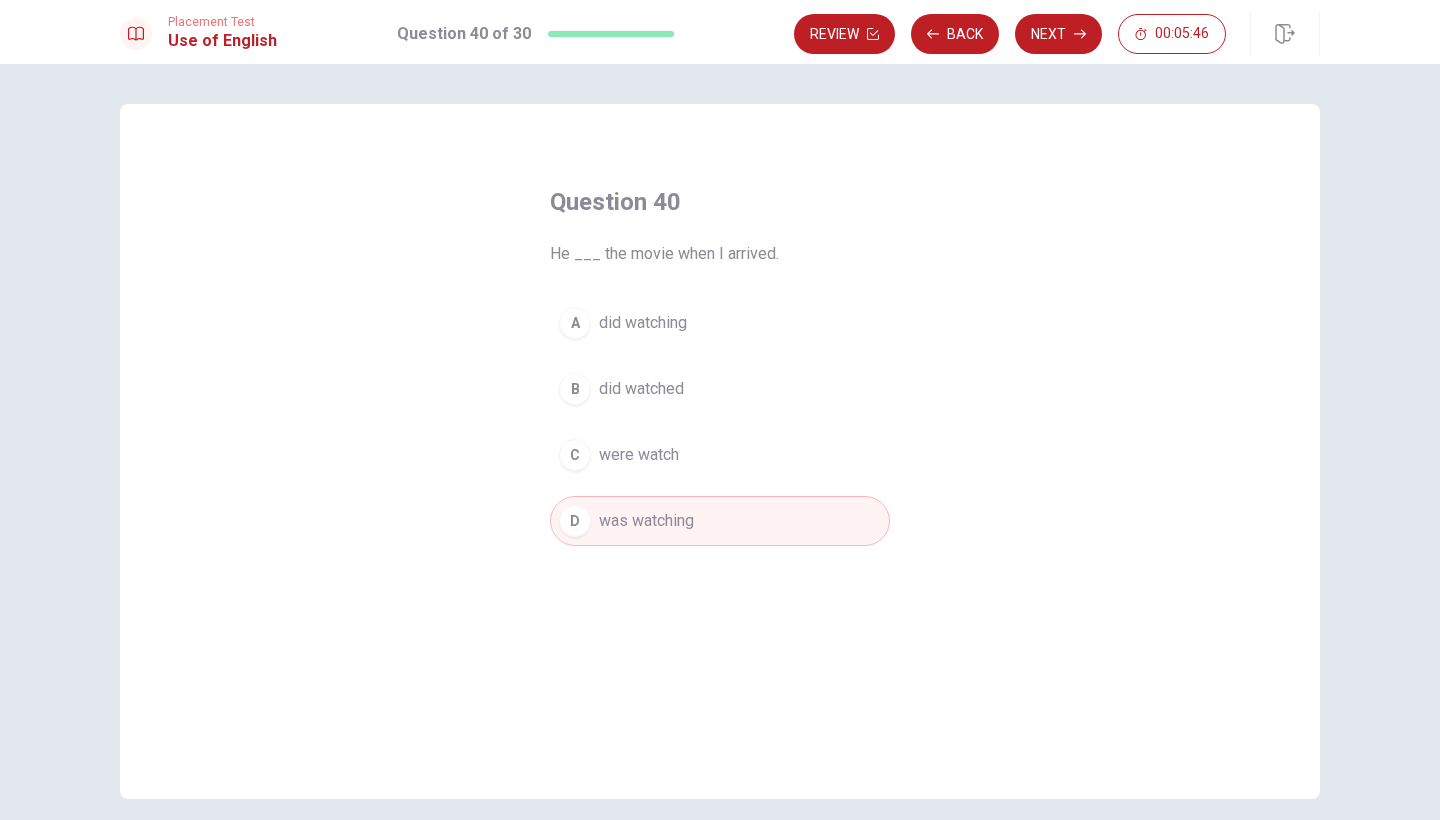 scroll, scrollTop: 0, scrollLeft: 0, axis: both 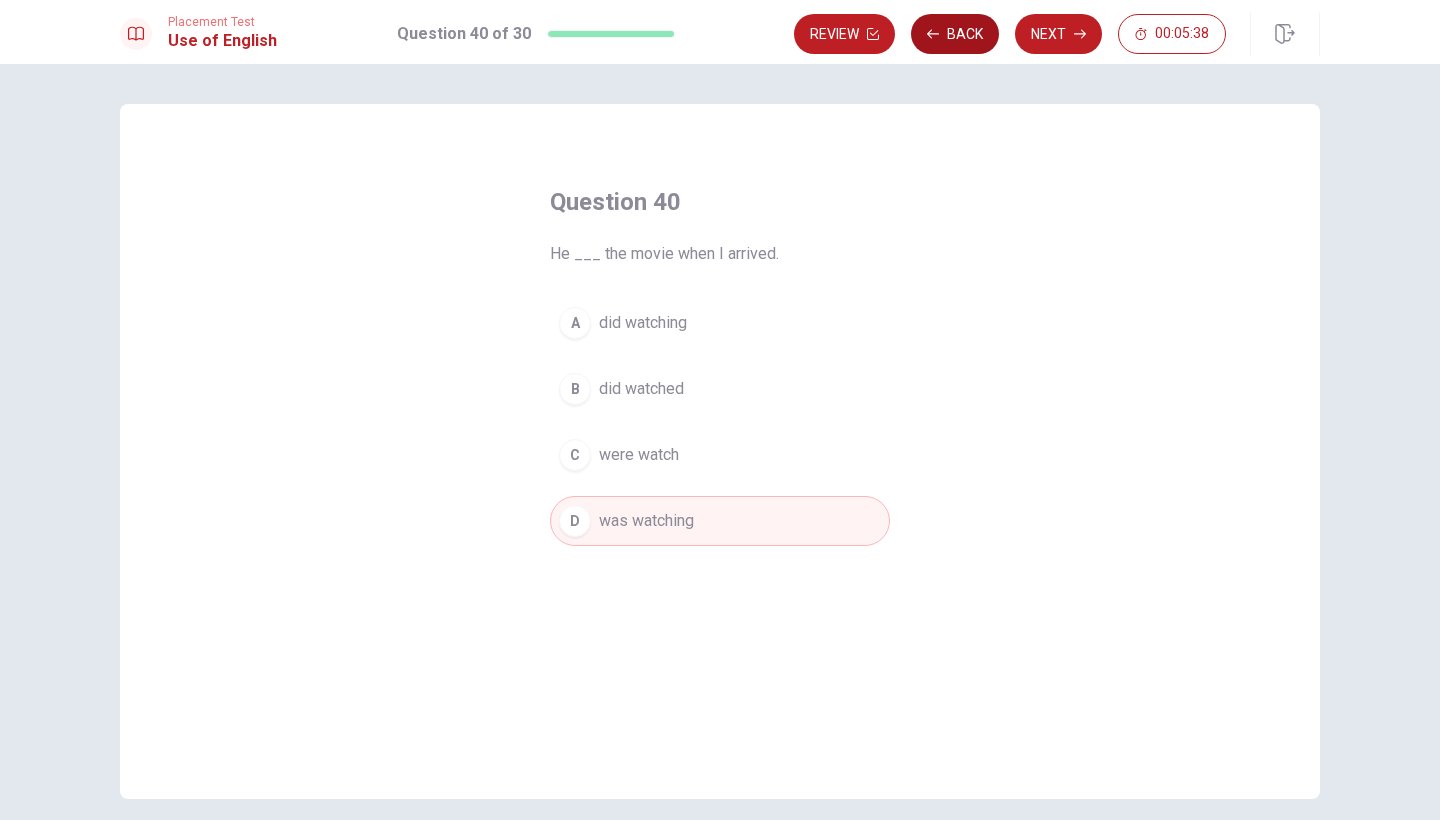 click on "Back" at bounding box center [955, 34] 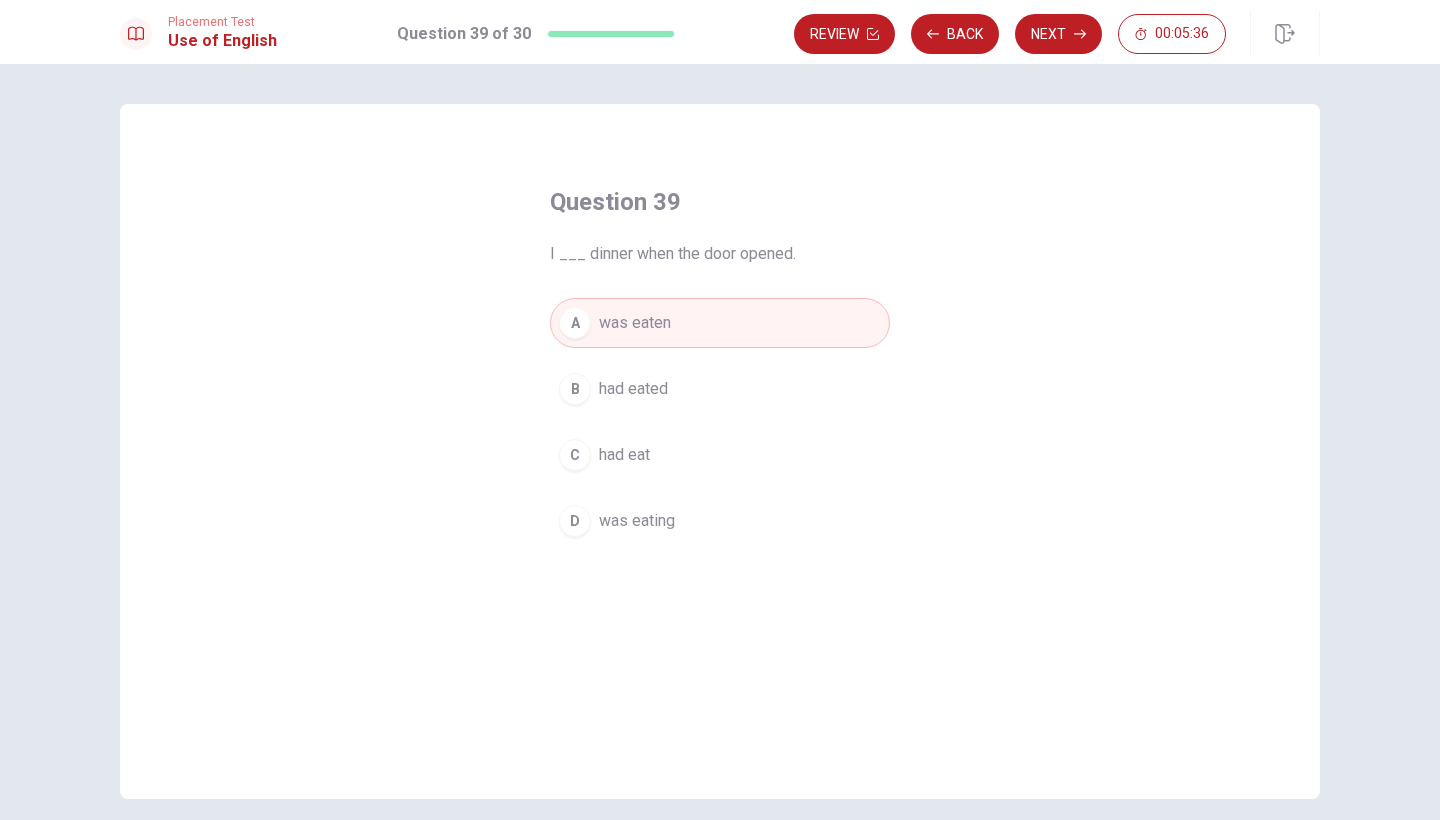 click on "was eating" at bounding box center [637, 521] 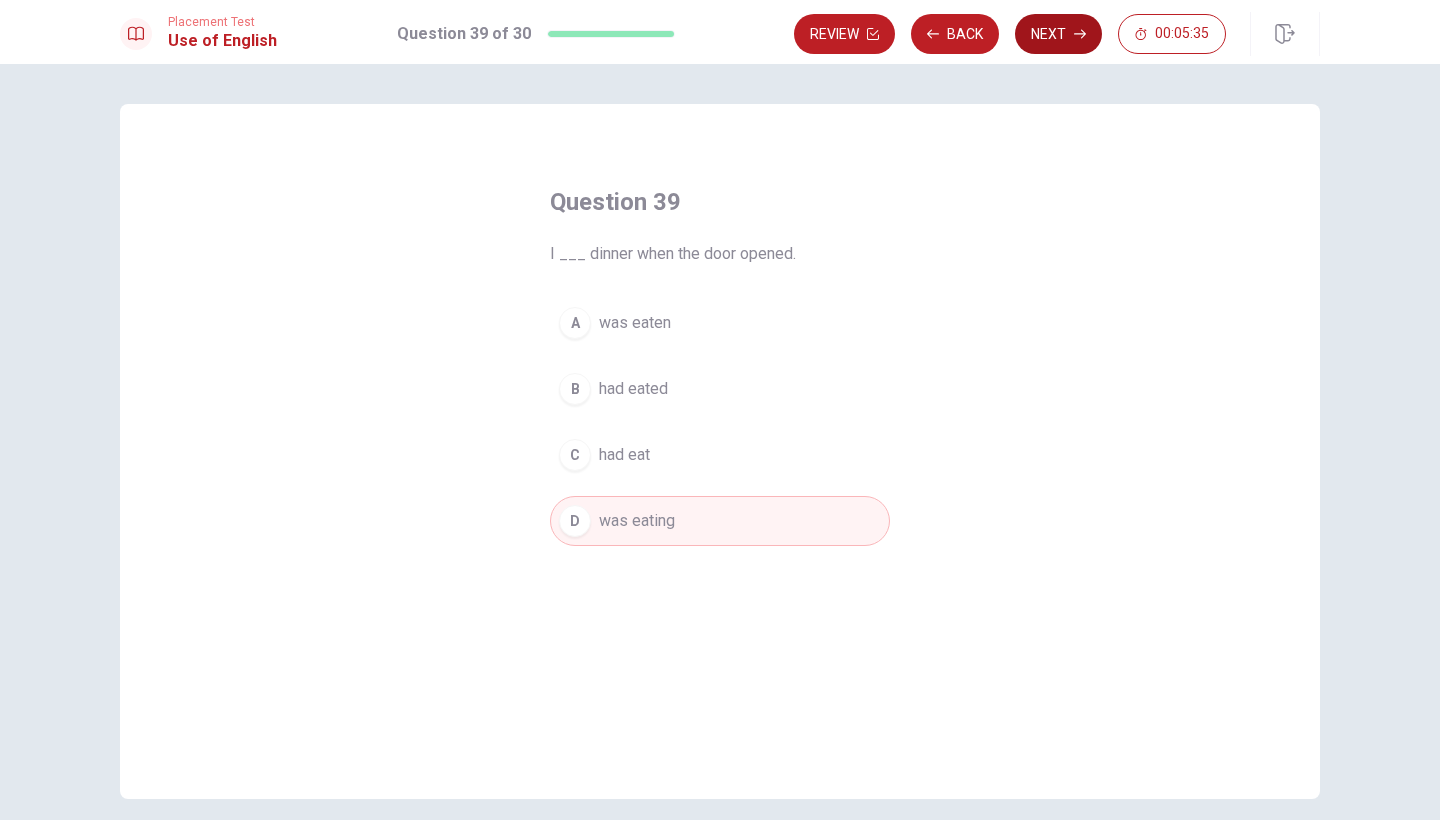 click on "Next" at bounding box center [1058, 34] 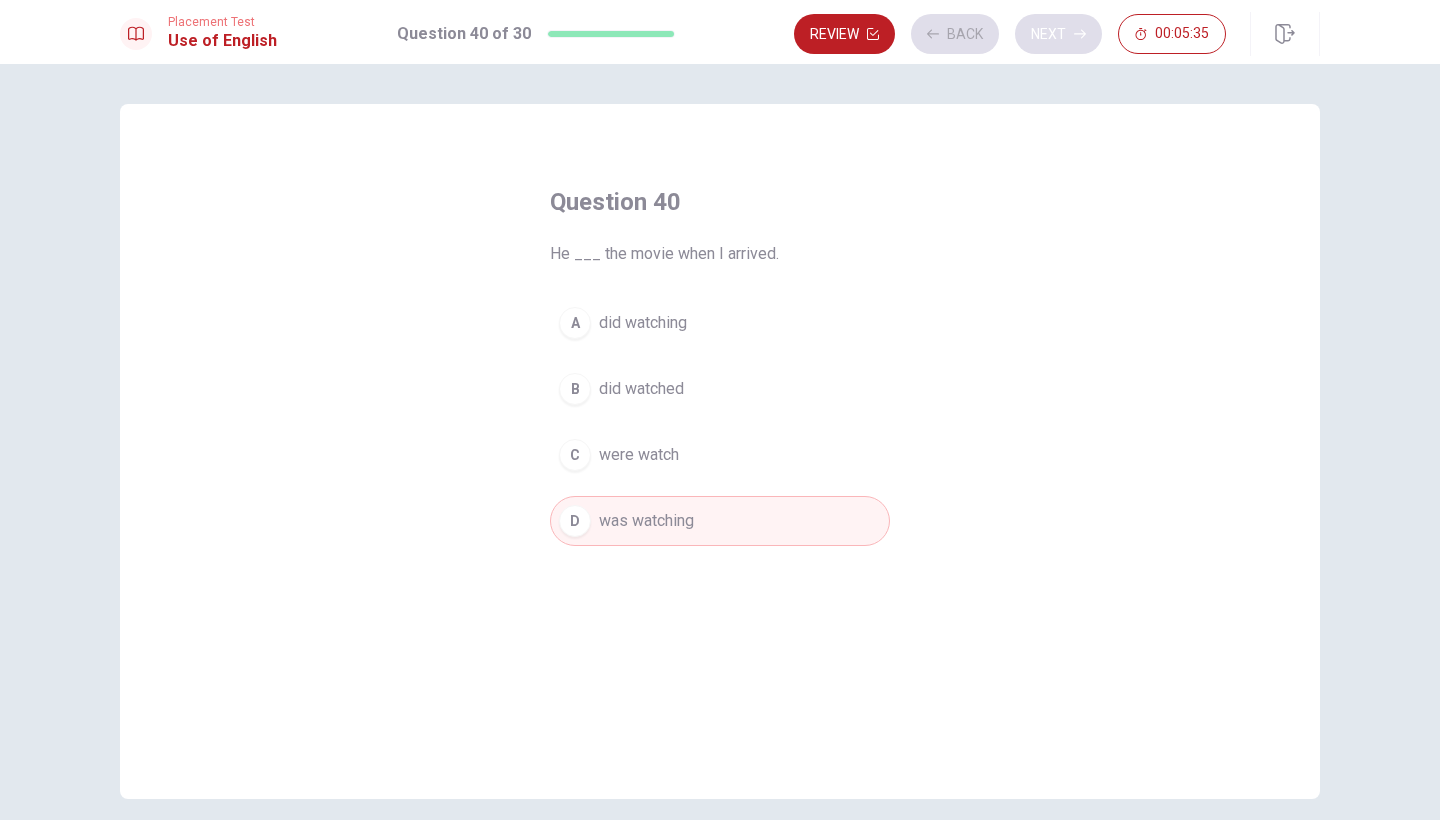 click on "Review Back Next 00:05:35" at bounding box center [1010, 34] 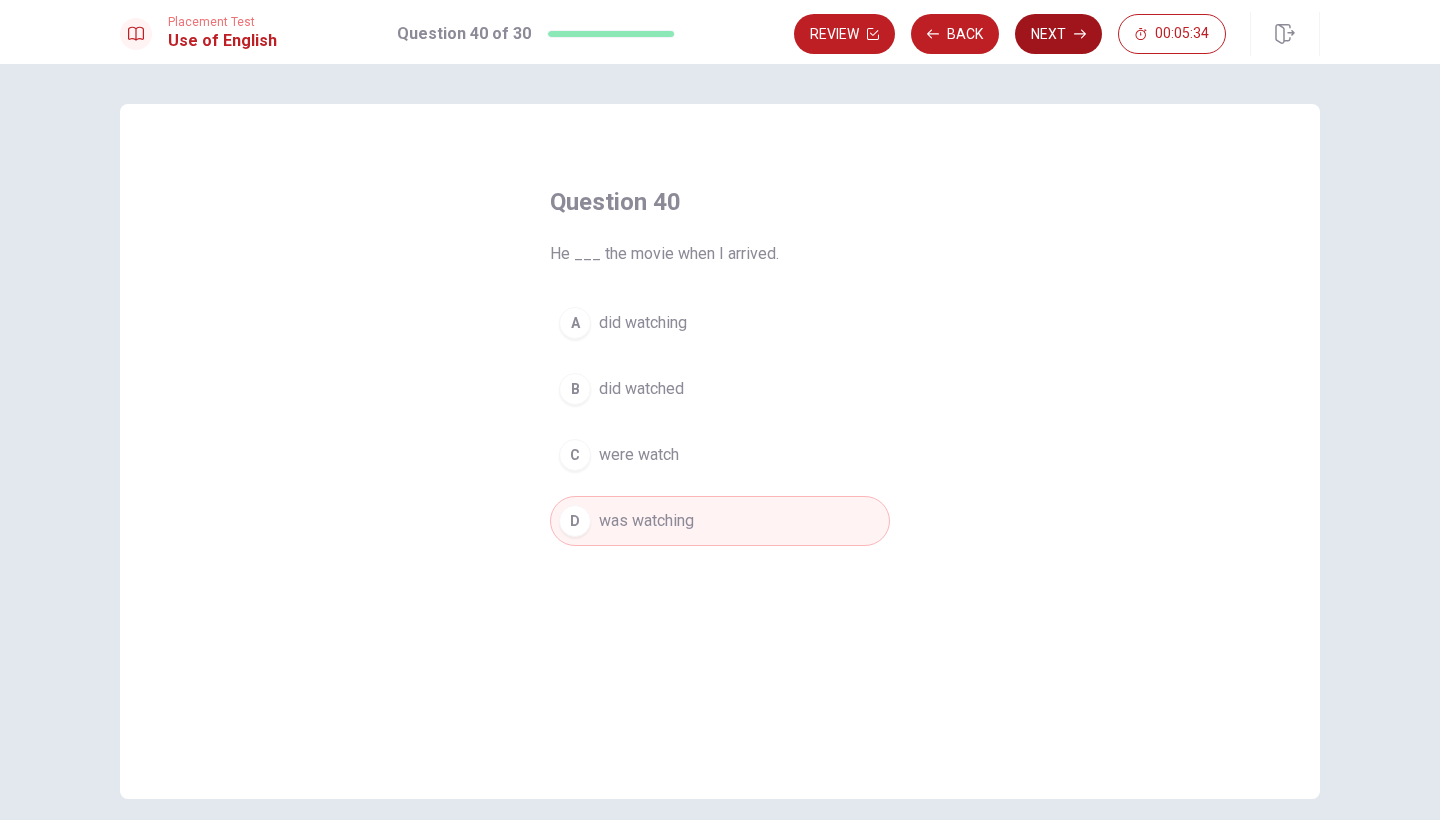 click on "Next" at bounding box center [1058, 34] 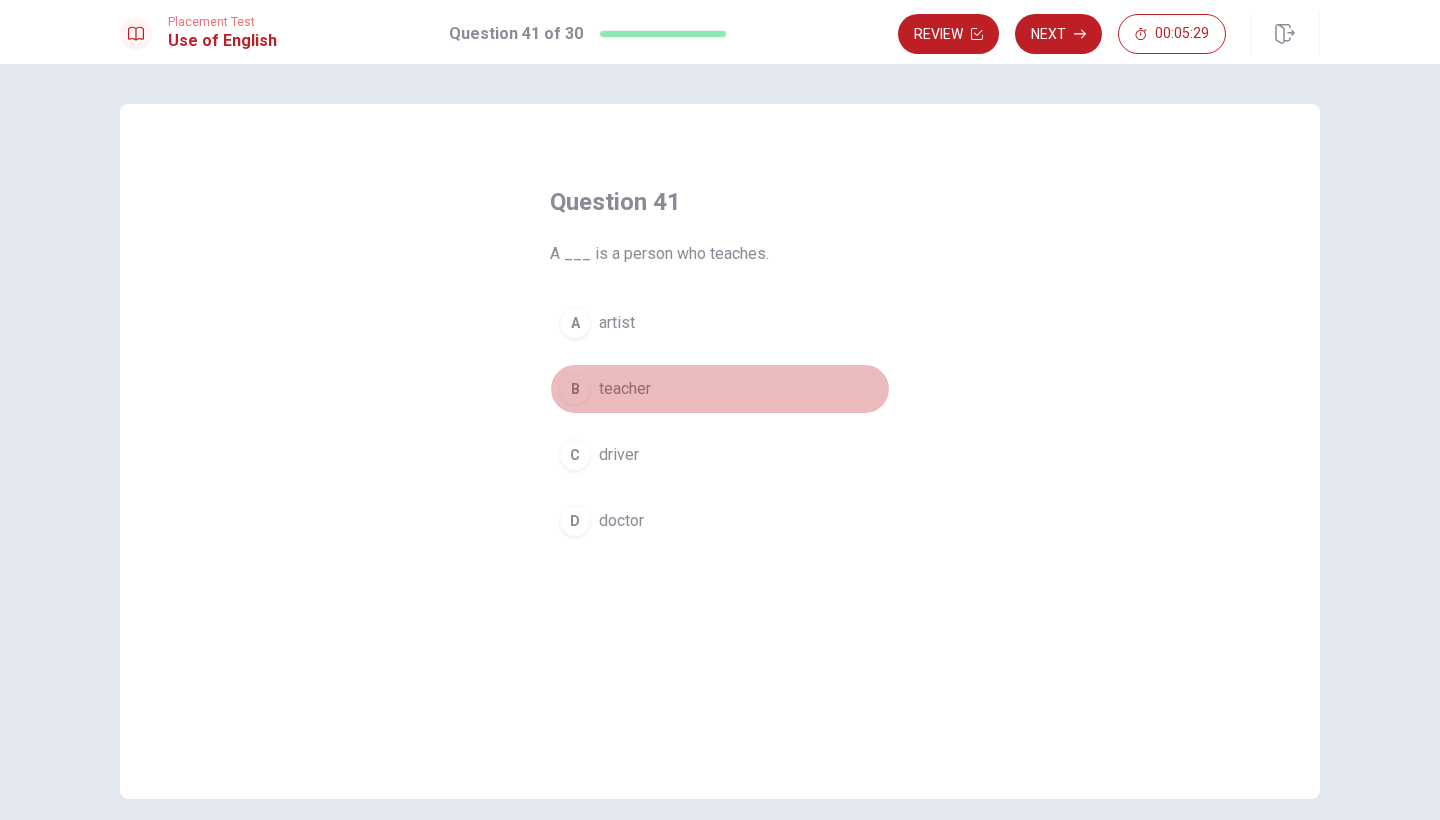 click on "teacher" at bounding box center [625, 389] 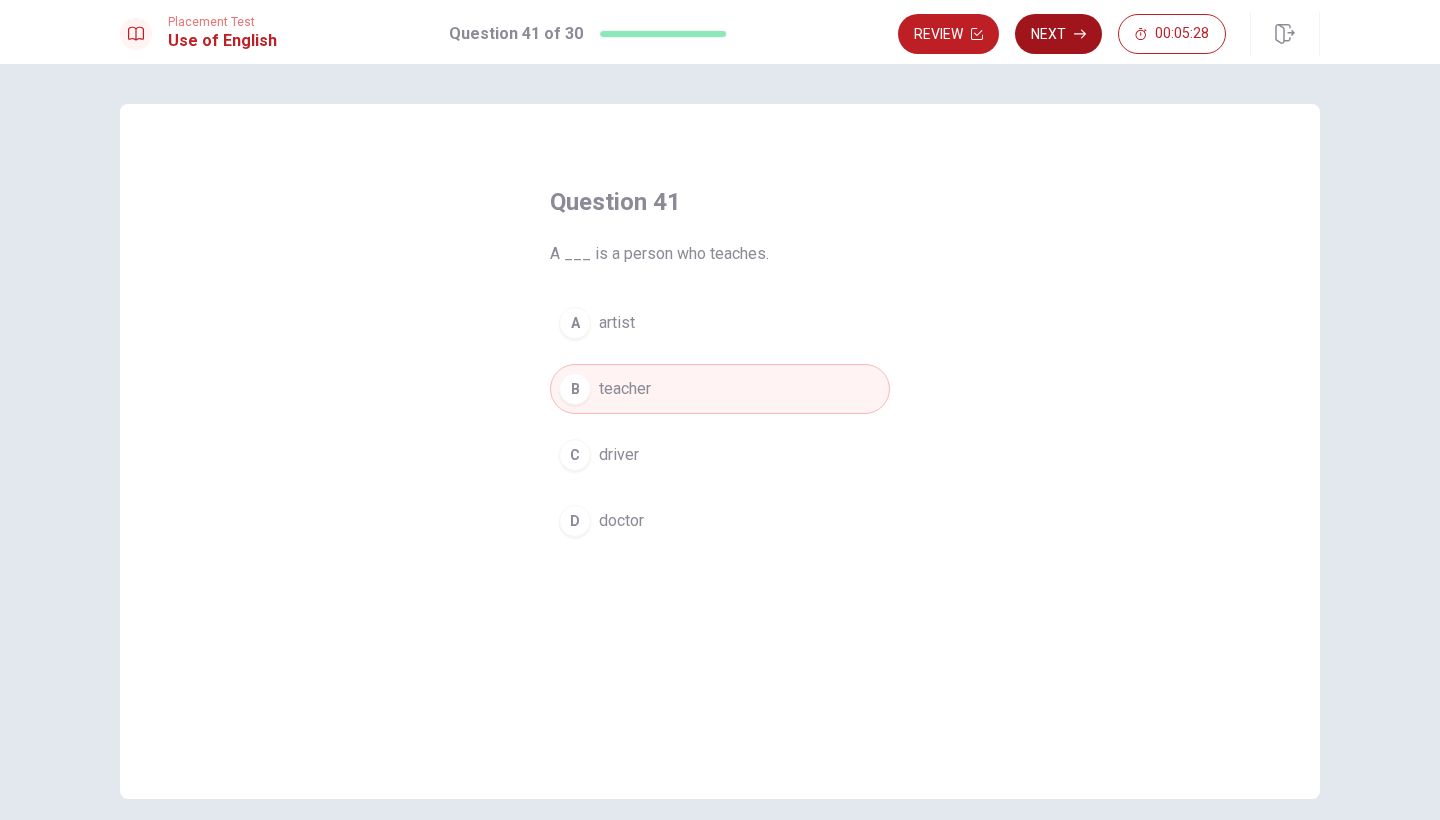 click on "Next" at bounding box center (1058, 34) 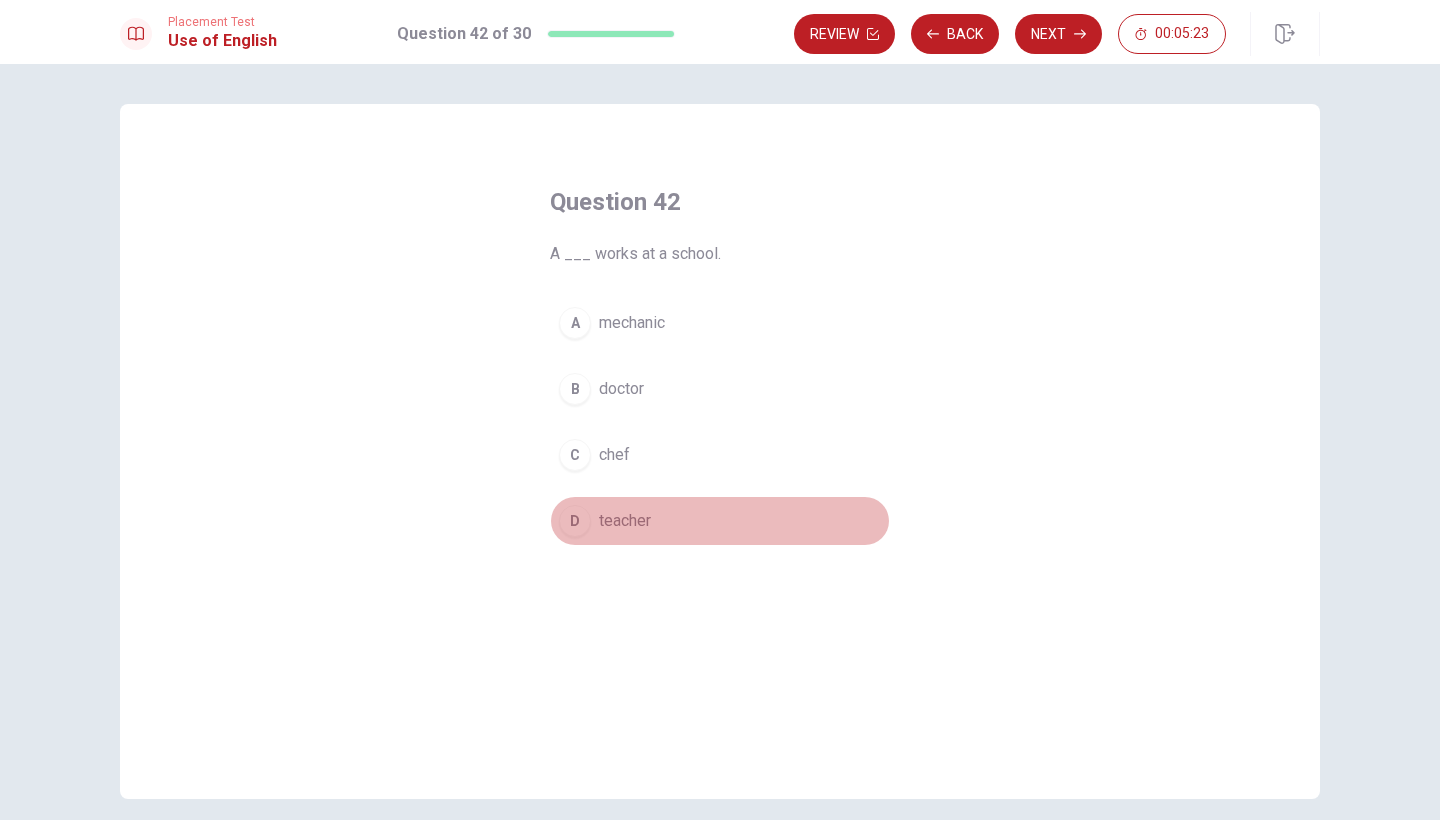 click on "teacher" at bounding box center [625, 521] 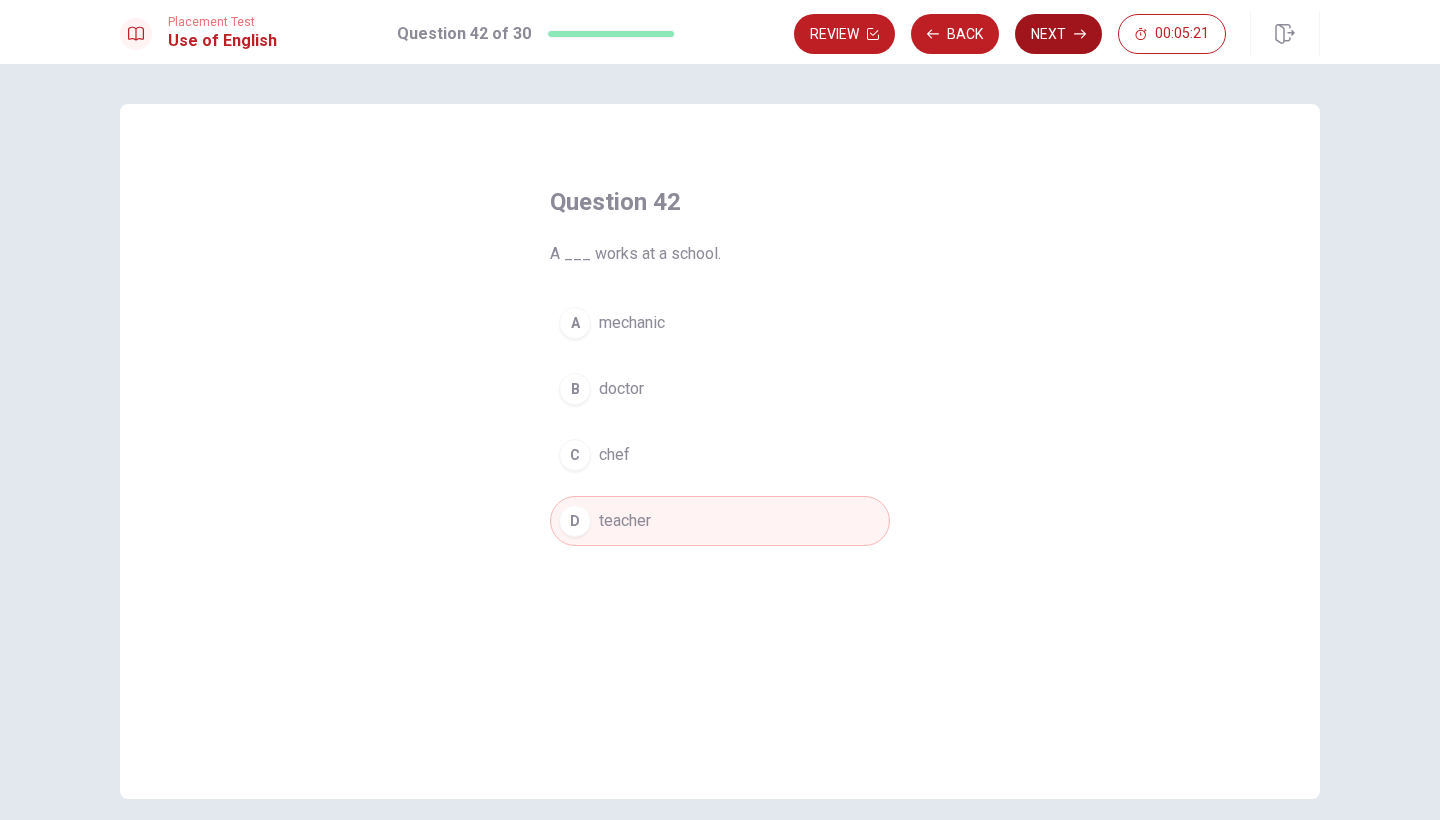 click on "Next" at bounding box center (1058, 34) 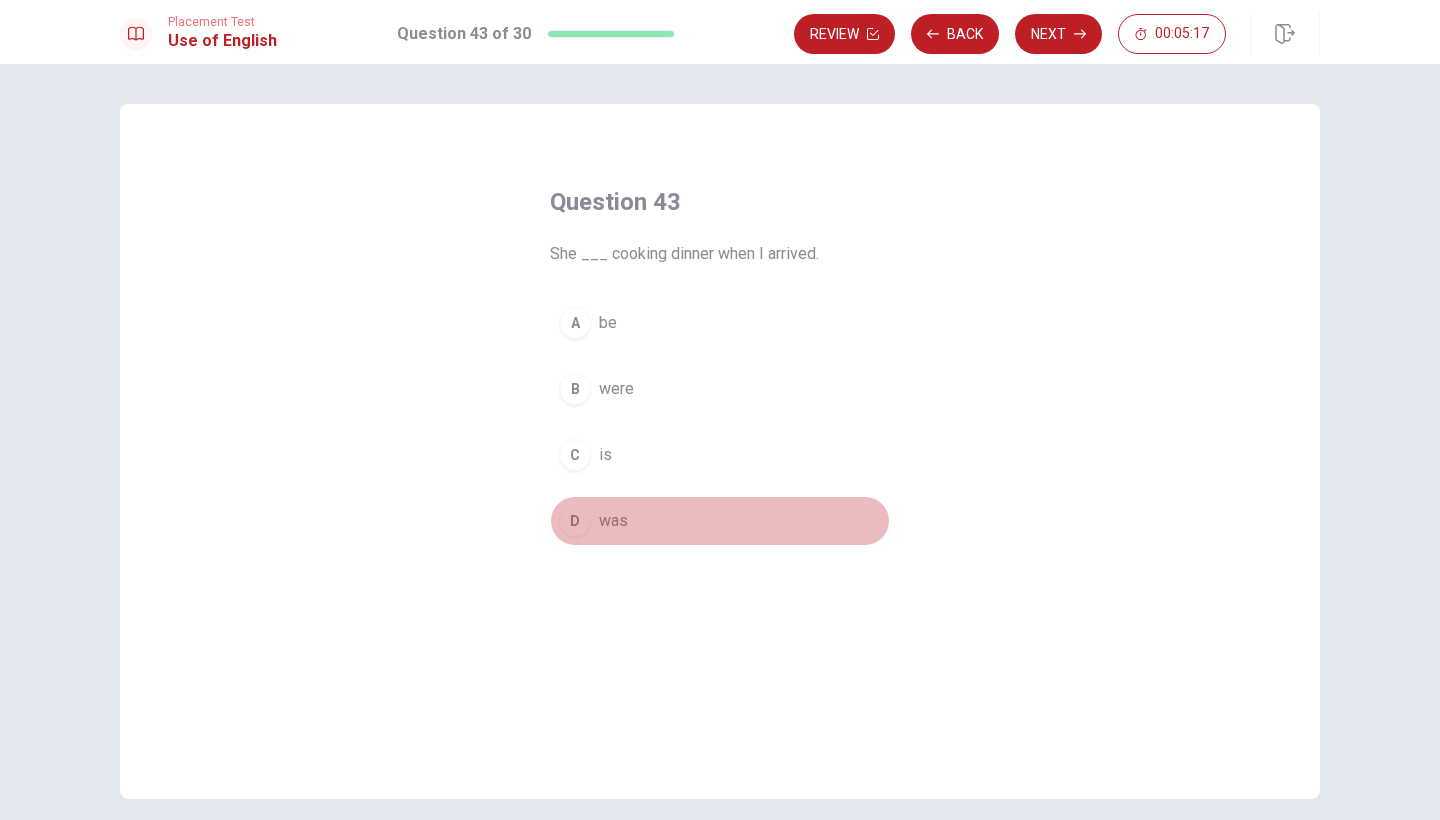 click on "was" at bounding box center [613, 521] 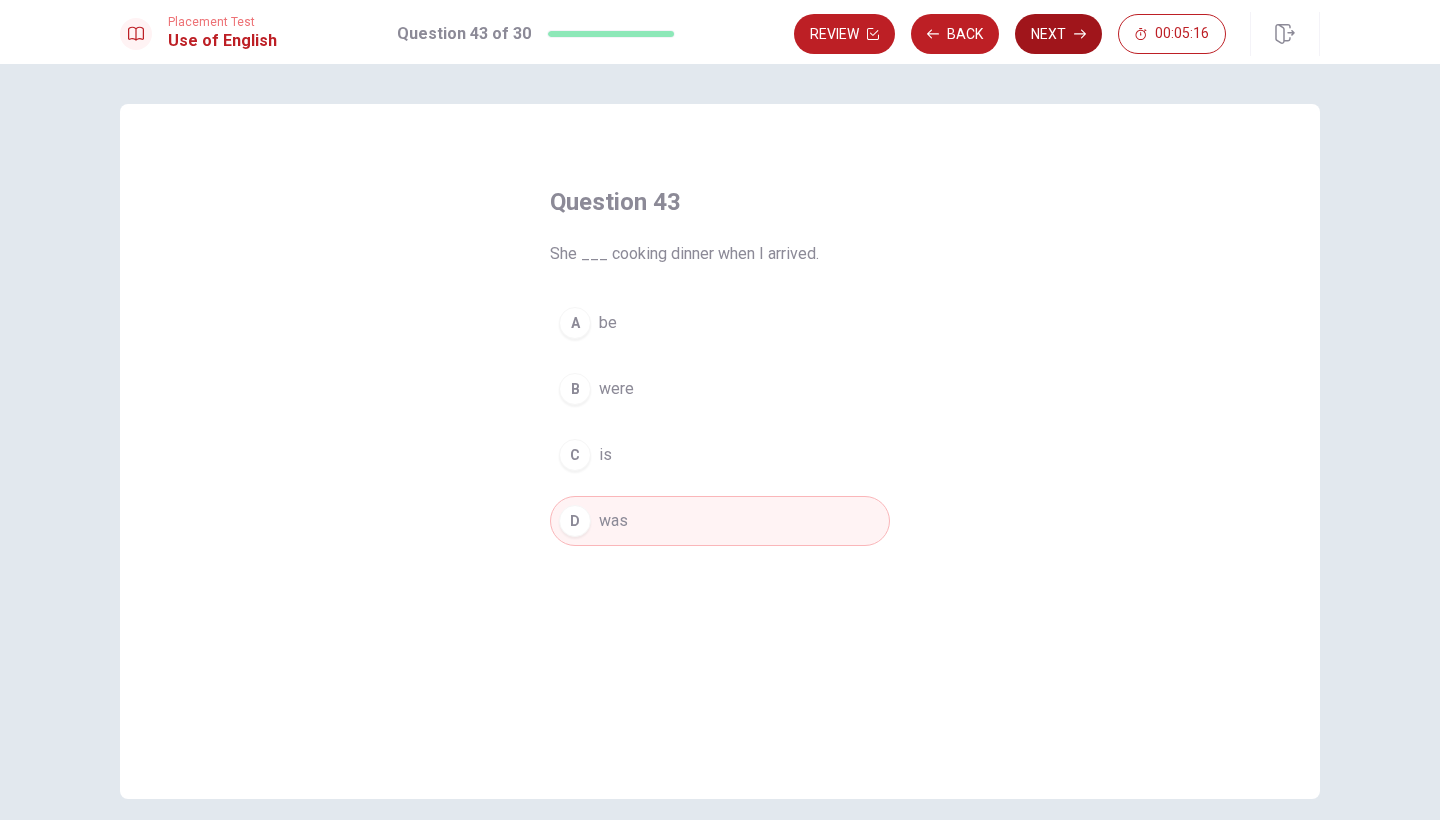 click on "Next" at bounding box center (1058, 34) 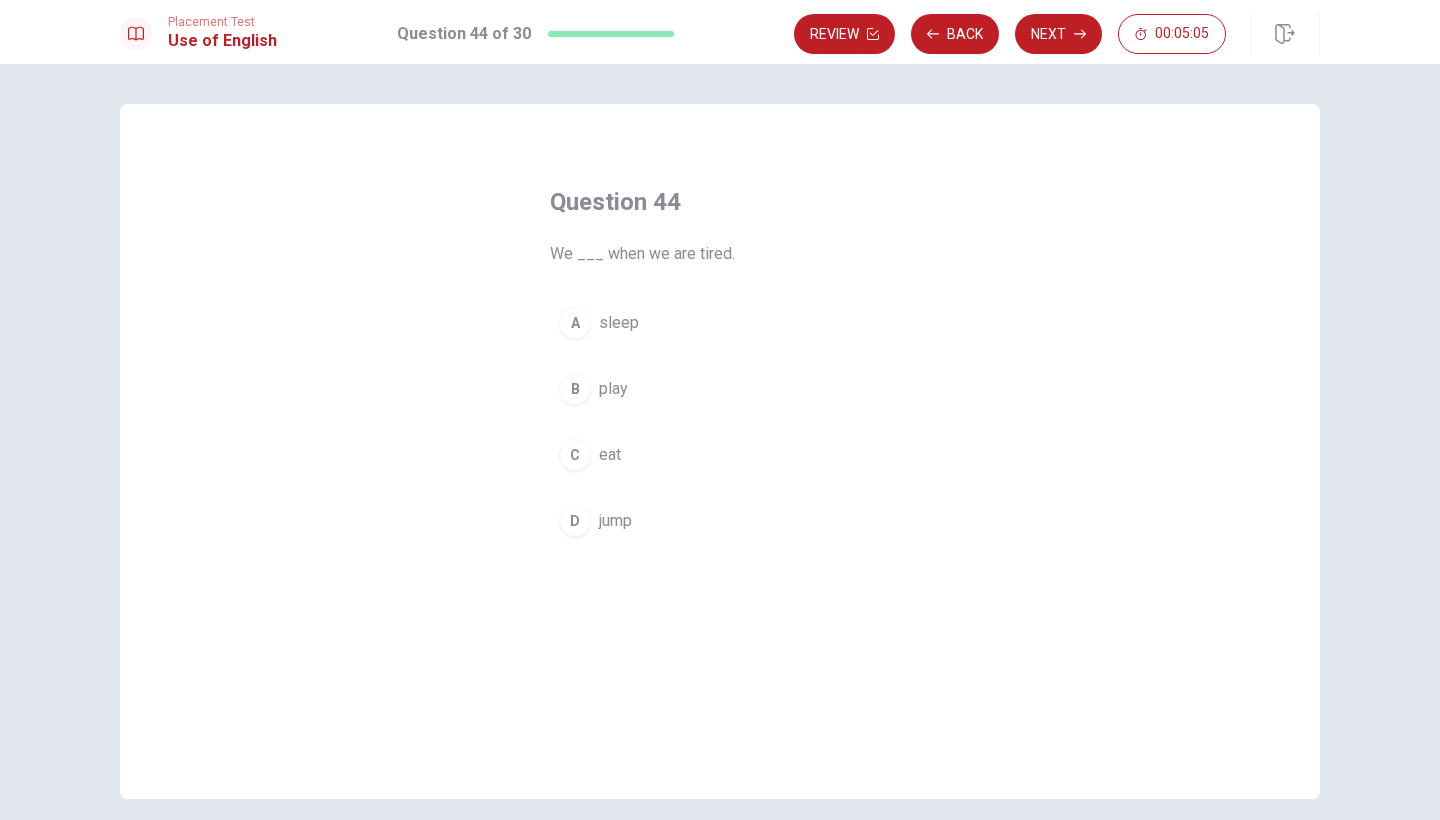 click on "sleep" at bounding box center (619, 323) 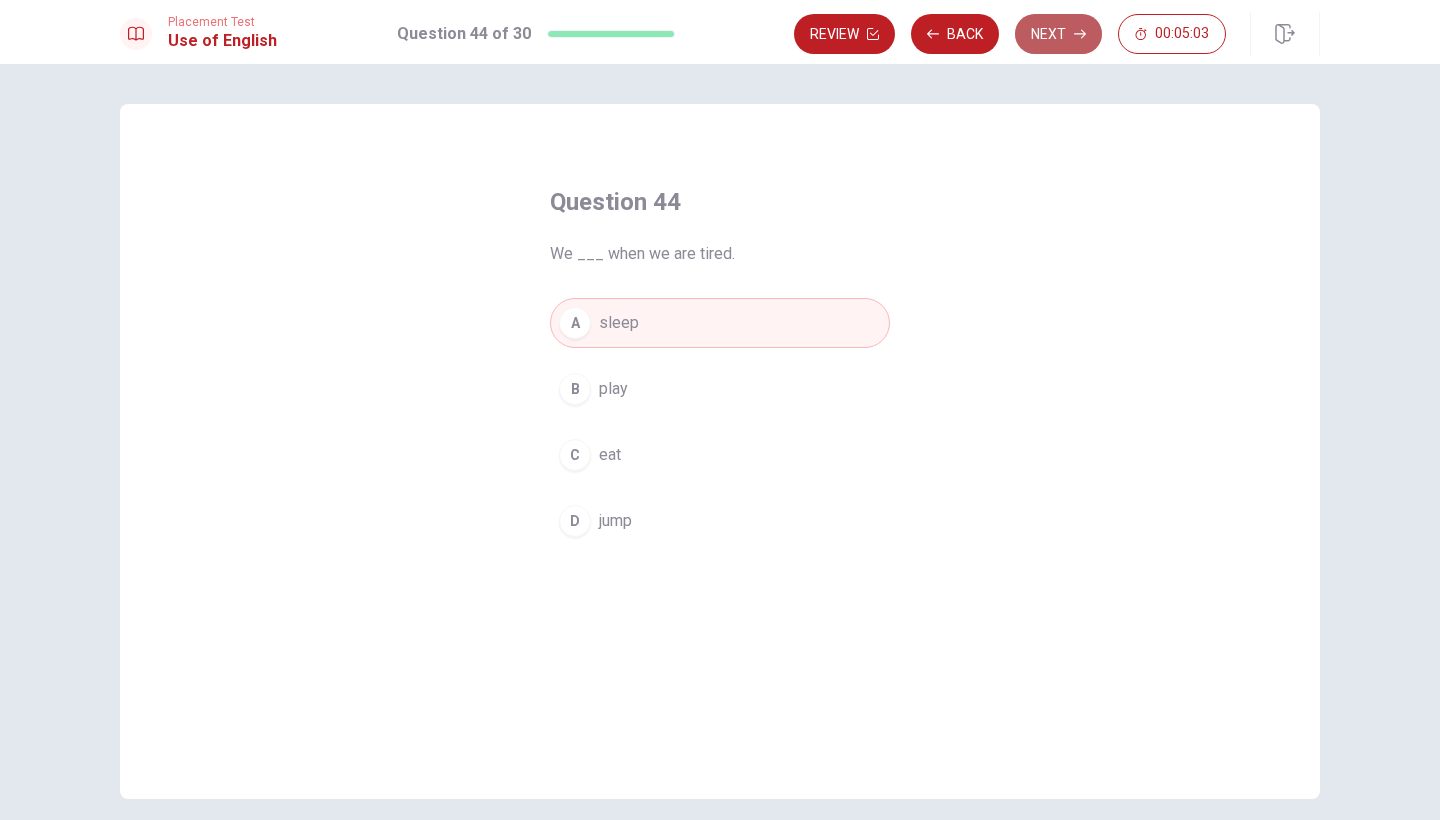 click on "Next" at bounding box center (1058, 34) 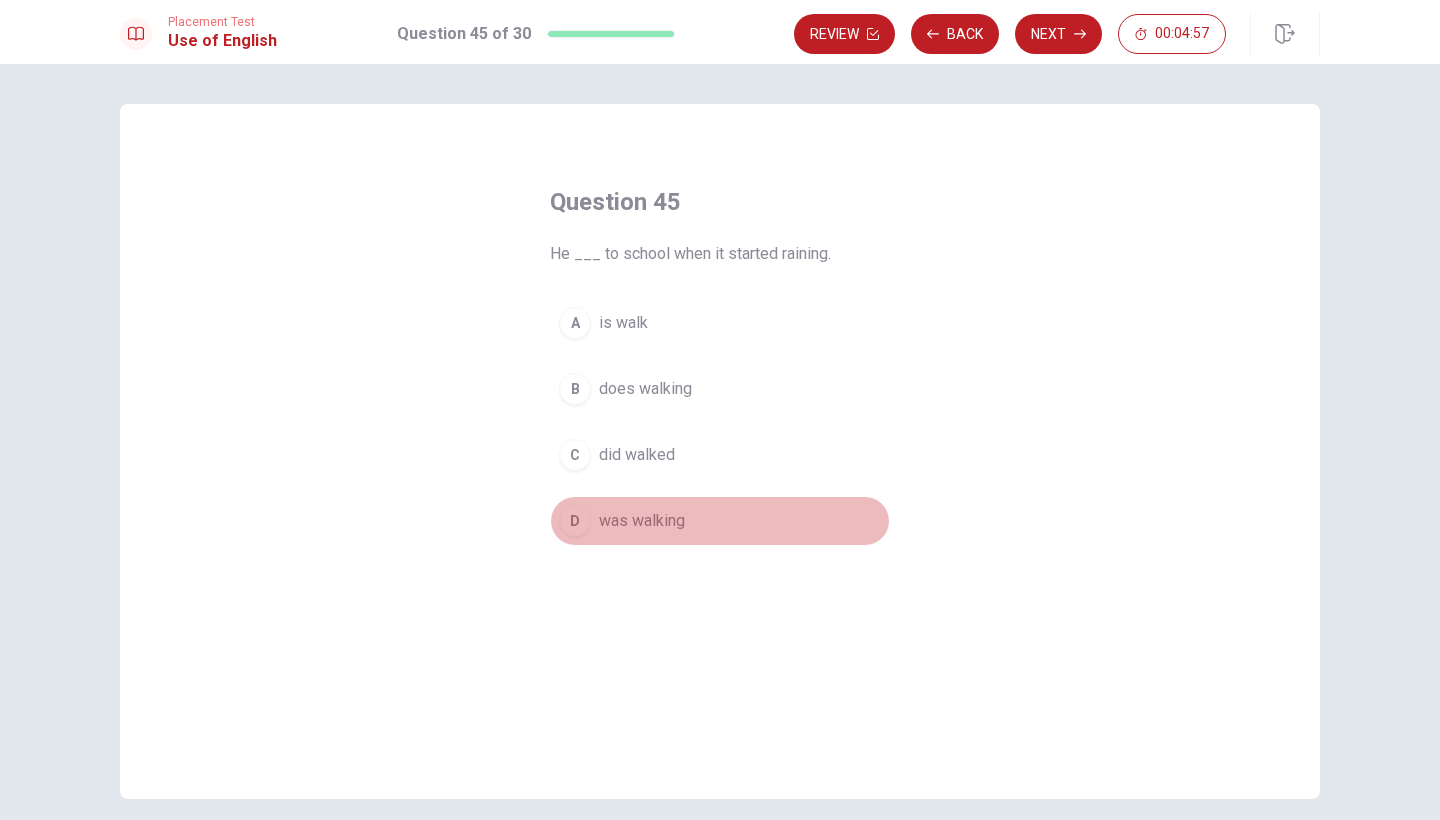 click on "D was walking" at bounding box center [720, 521] 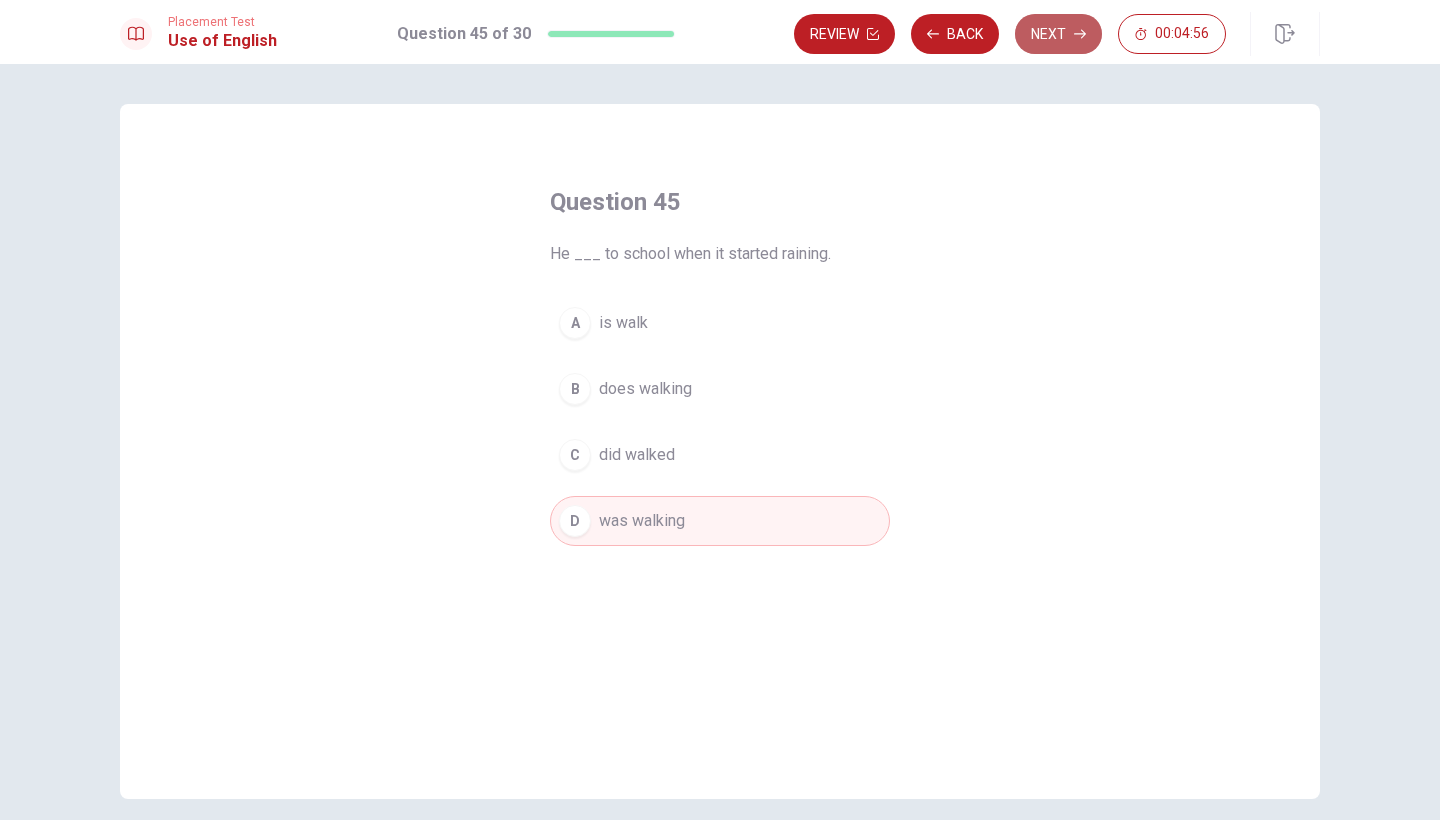 click on "Next" at bounding box center (1058, 34) 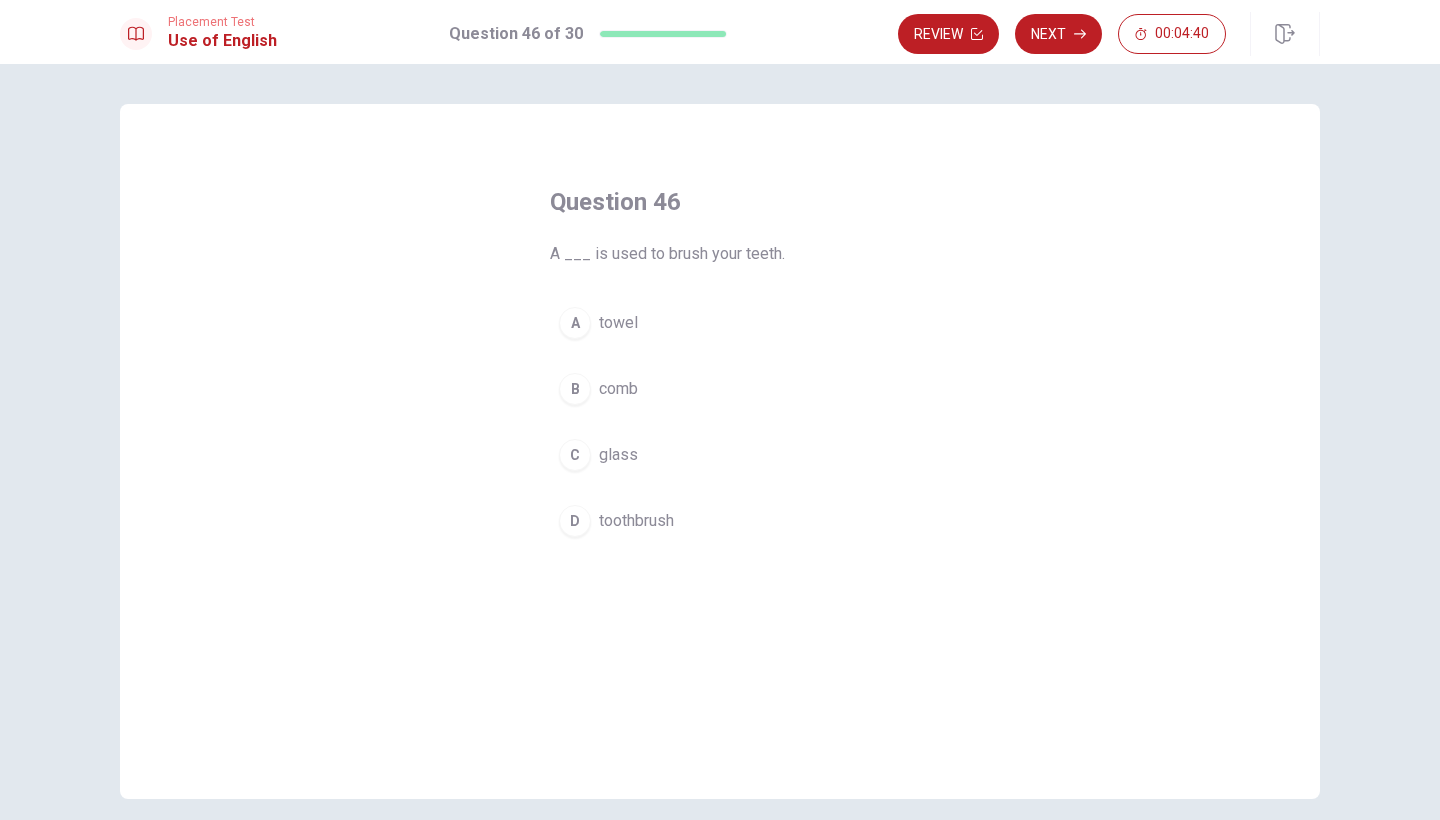 click on "toothbrush" at bounding box center (636, 521) 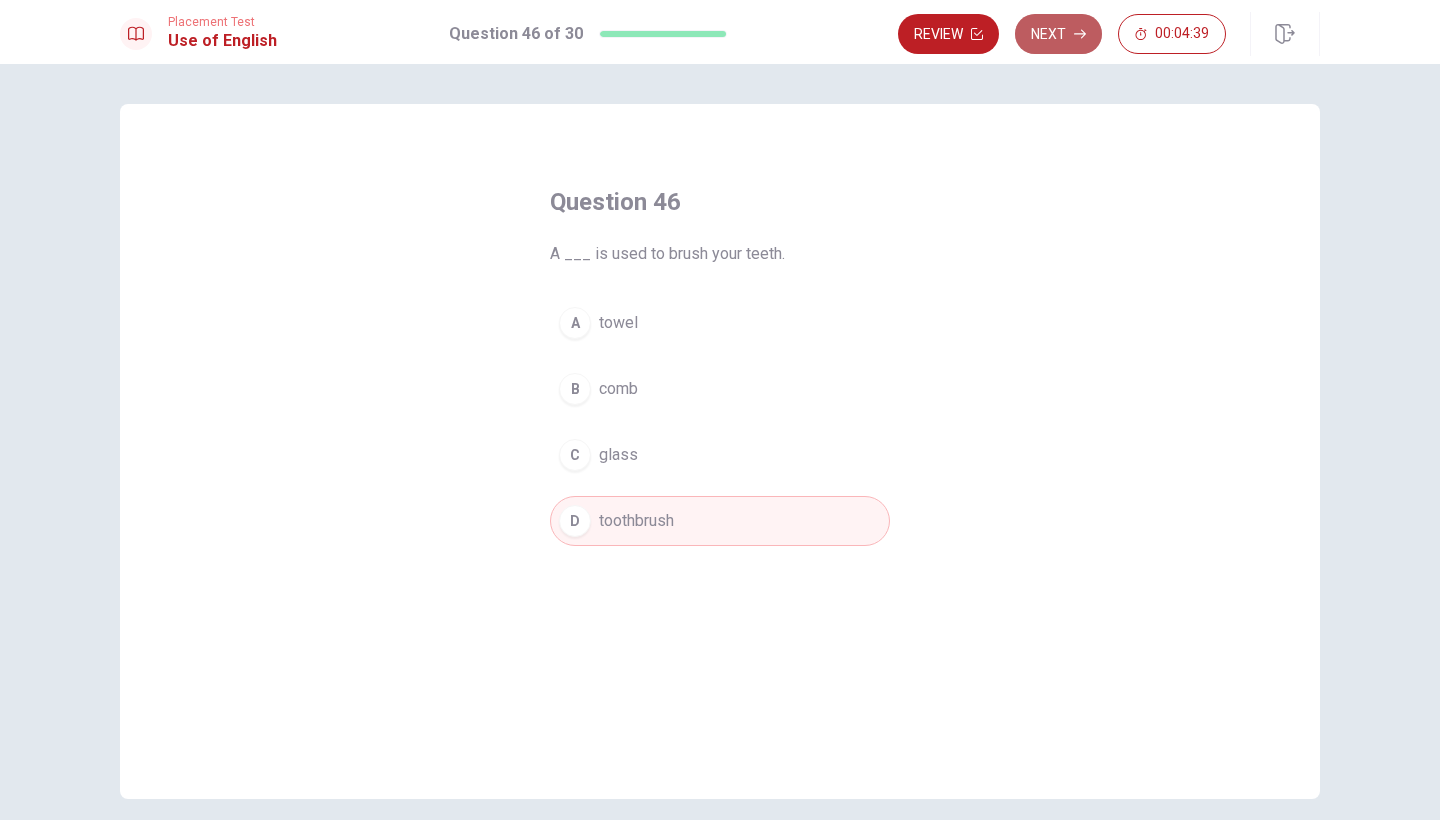click on "Next" at bounding box center (1058, 34) 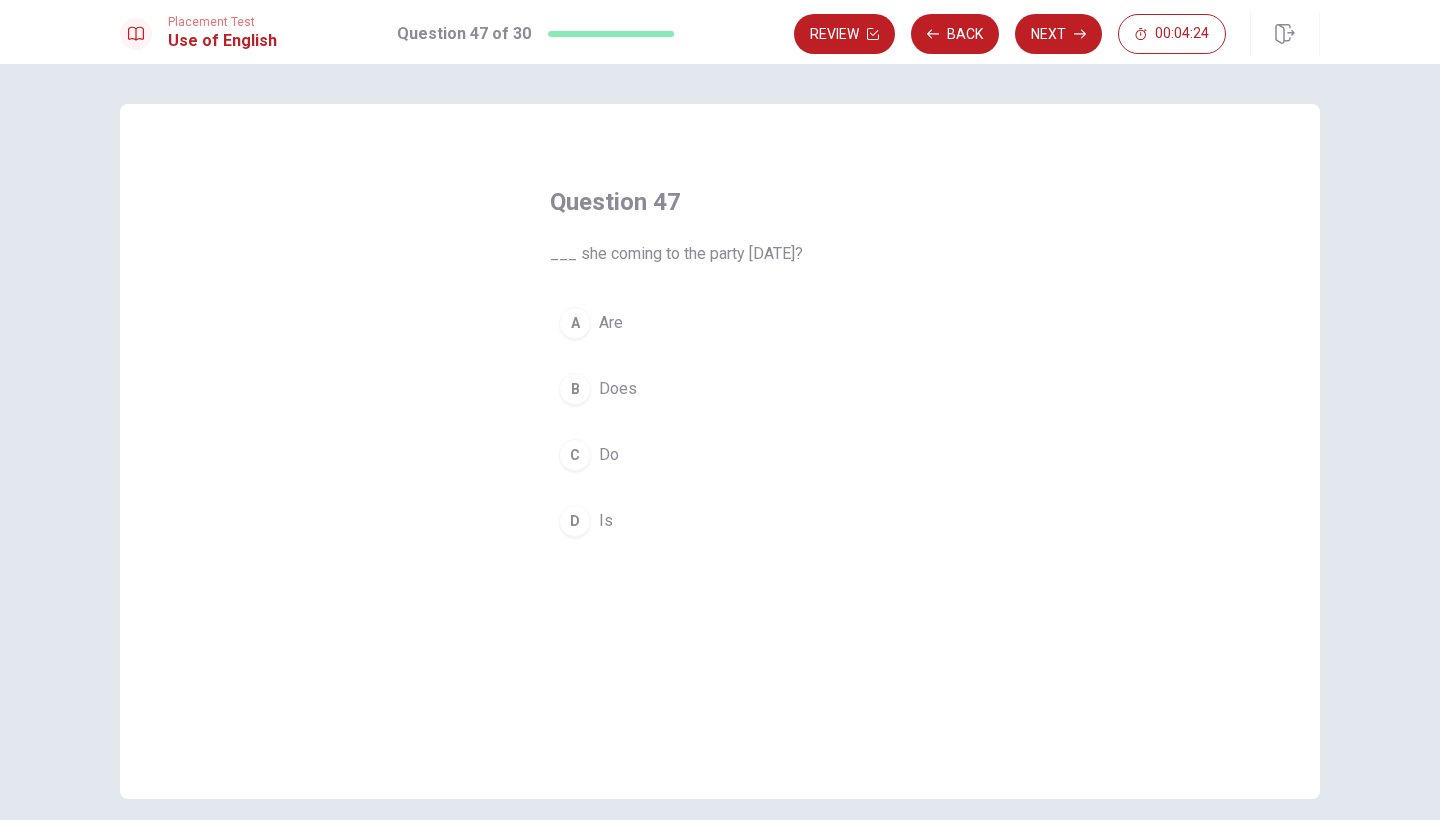 click on "A Are B Does C Do D Is" at bounding box center (720, 422) 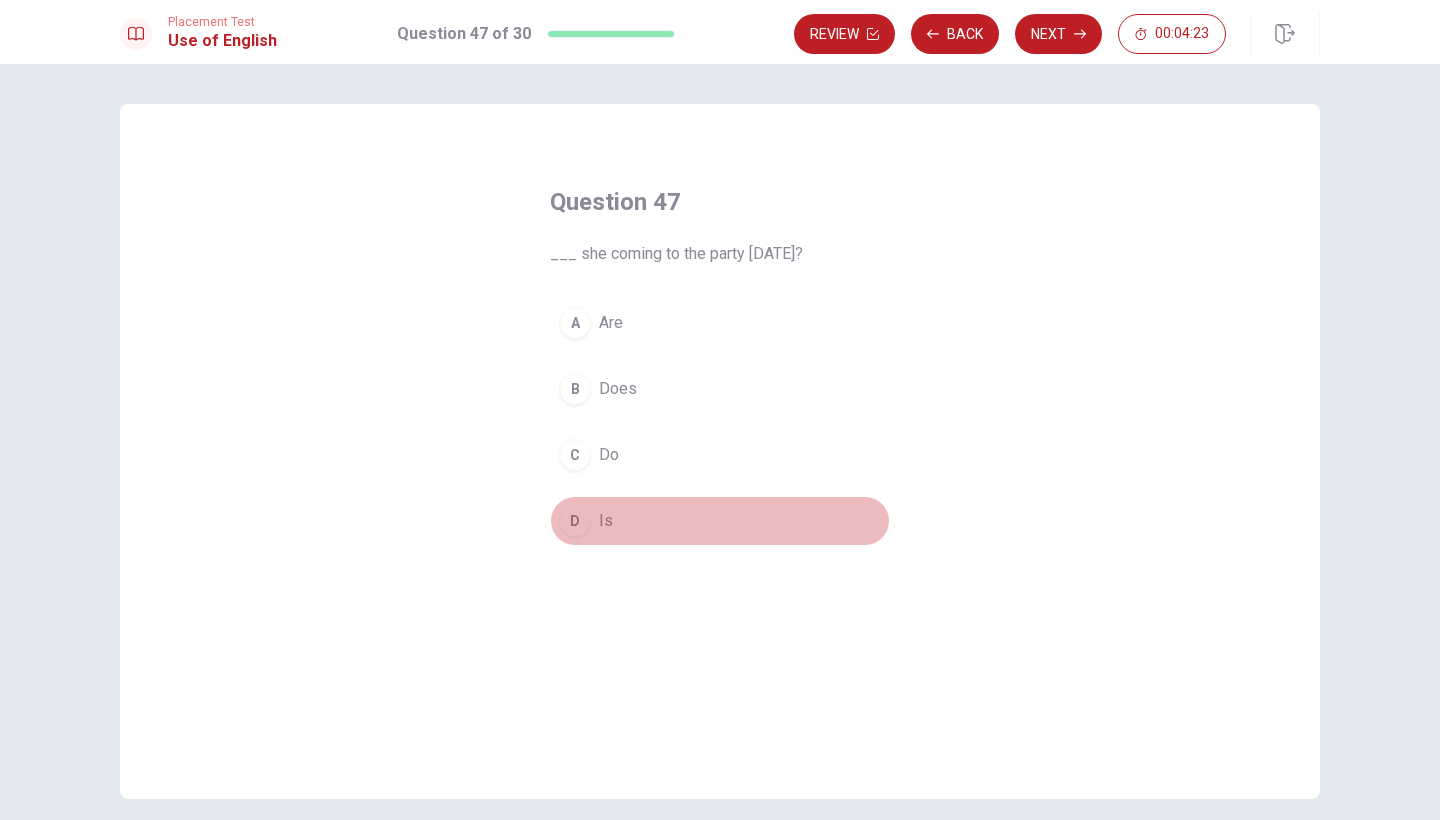 click on "D" at bounding box center [575, 521] 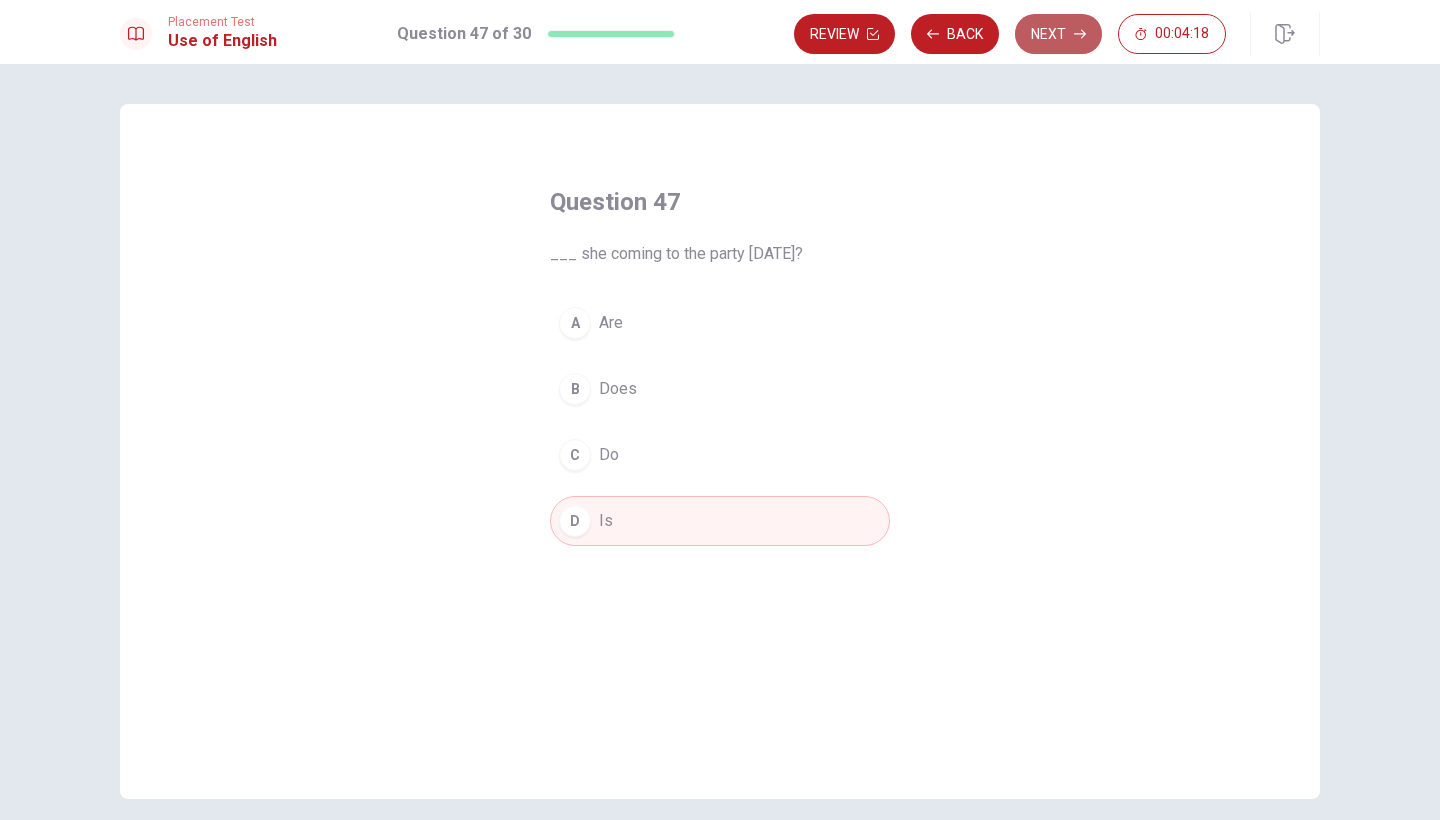 click on "Next" at bounding box center [1058, 34] 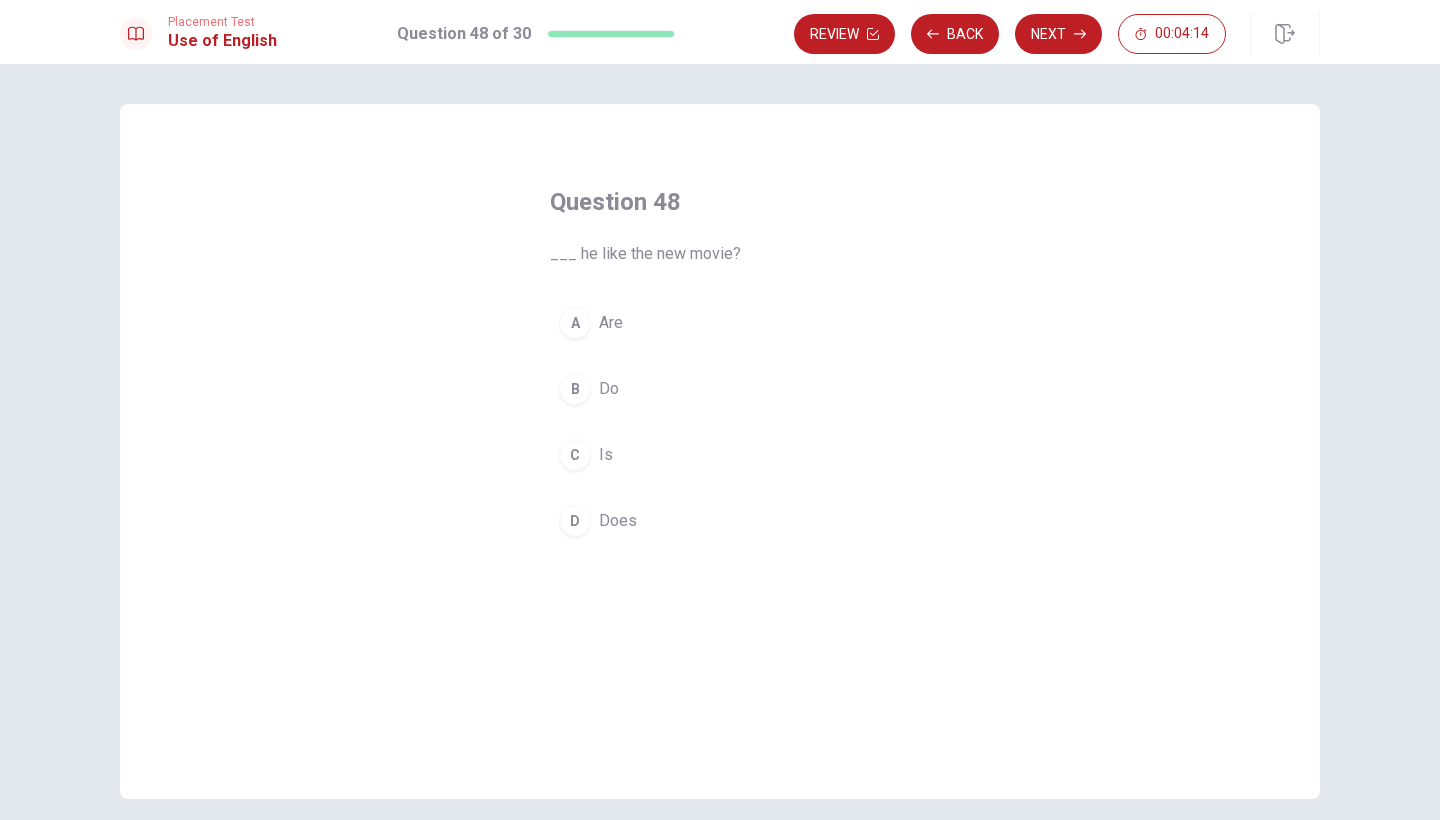 click on "B" at bounding box center [575, 389] 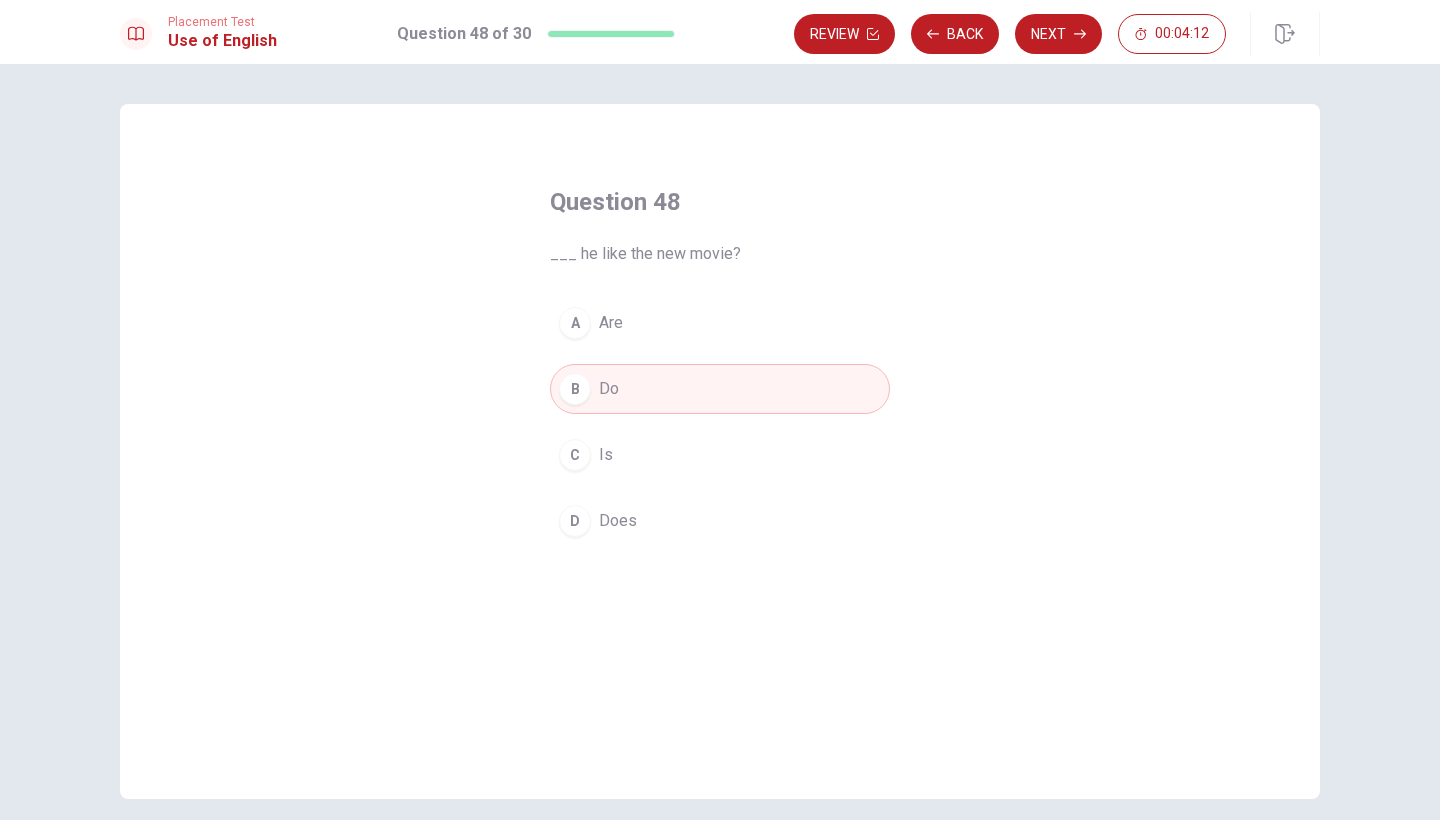 click on "D" at bounding box center [575, 521] 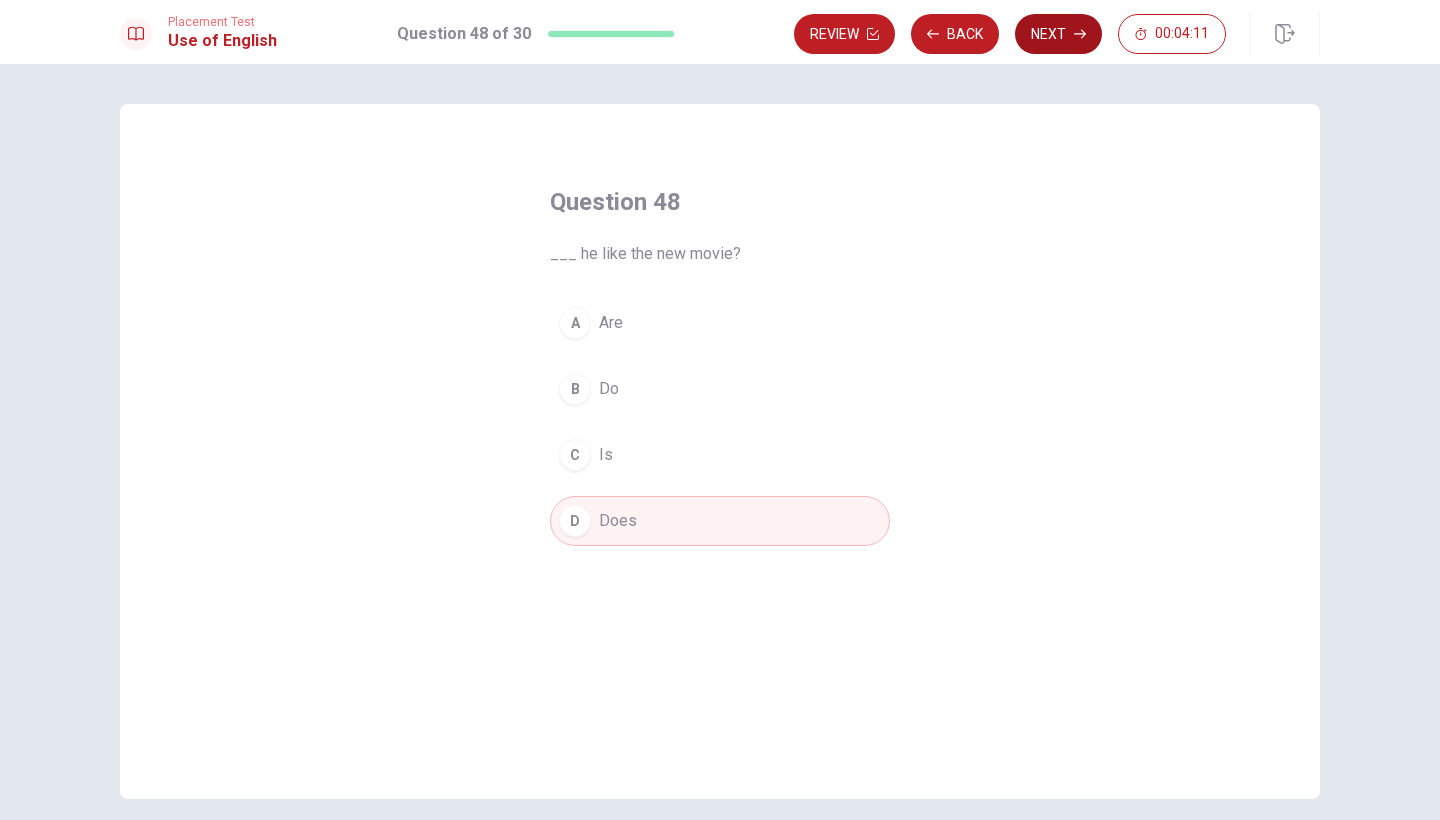 click on "Next" at bounding box center (1058, 34) 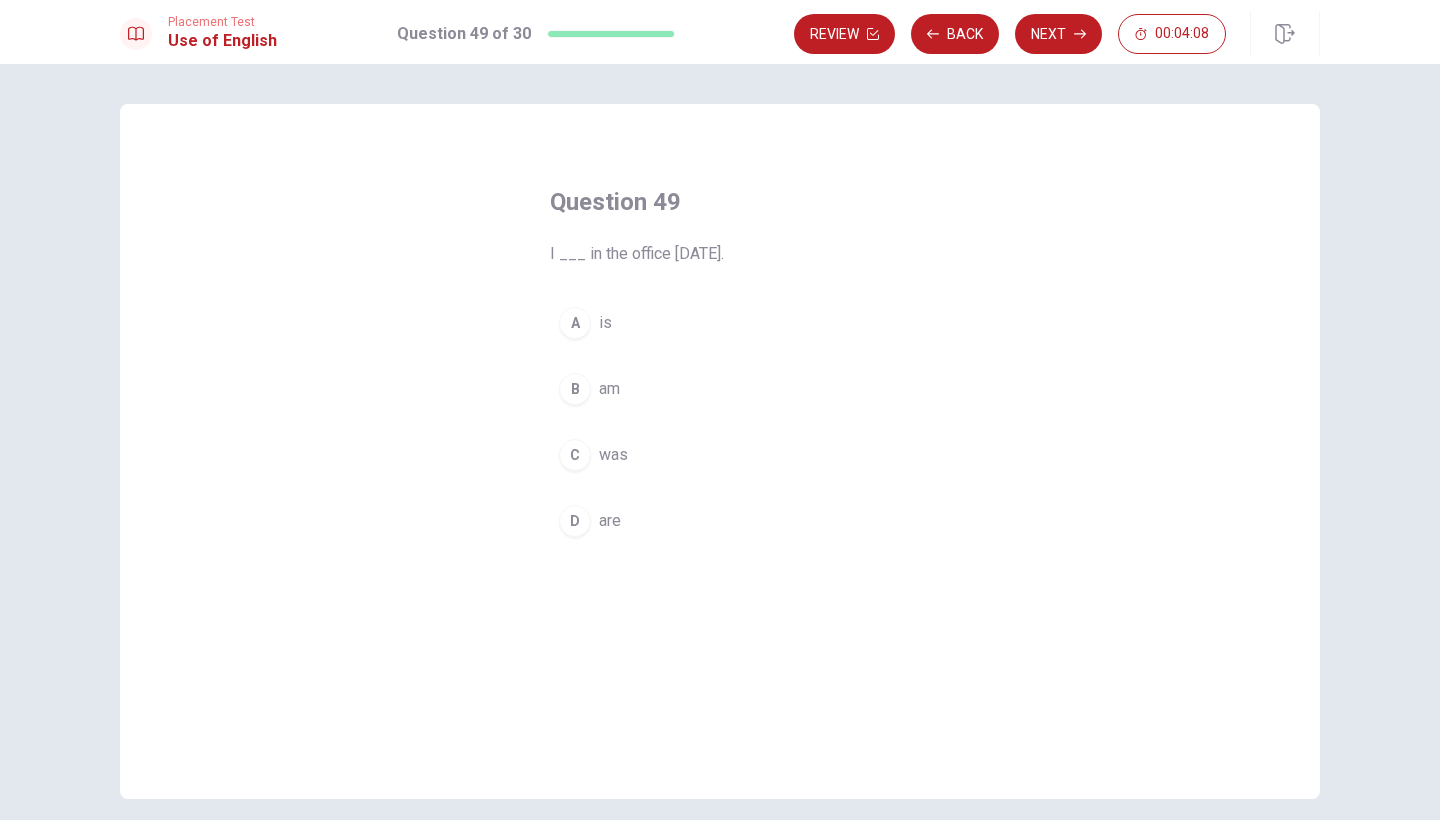 click on "C" at bounding box center (575, 455) 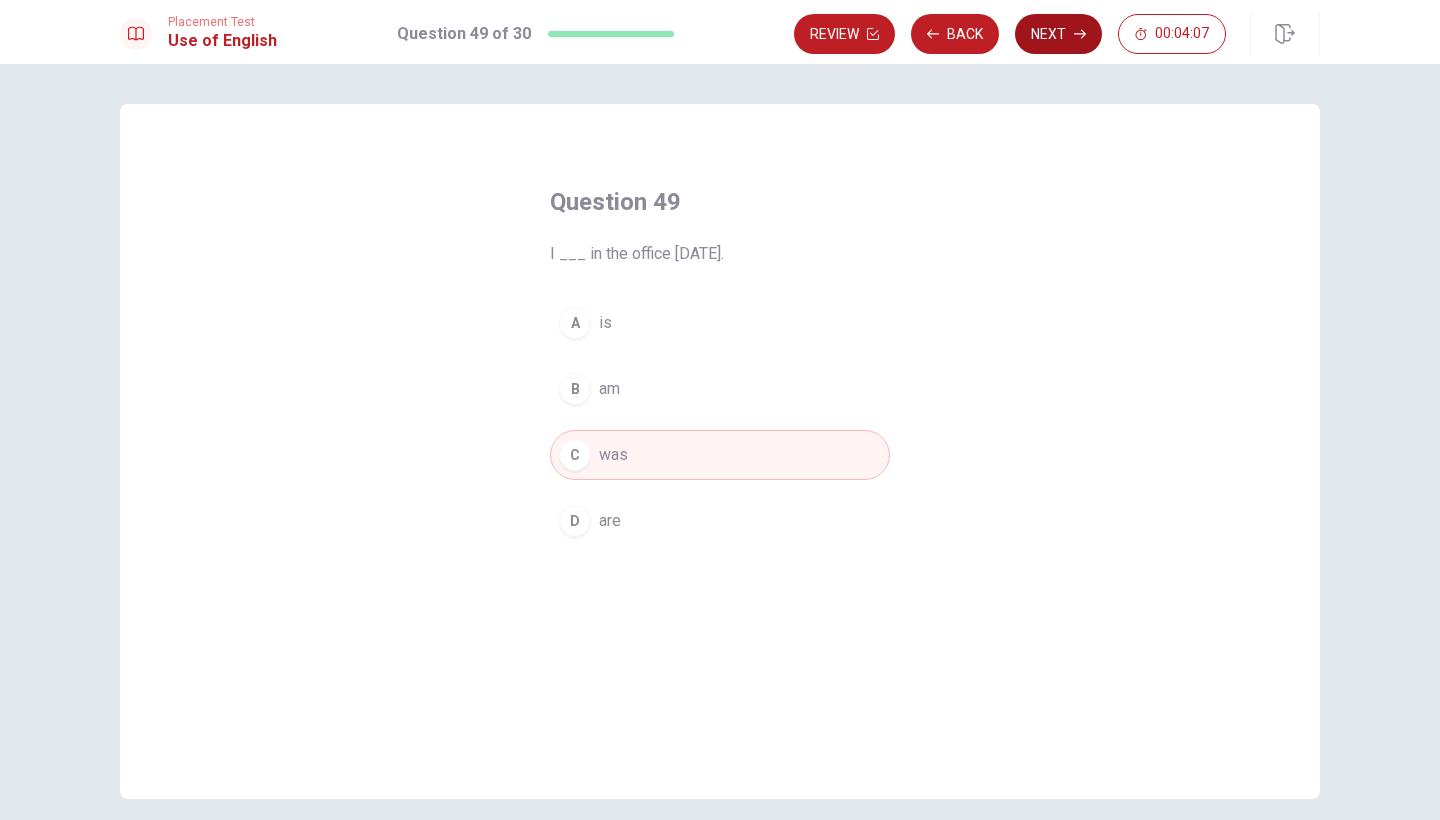 click on "Next" at bounding box center [1058, 34] 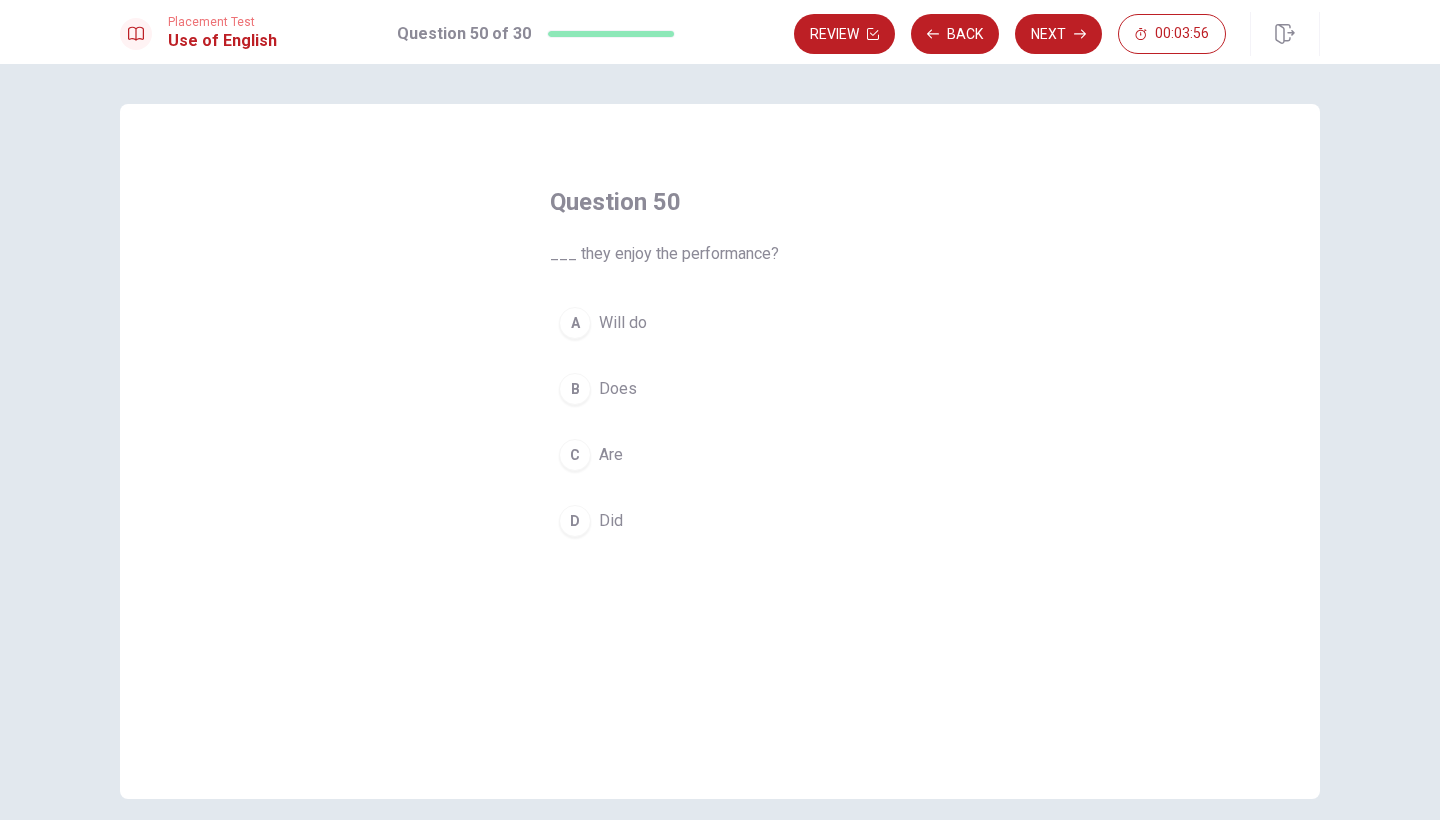 click on "D" at bounding box center [575, 521] 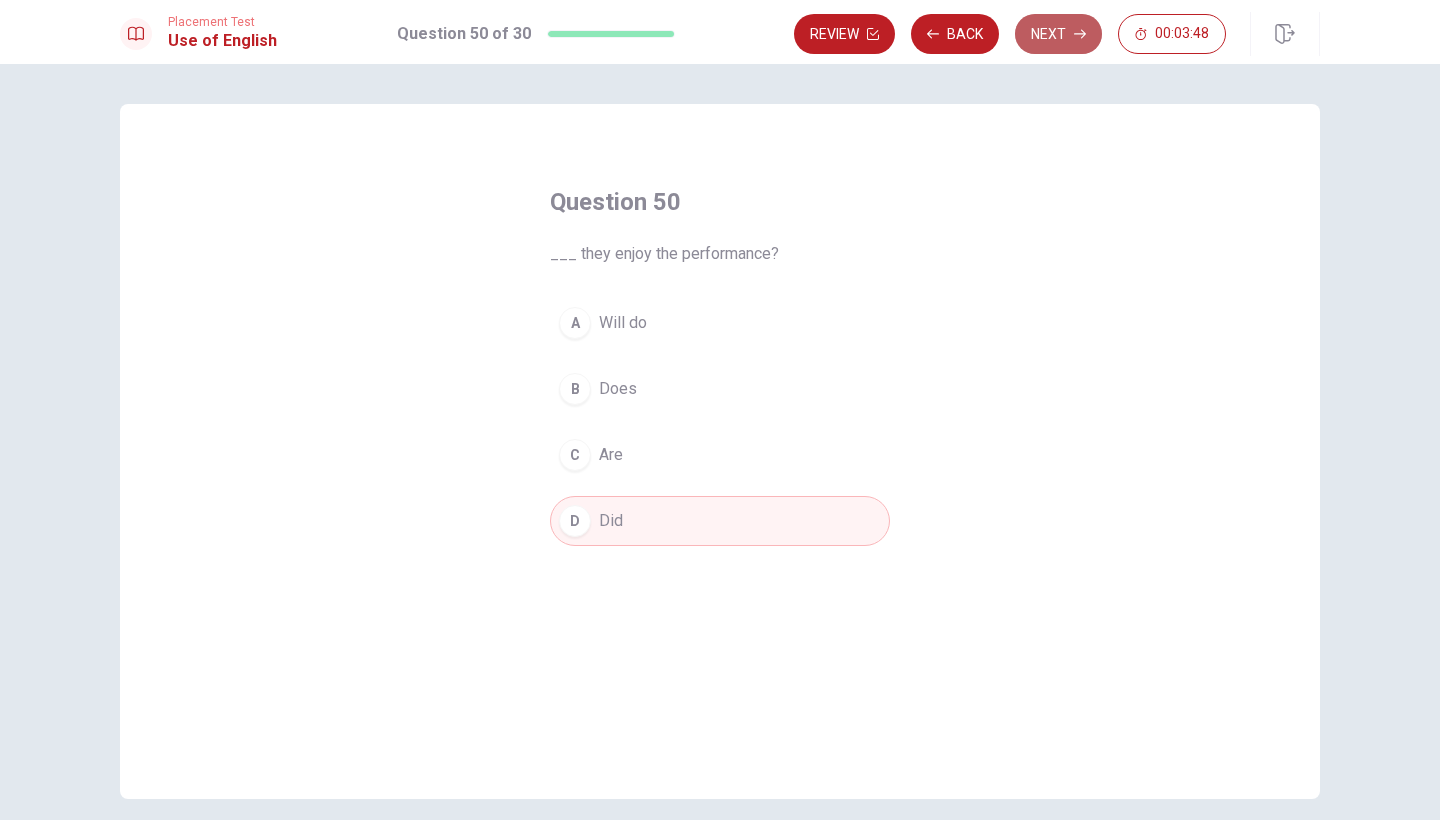 click on "Next" at bounding box center (1058, 34) 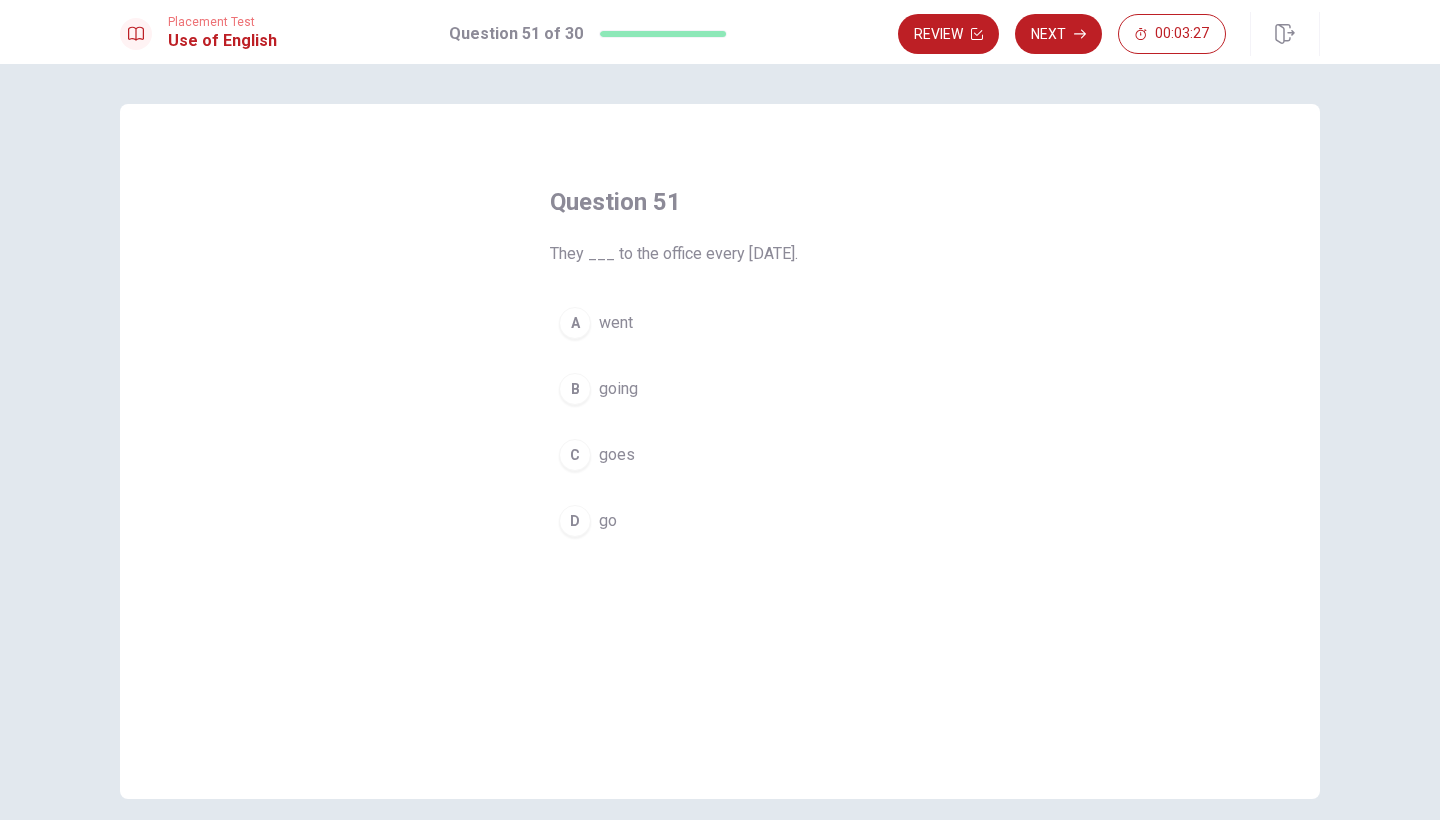 click on "C" at bounding box center [575, 455] 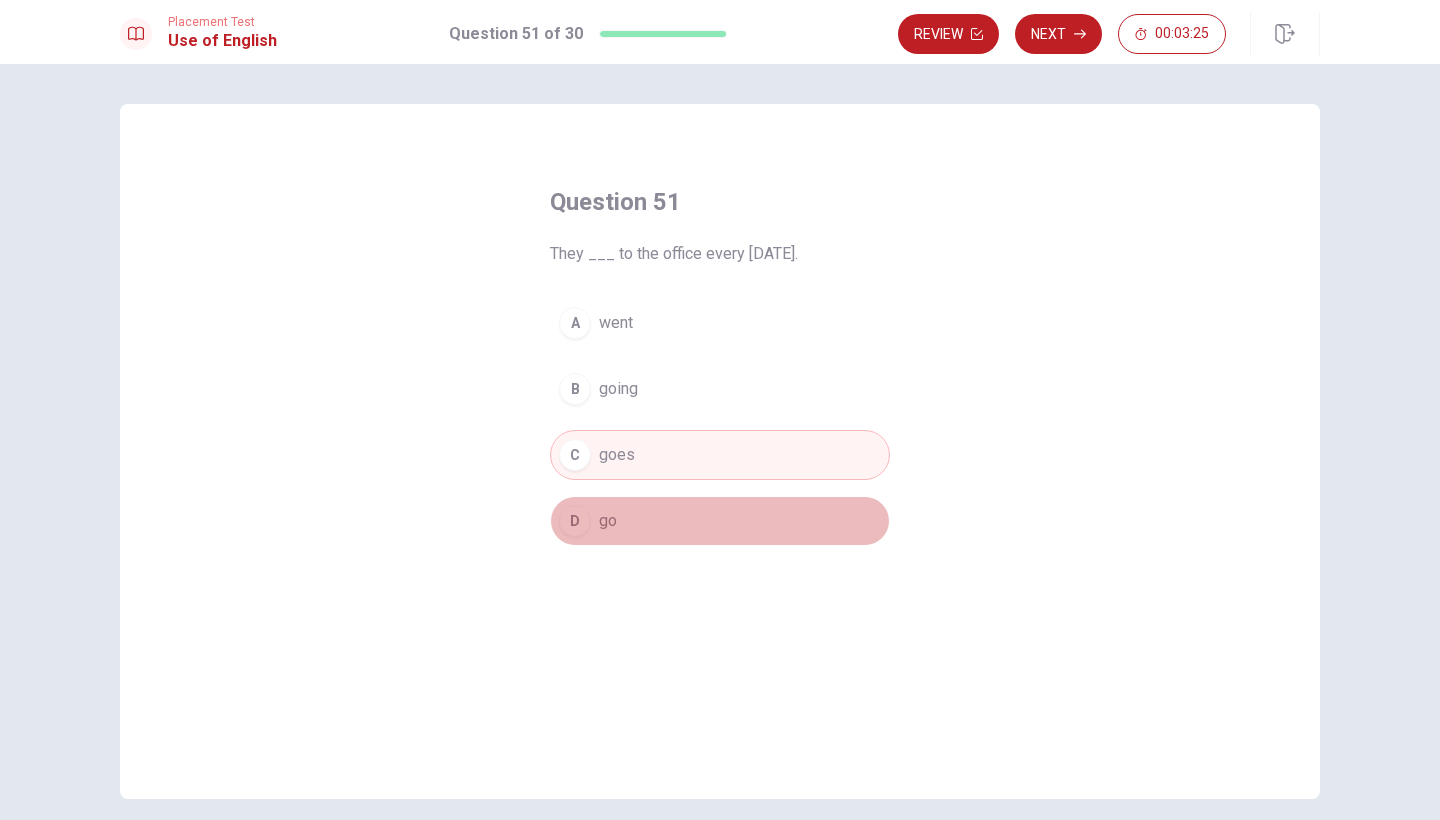 click on "D" at bounding box center [575, 521] 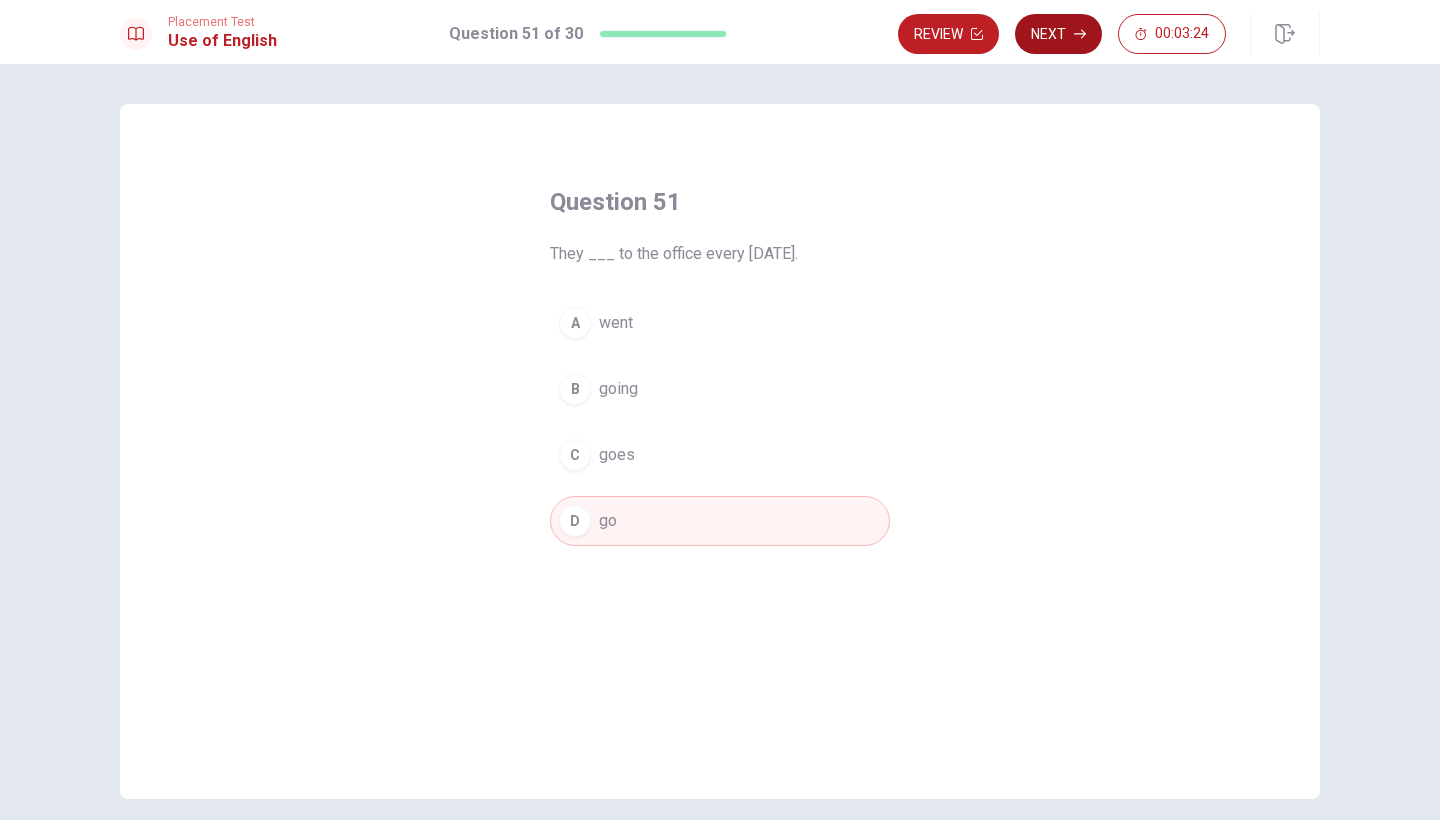 click on "Next" at bounding box center [1058, 34] 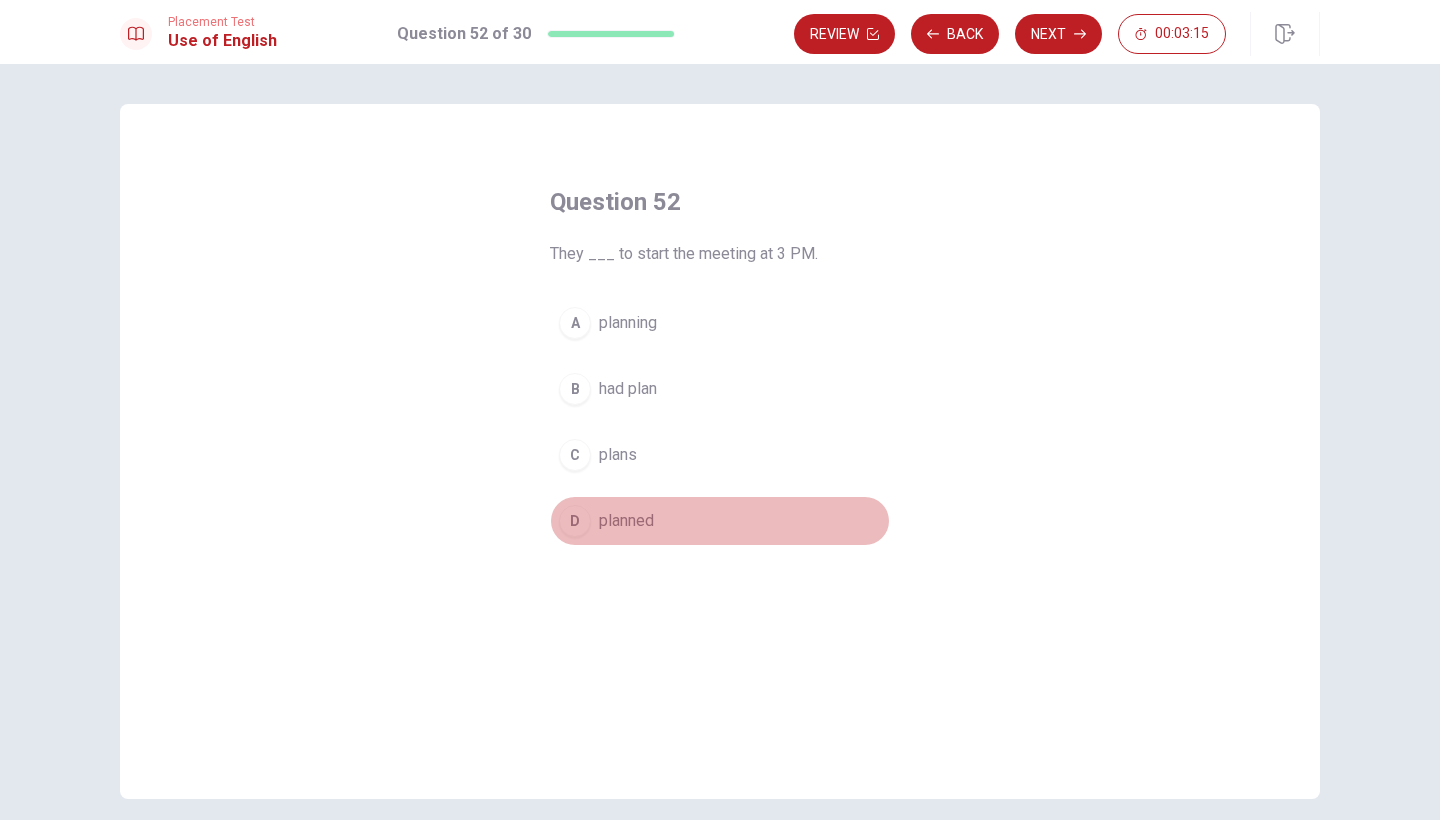 click on "D" at bounding box center [575, 521] 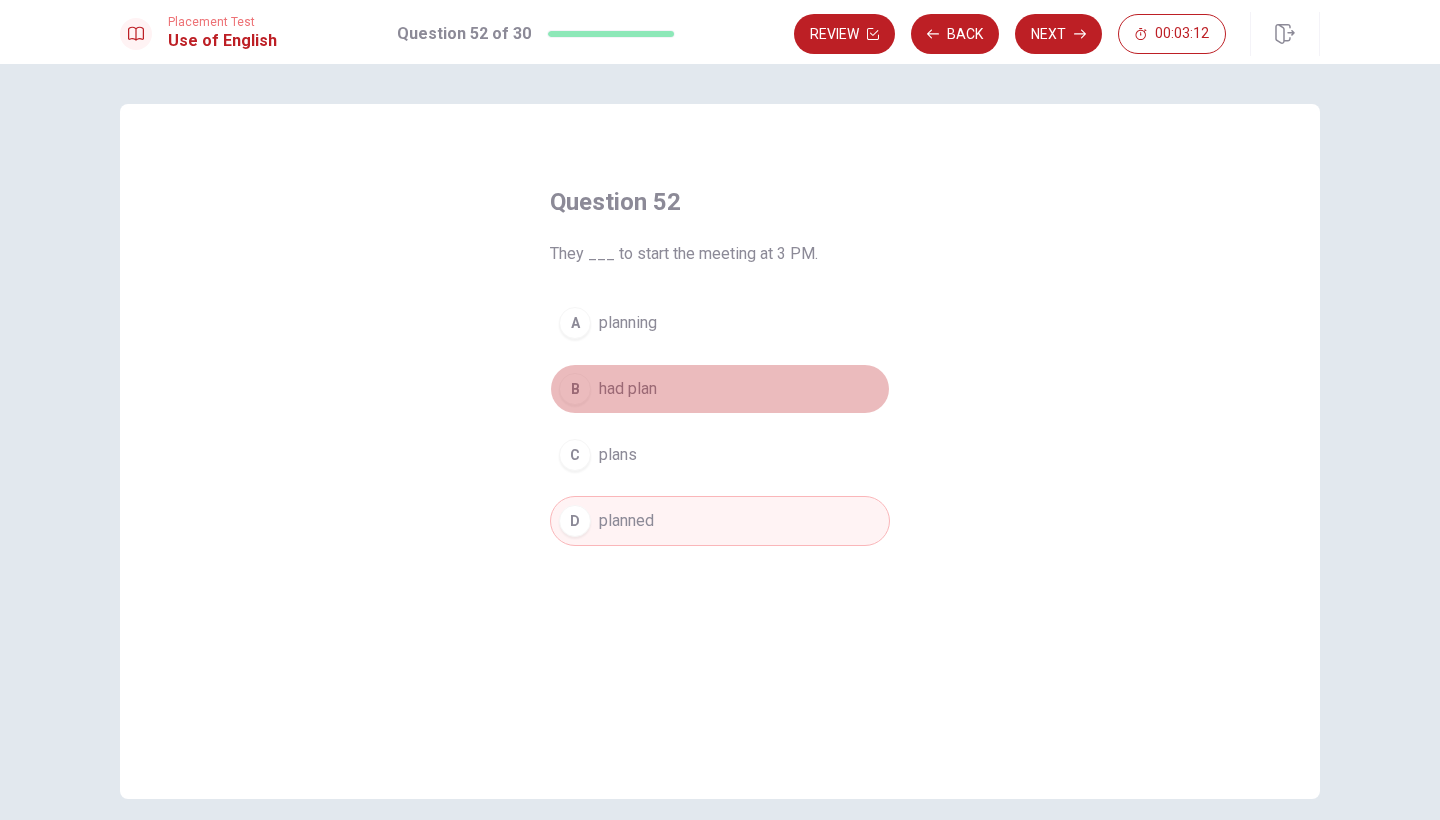 click on "B had plan" at bounding box center [720, 389] 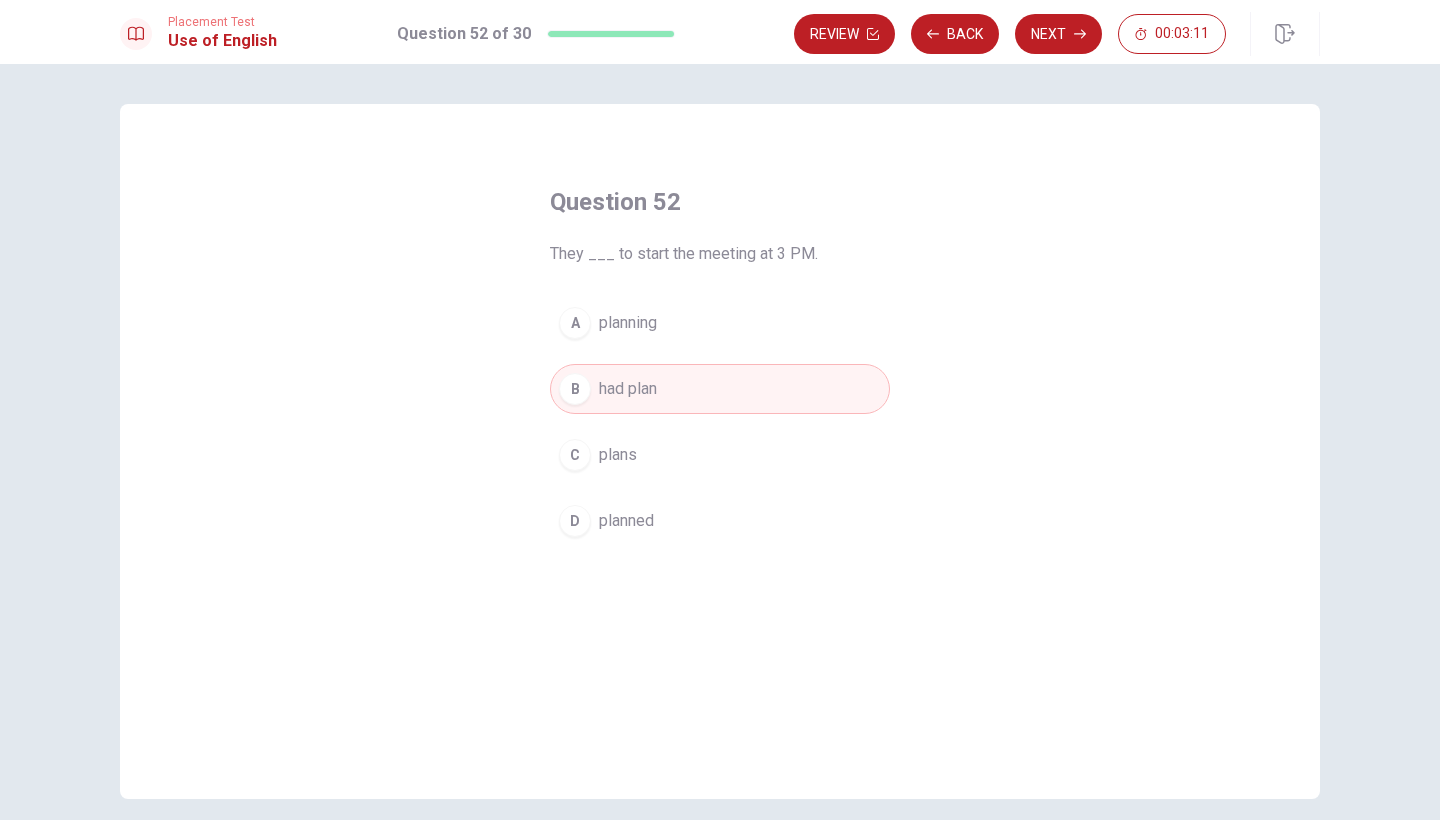 click on "C" at bounding box center (575, 455) 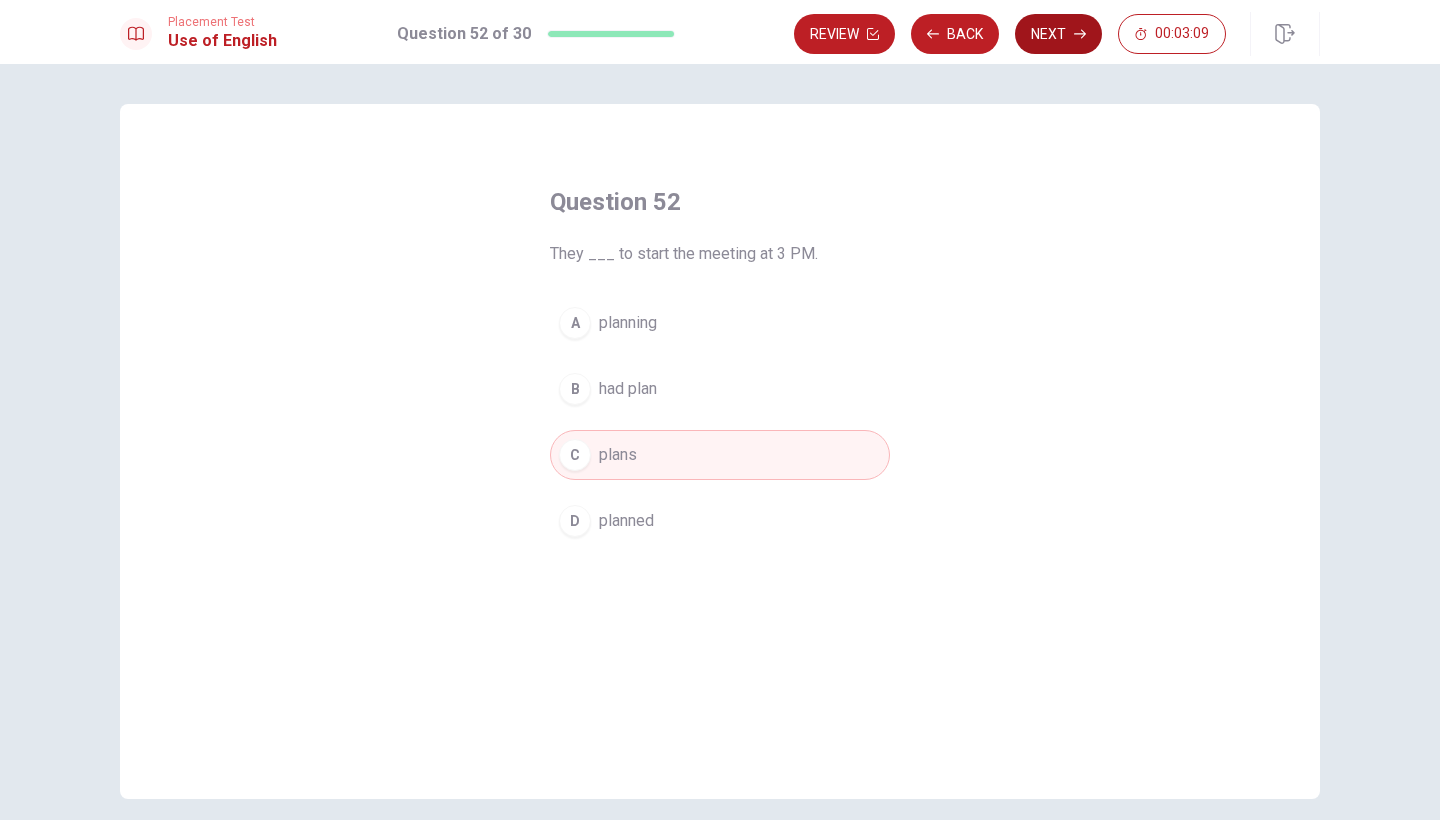 click on "Next" at bounding box center (1058, 34) 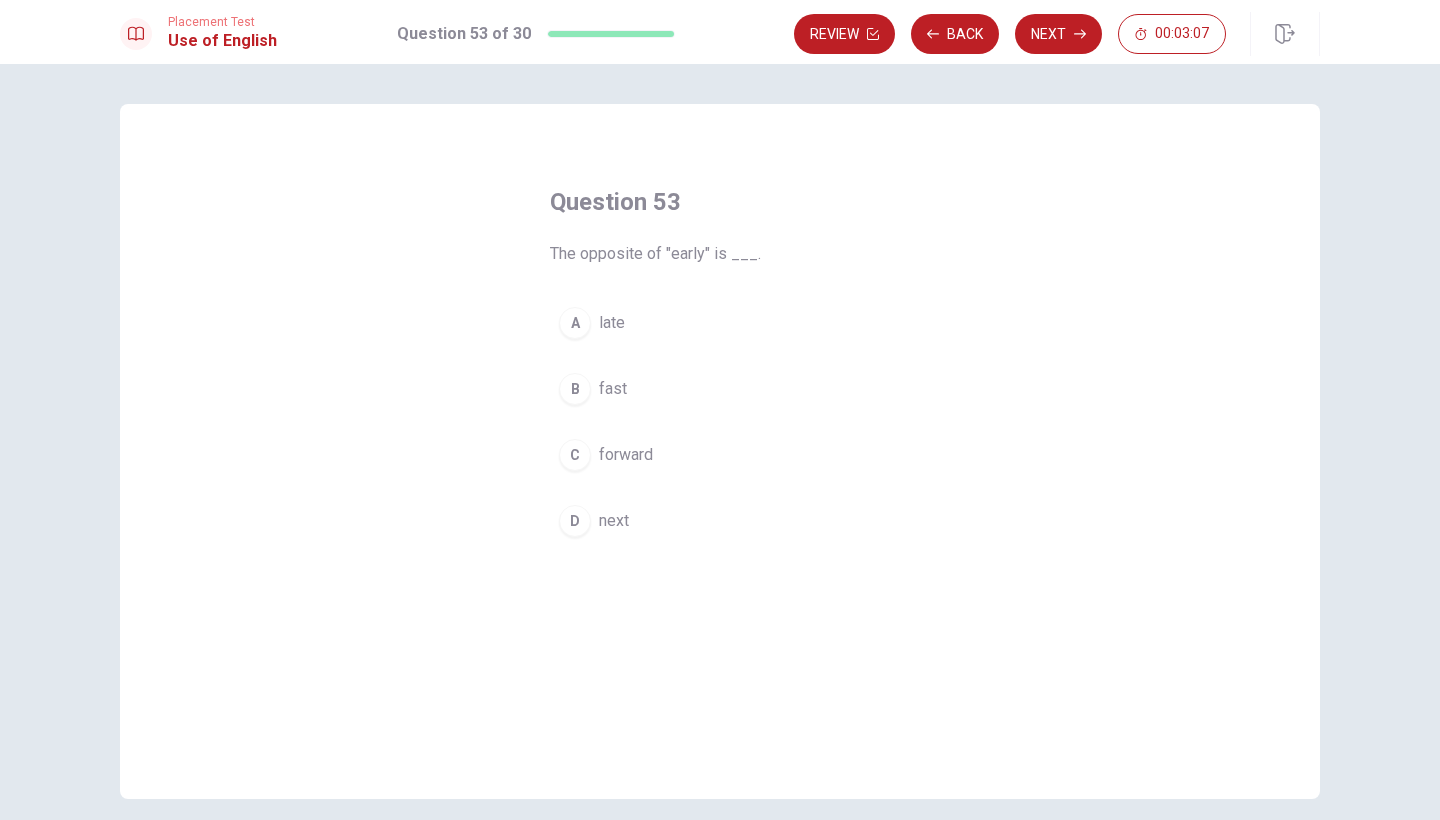 click on "A" at bounding box center [575, 323] 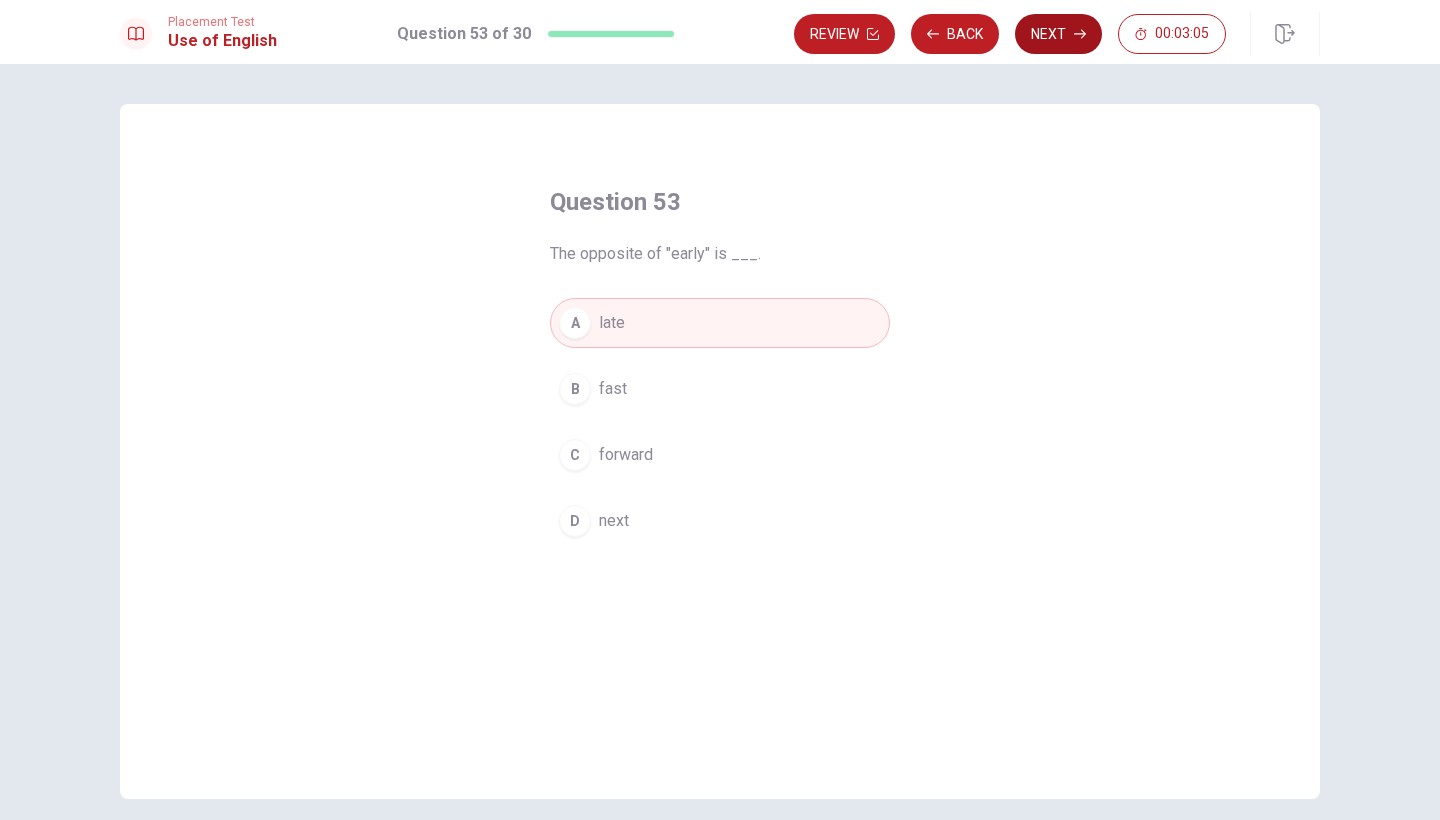 click on "Next" at bounding box center [1058, 34] 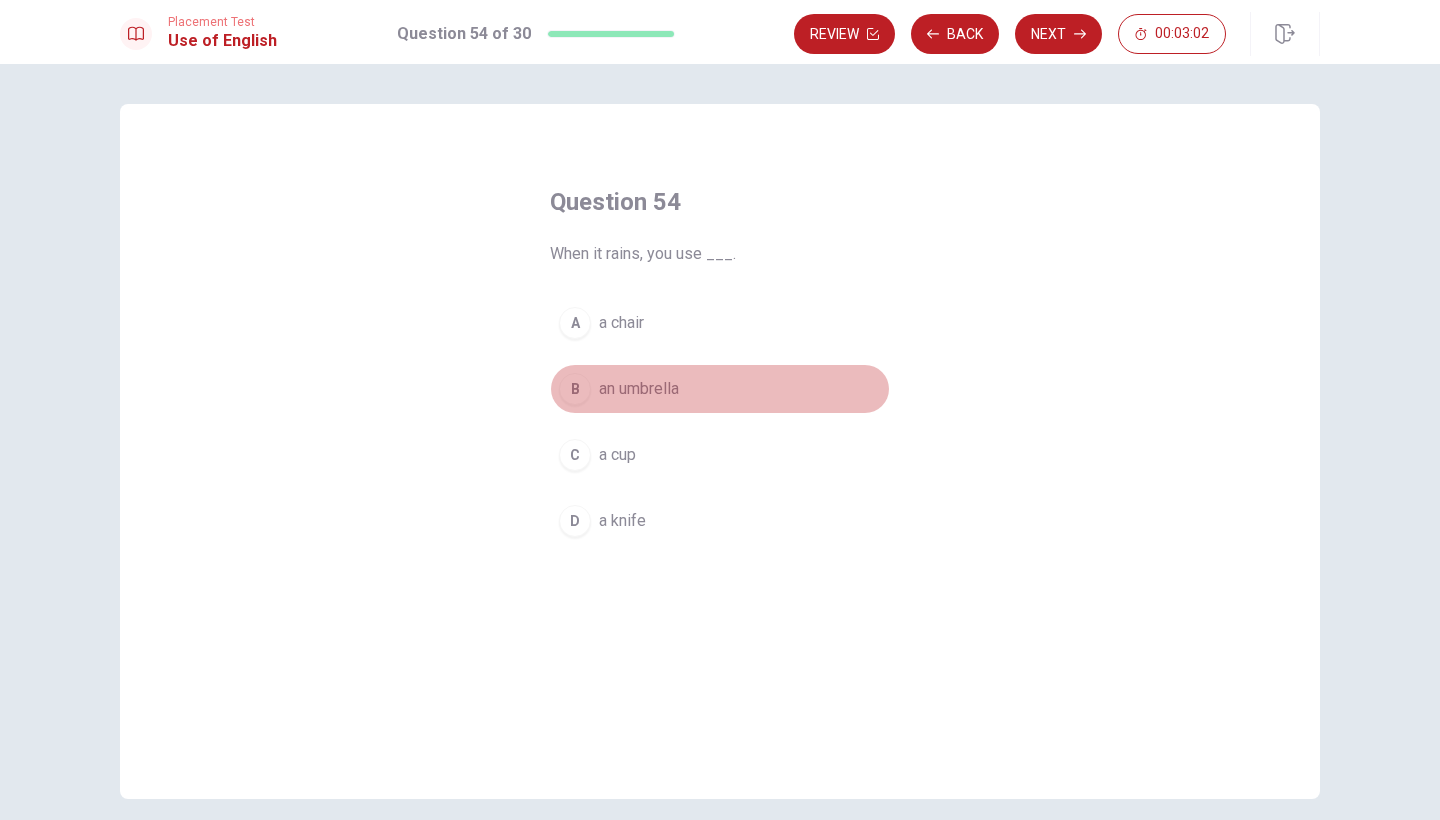 click on "B" at bounding box center (575, 389) 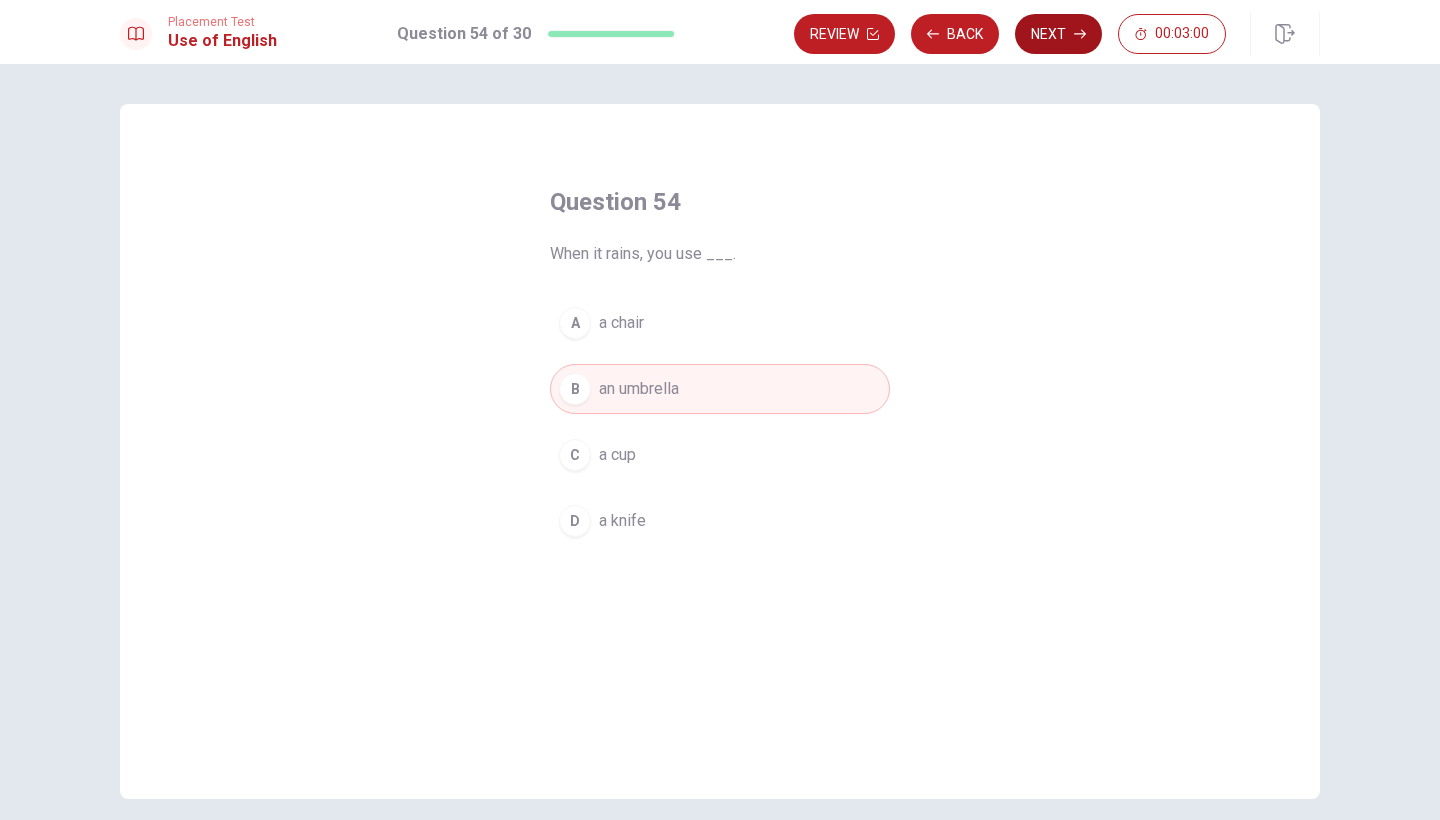 click on "Next" at bounding box center (1058, 34) 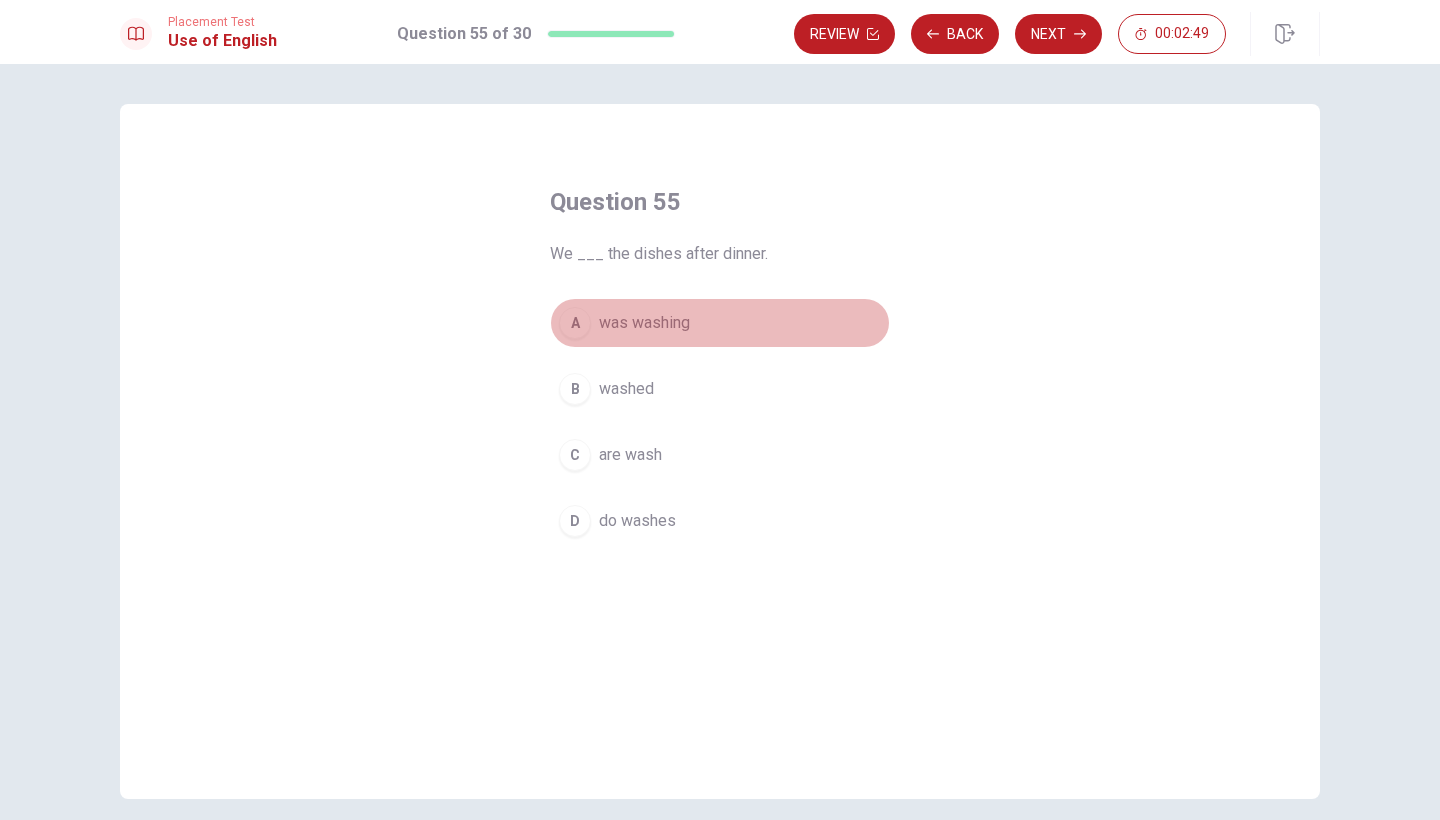 click on "A" at bounding box center (575, 323) 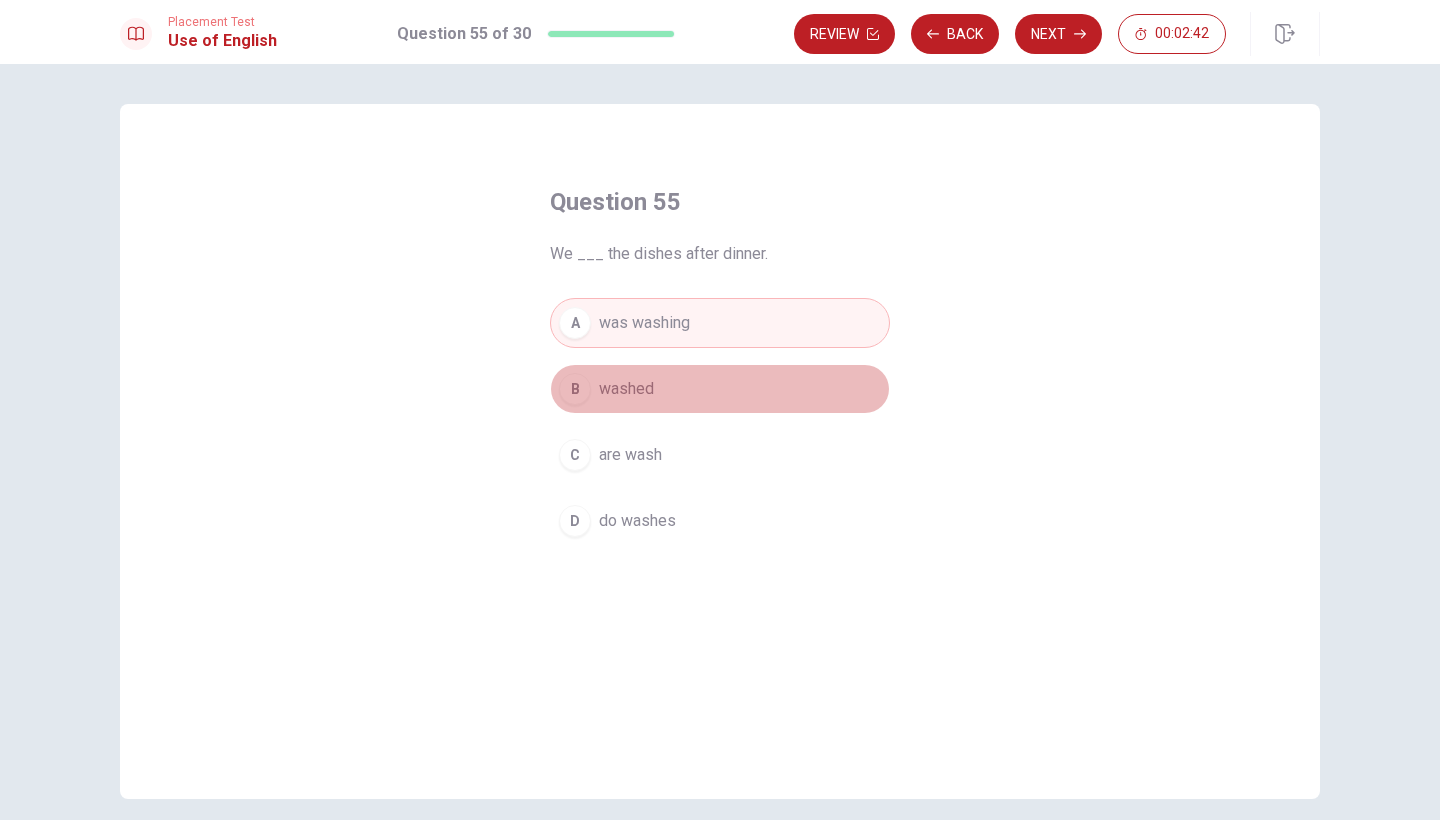 click on "B" at bounding box center (575, 389) 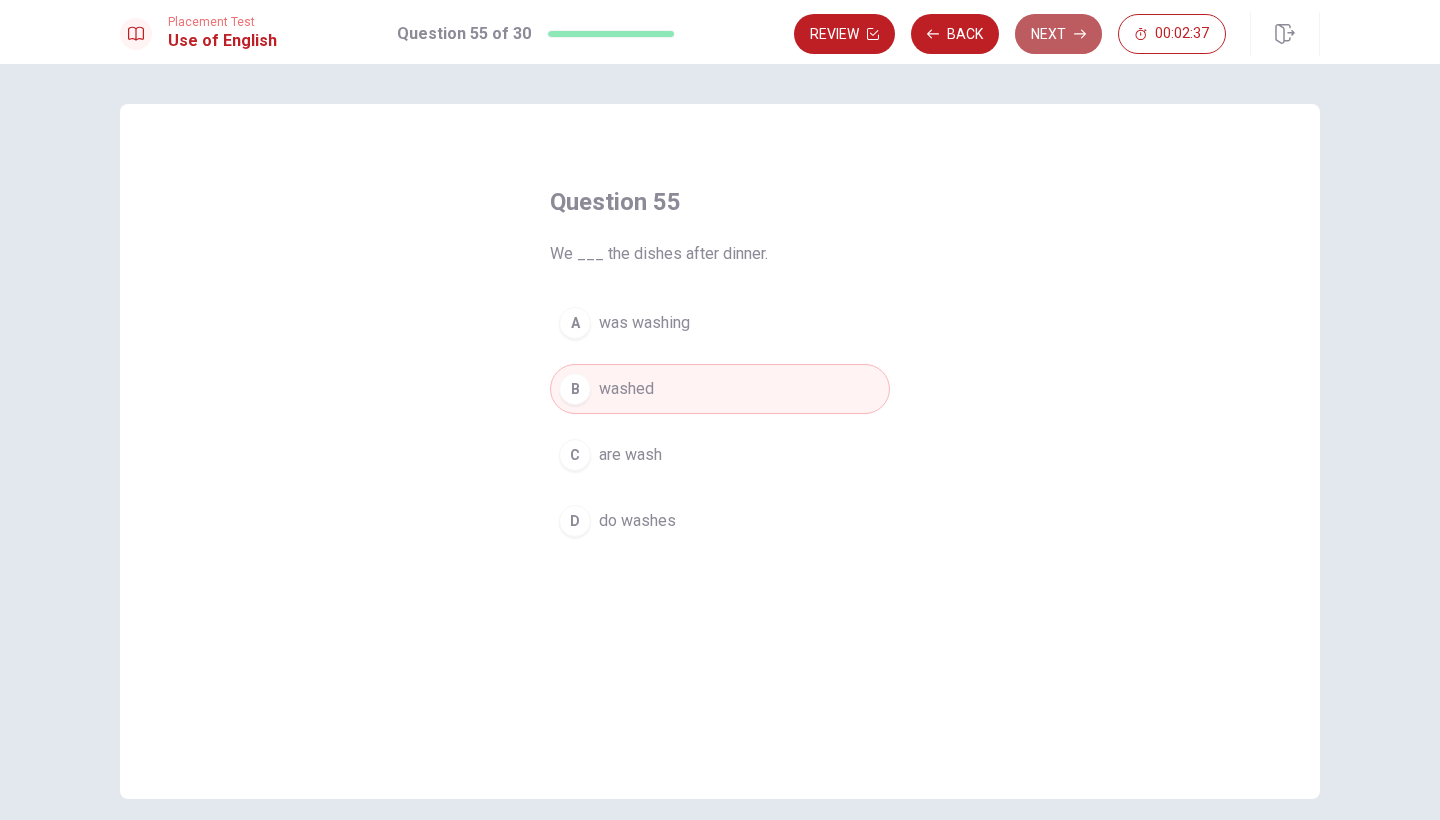 click on "Next" at bounding box center (1058, 34) 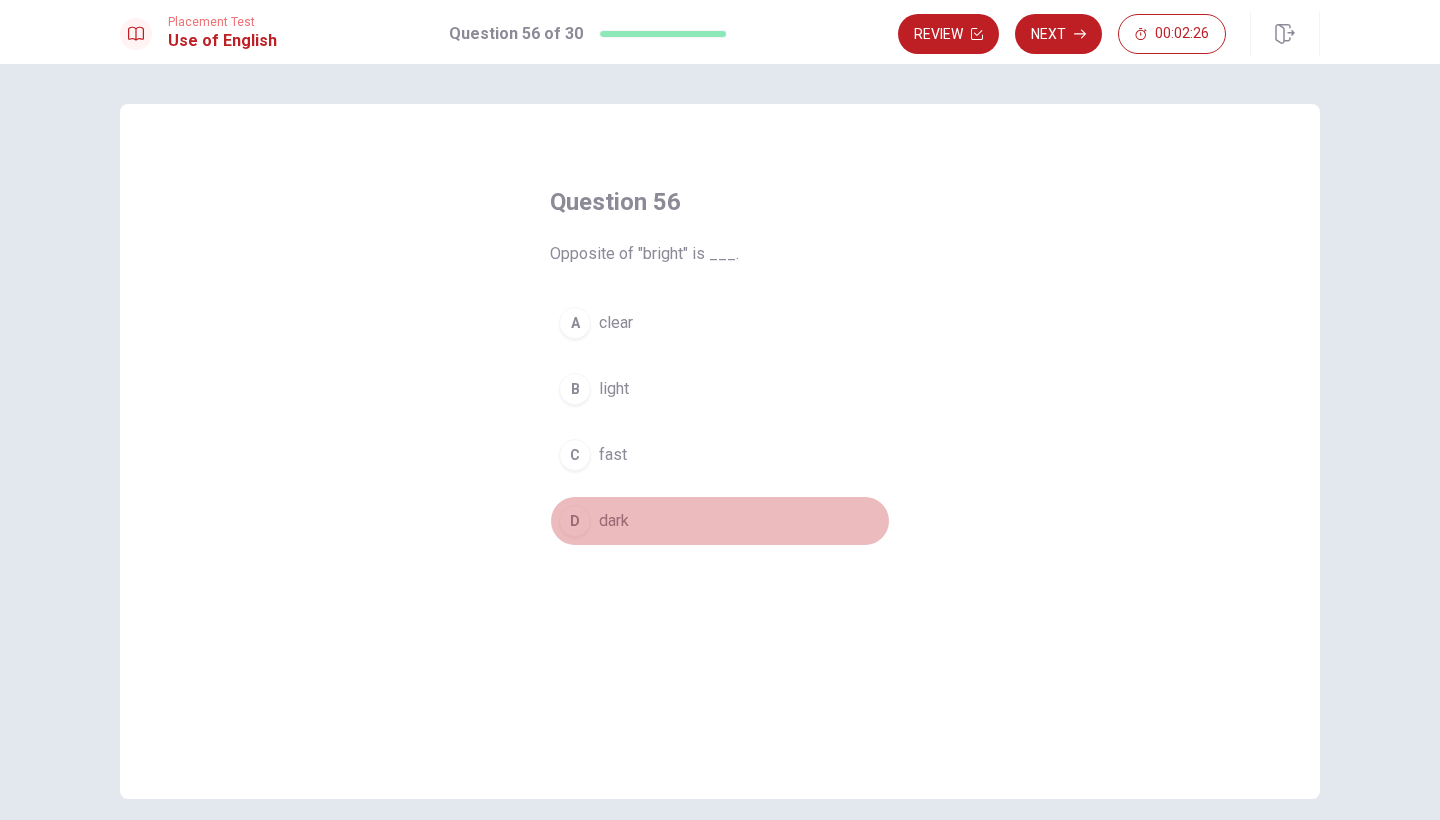 click on "D" at bounding box center (575, 521) 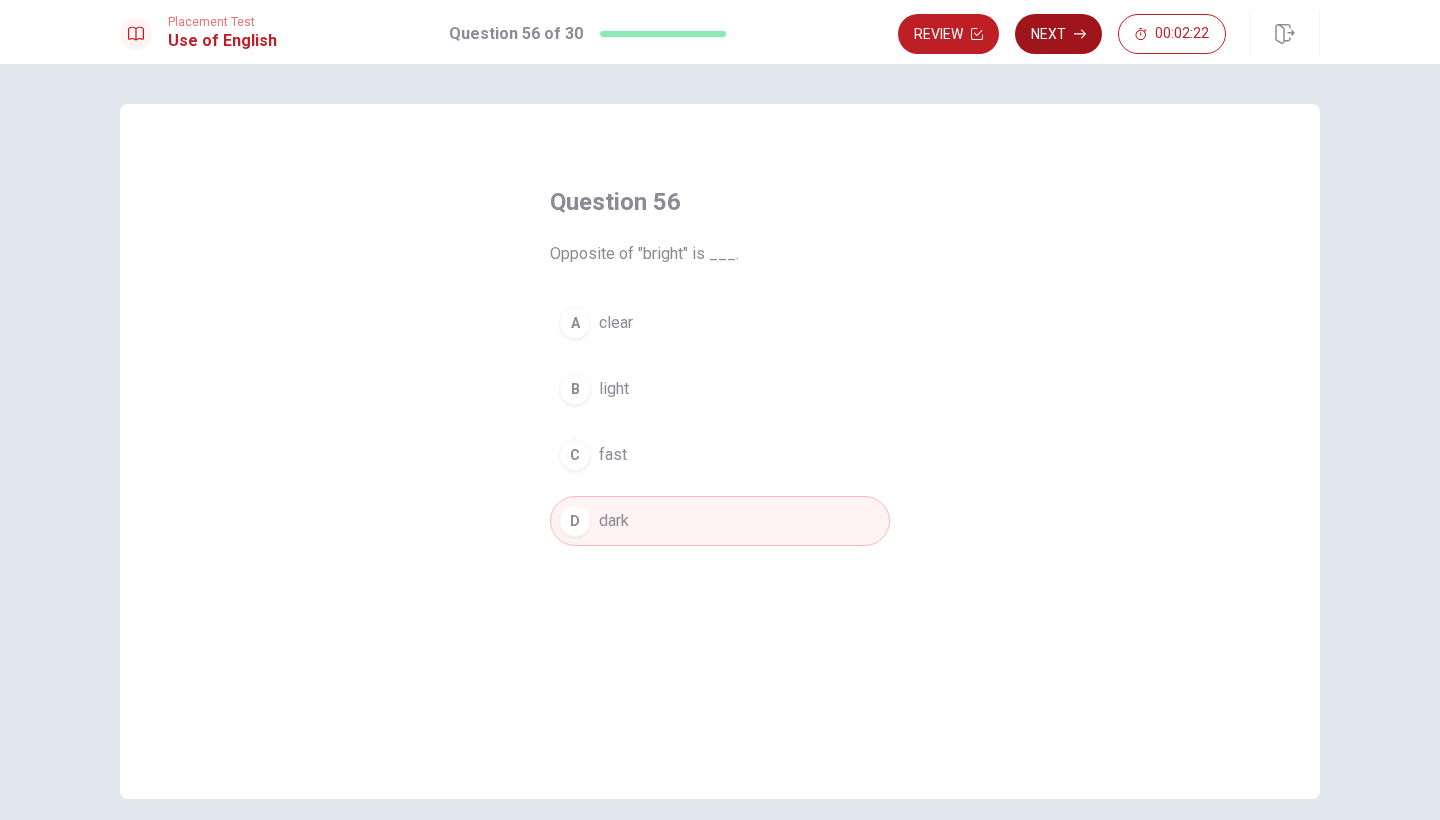 click on "Next" at bounding box center [1058, 34] 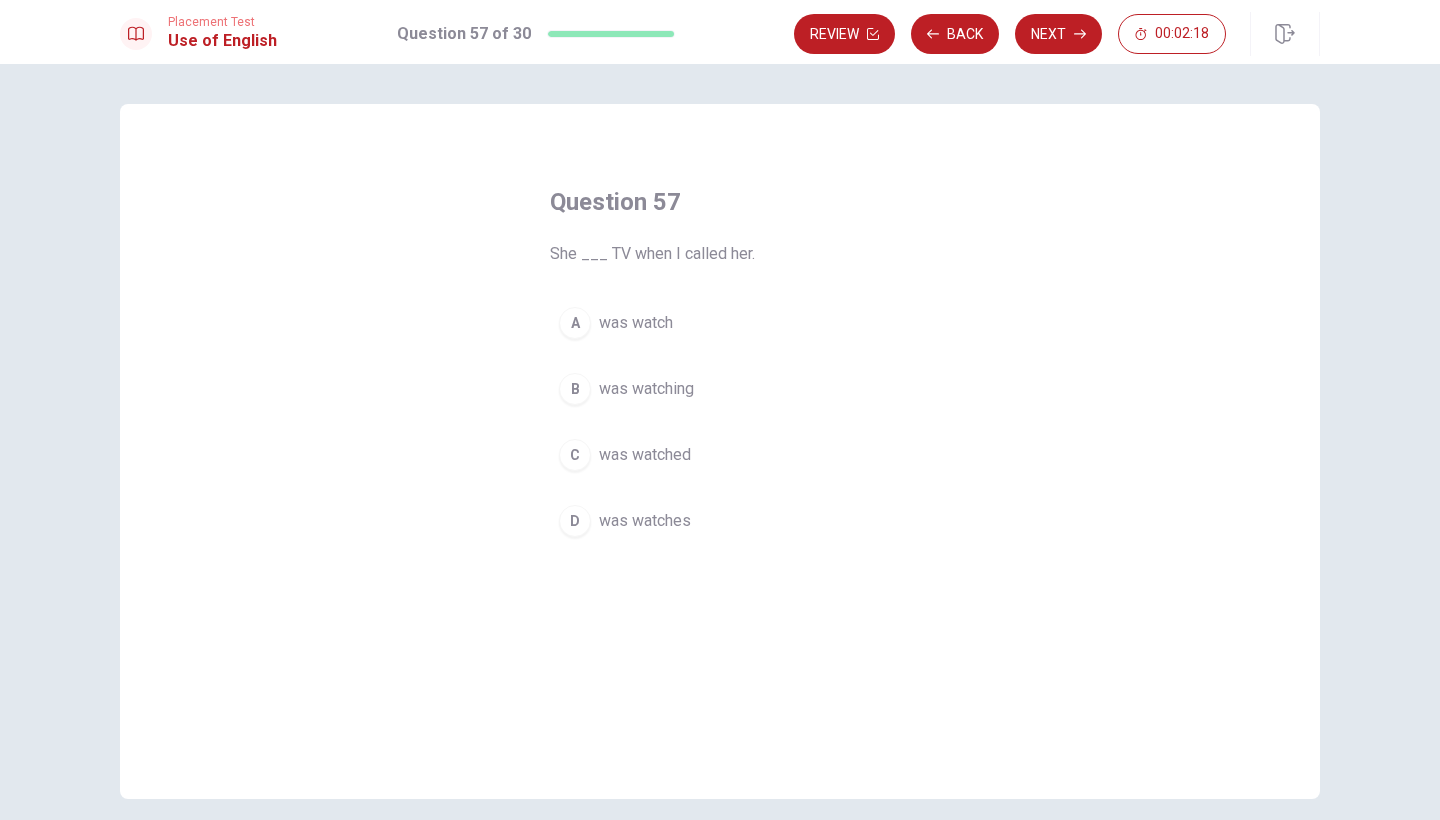 click on "B" at bounding box center (575, 389) 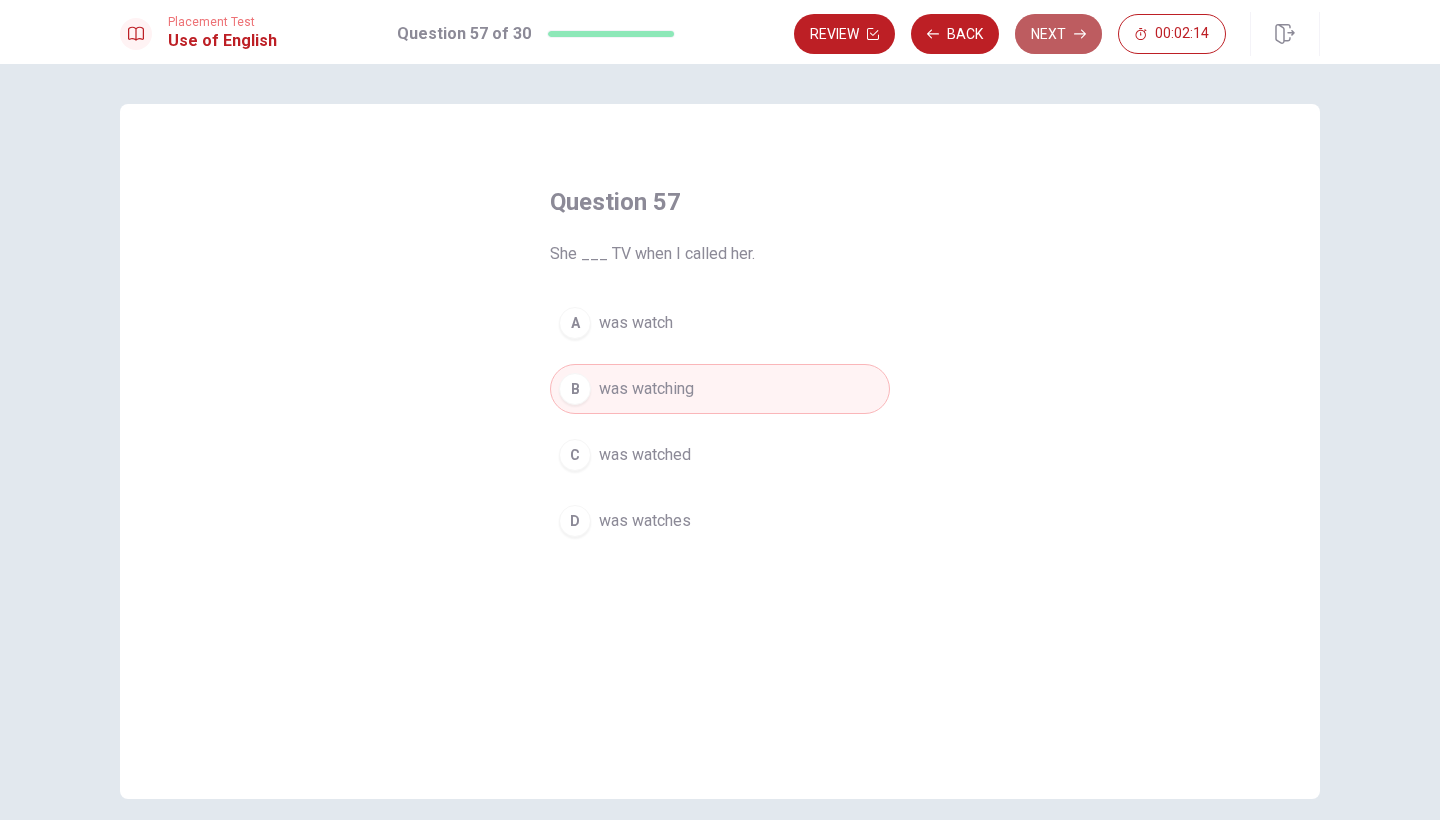 click on "Next" at bounding box center (1058, 34) 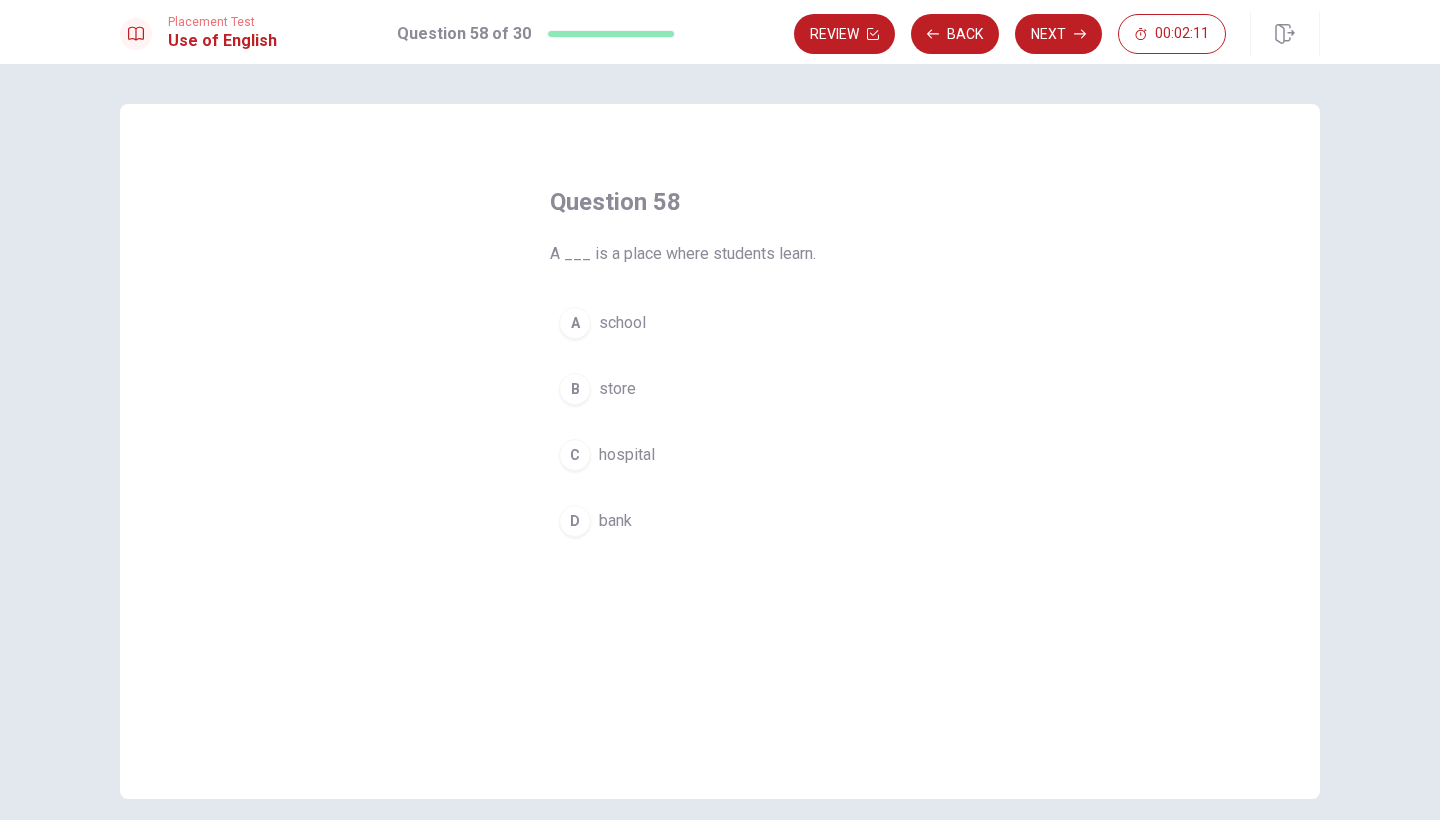 click on "A school" at bounding box center (720, 323) 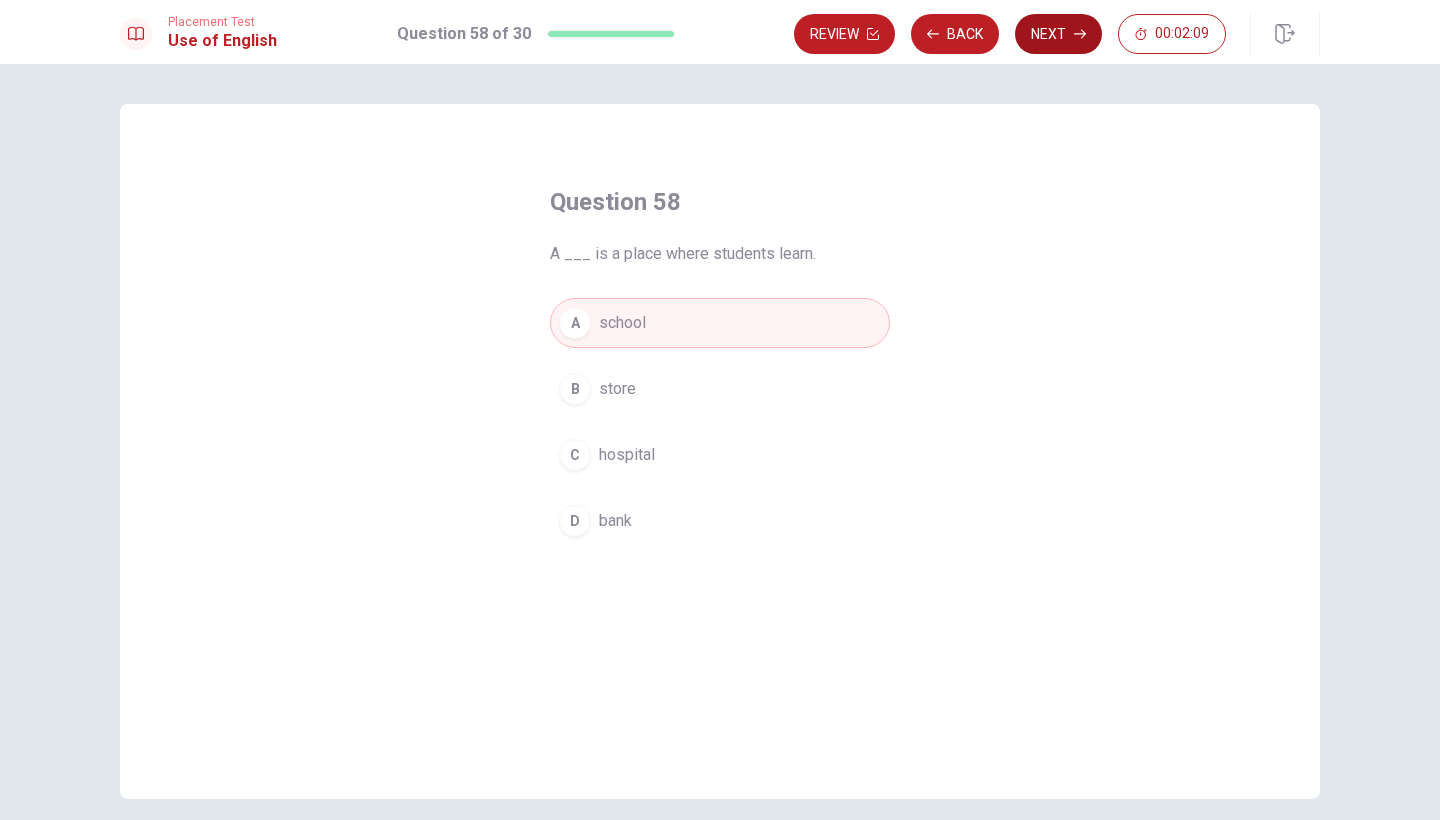 click on "Next" at bounding box center (1058, 34) 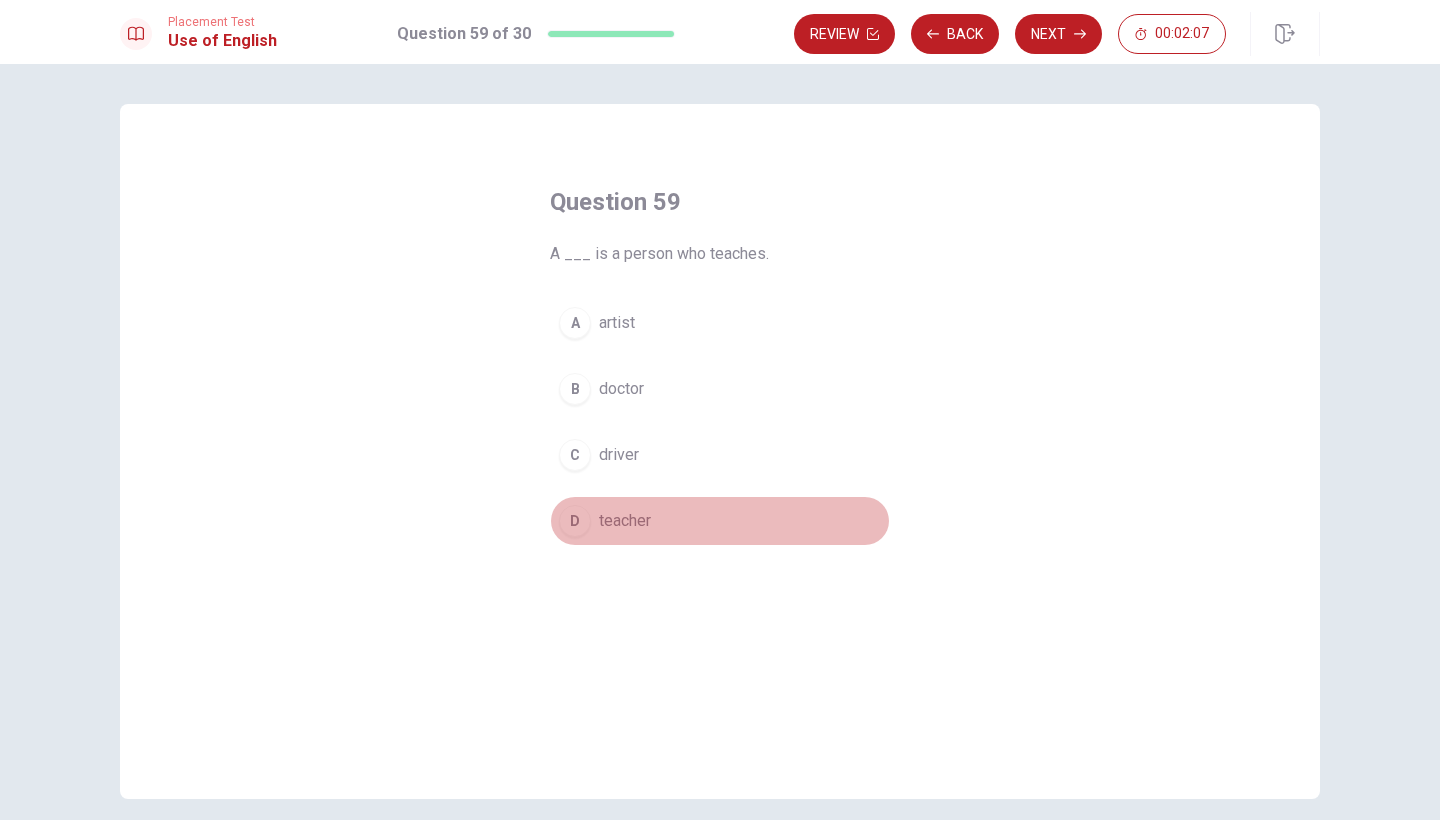 click on "D" at bounding box center [575, 521] 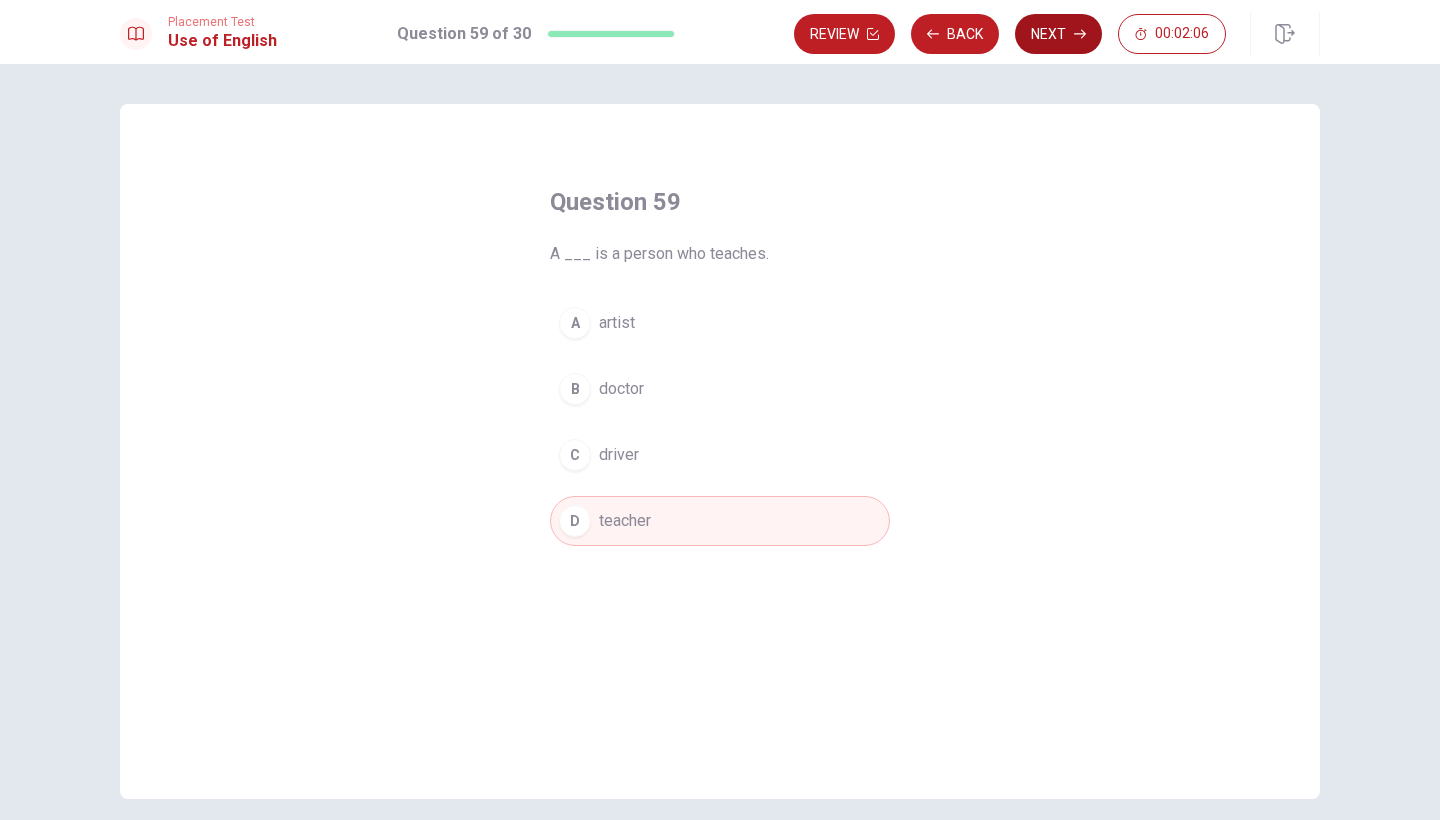 click on "Next" at bounding box center (1058, 34) 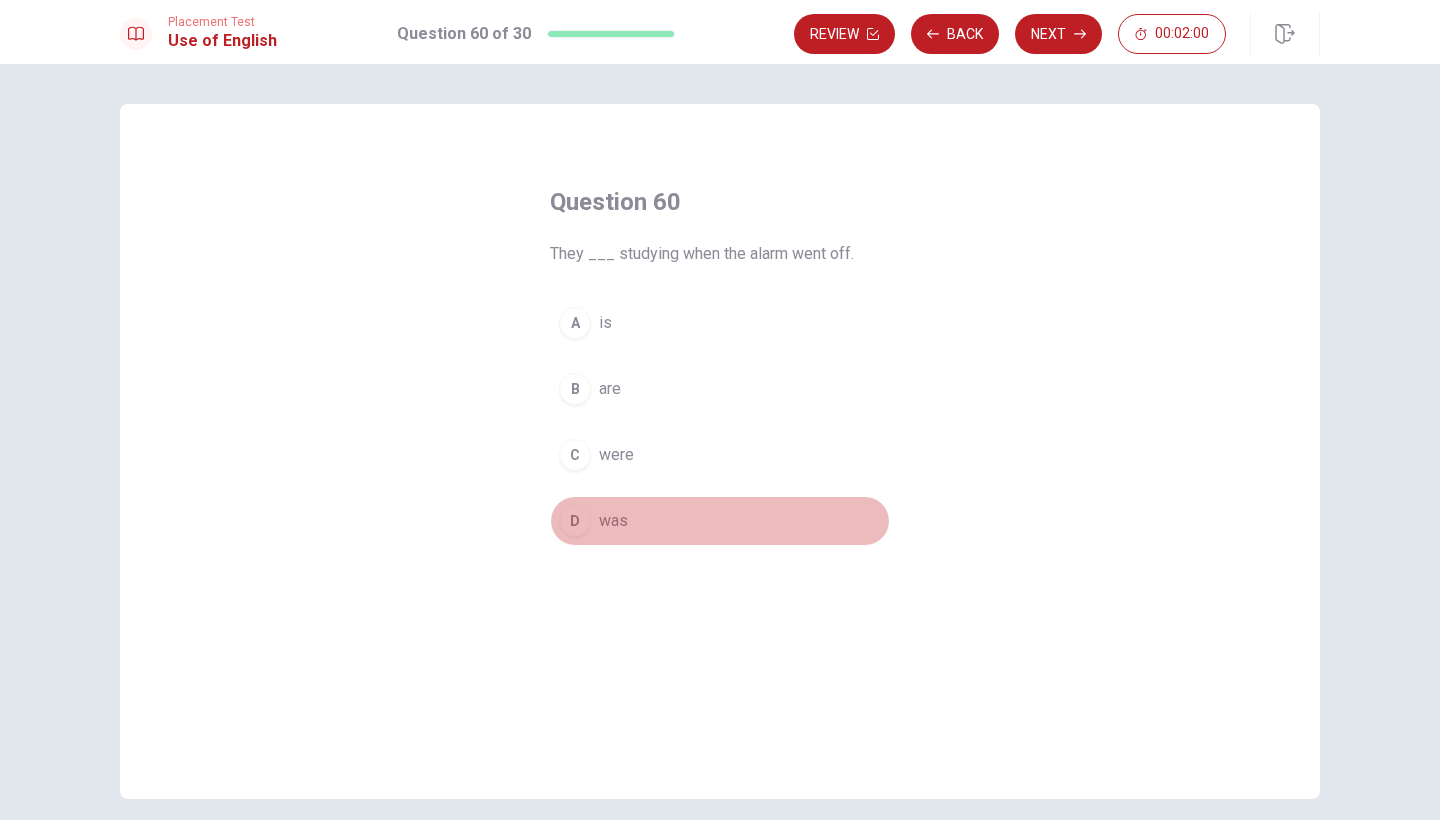 click on "D" at bounding box center [575, 521] 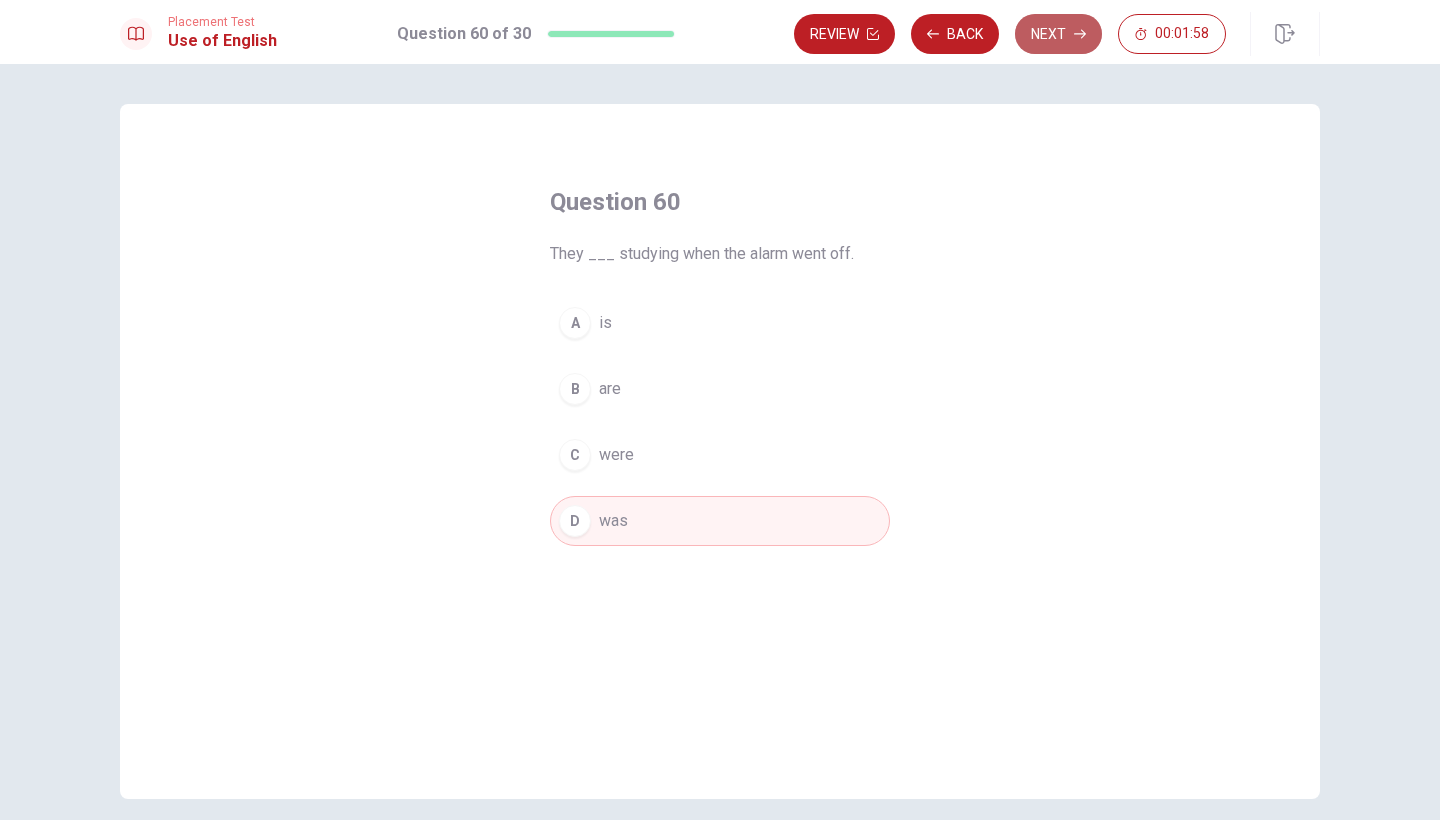 click on "Next" at bounding box center (1058, 34) 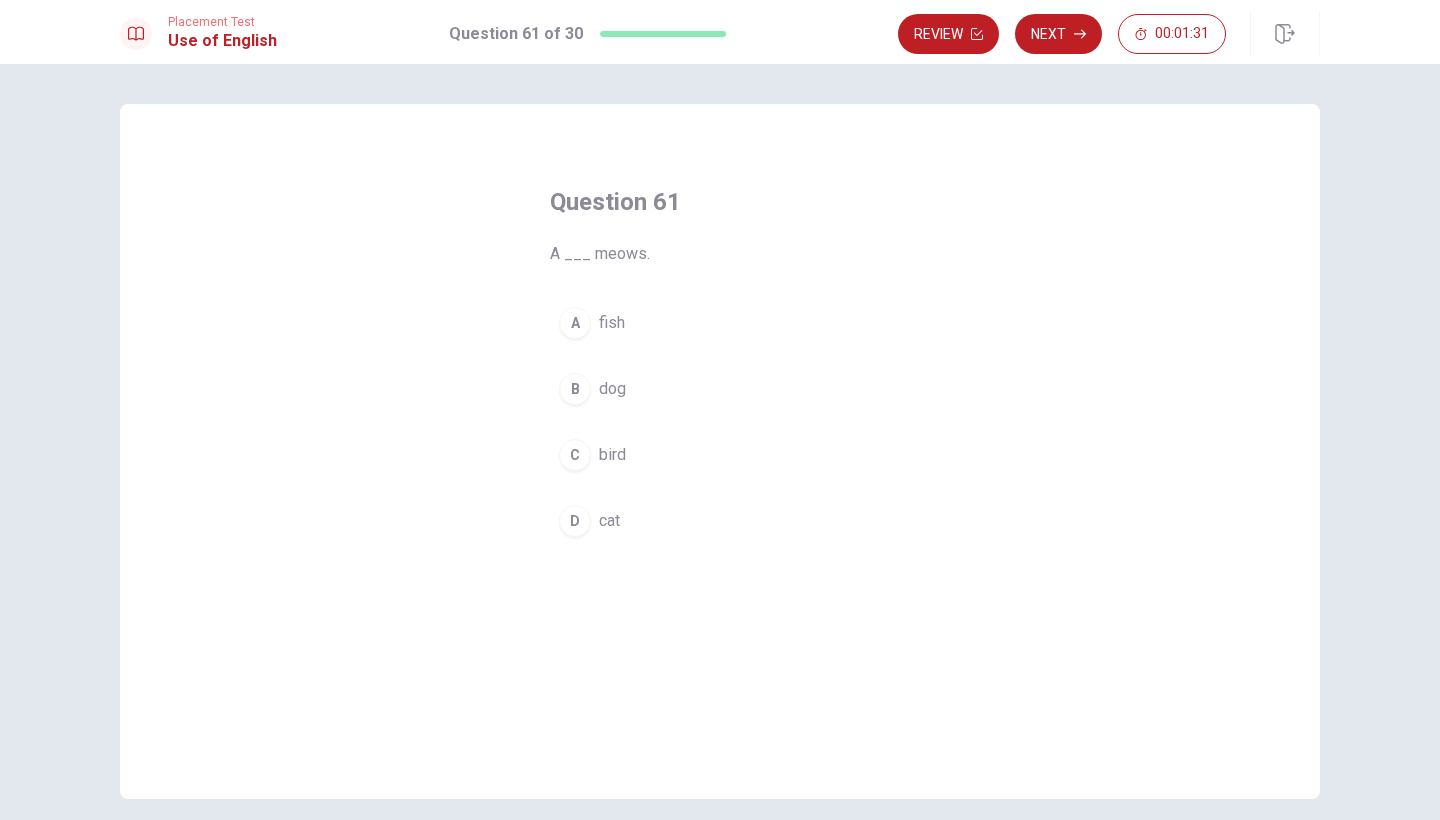 click on "D cat" at bounding box center (720, 521) 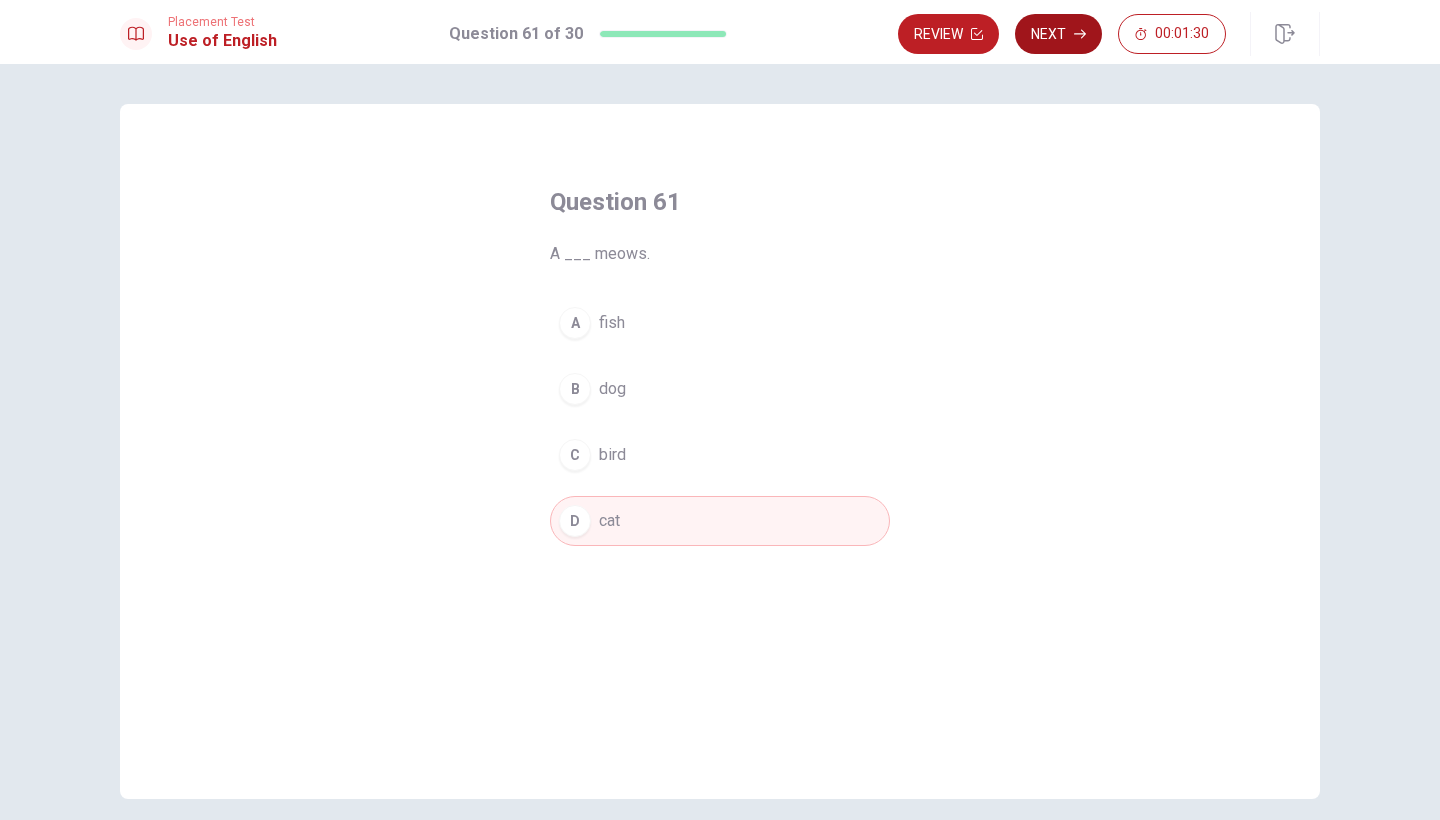 click on "Next" at bounding box center (1058, 34) 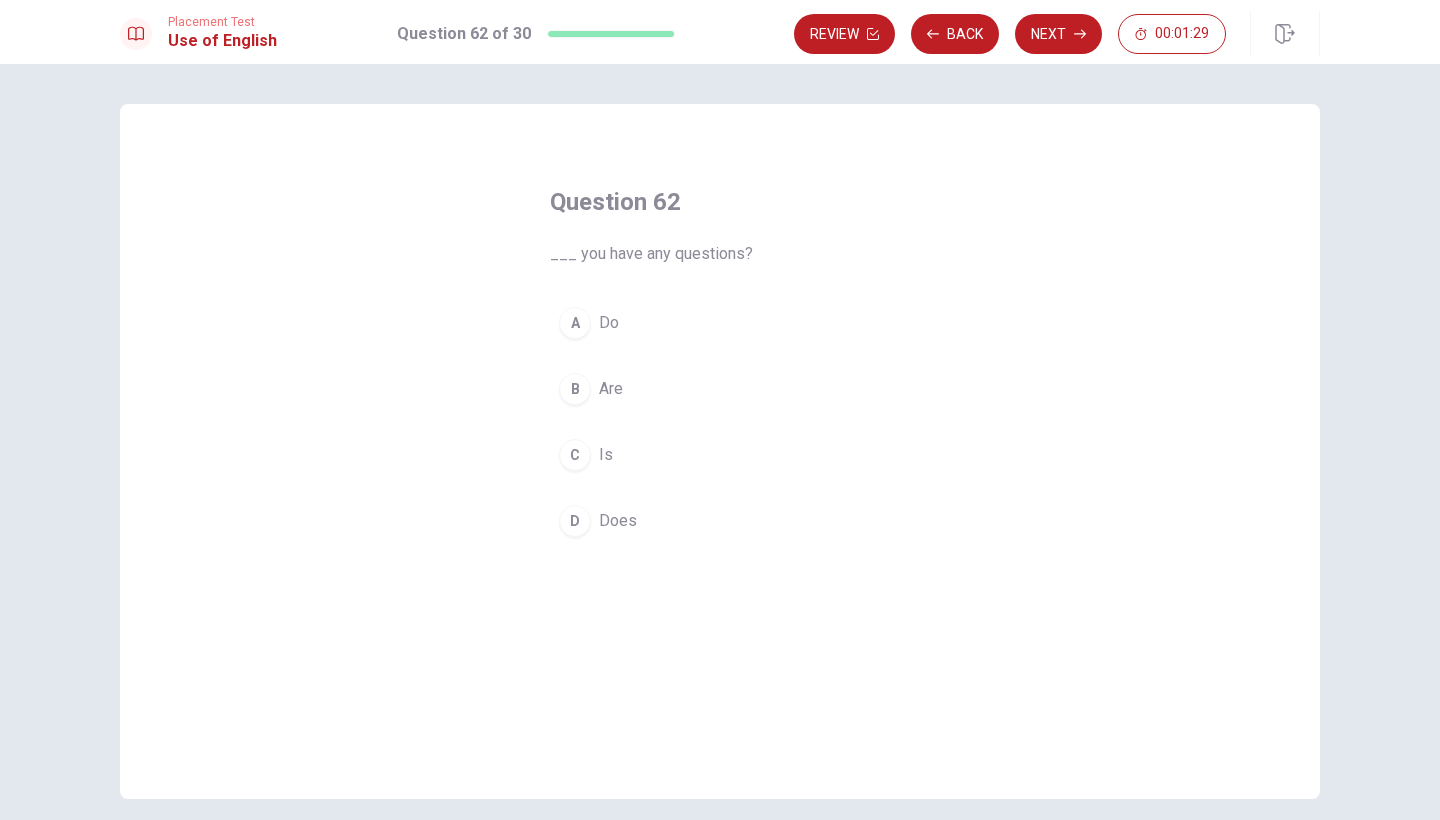 click on "A" at bounding box center [575, 323] 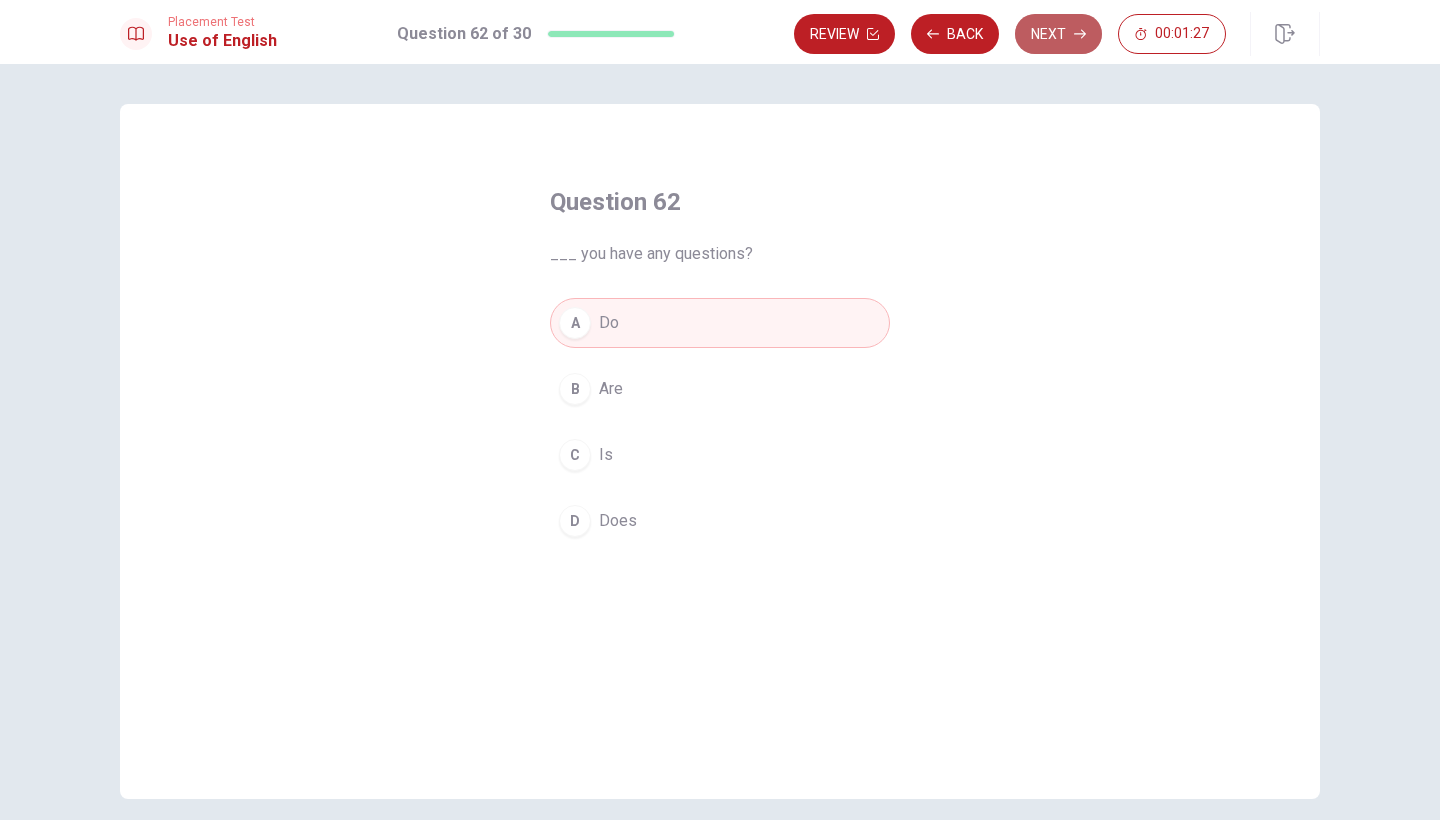 click on "Next" at bounding box center [1058, 34] 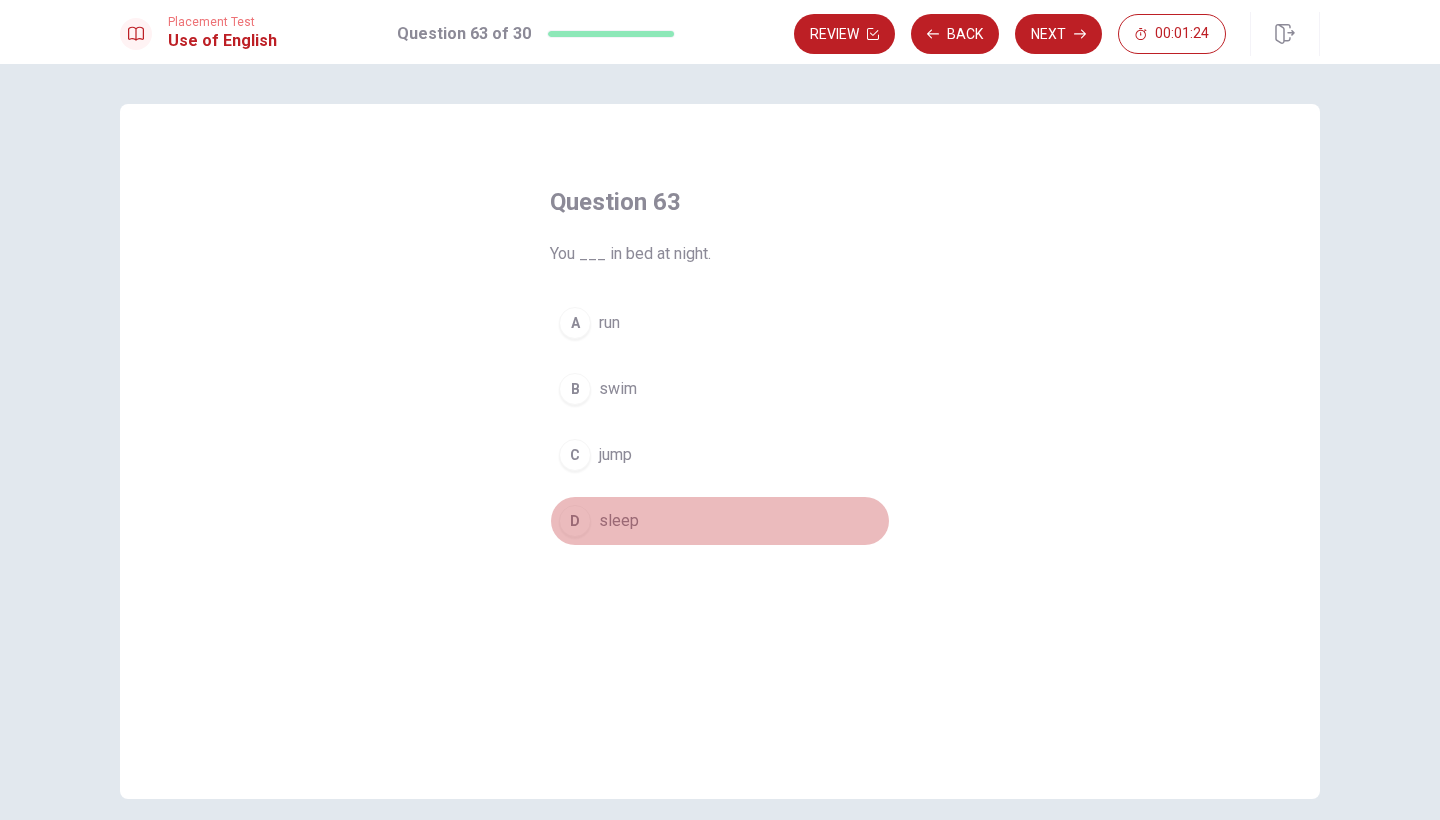 click on "D" at bounding box center [575, 521] 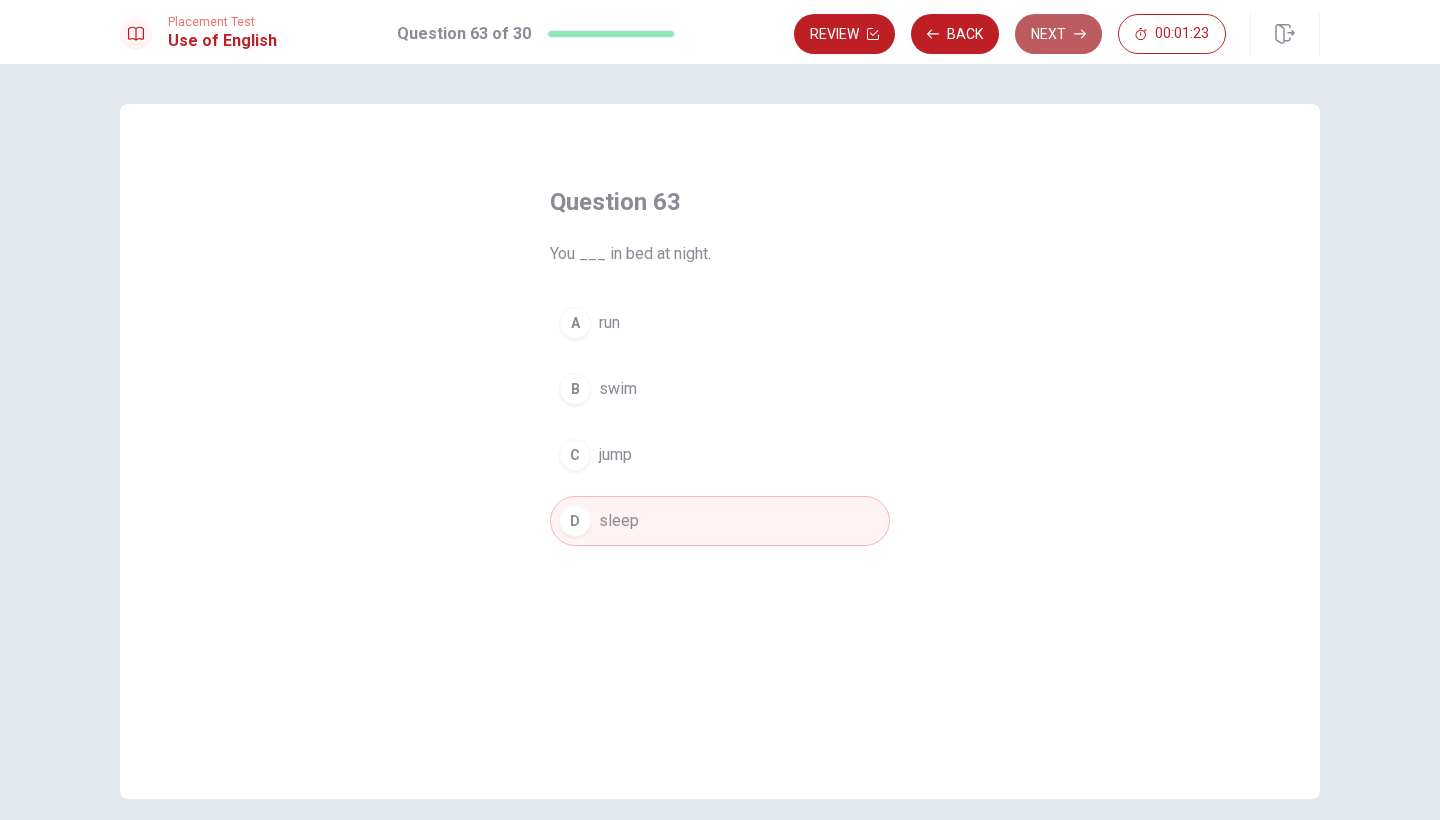 click on "Next" at bounding box center (1058, 34) 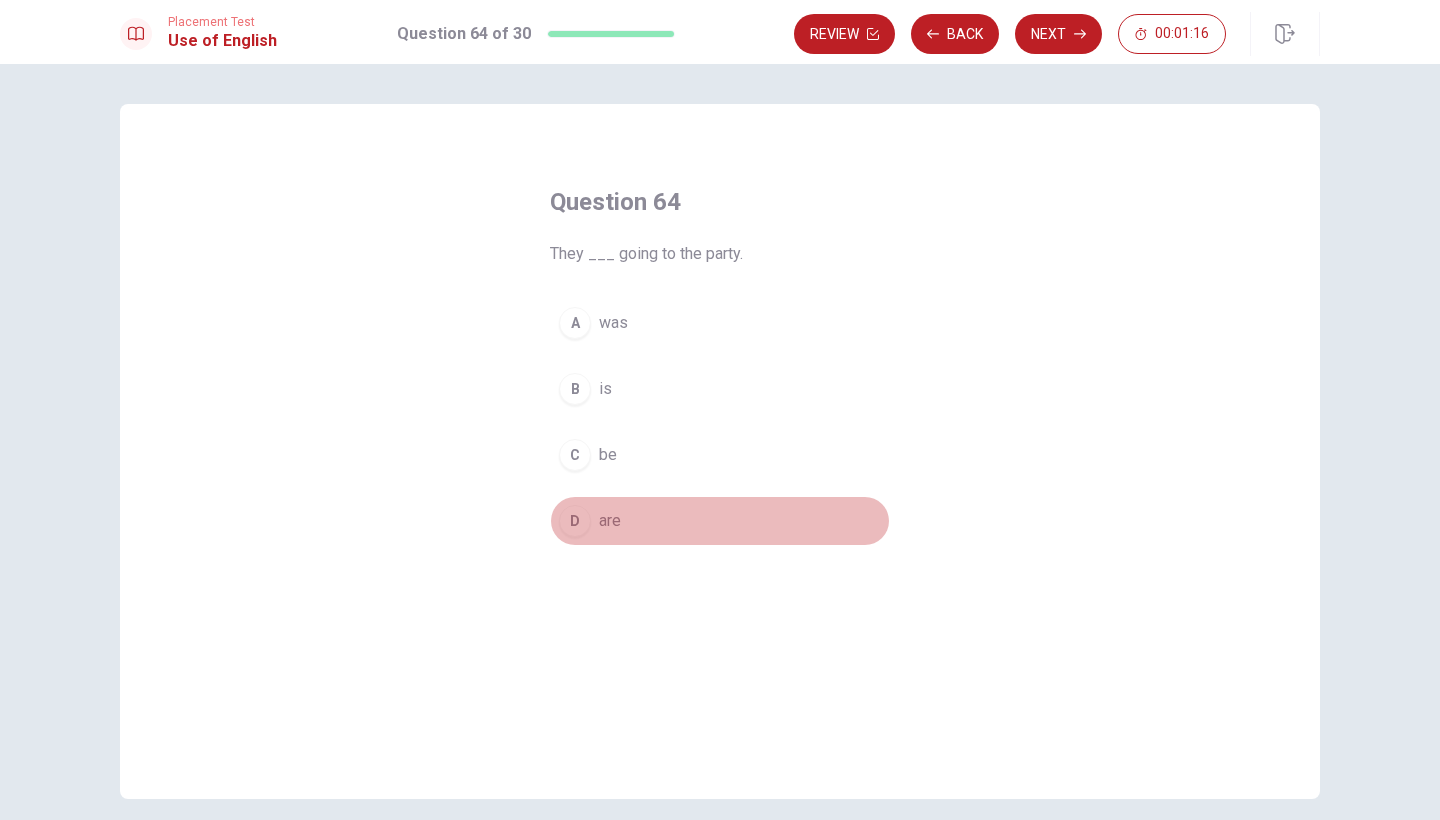 click on "D" at bounding box center [575, 521] 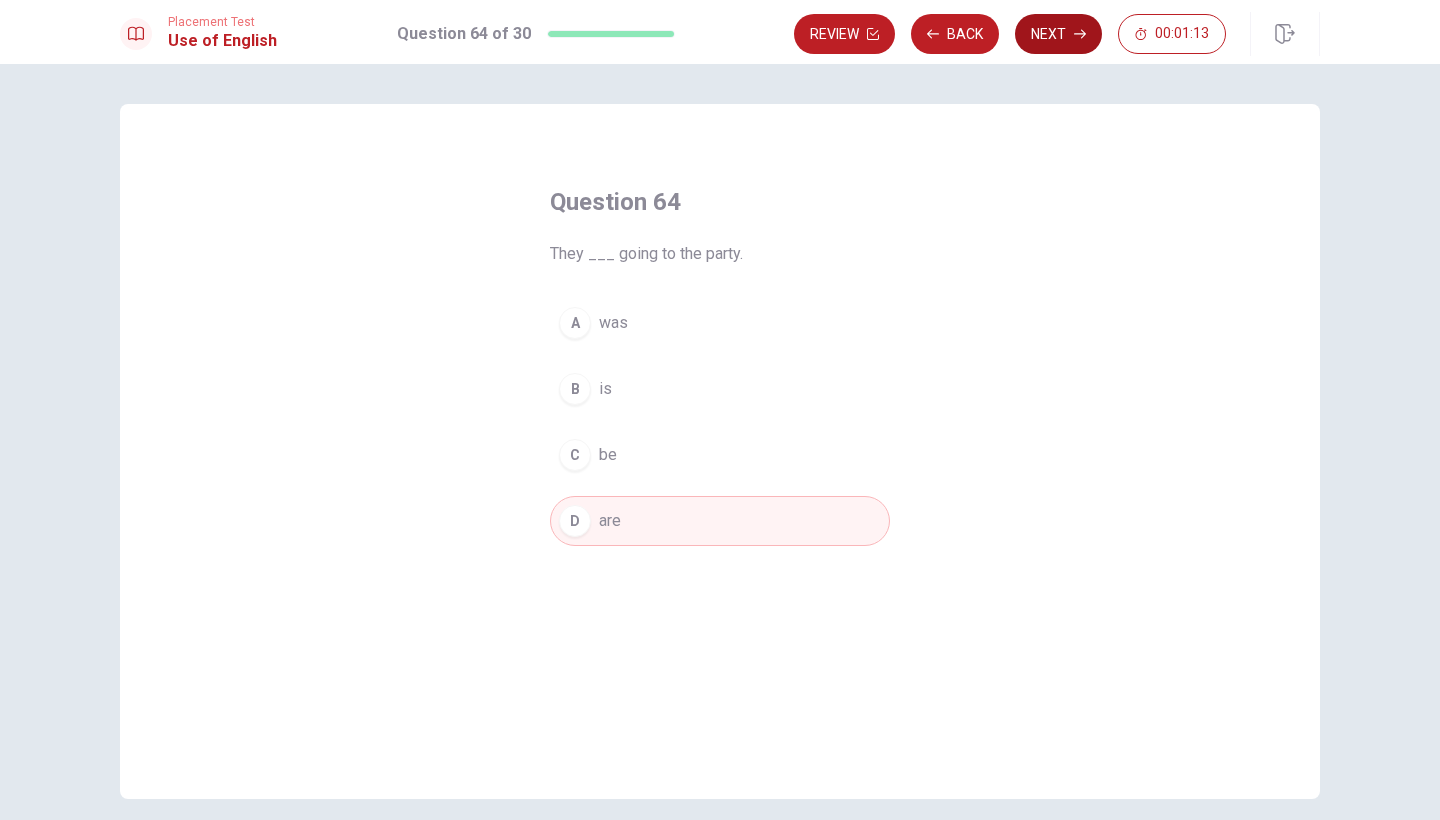 click on "Next" at bounding box center [1058, 34] 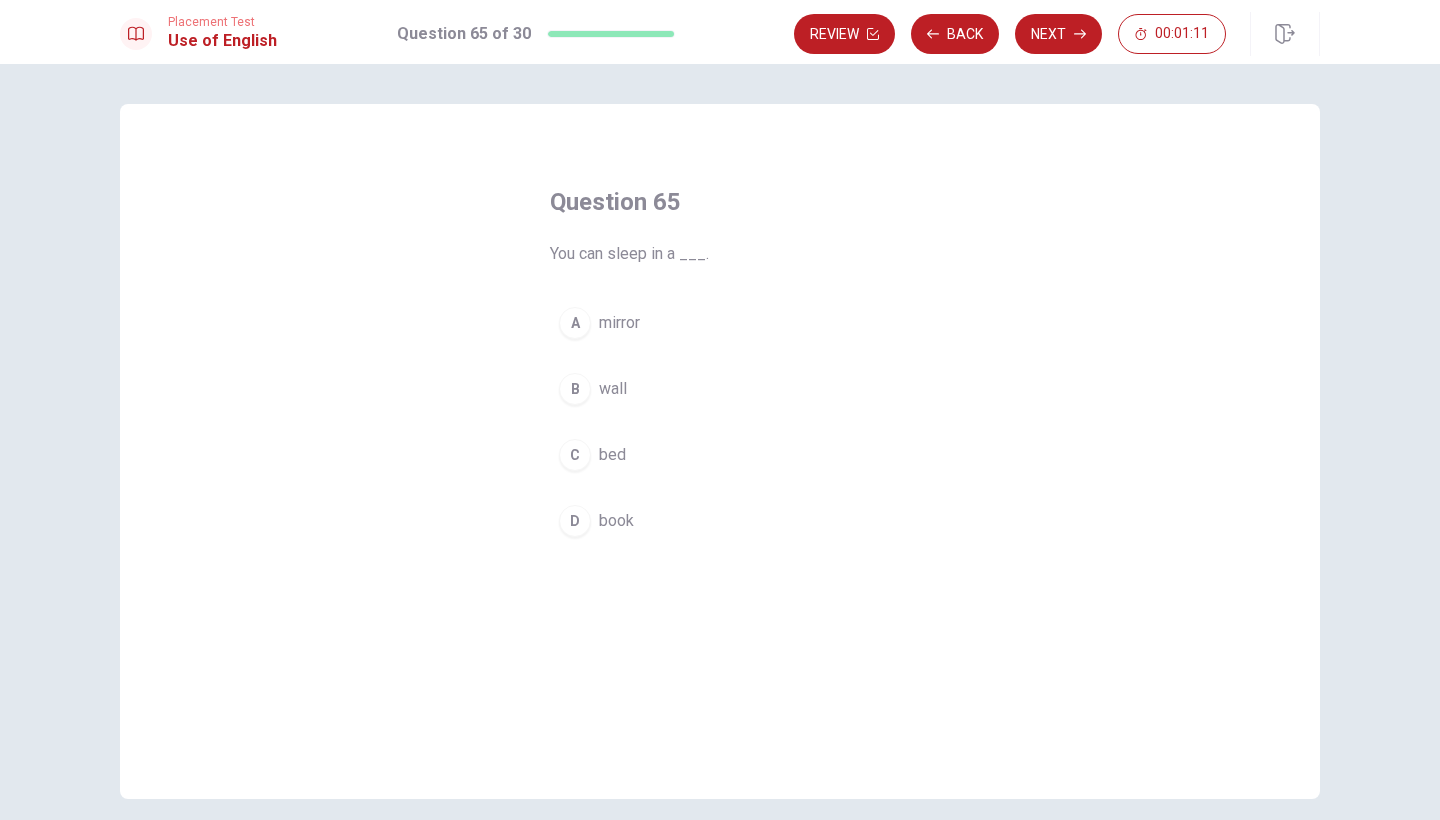click on "C" at bounding box center [575, 455] 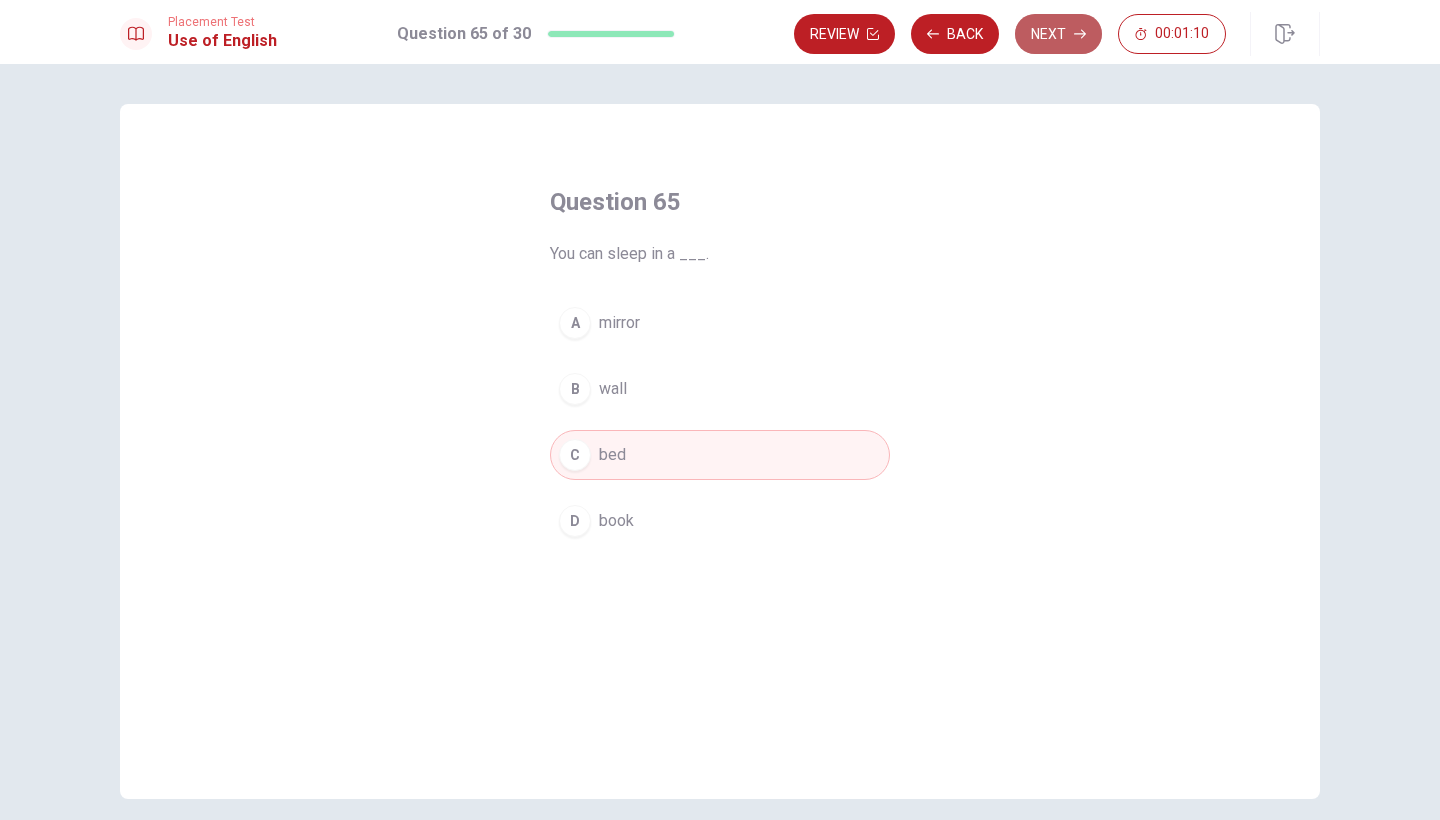 click on "Next" at bounding box center [1058, 34] 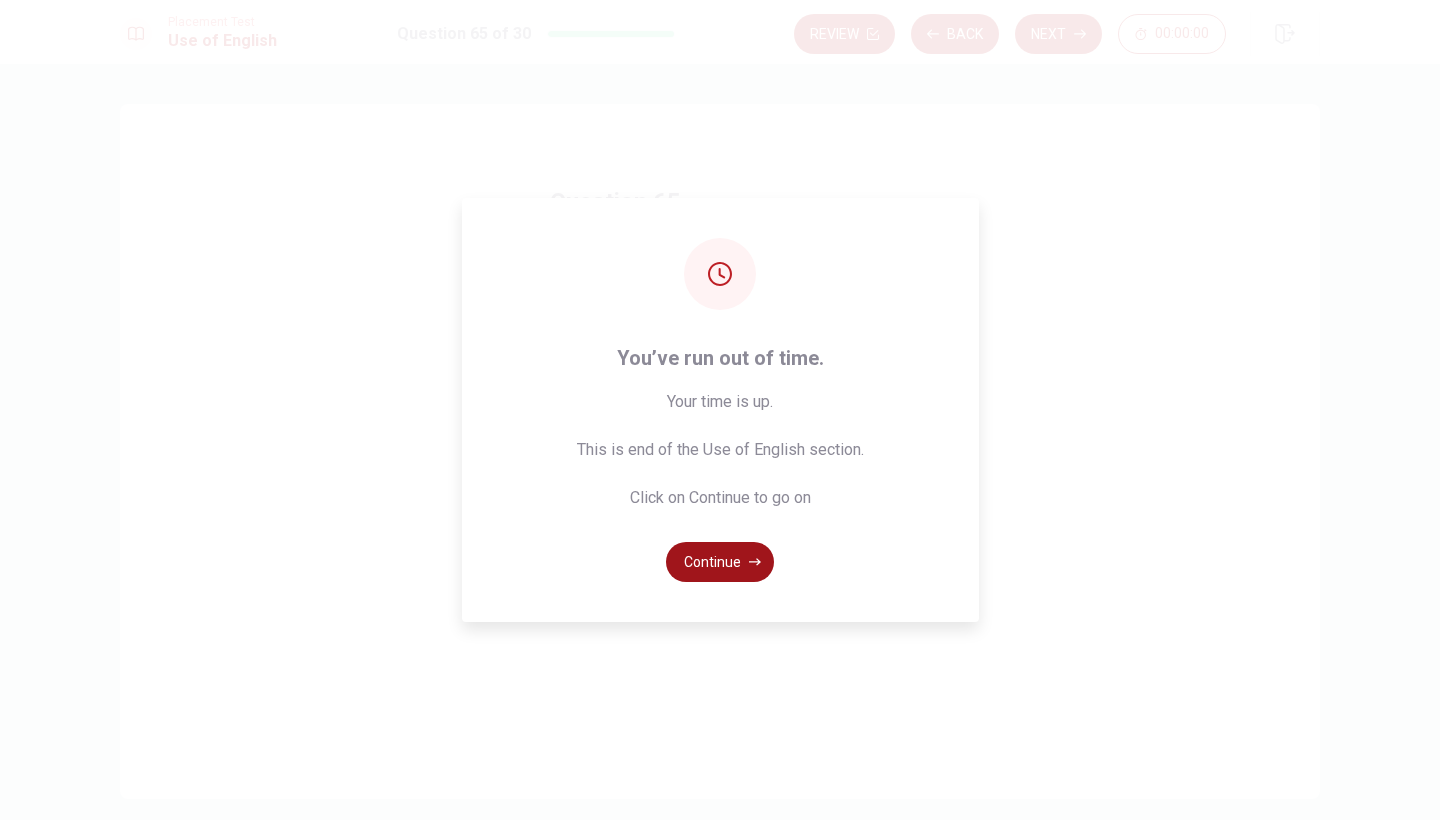 click on "Continue" at bounding box center (720, 562) 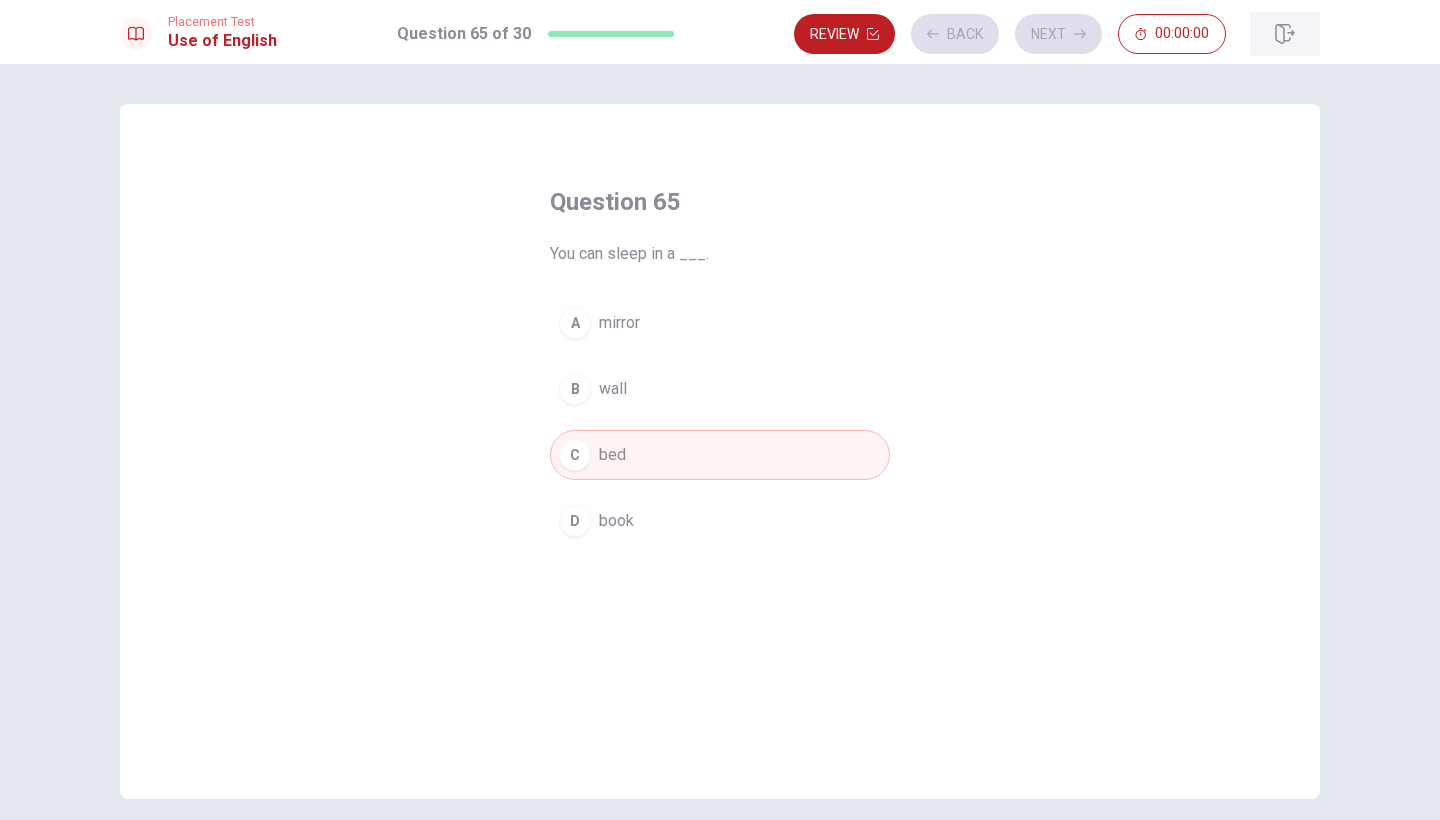 click at bounding box center (1285, 34) 